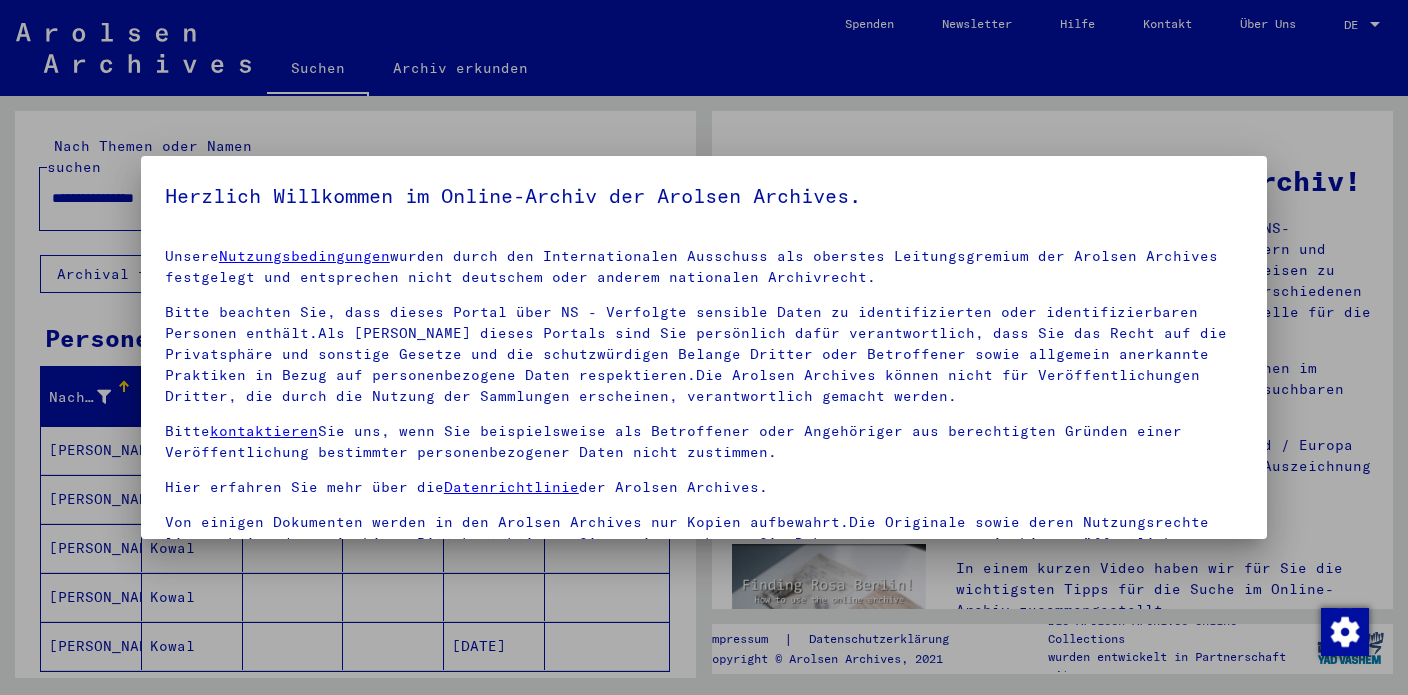 scroll, scrollTop: 0, scrollLeft: 0, axis: both 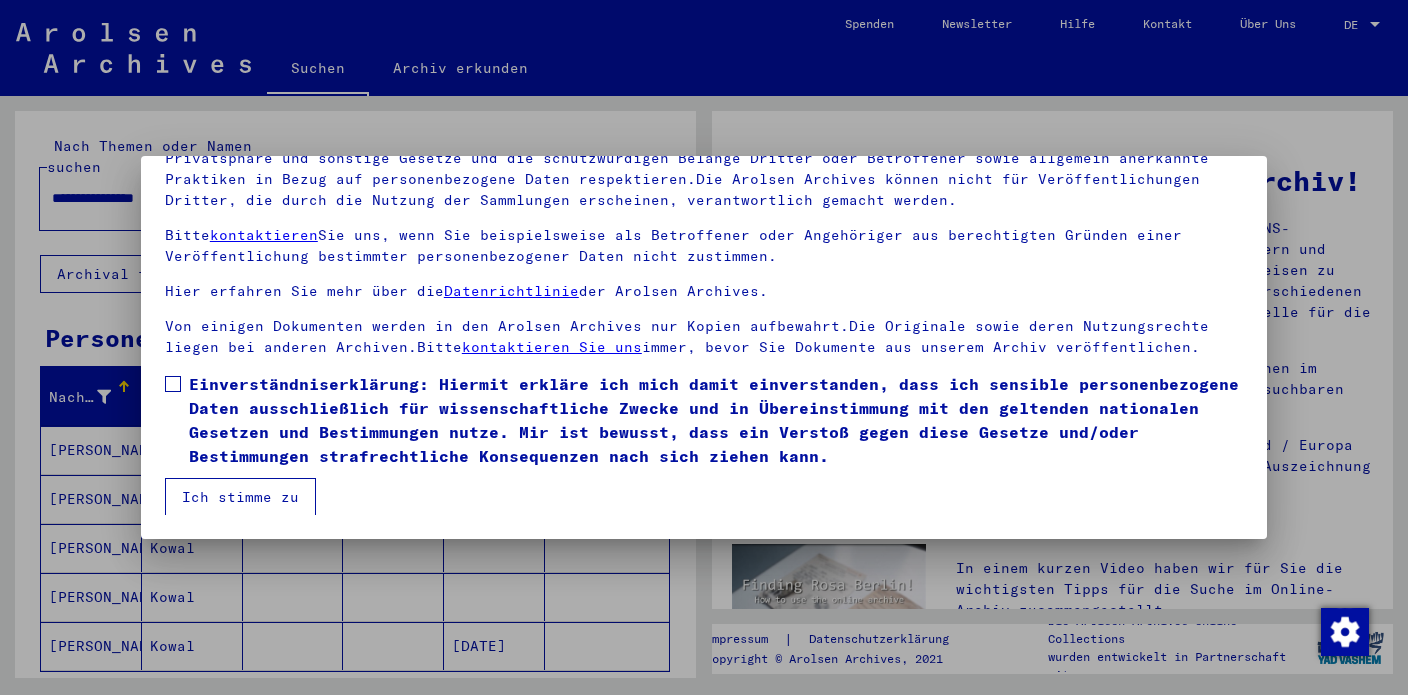 click at bounding box center (173, 384) 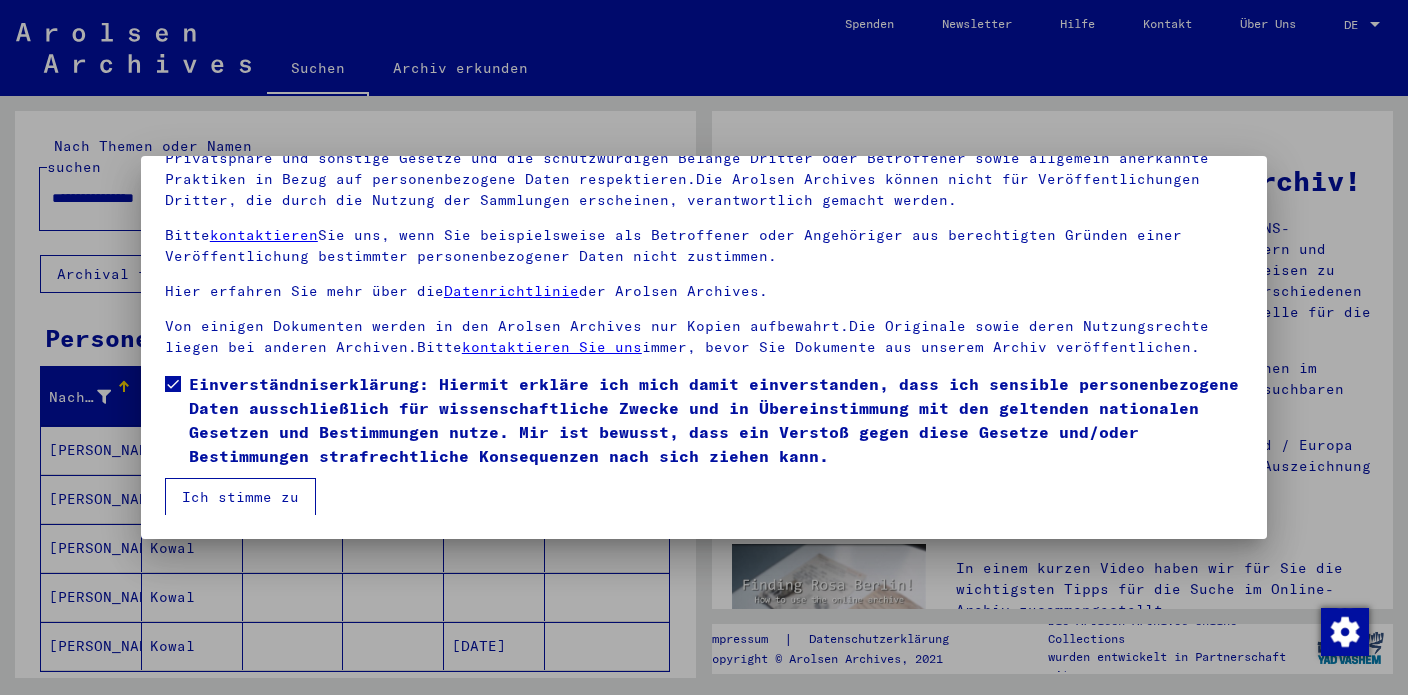 click on "Ich stimme zu" at bounding box center (240, 497) 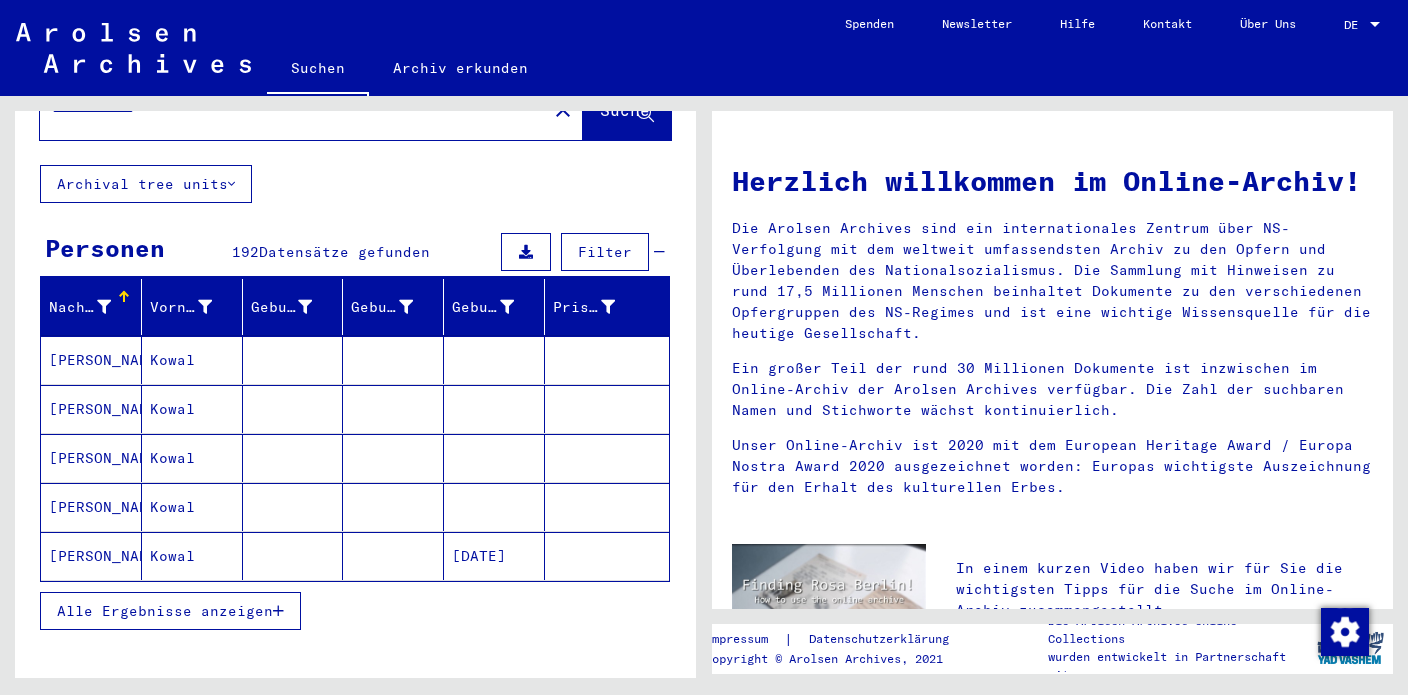 scroll, scrollTop: 121, scrollLeft: 0, axis: vertical 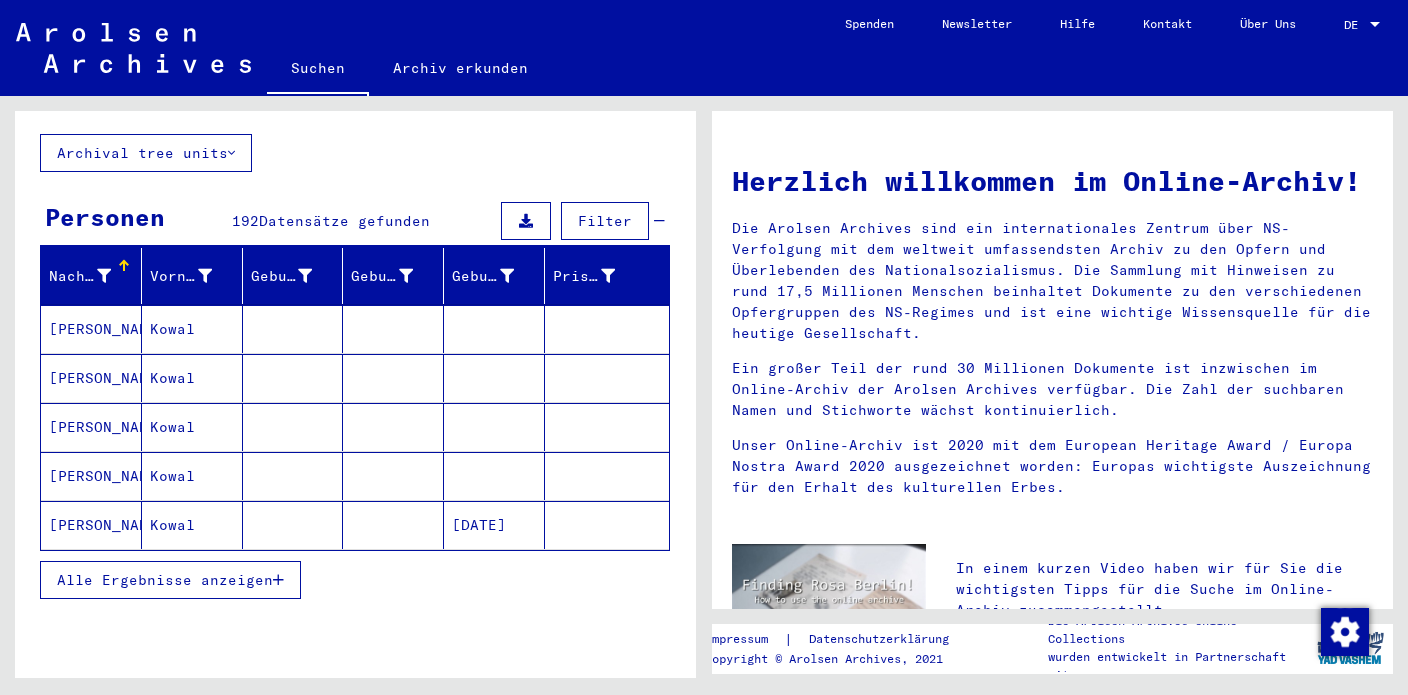 click at bounding box center (278, 580) 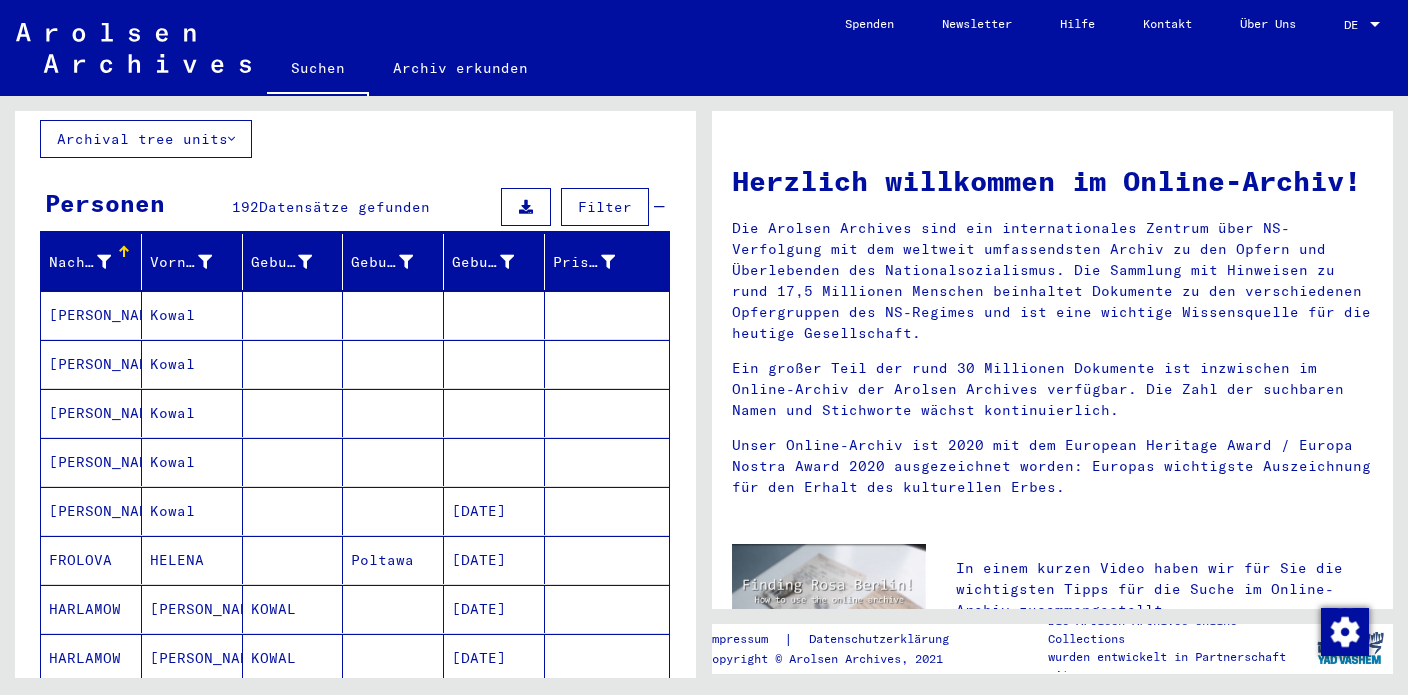 scroll, scrollTop: 17, scrollLeft: 0, axis: vertical 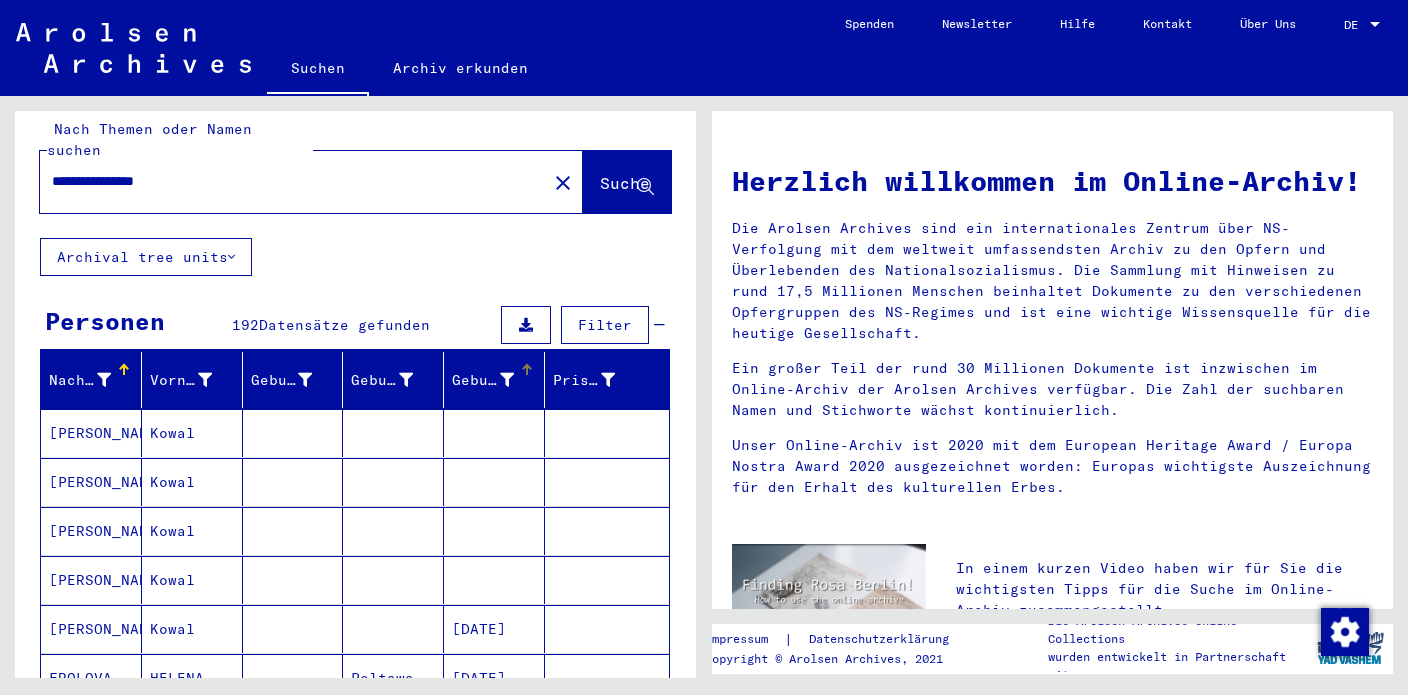 click at bounding box center [527, 370] 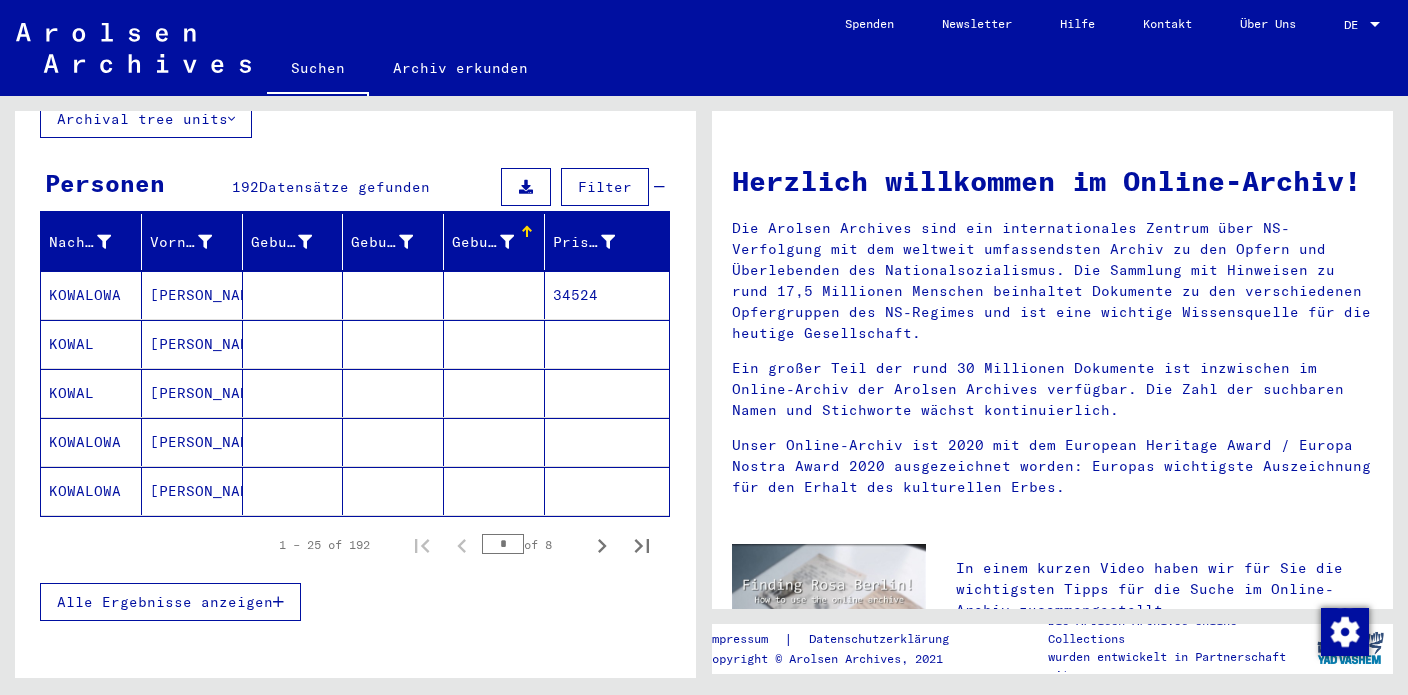 scroll, scrollTop: 156, scrollLeft: 0, axis: vertical 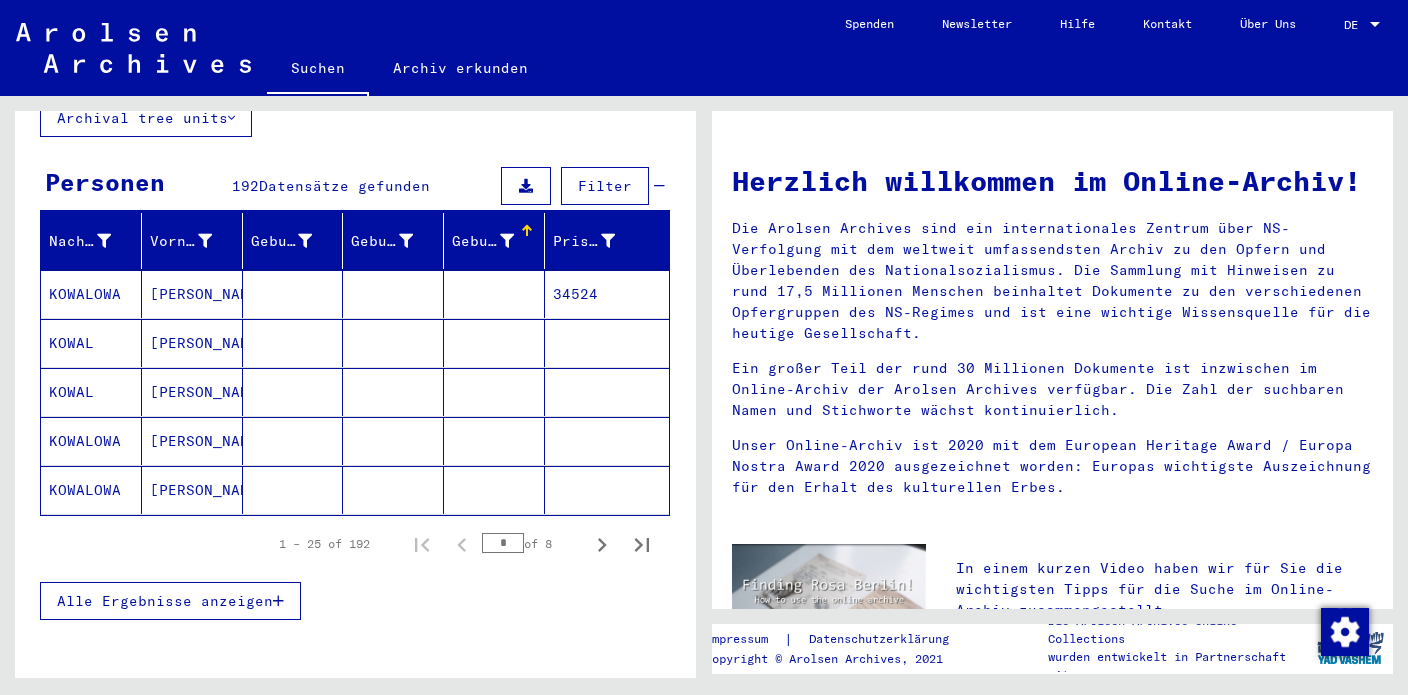 click on "Alle Ergebnisse anzeigen" at bounding box center [165, 601] 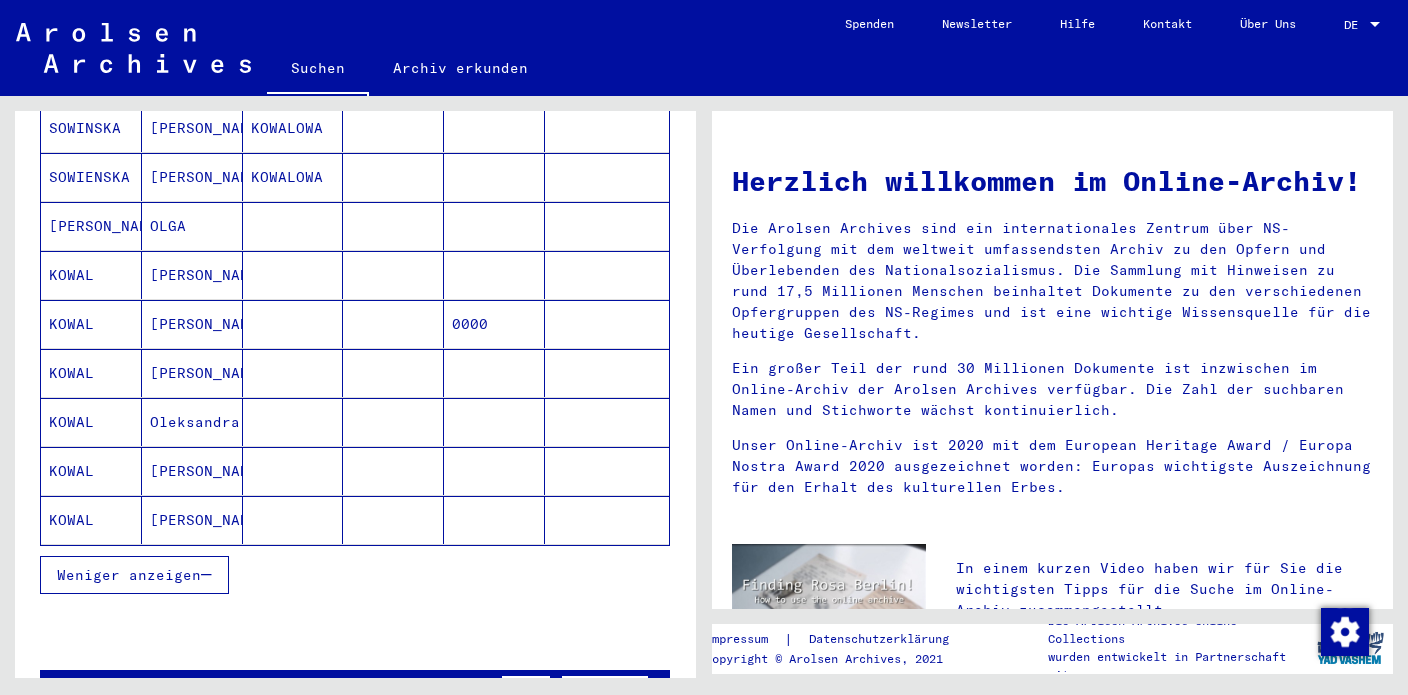 scroll, scrollTop: 1099, scrollLeft: 0, axis: vertical 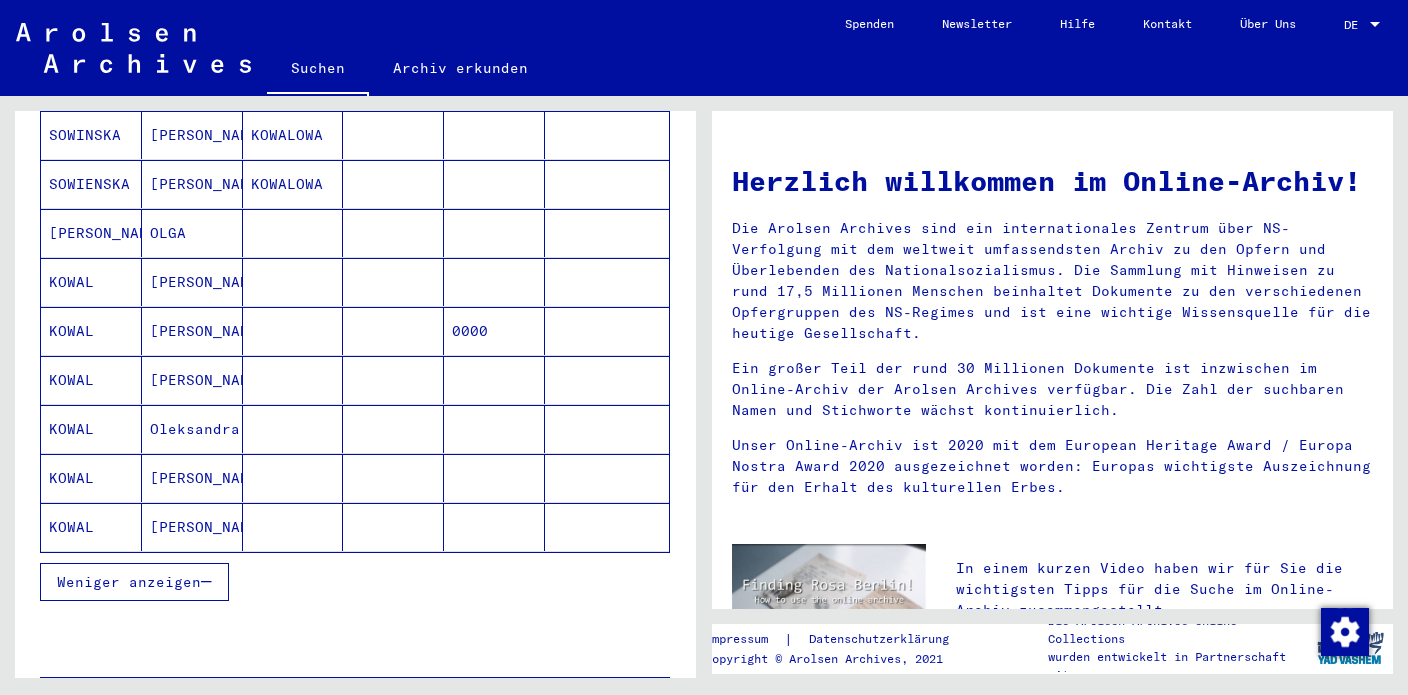 click 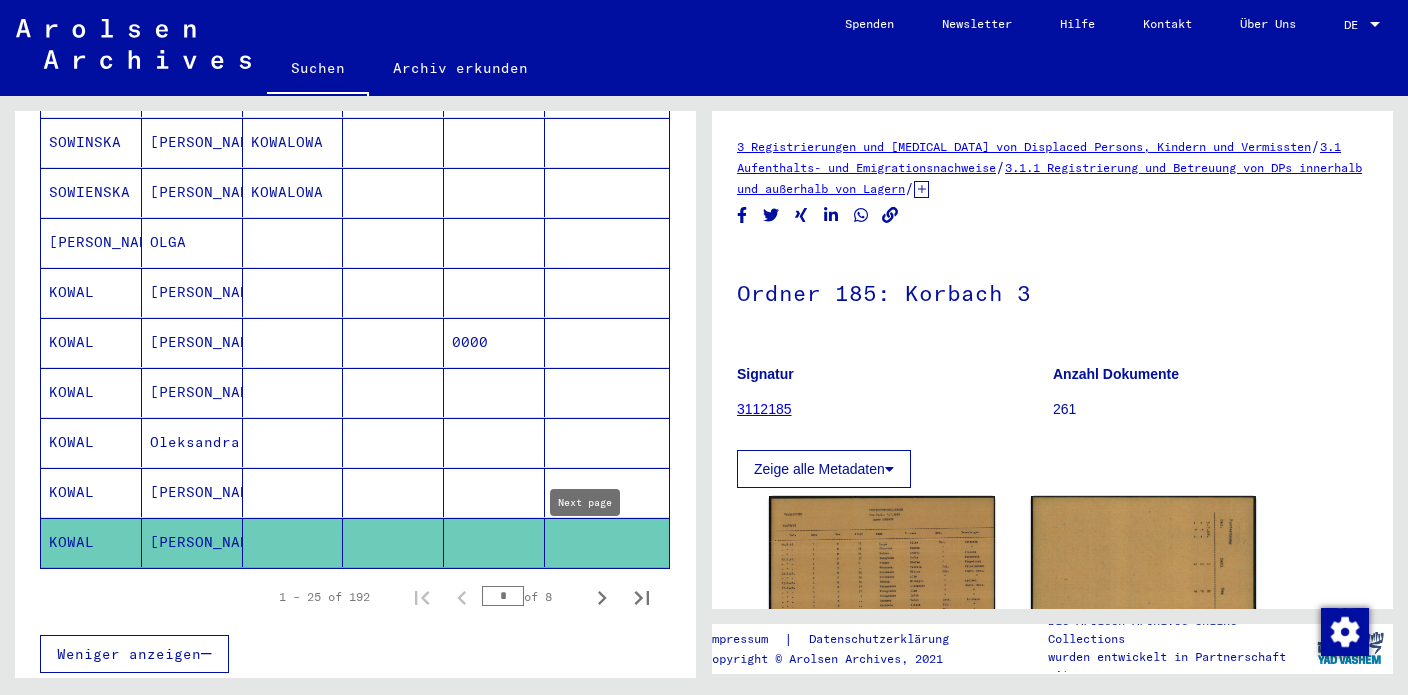 click 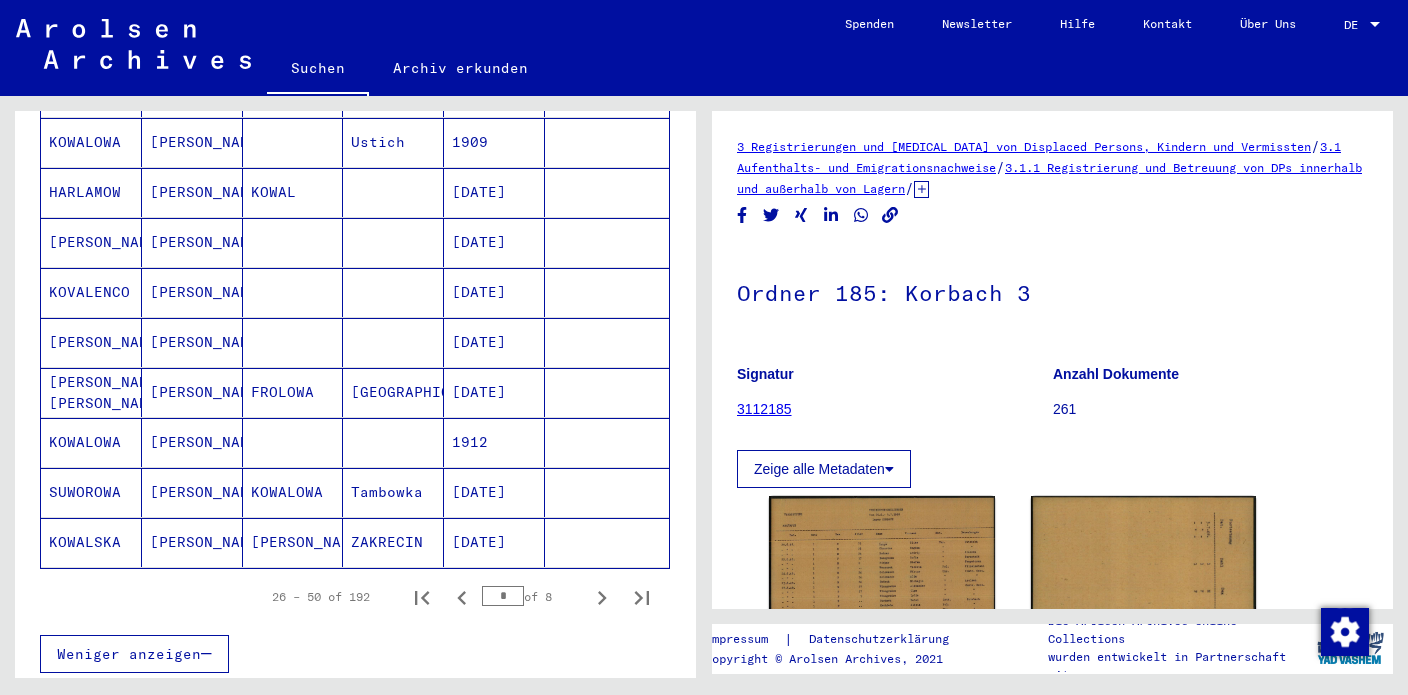 click 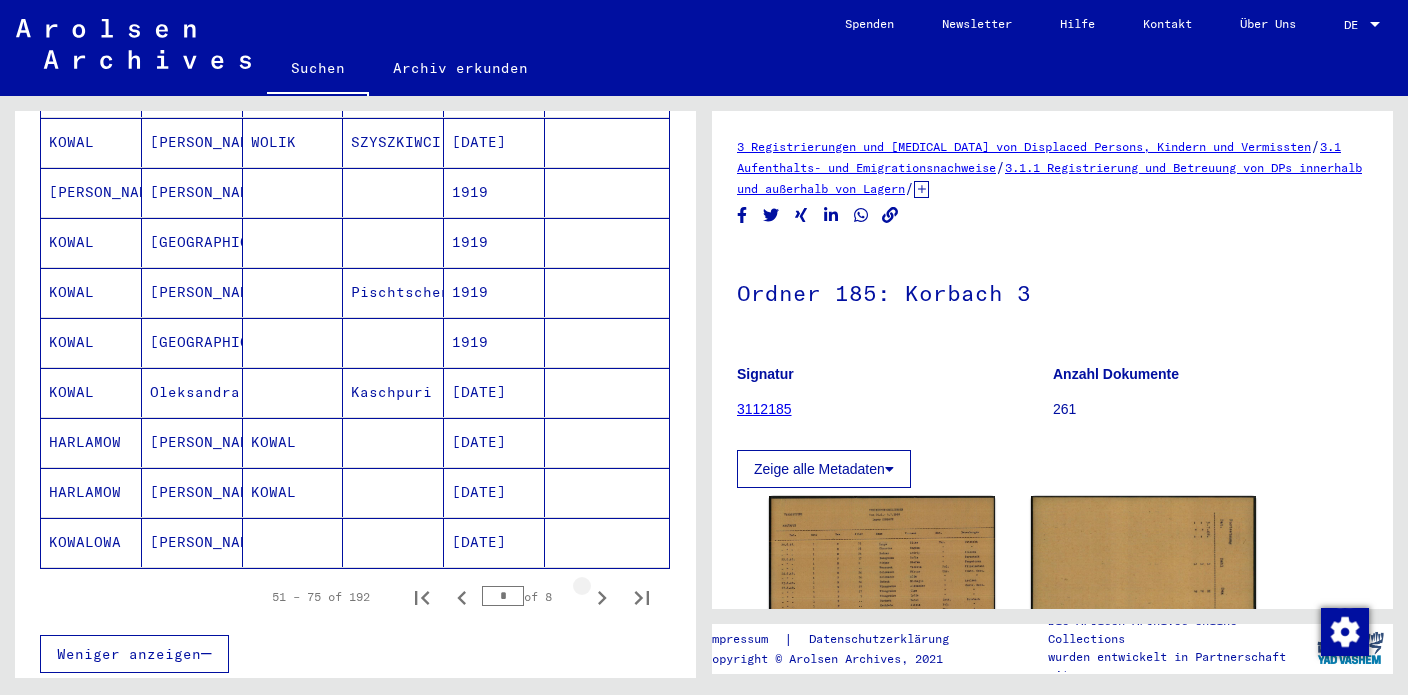 click 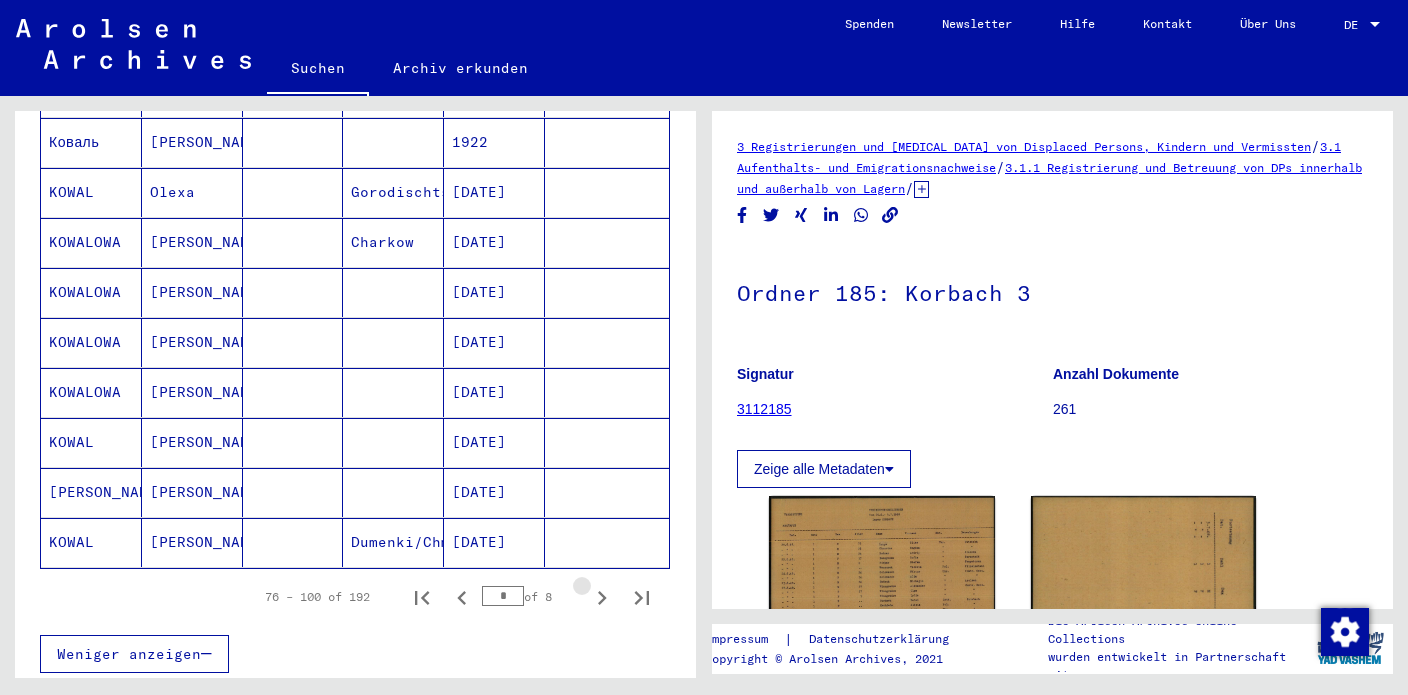 click 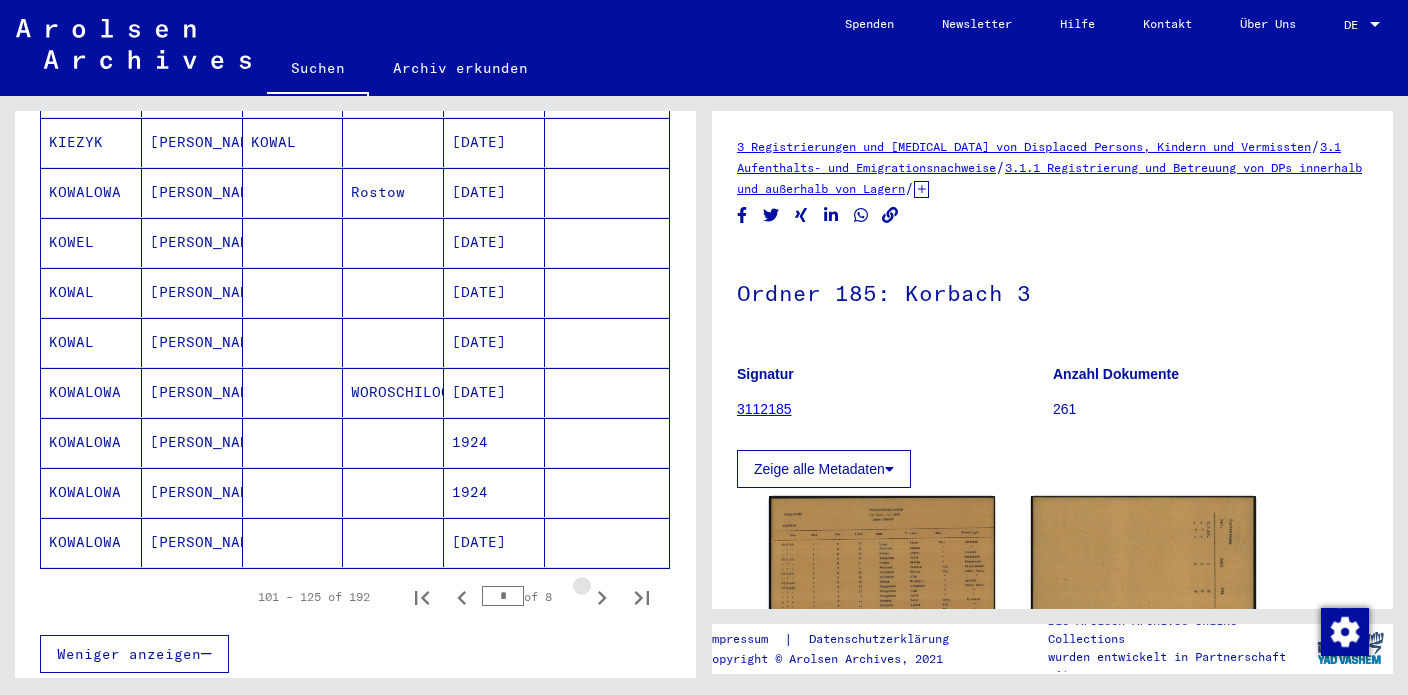 click 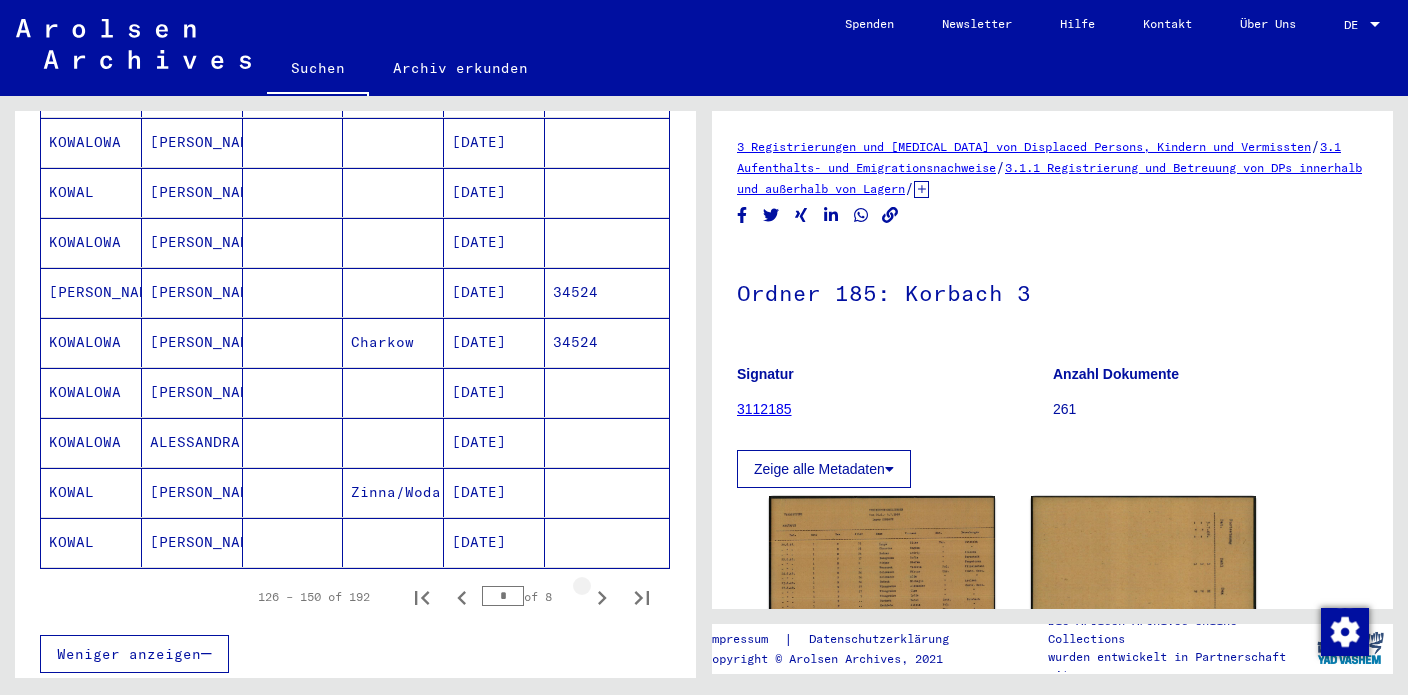 click 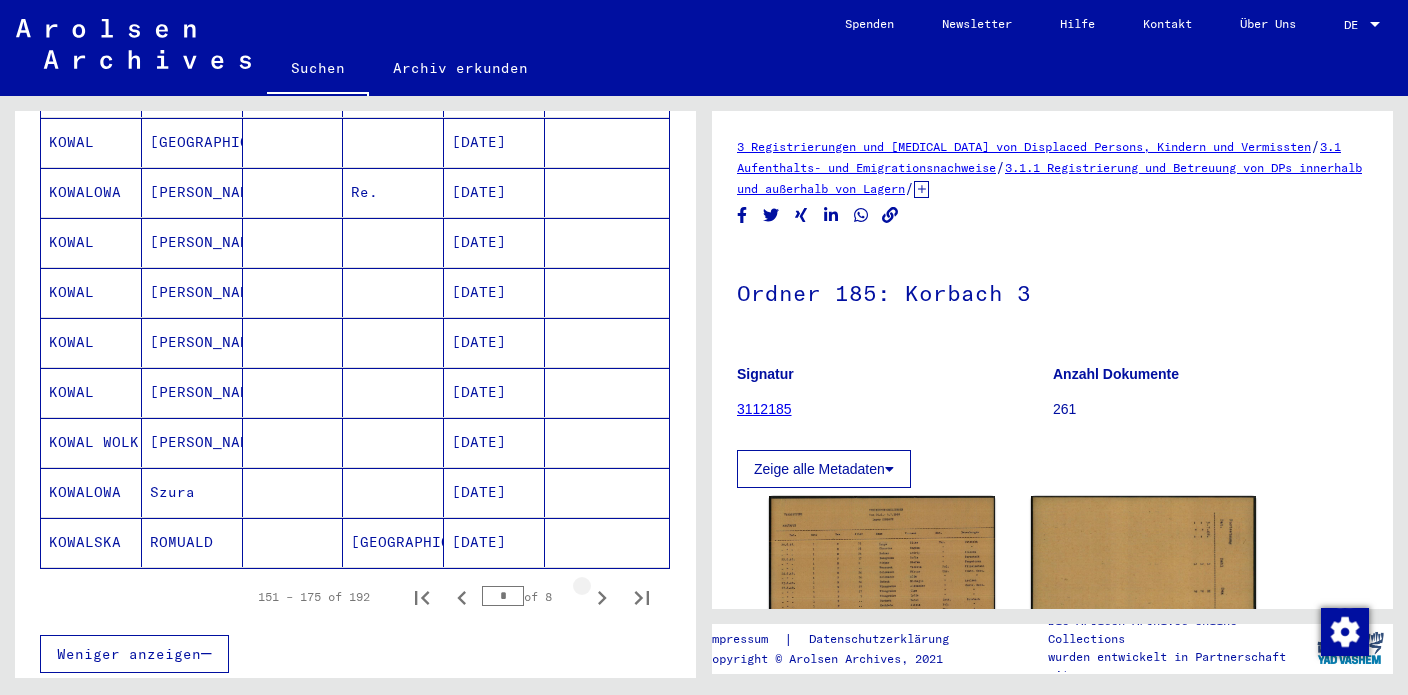 click 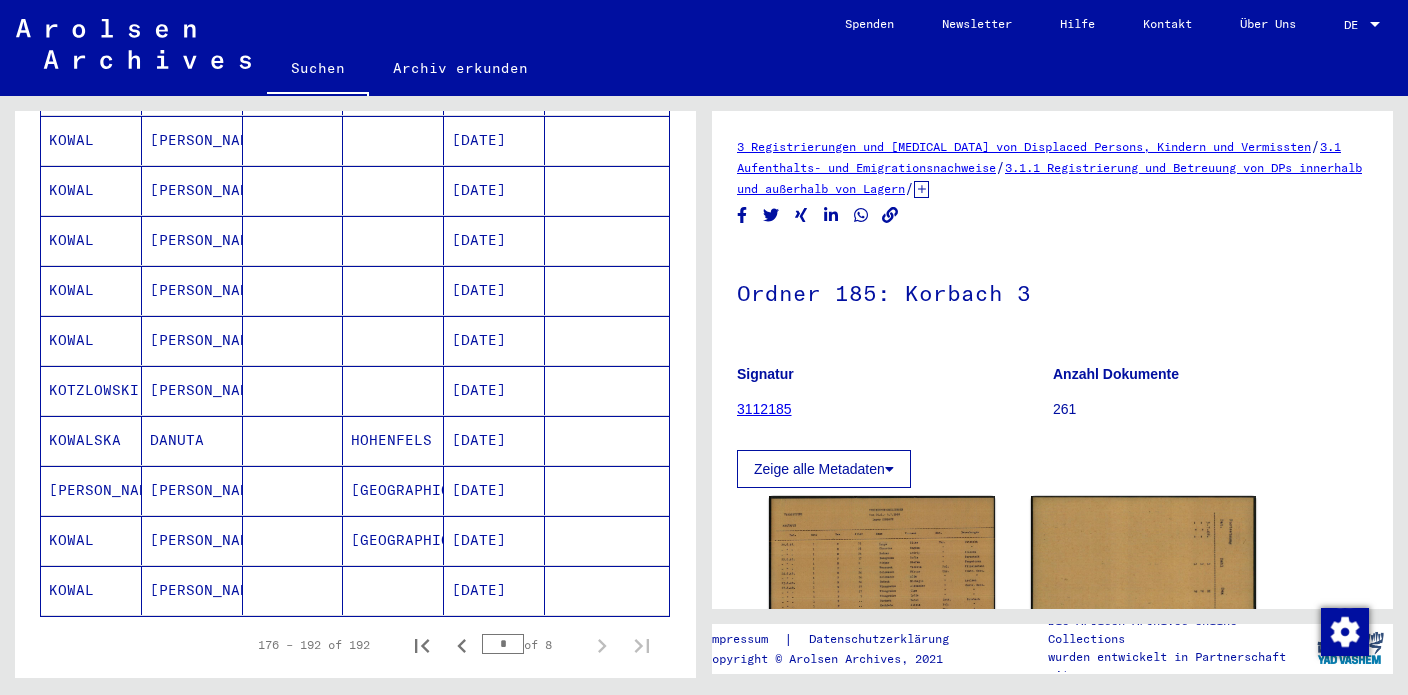 scroll, scrollTop: 650, scrollLeft: 0, axis: vertical 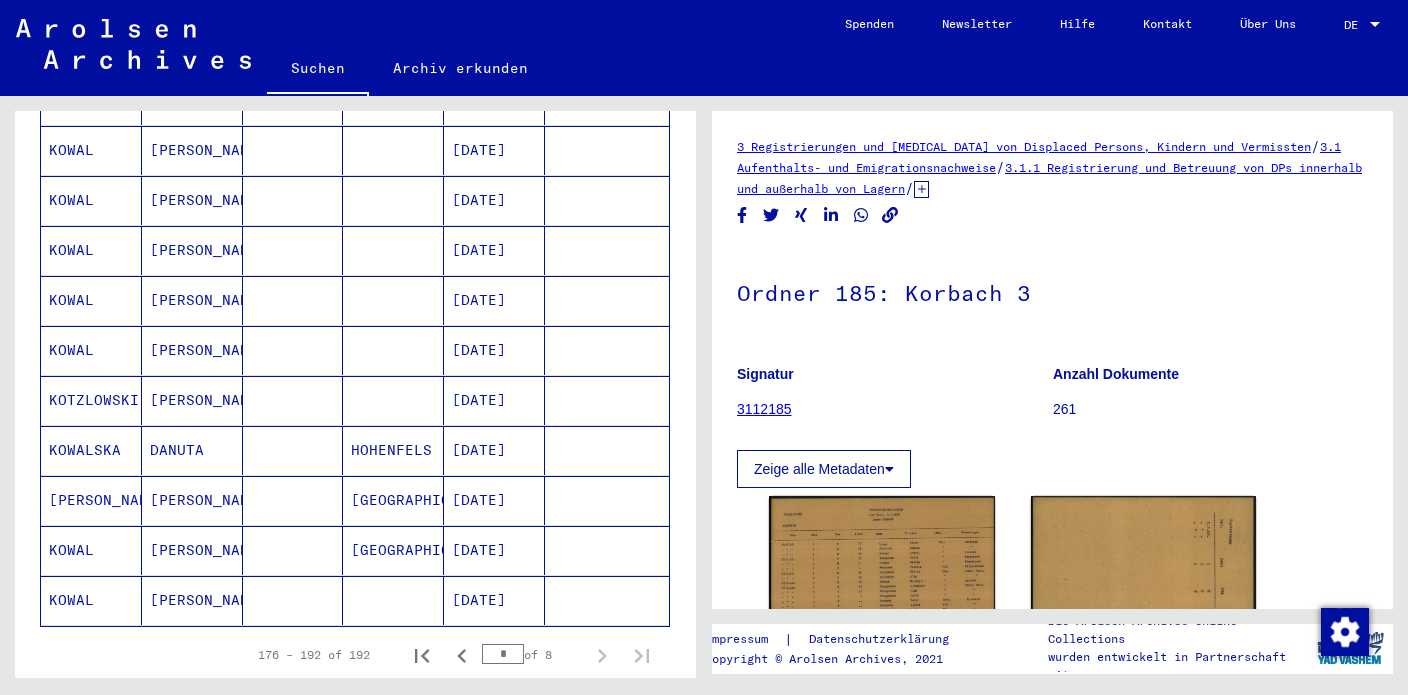 click on "[PERSON_NAME]" at bounding box center (192, 450) 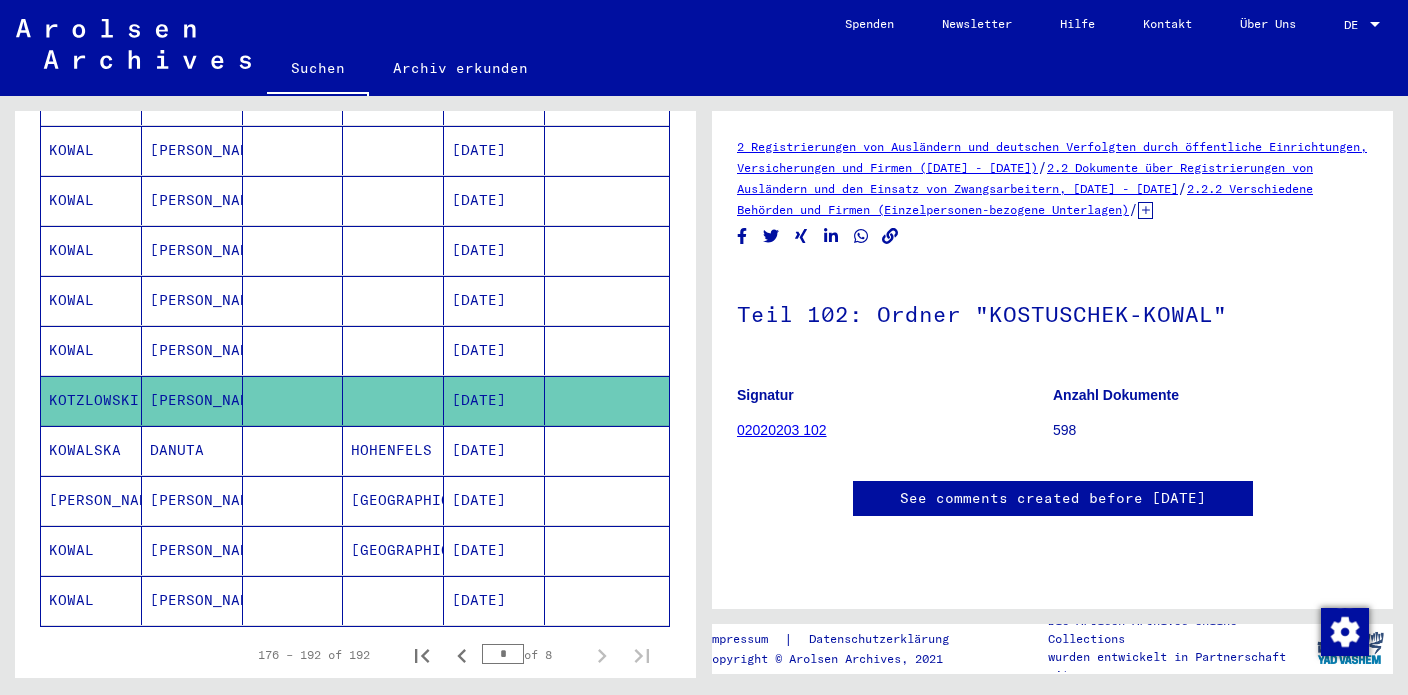 click on "[DATE]" at bounding box center [494, 400] 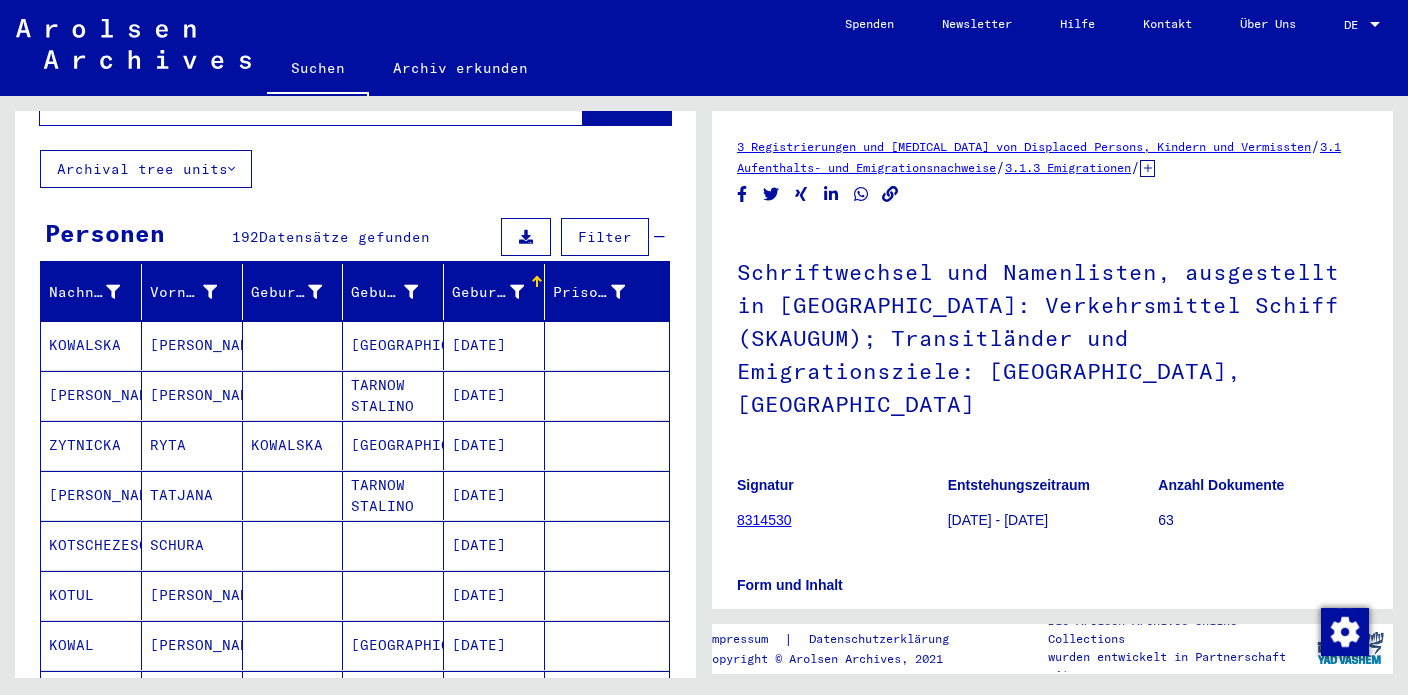 scroll, scrollTop: 0, scrollLeft: 0, axis: both 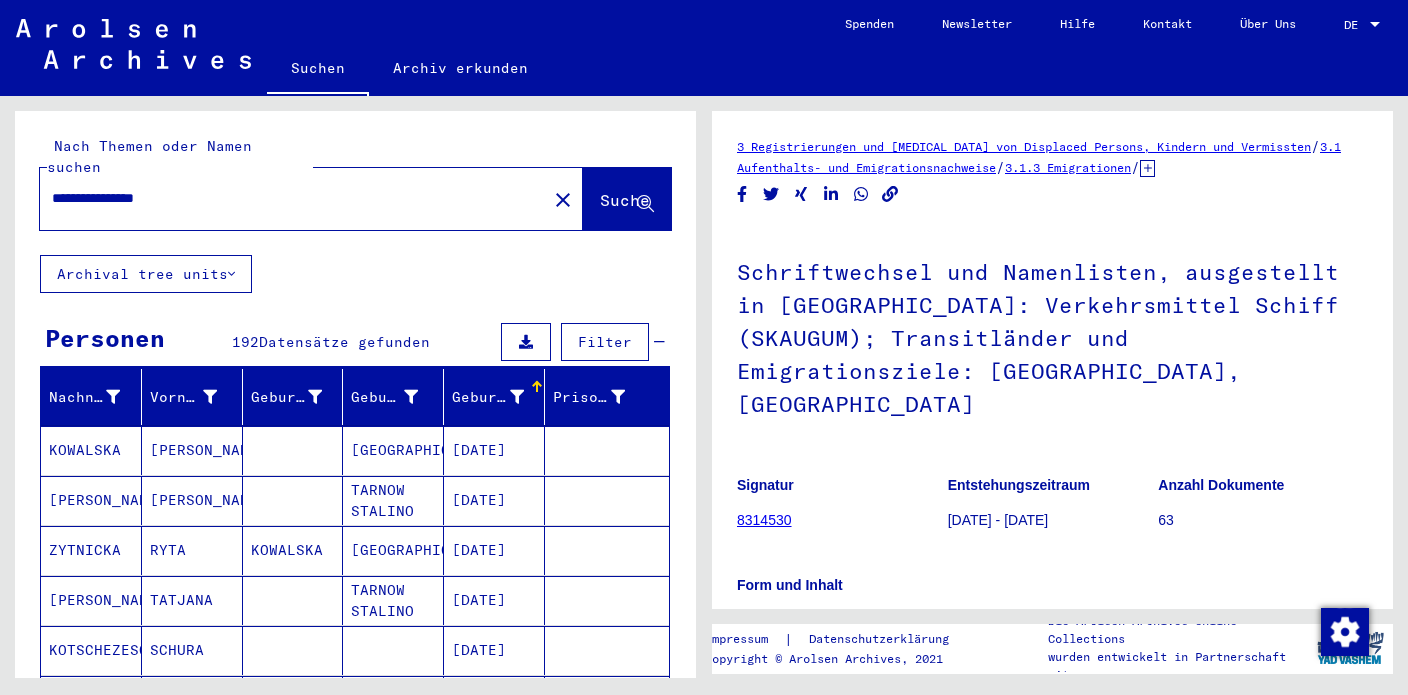 click on "**********" at bounding box center [293, 198] 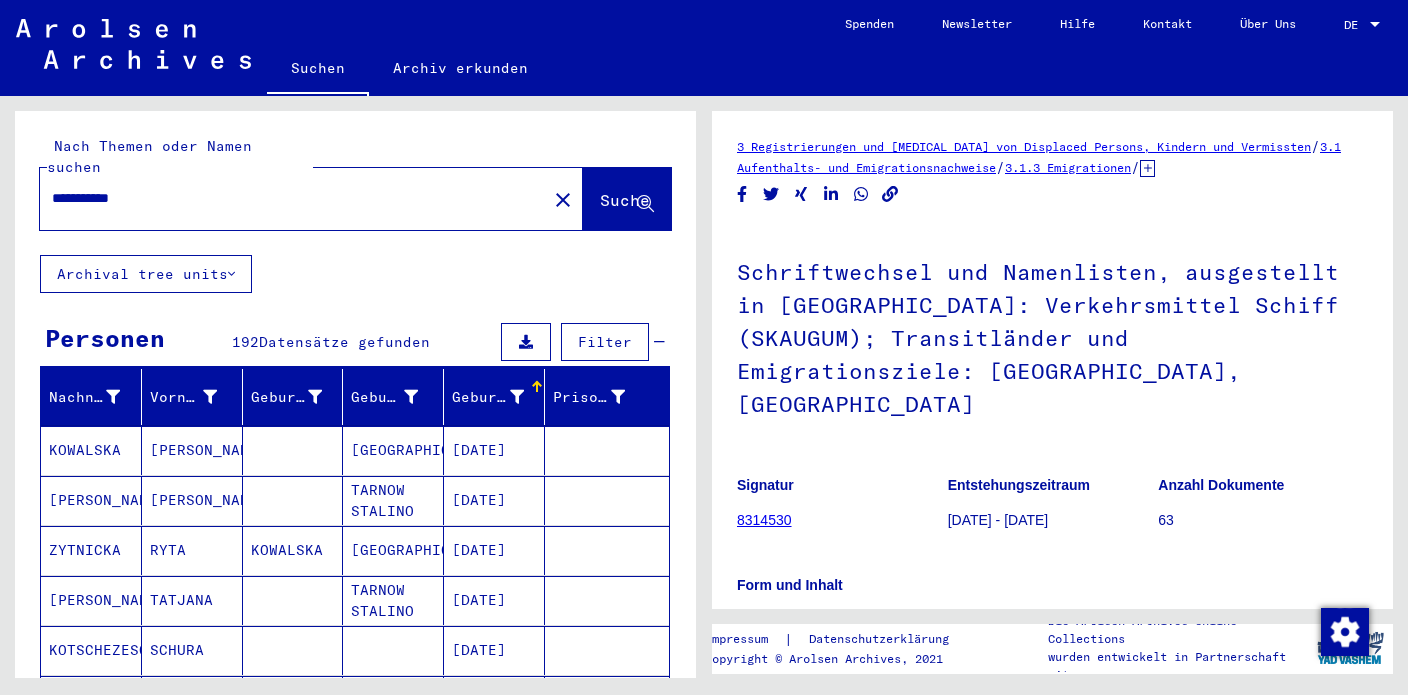 type on "**********" 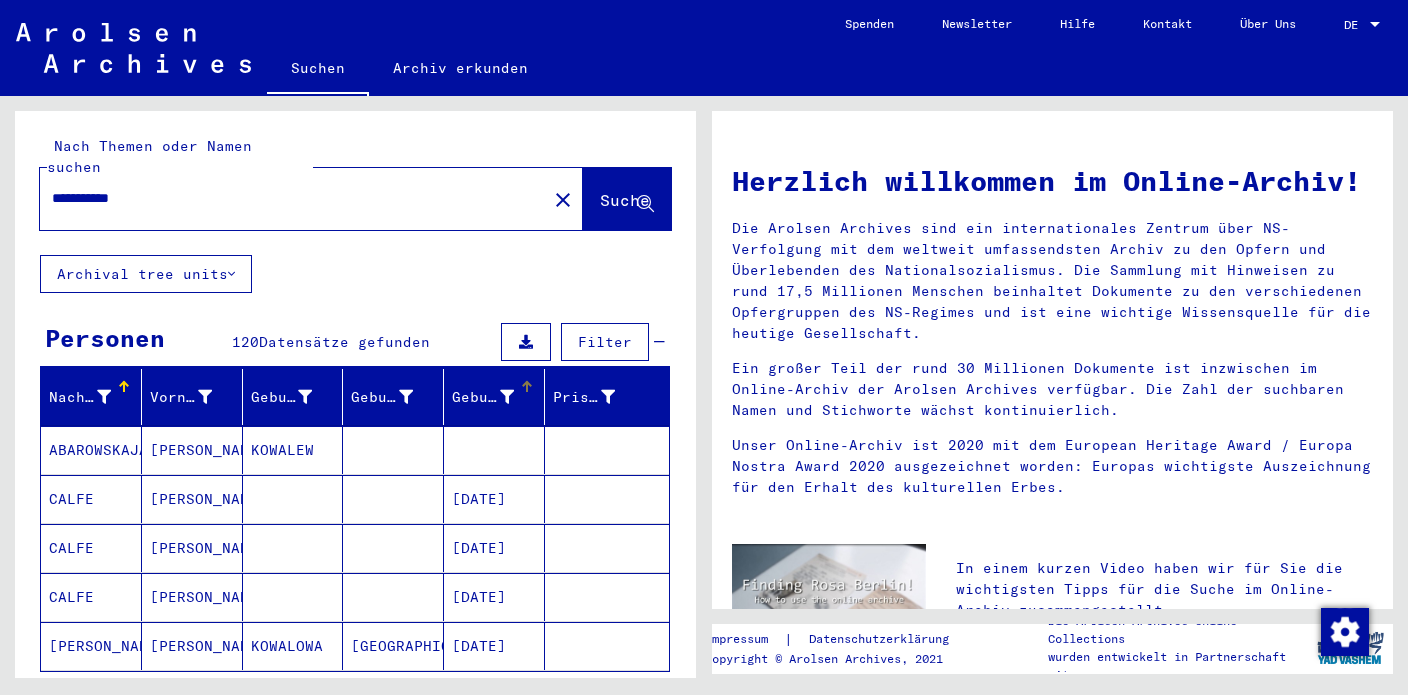 click at bounding box center [527, 382] 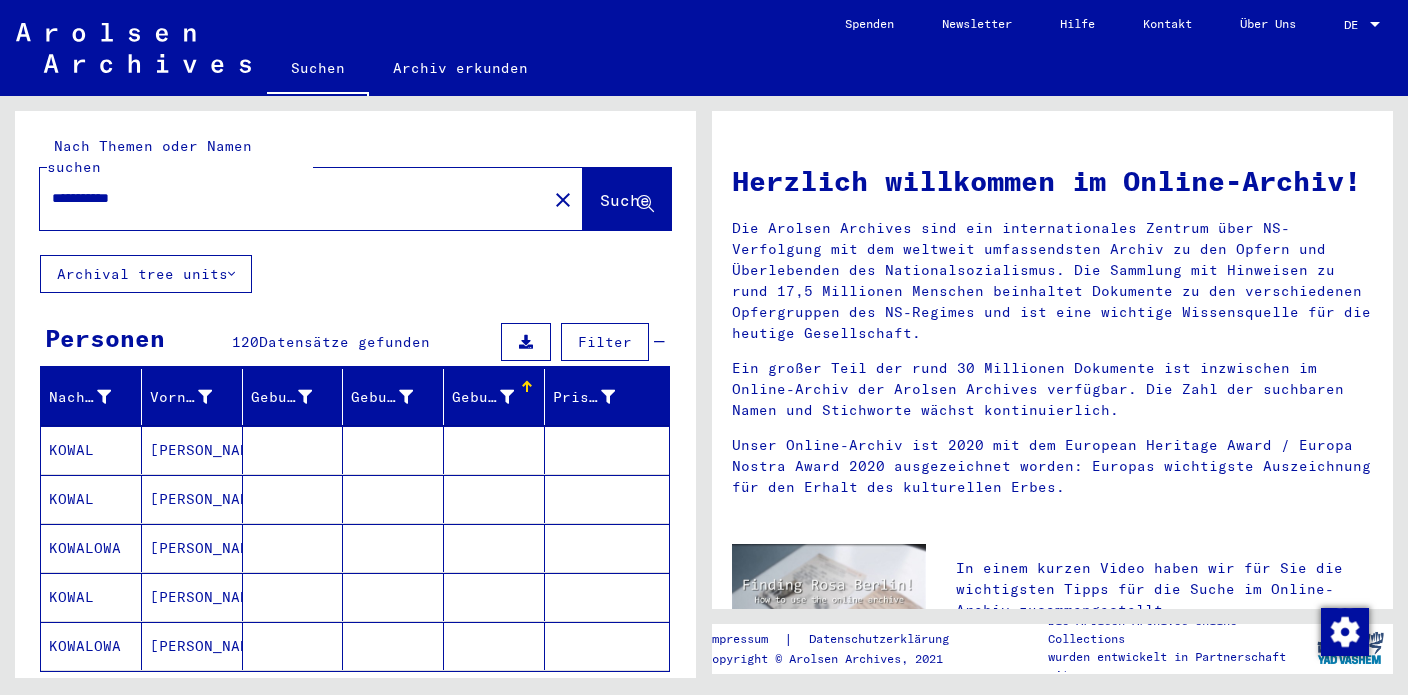scroll, scrollTop: 284, scrollLeft: 0, axis: vertical 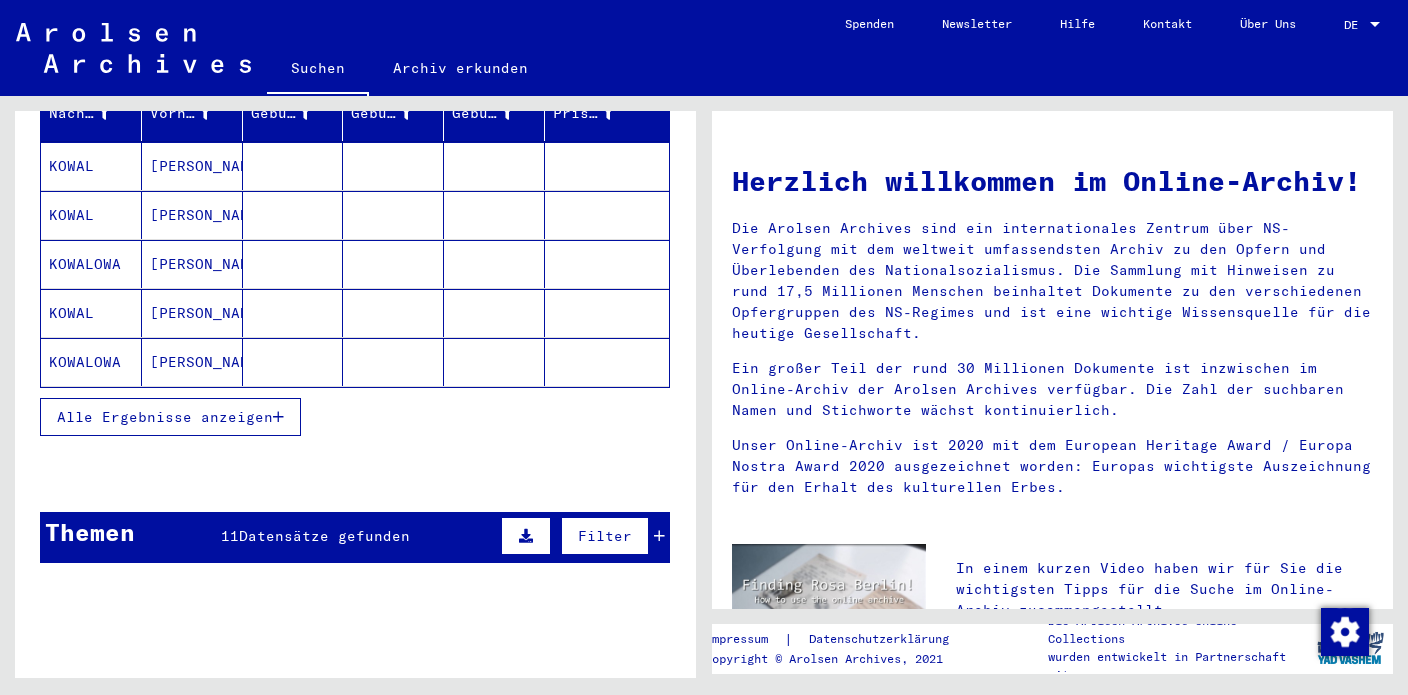 click at bounding box center (278, 417) 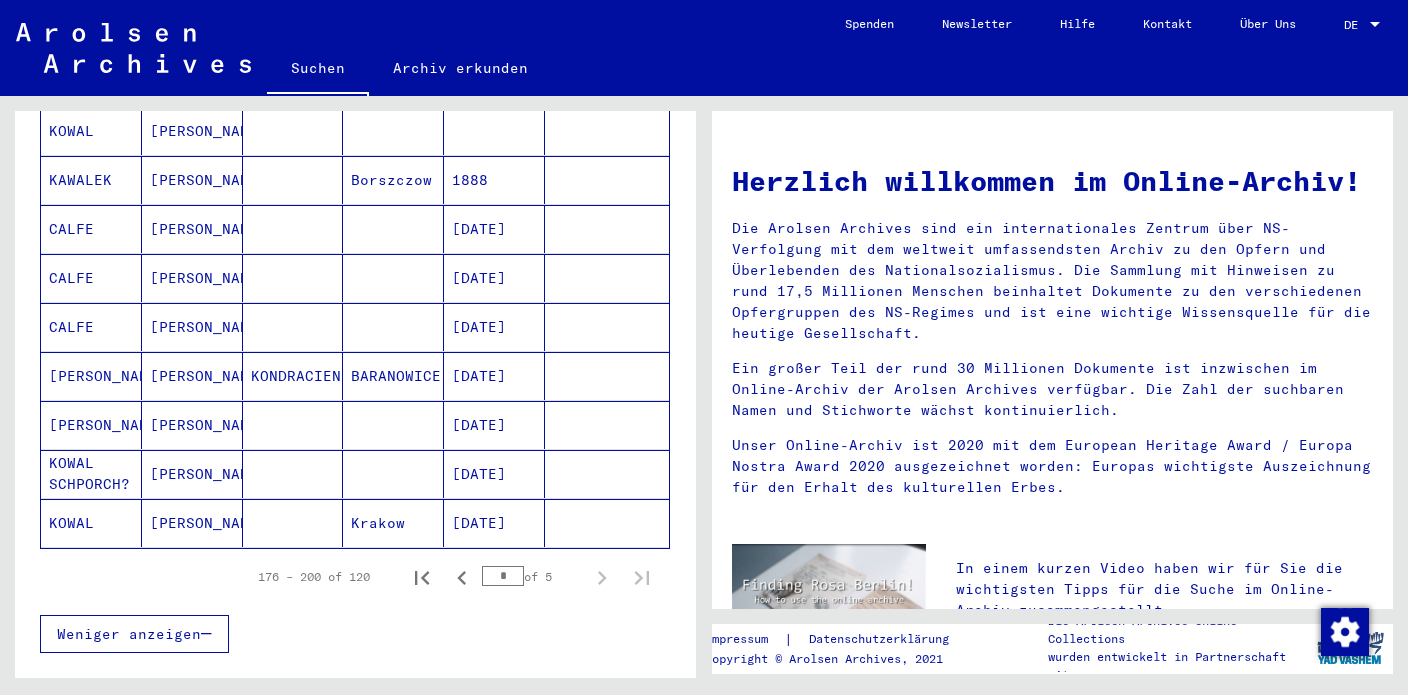 scroll, scrollTop: 1186, scrollLeft: 0, axis: vertical 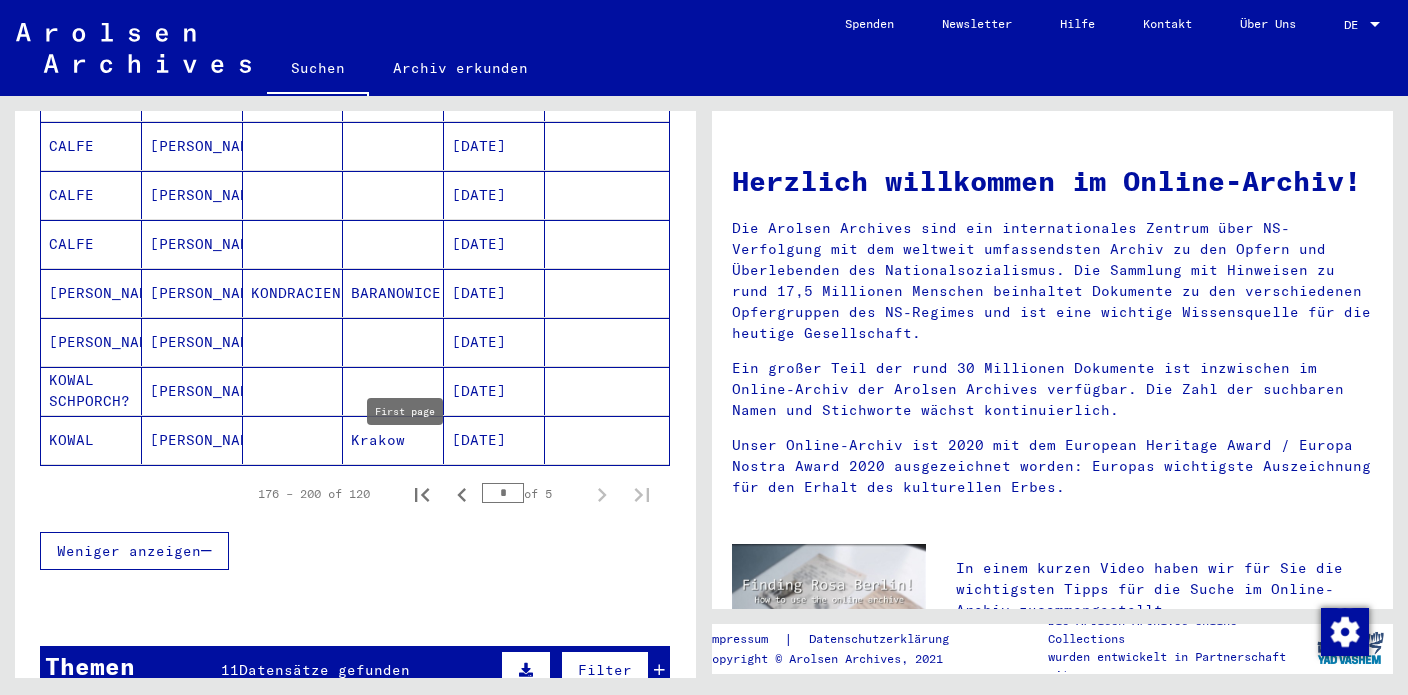 click 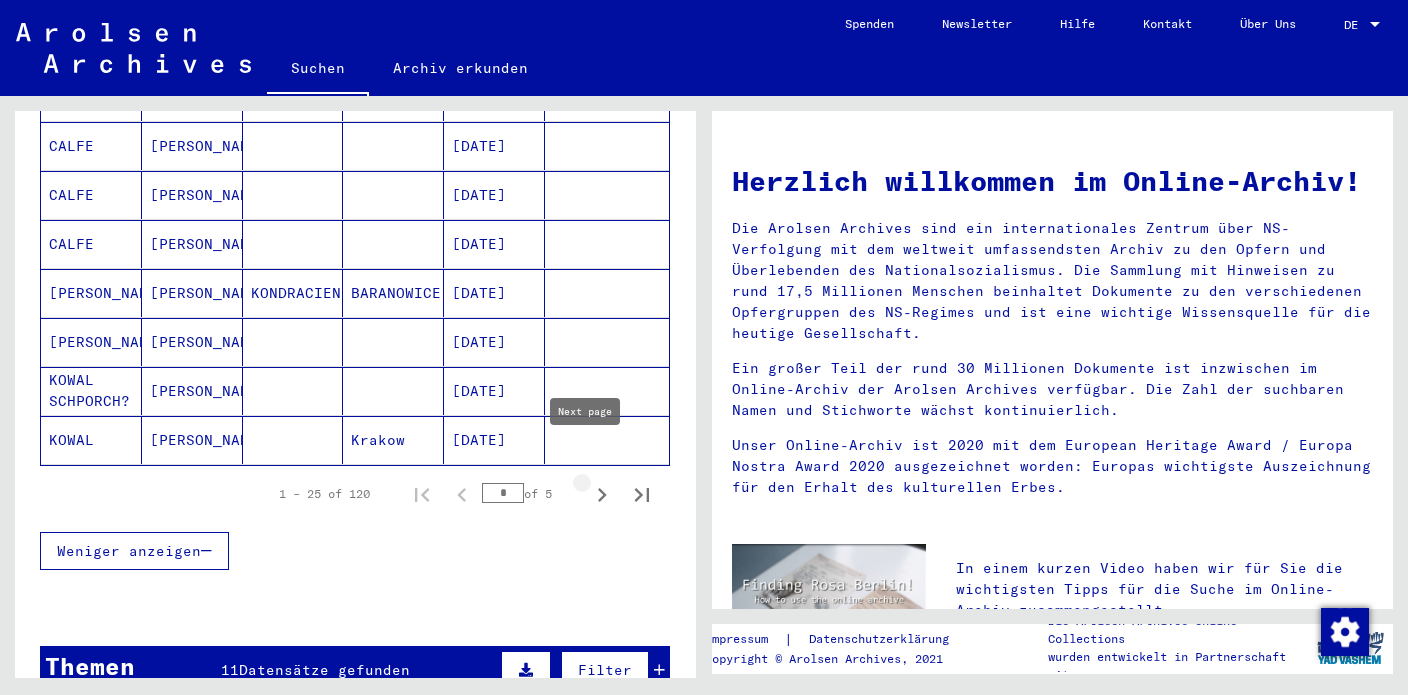 click 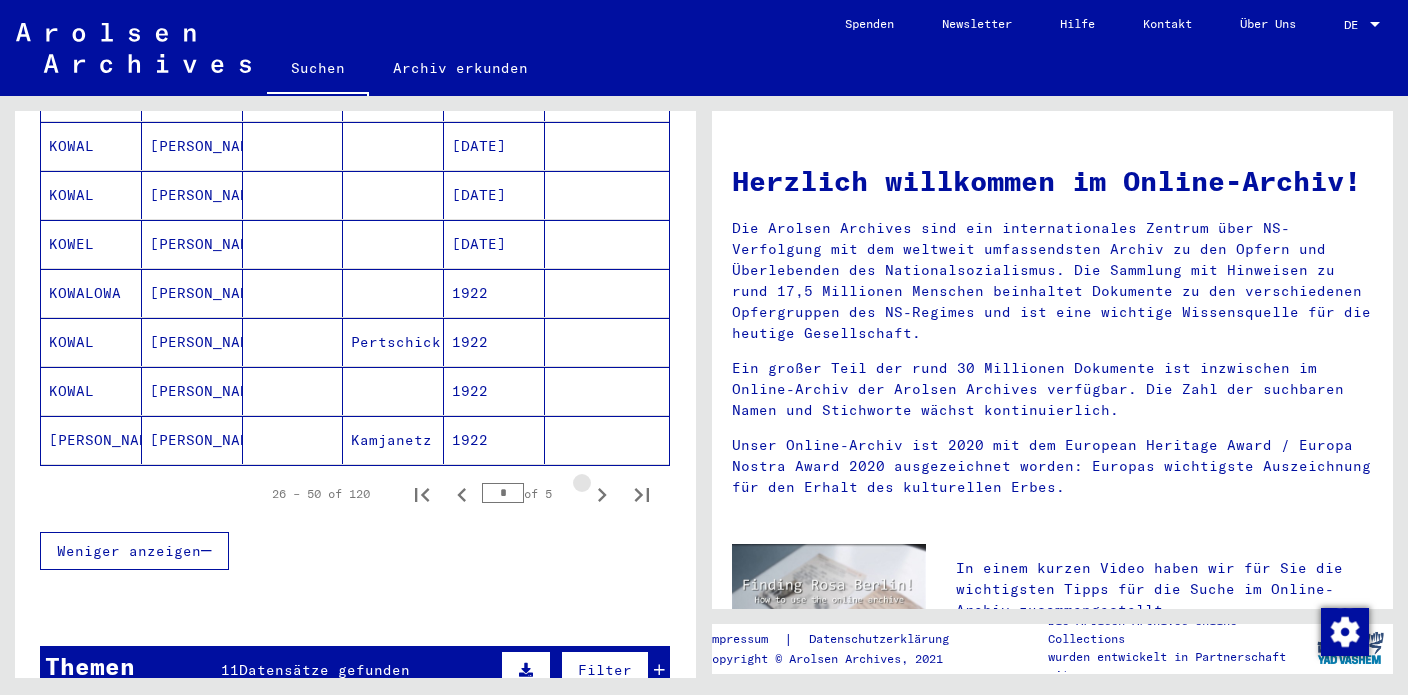 click 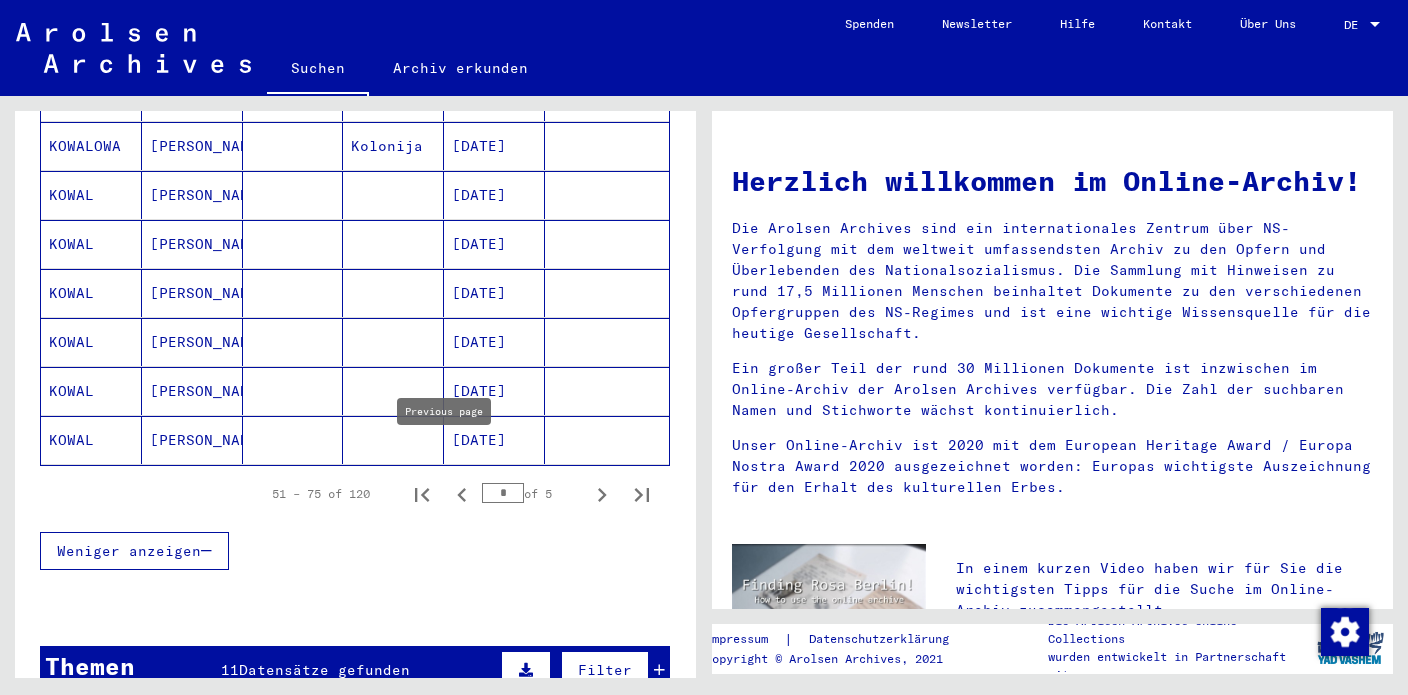 click 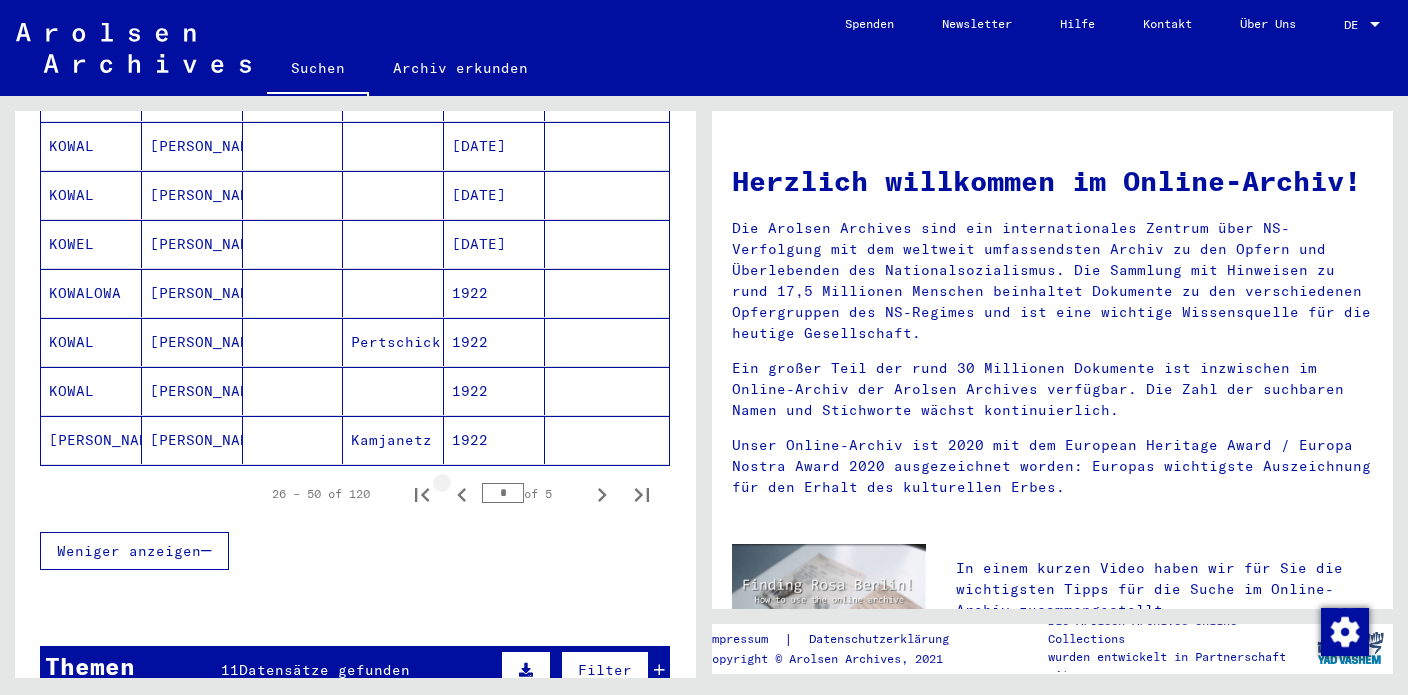 click 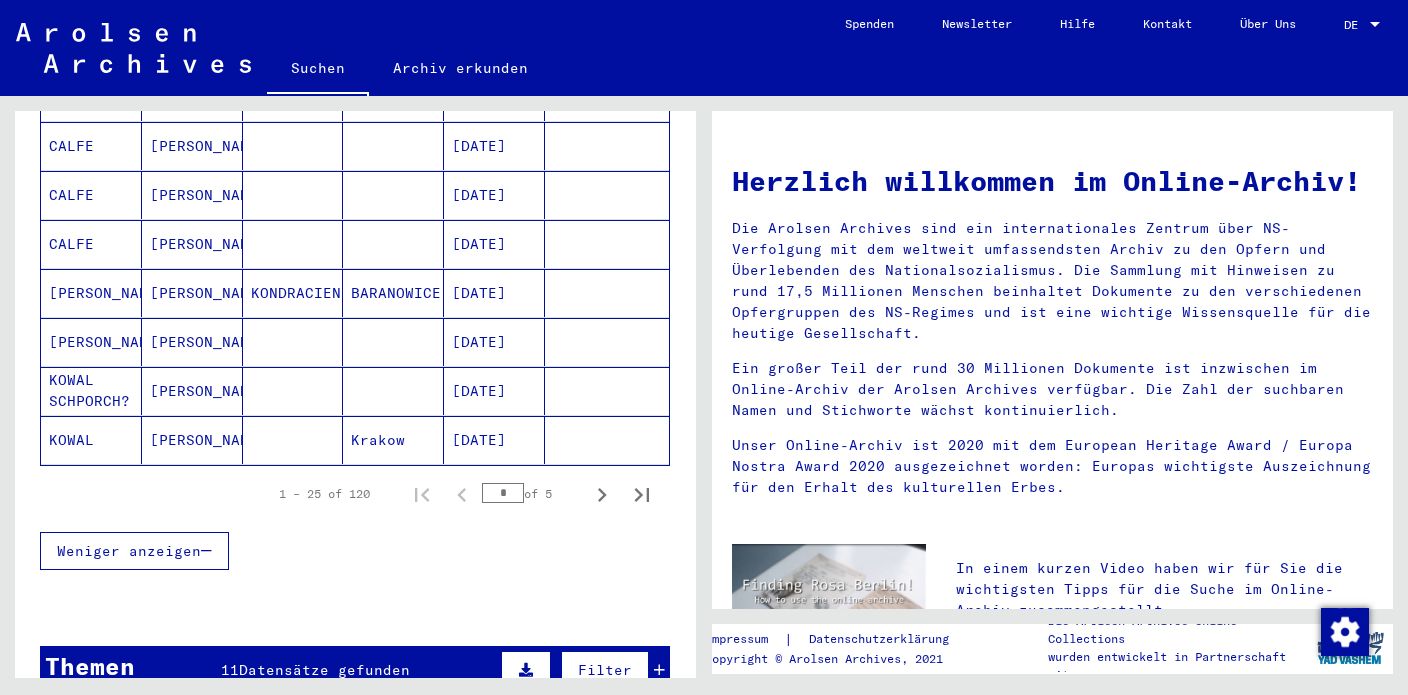 click at bounding box center (393, 440) 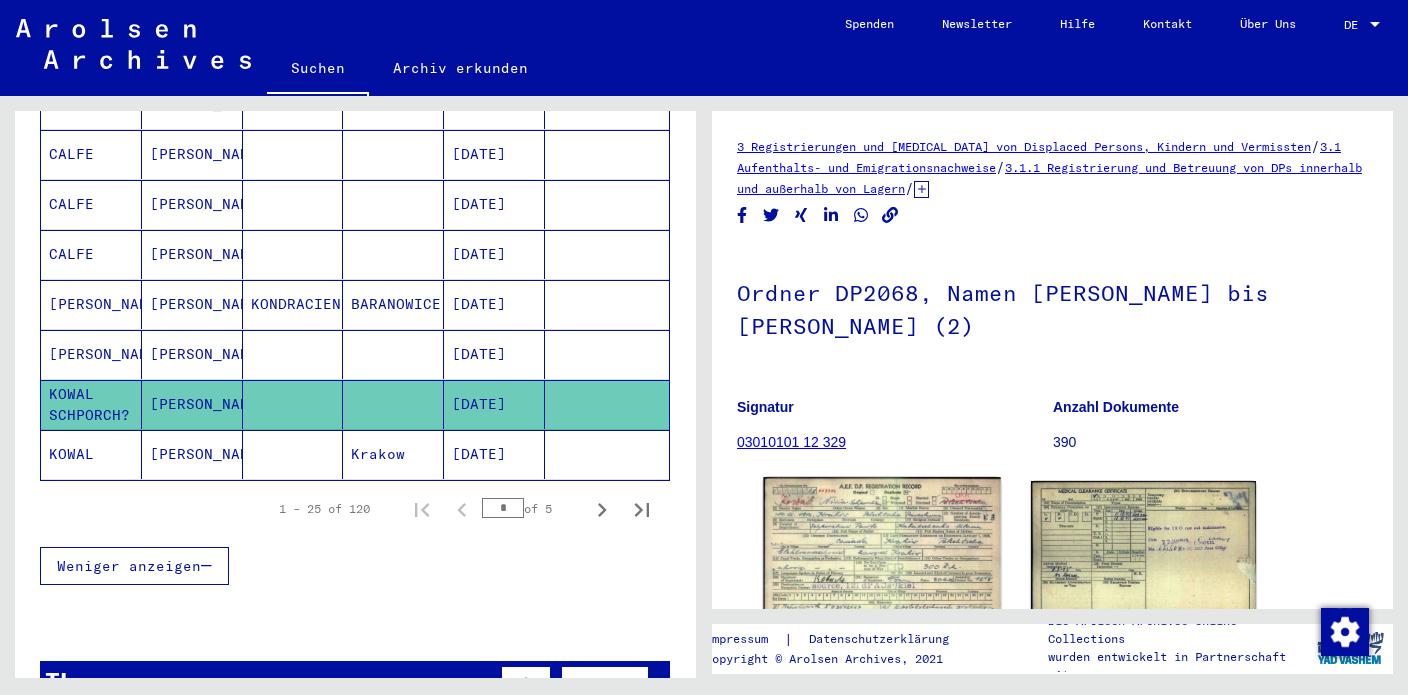 click 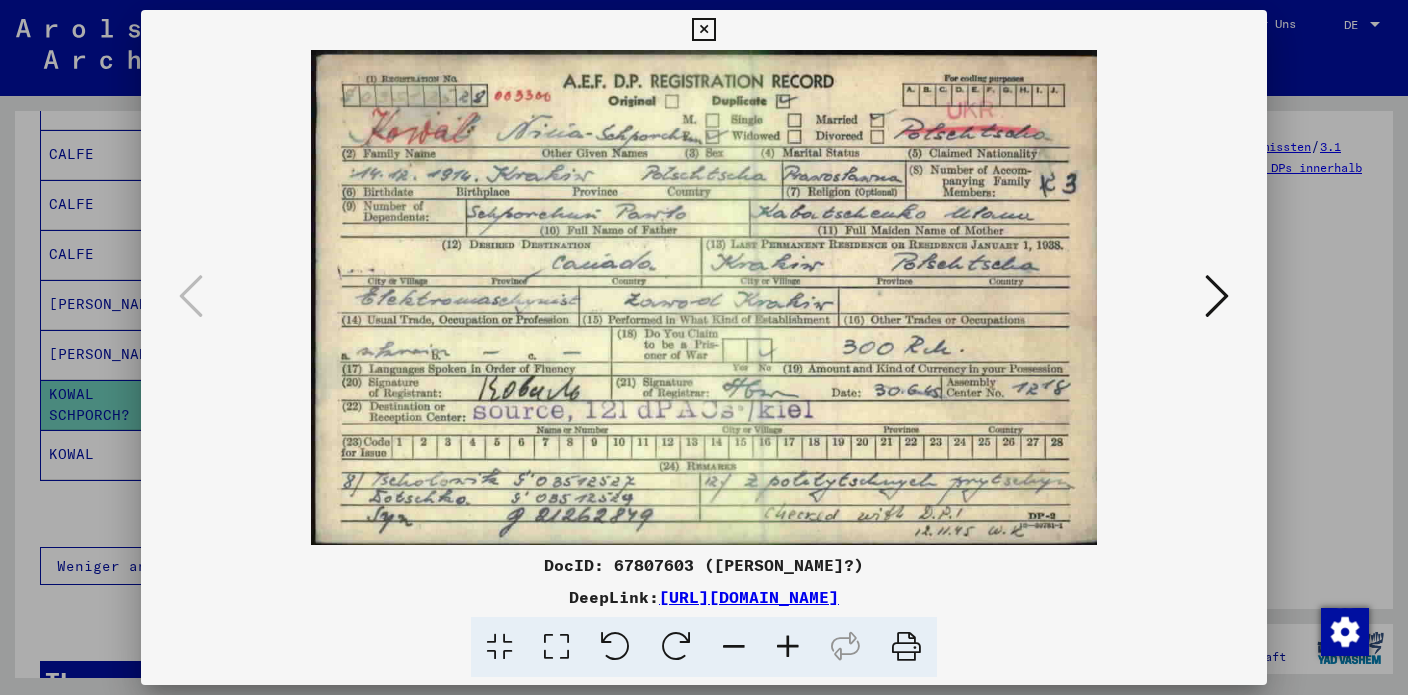 click at bounding box center [703, 30] 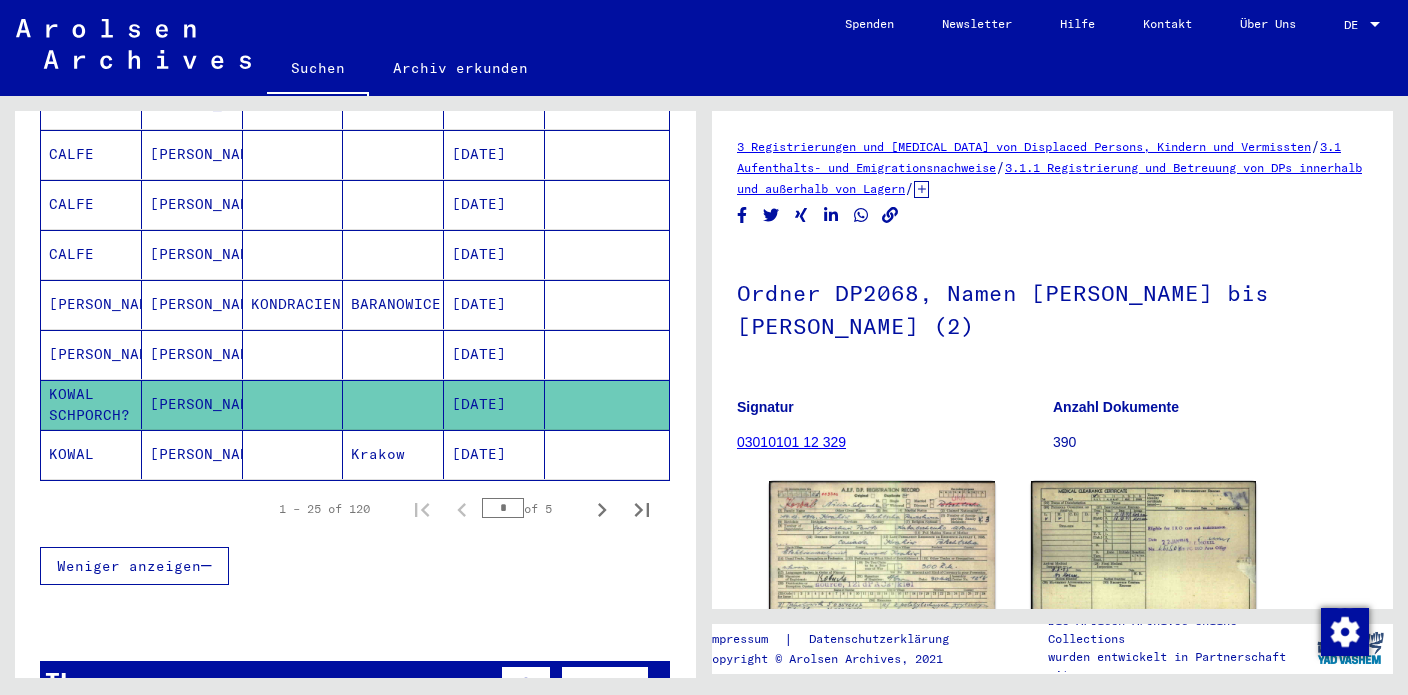 click on "[DATE]" 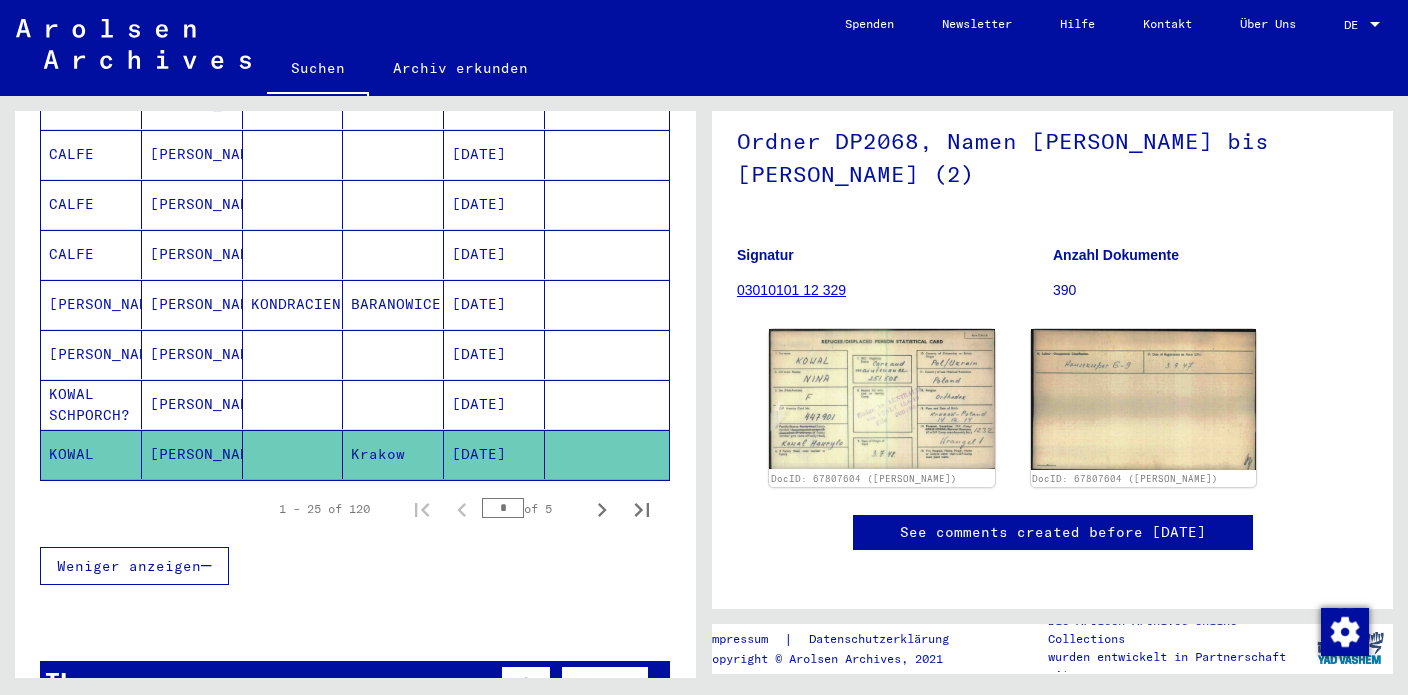 scroll, scrollTop: 190, scrollLeft: 0, axis: vertical 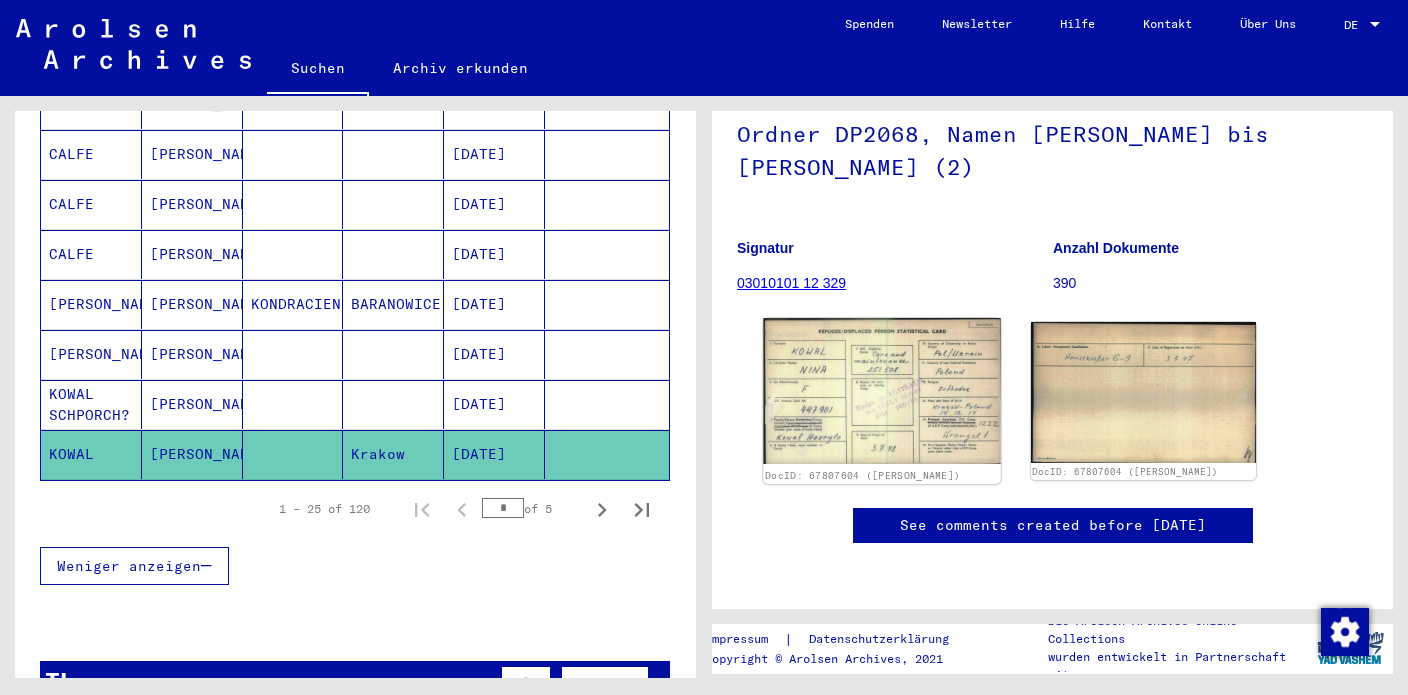click 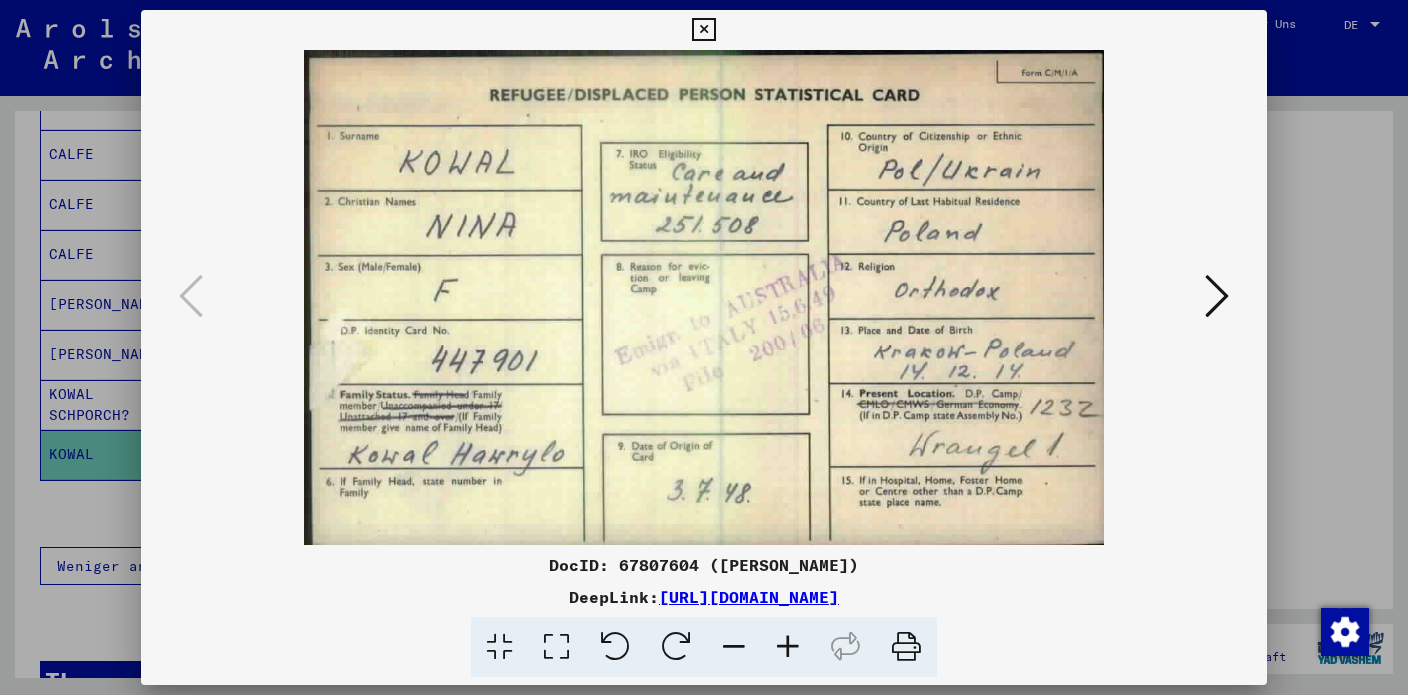 click on "DocID: 67807604 ([PERSON_NAME])" at bounding box center (704, 565) 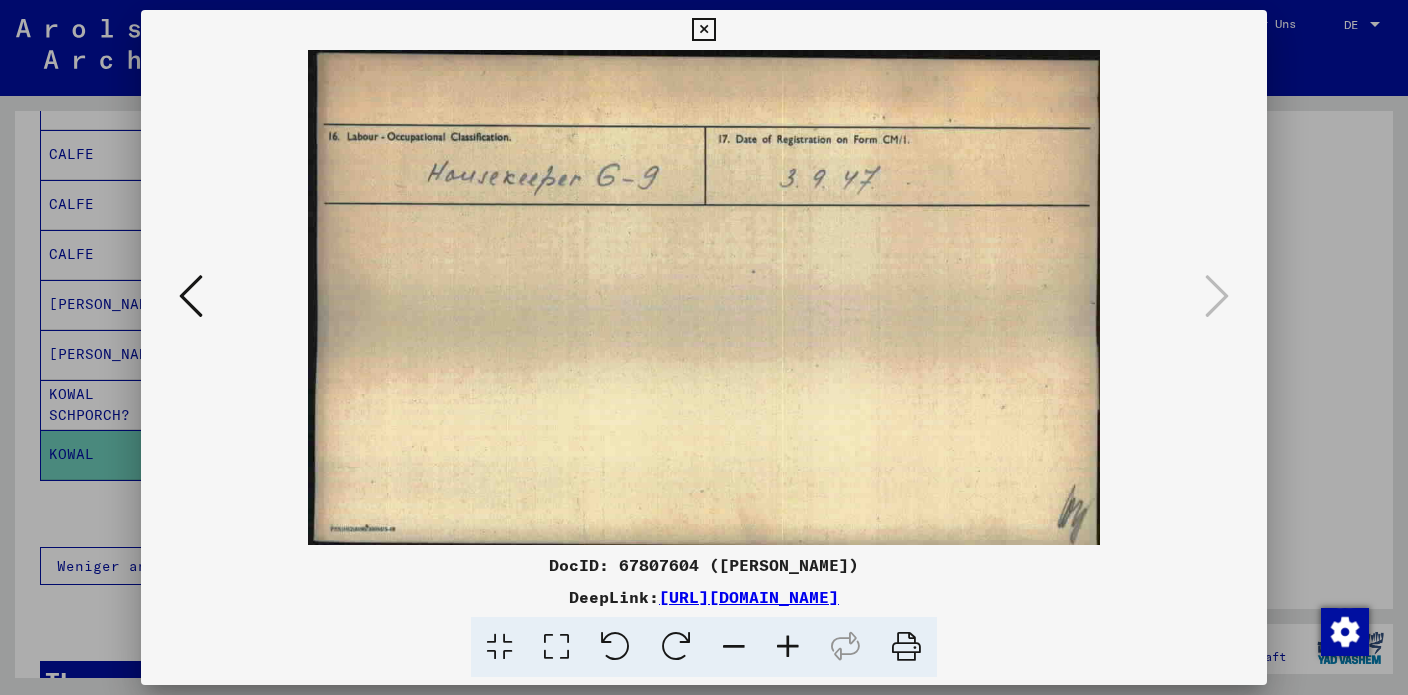 click at bounding box center [906, 647] 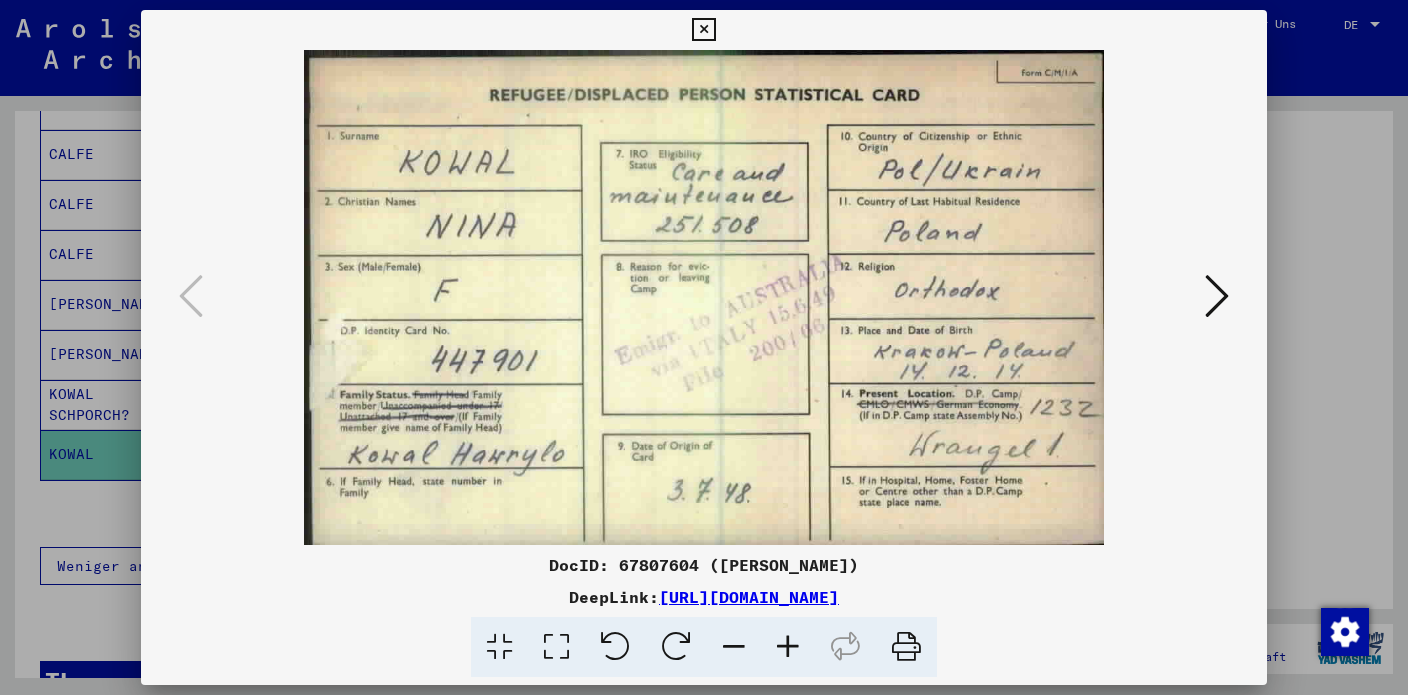 click at bounding box center (703, 30) 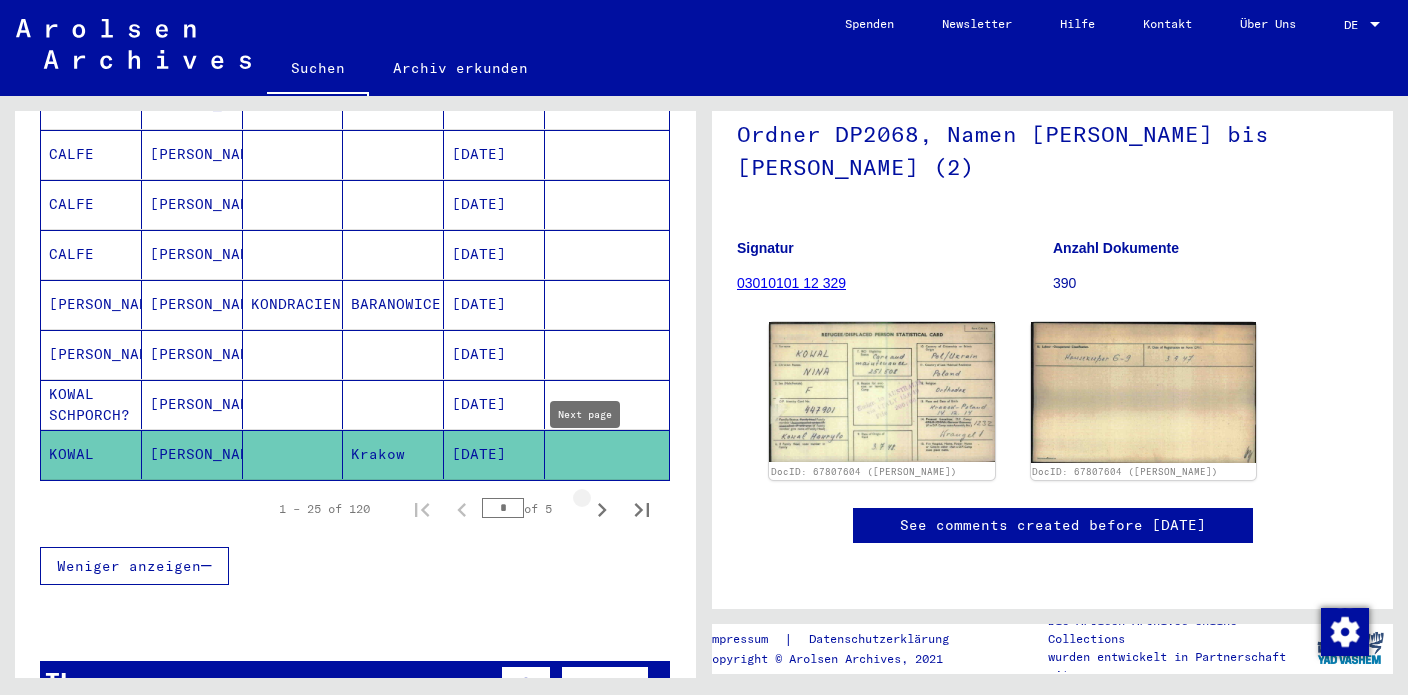 click 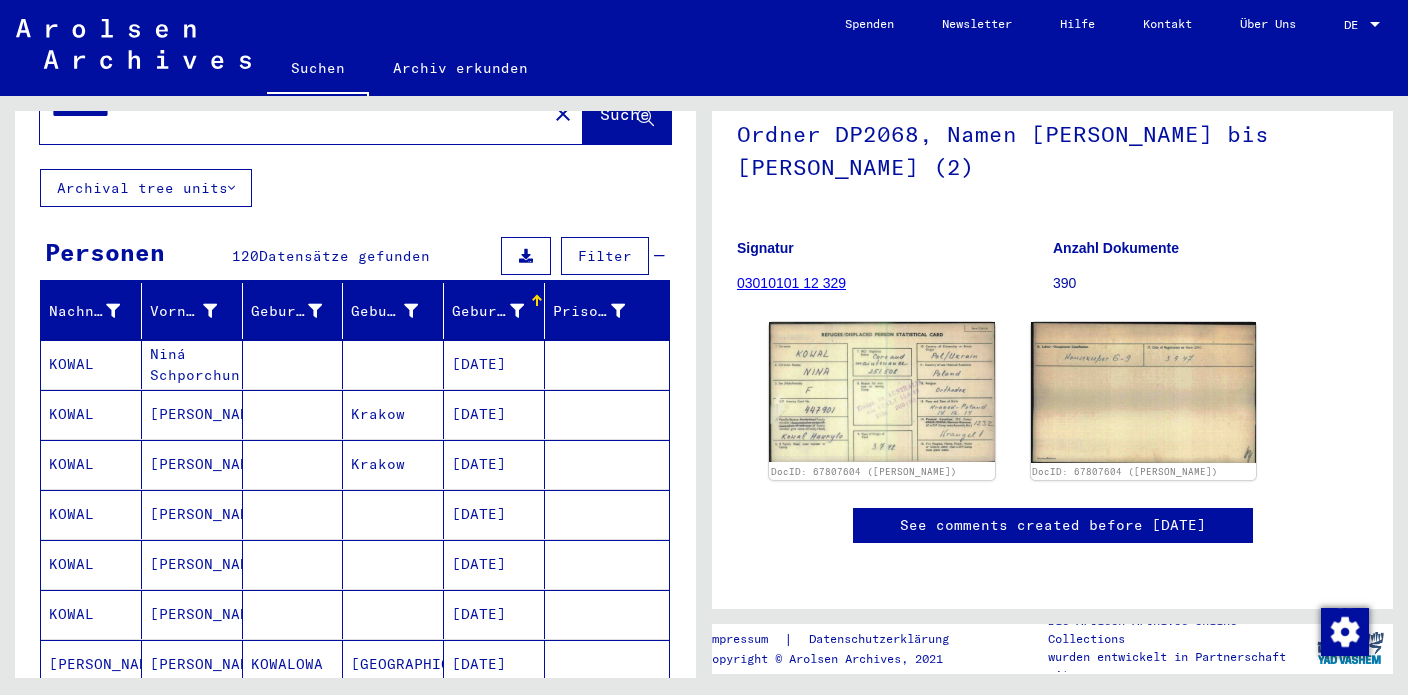 scroll, scrollTop: 196, scrollLeft: 0, axis: vertical 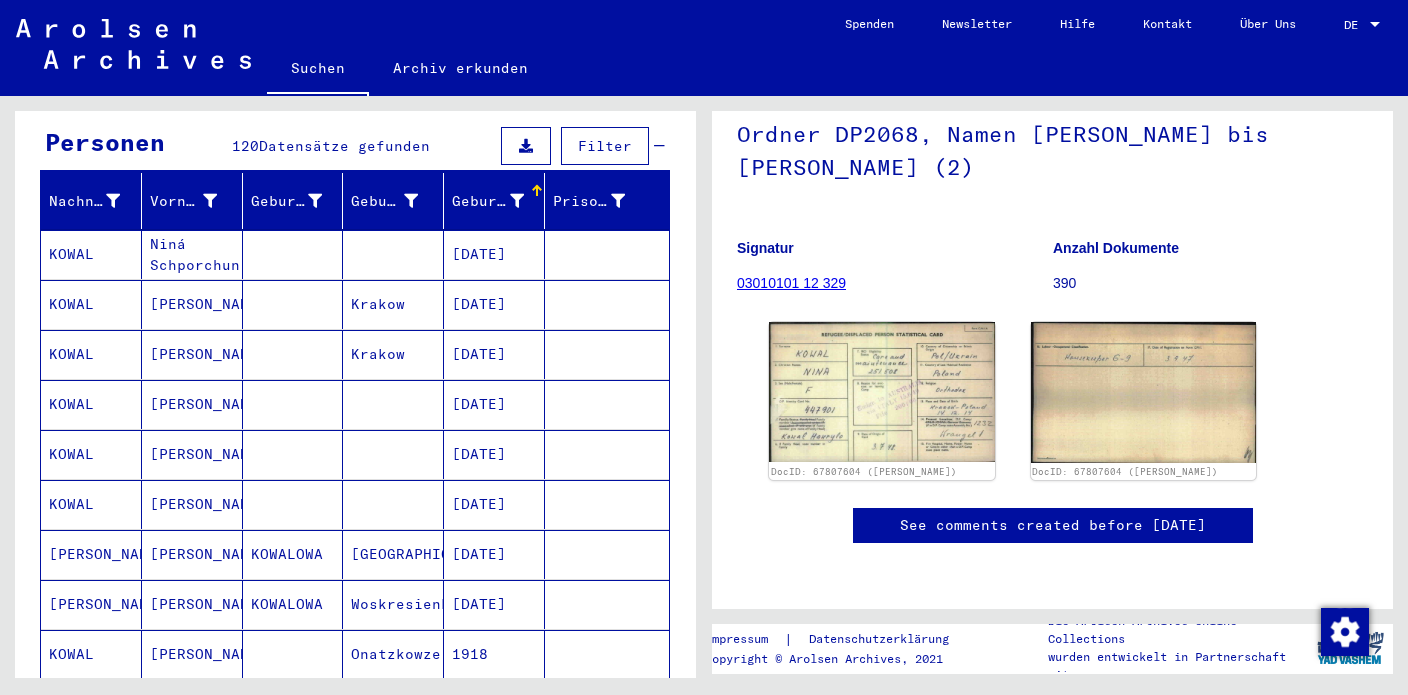 click on "Niná Schporchun" at bounding box center (192, 304) 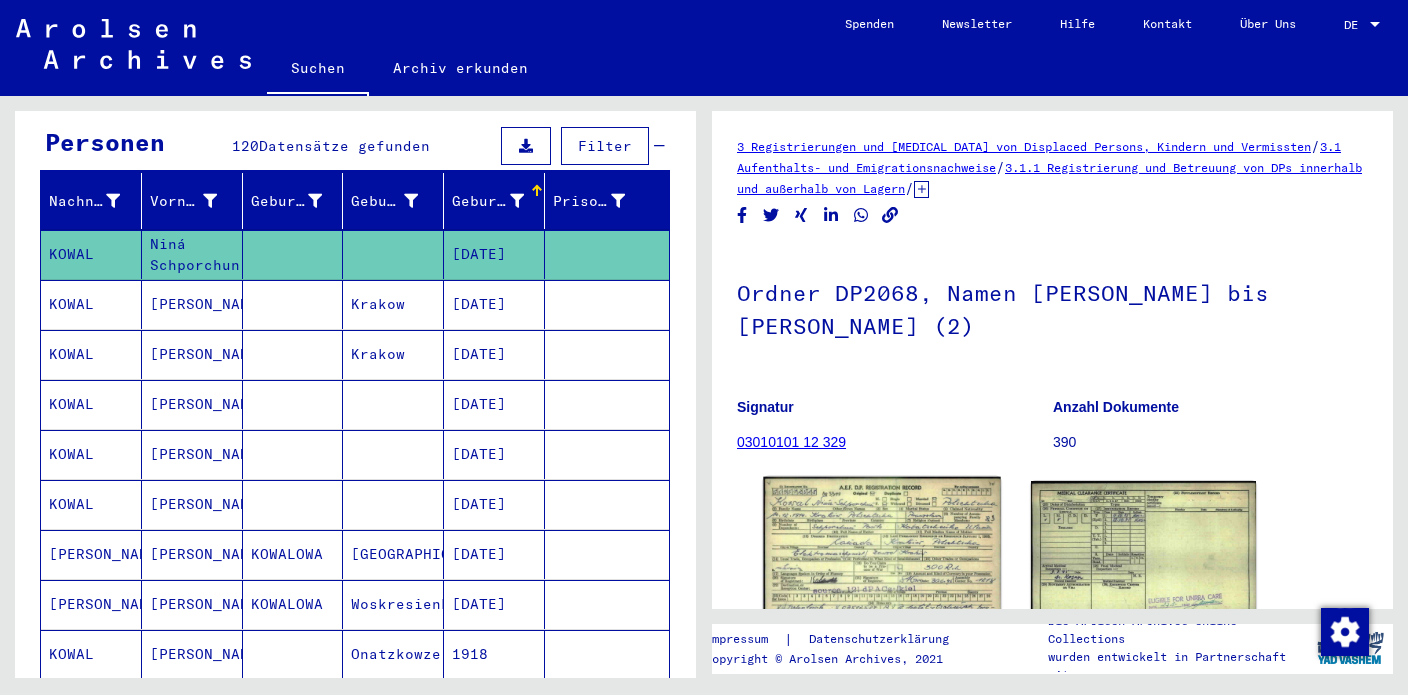 click 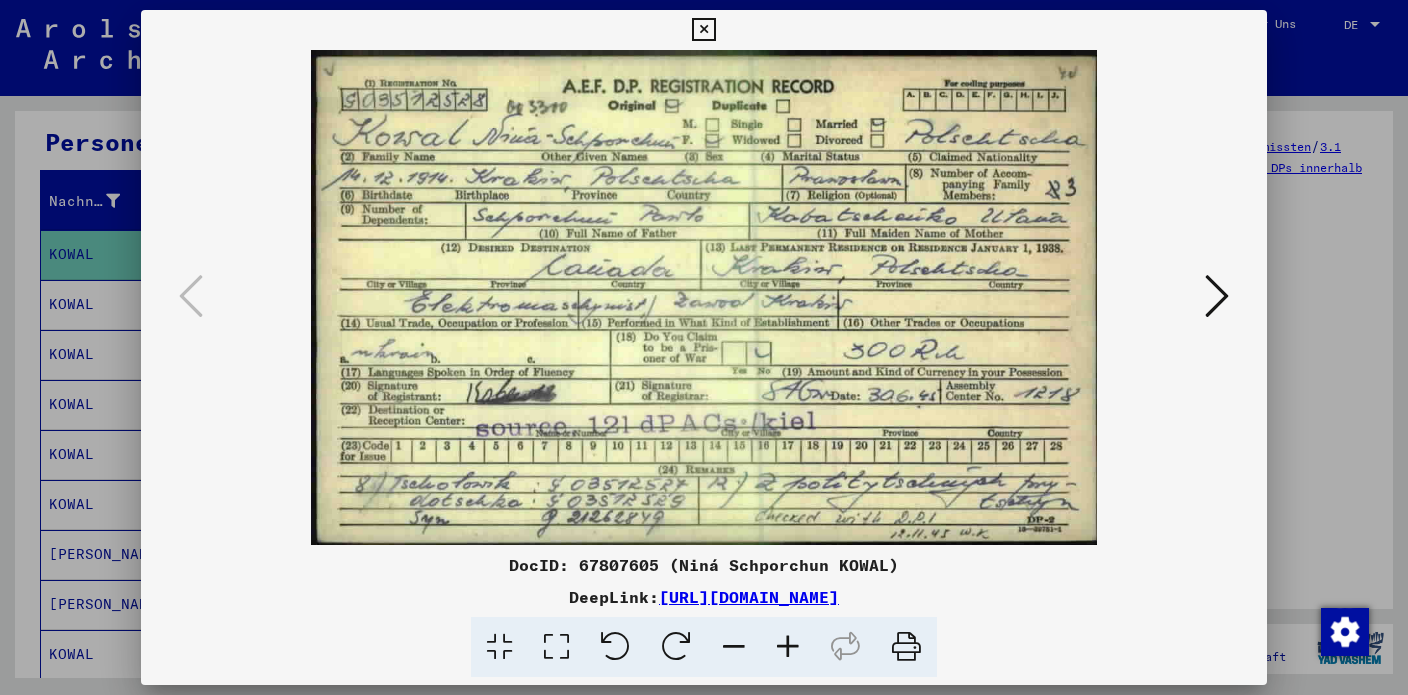 click at bounding box center (703, 30) 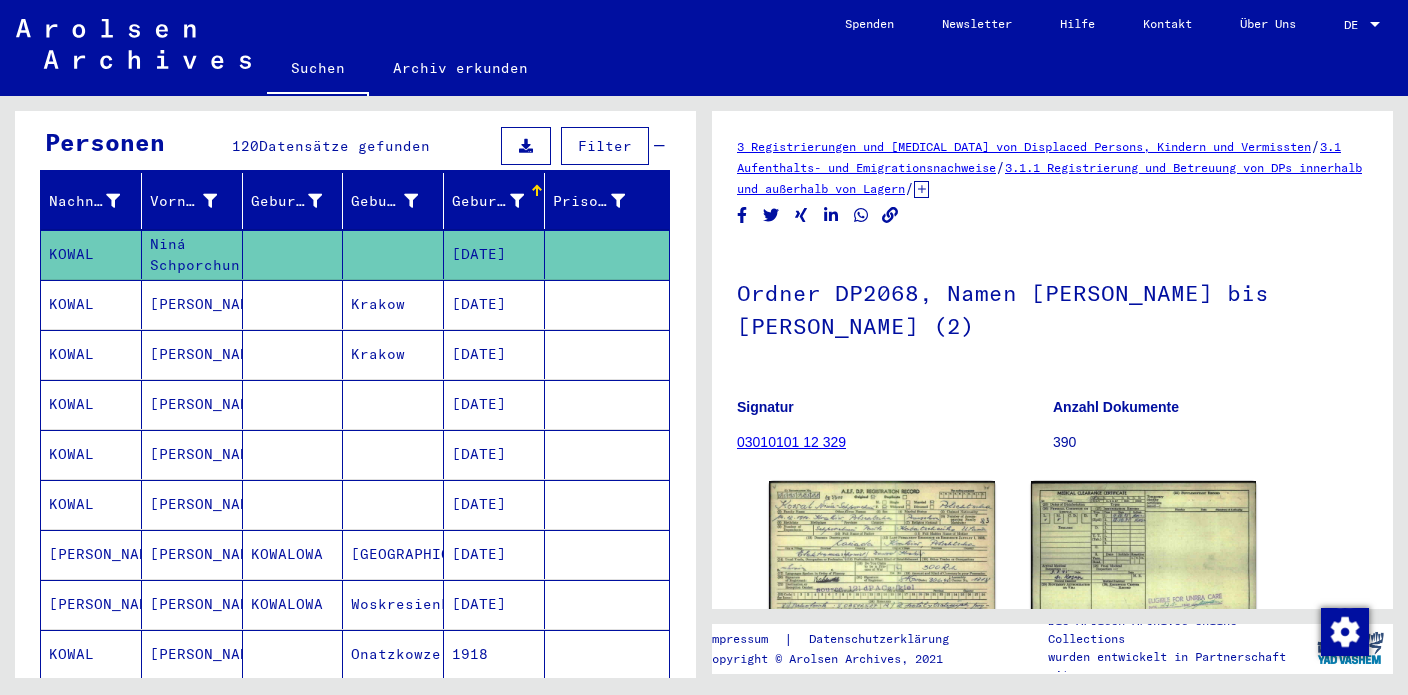 click on "[PERSON_NAME]" at bounding box center [192, 354] 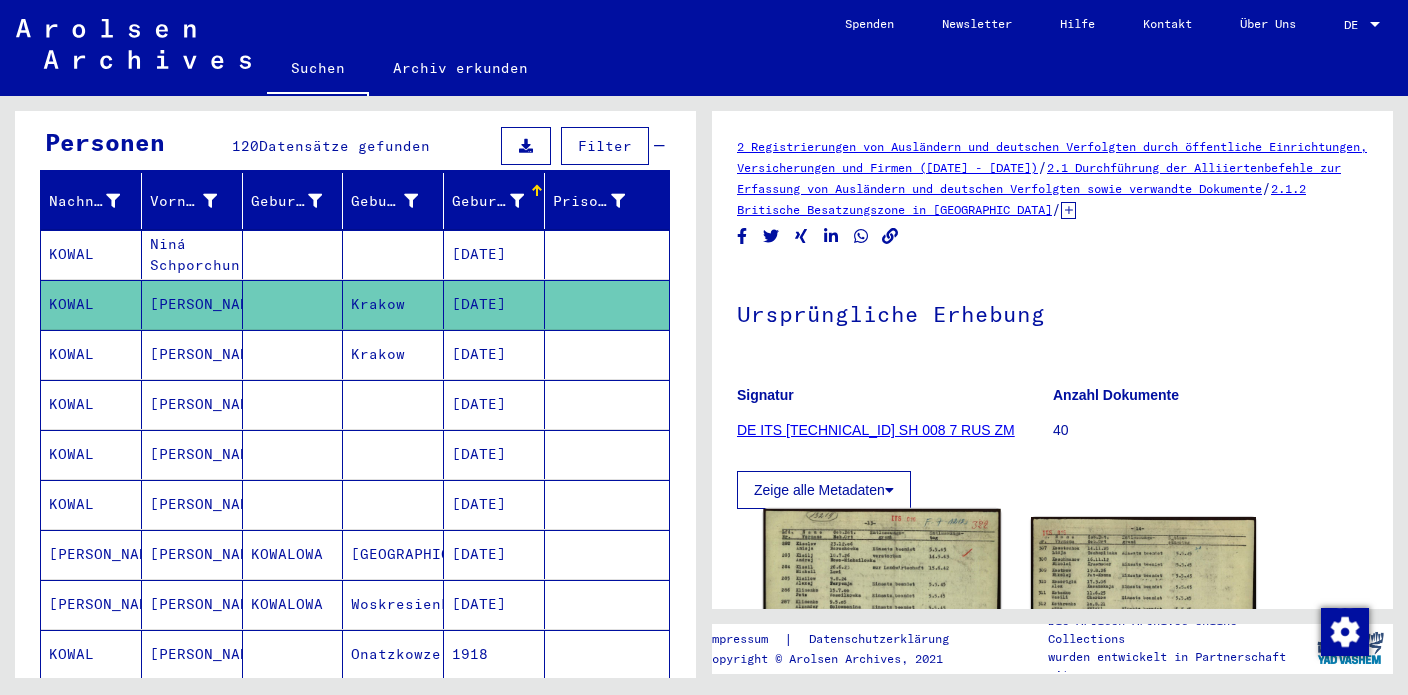 click 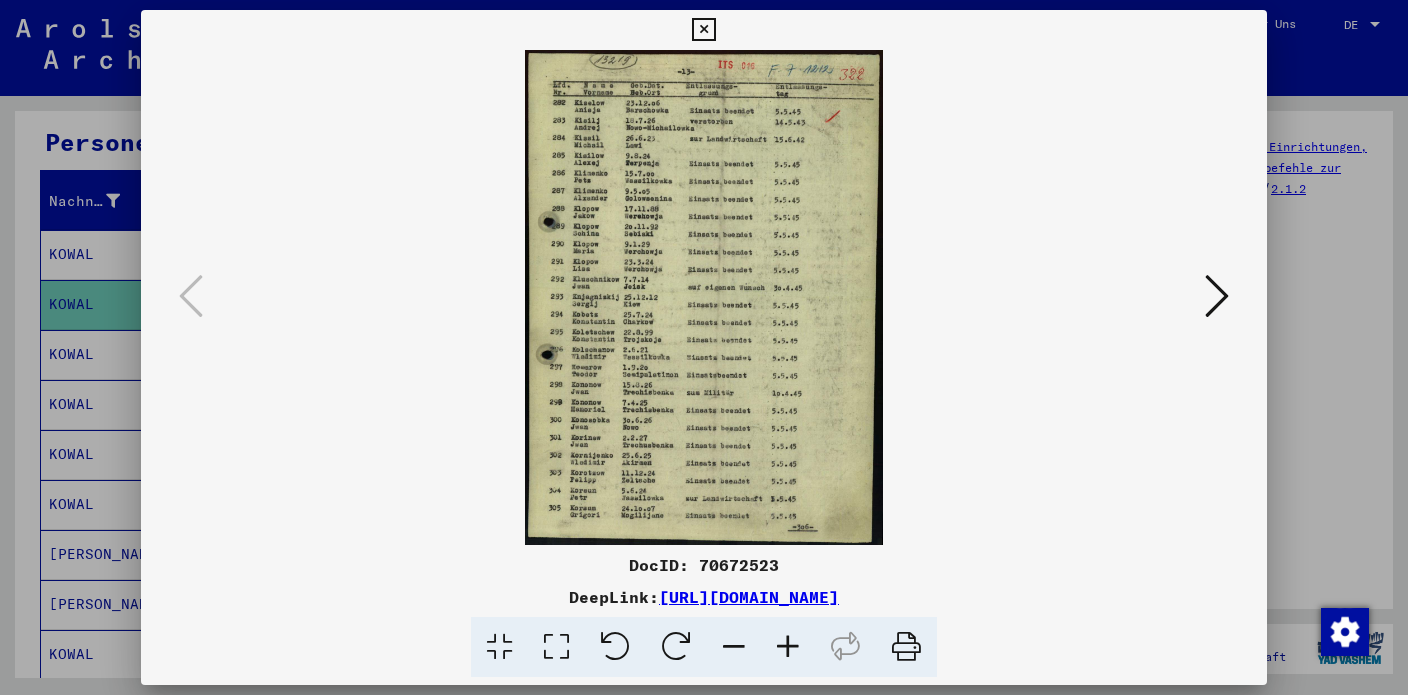 click on "DocID: 70672523" at bounding box center (704, 565) 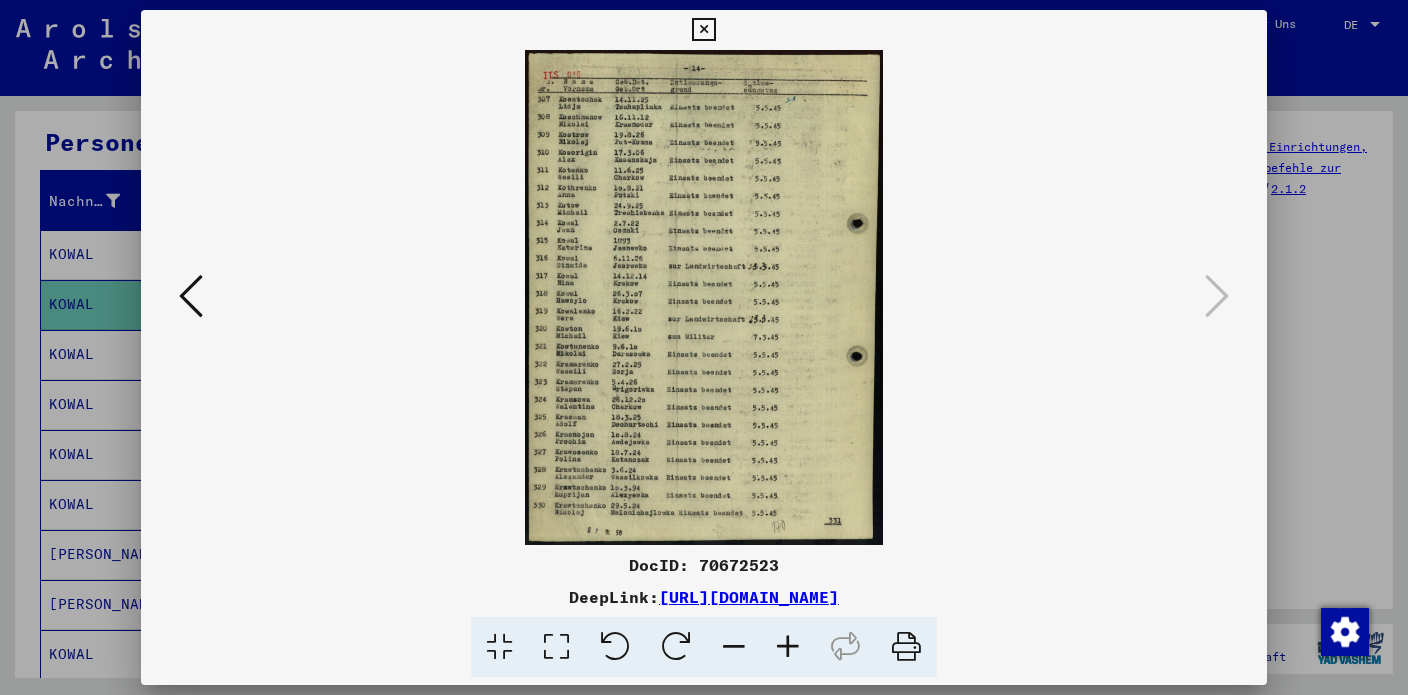 click at bounding box center (906, 647) 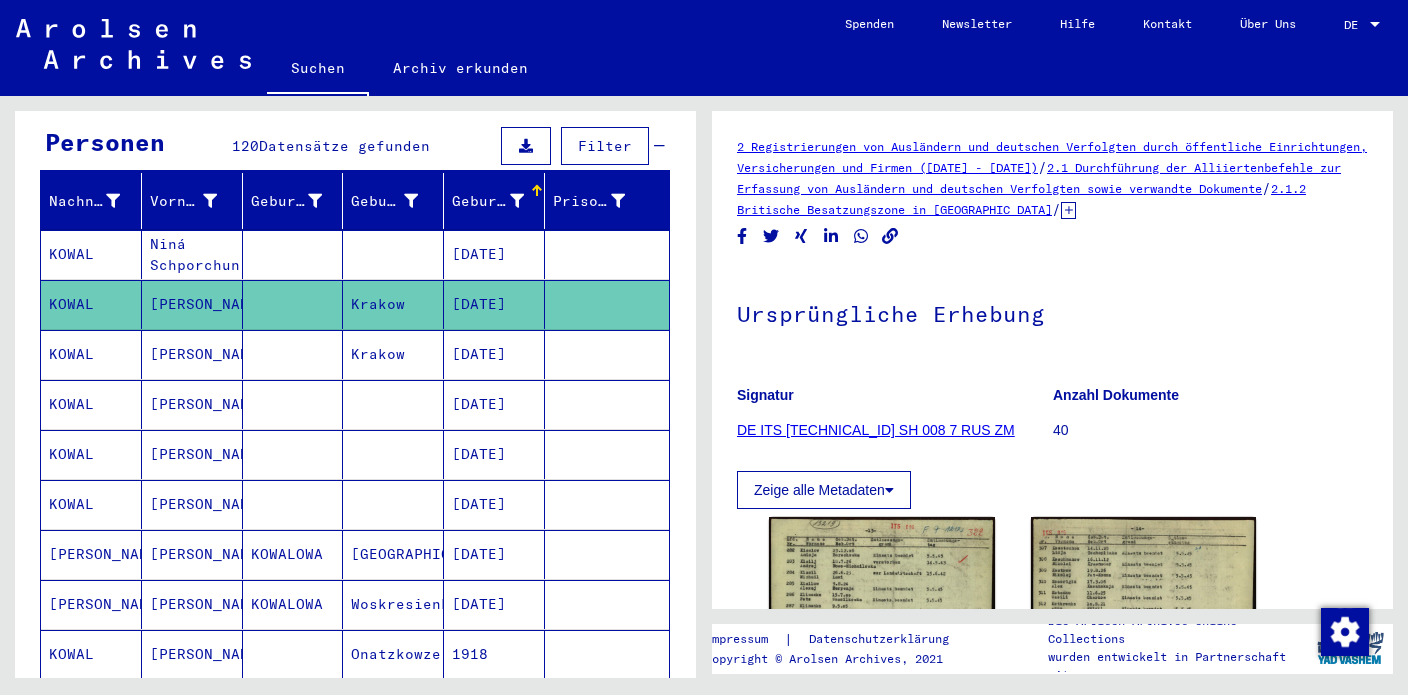 click on "[DATE]" at bounding box center [494, 404] 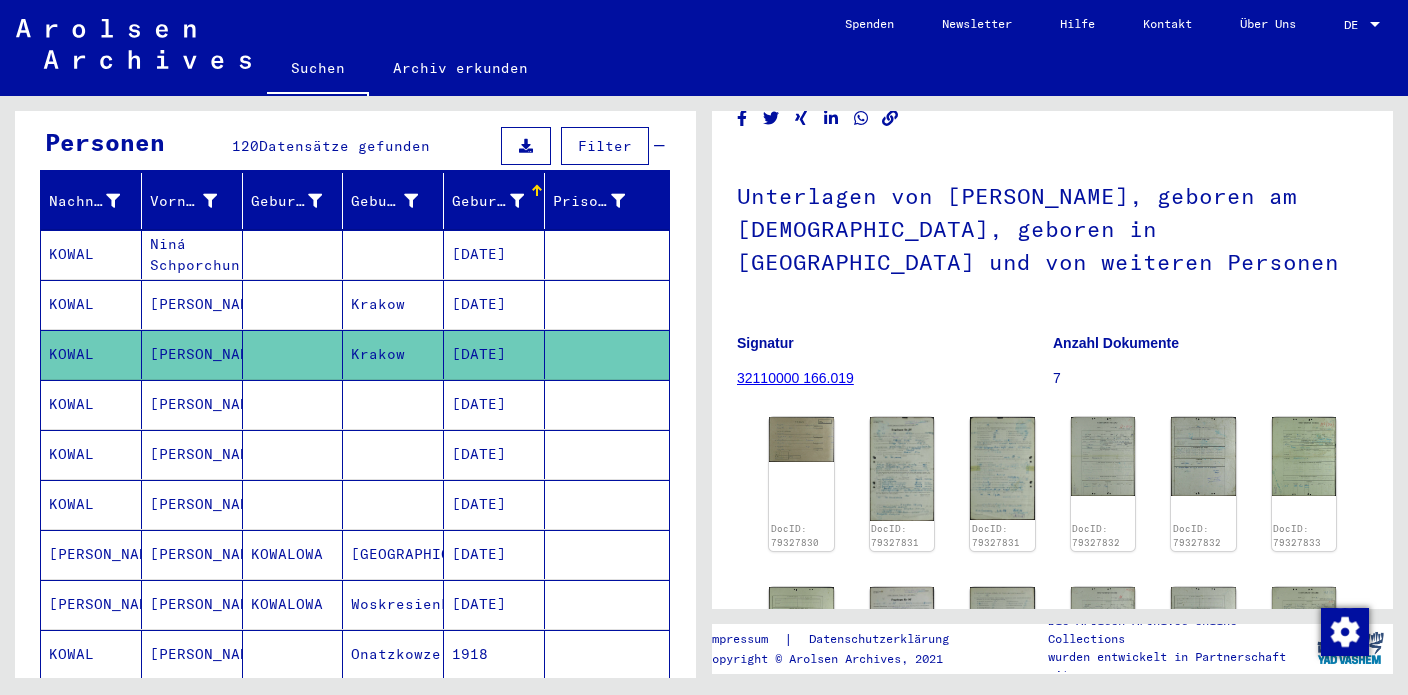 scroll, scrollTop: 111, scrollLeft: 0, axis: vertical 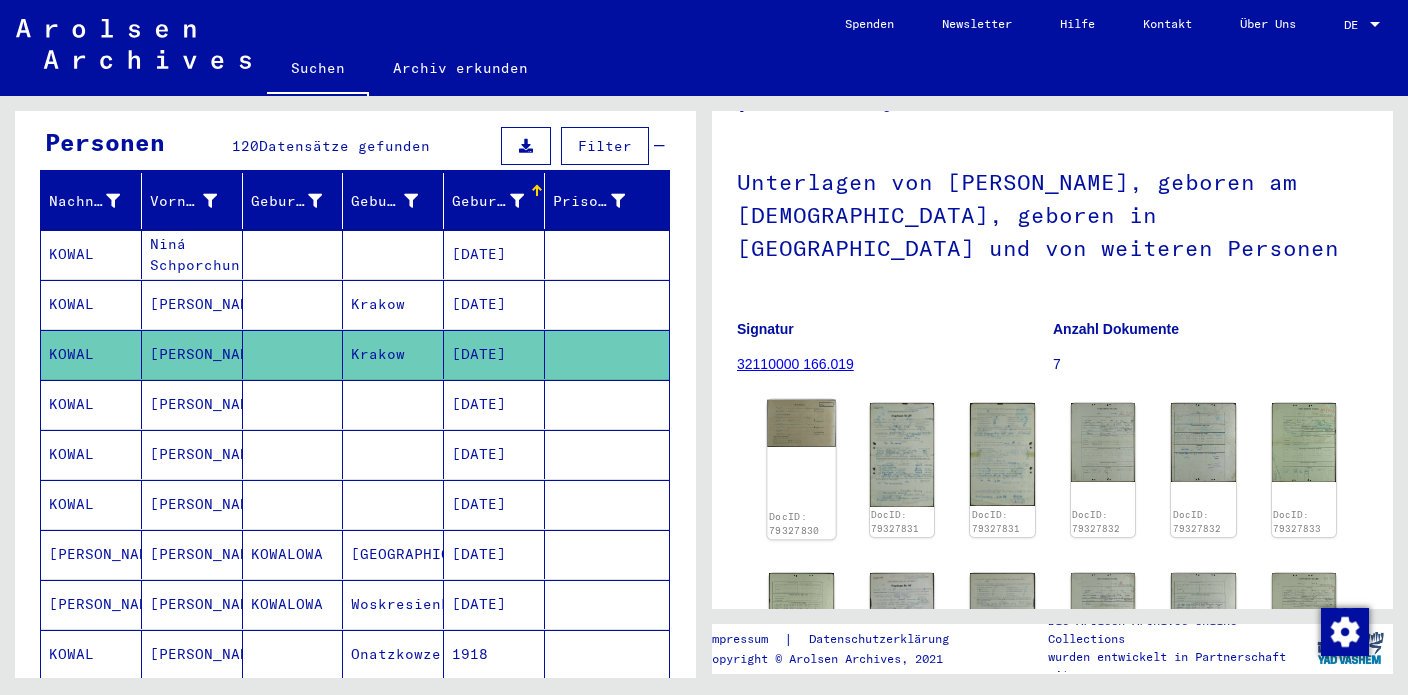 click 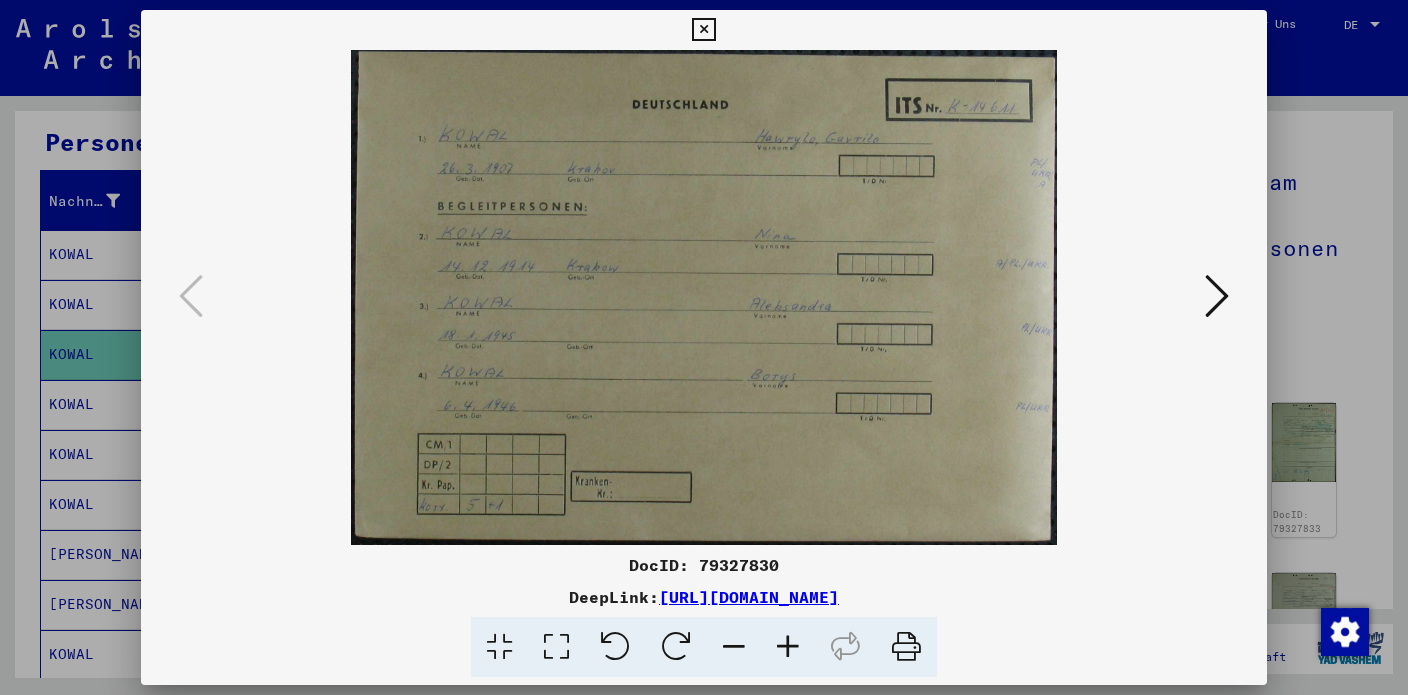 click on "DocID: 79327830" at bounding box center [704, 565] 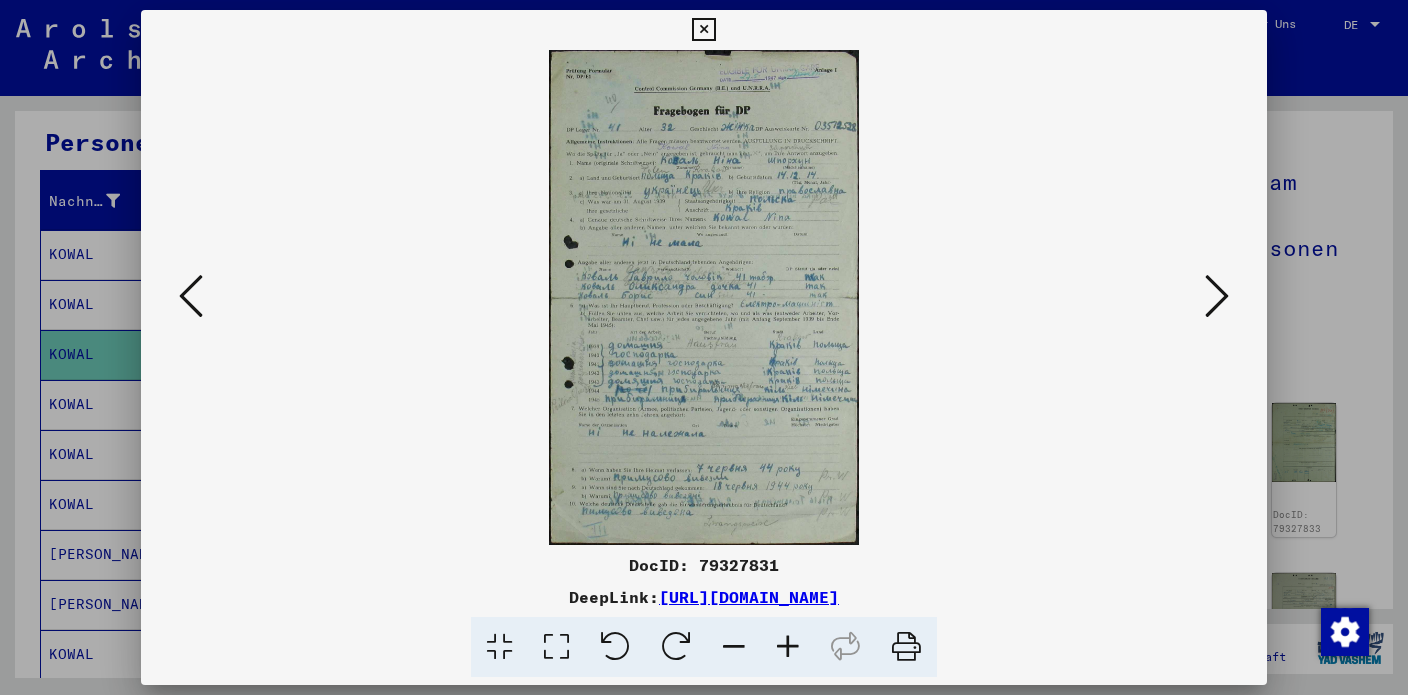 click on "DocID: 79327831" at bounding box center (704, 565) 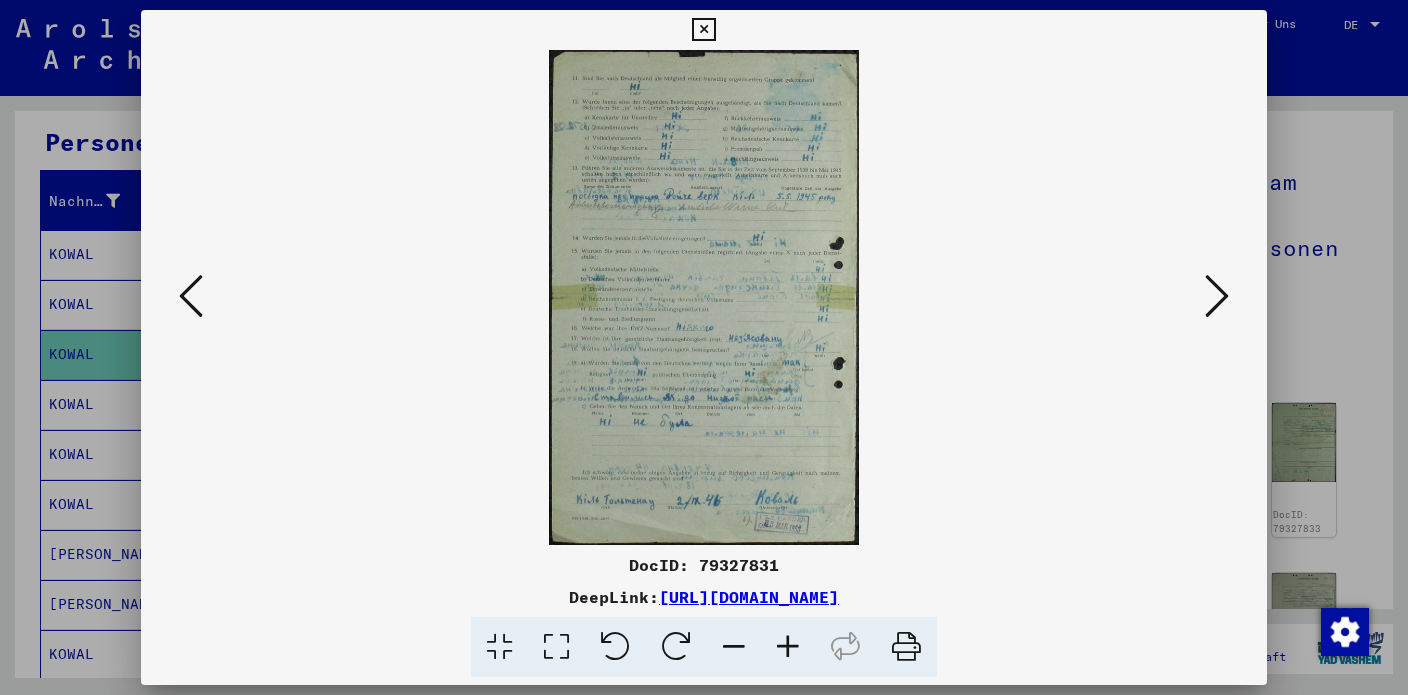 click at bounding box center (906, 647) 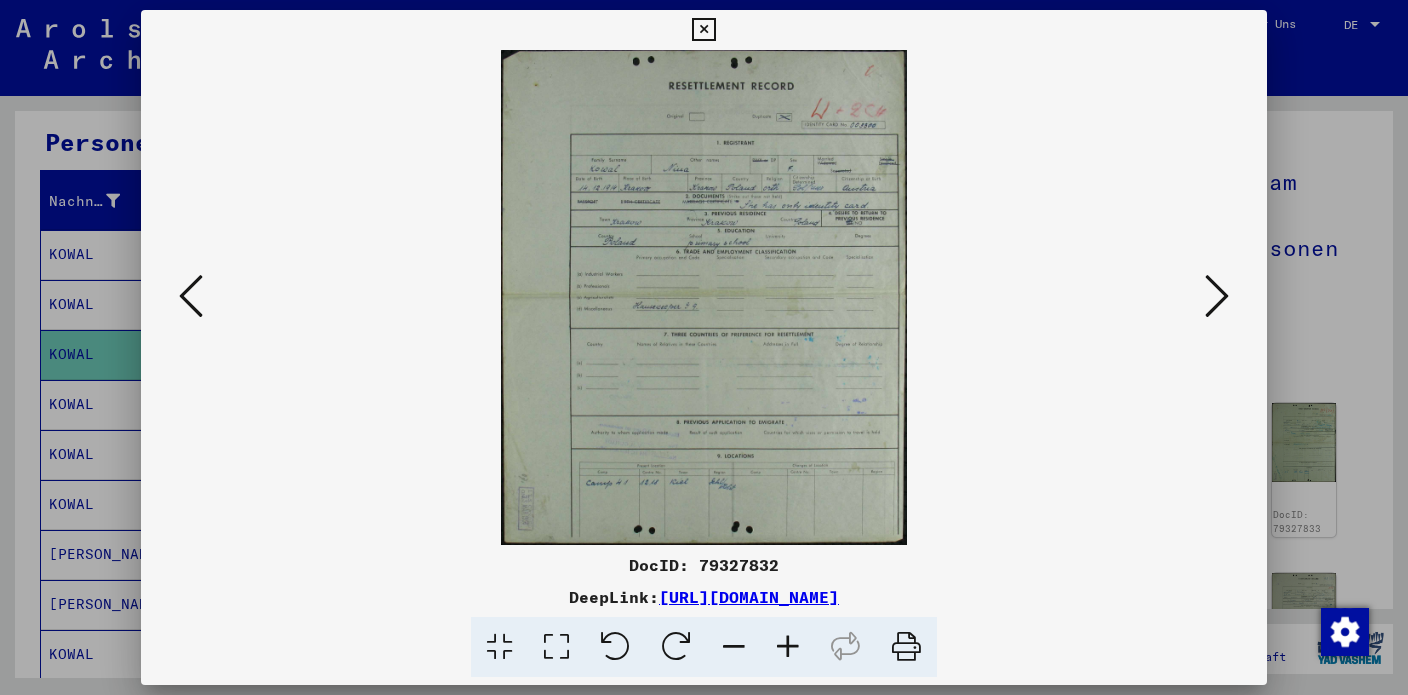 click on "DocID: 79327832" at bounding box center (704, 565) 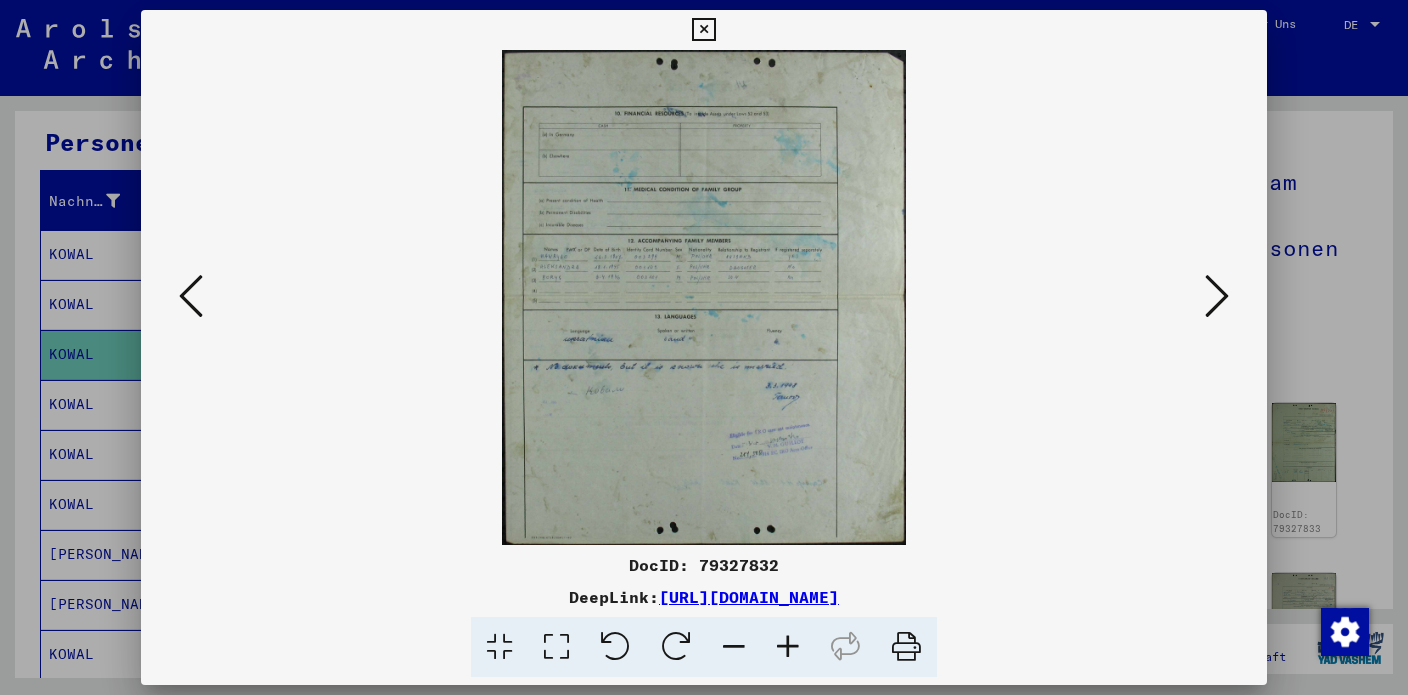click at bounding box center [906, 647] 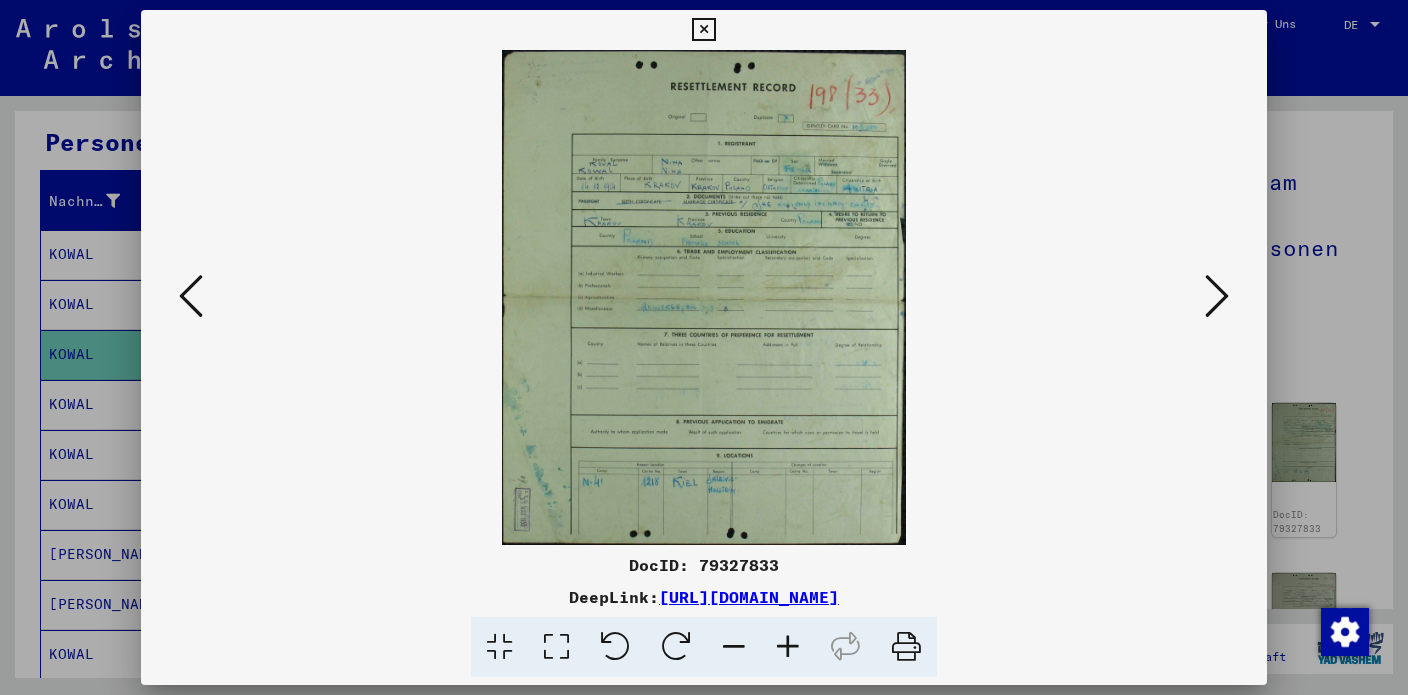 click on "DocID: 79327833" at bounding box center (704, 565) 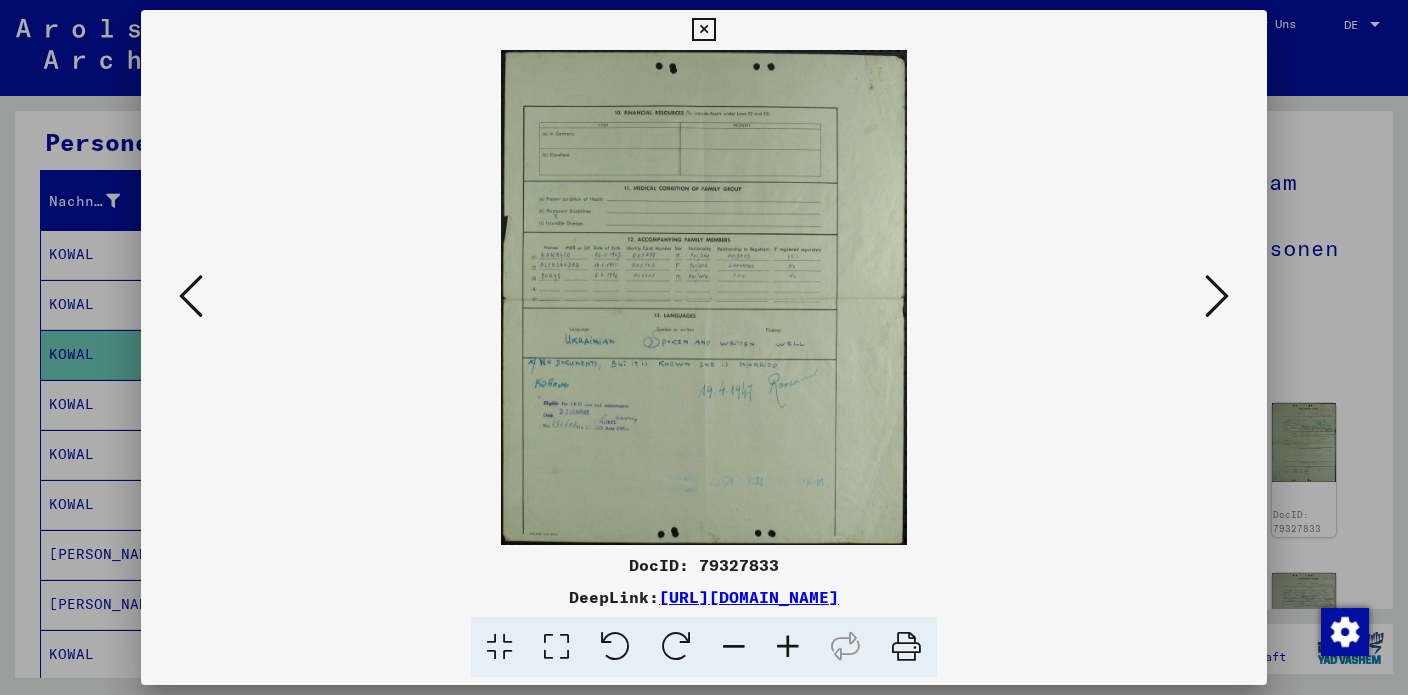 click at bounding box center [906, 647] 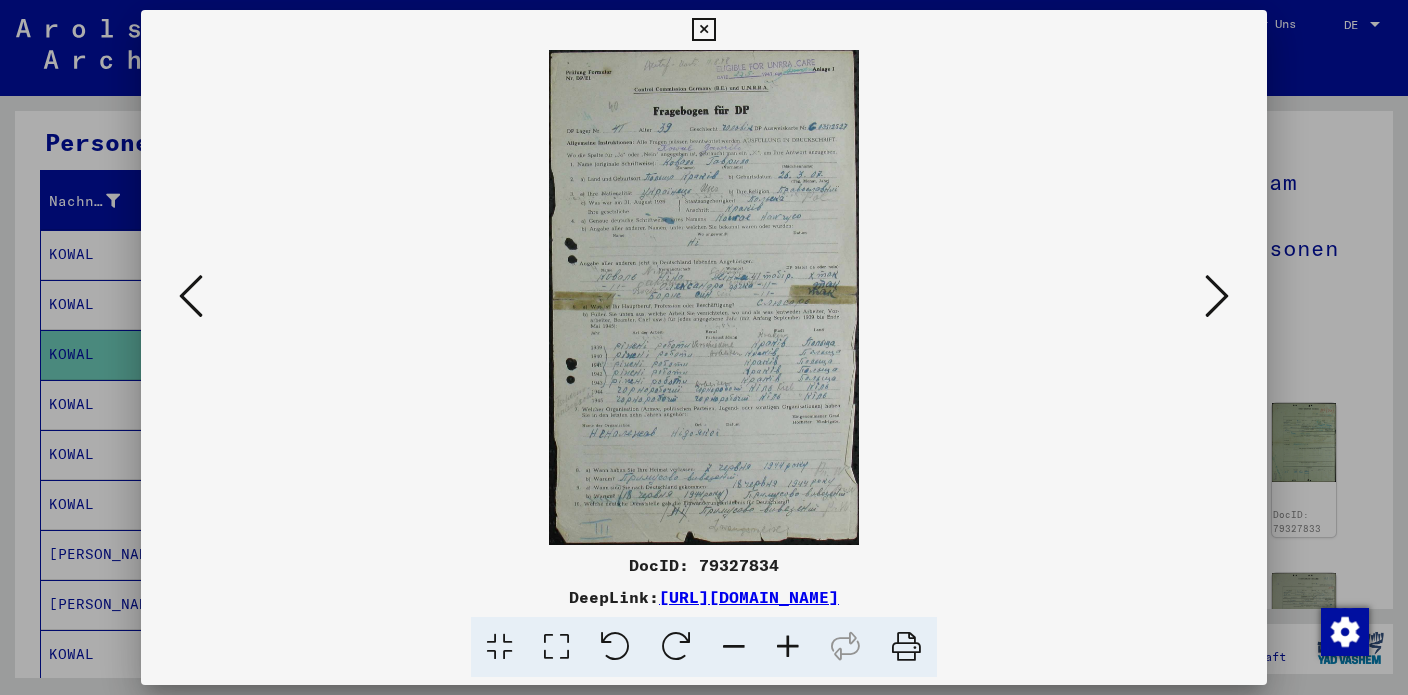 click on "DocID: 79327834" at bounding box center [704, 565] 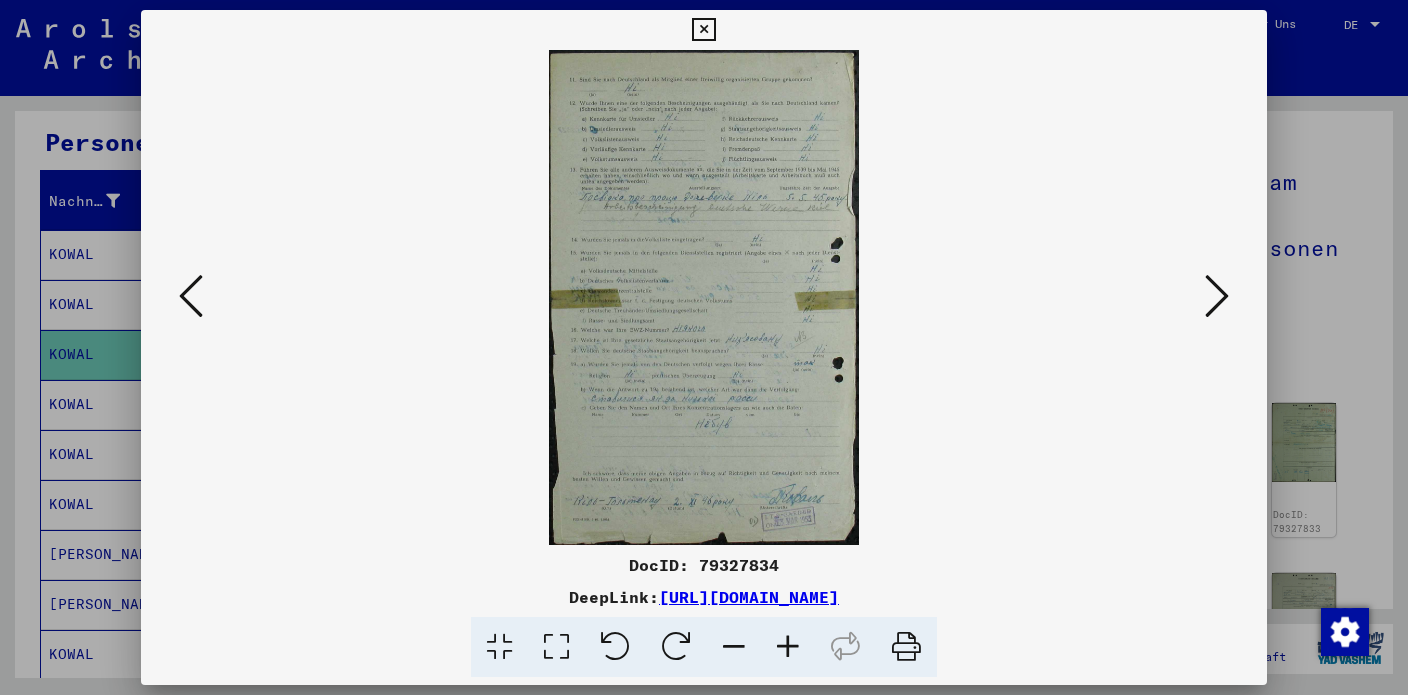 click at bounding box center [906, 647] 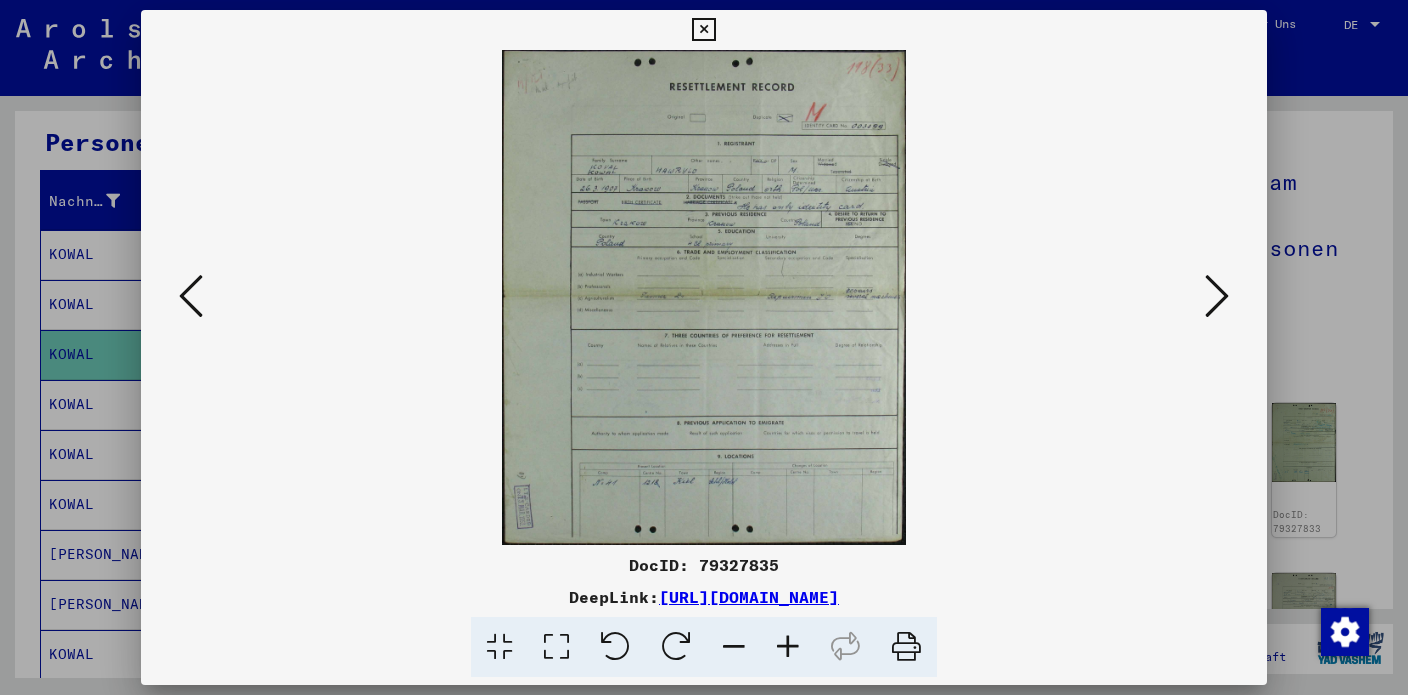 click on "DocID: 79327835" at bounding box center [704, 565] 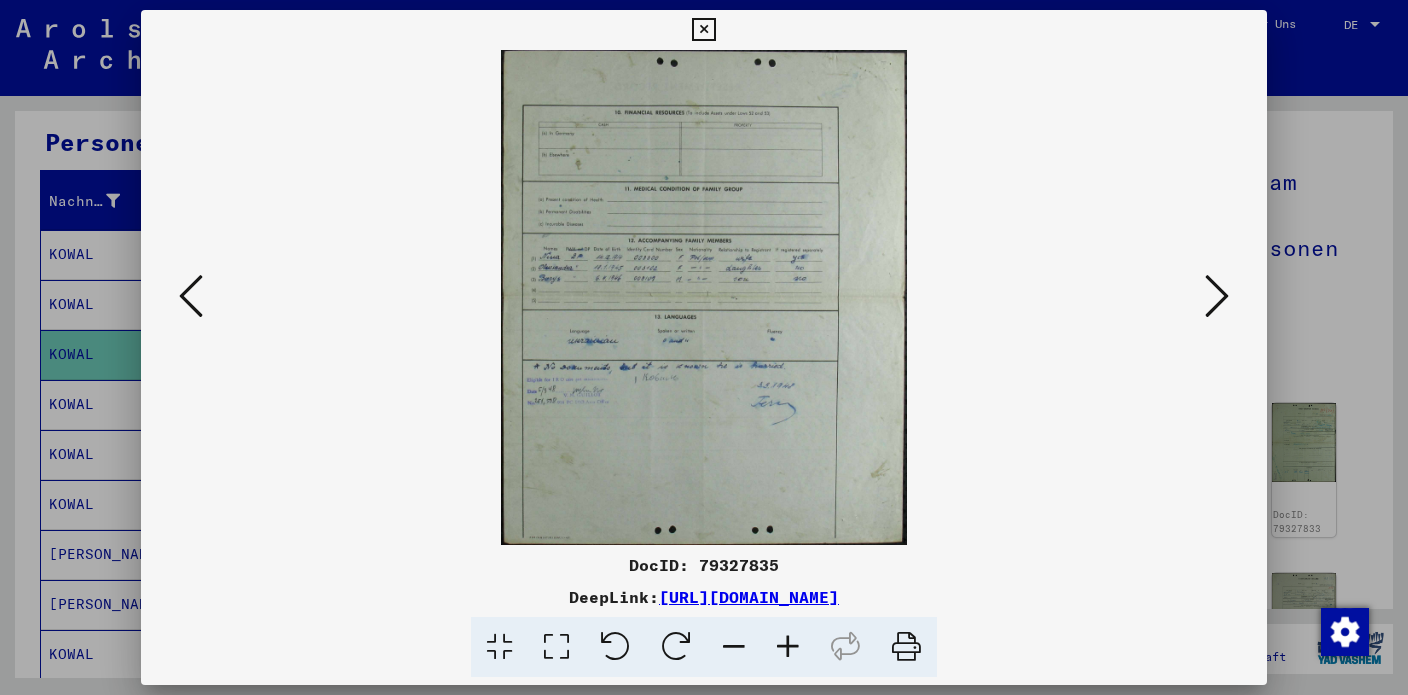 click at bounding box center [906, 647] 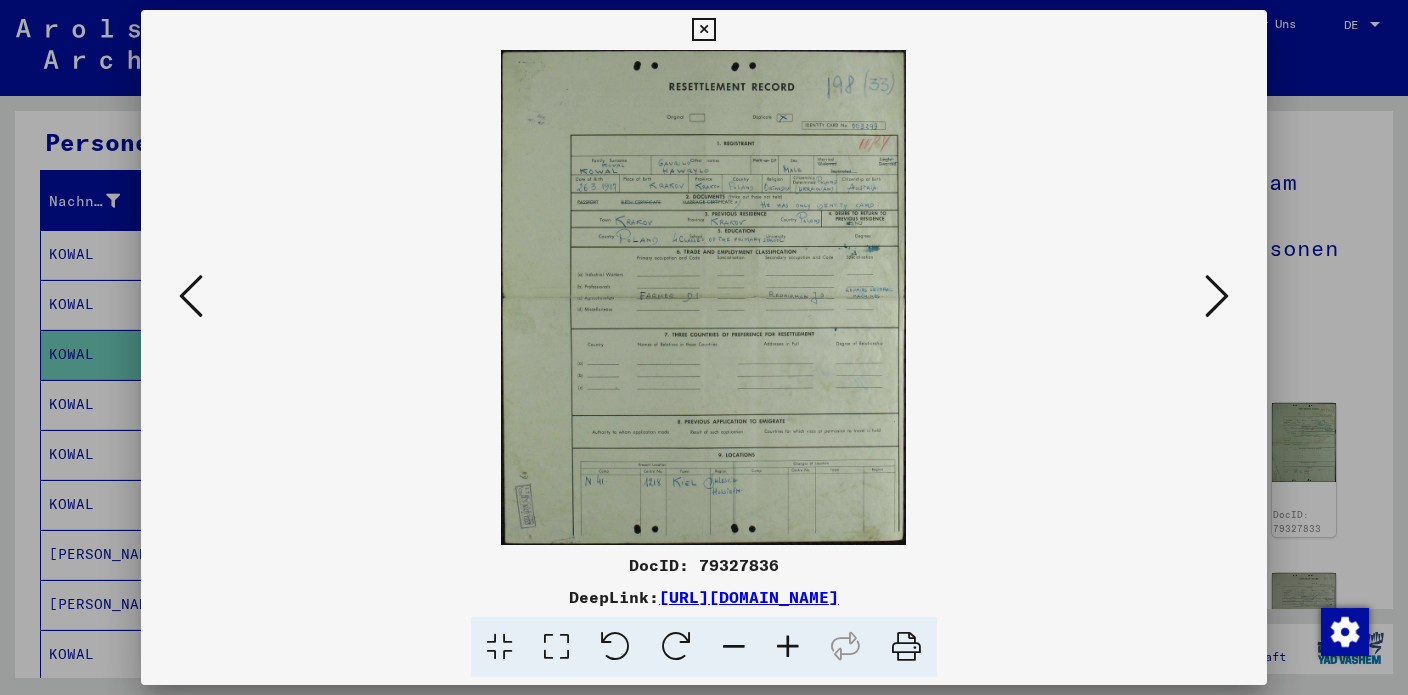 click on "DocID: 79327836" at bounding box center [704, 565] 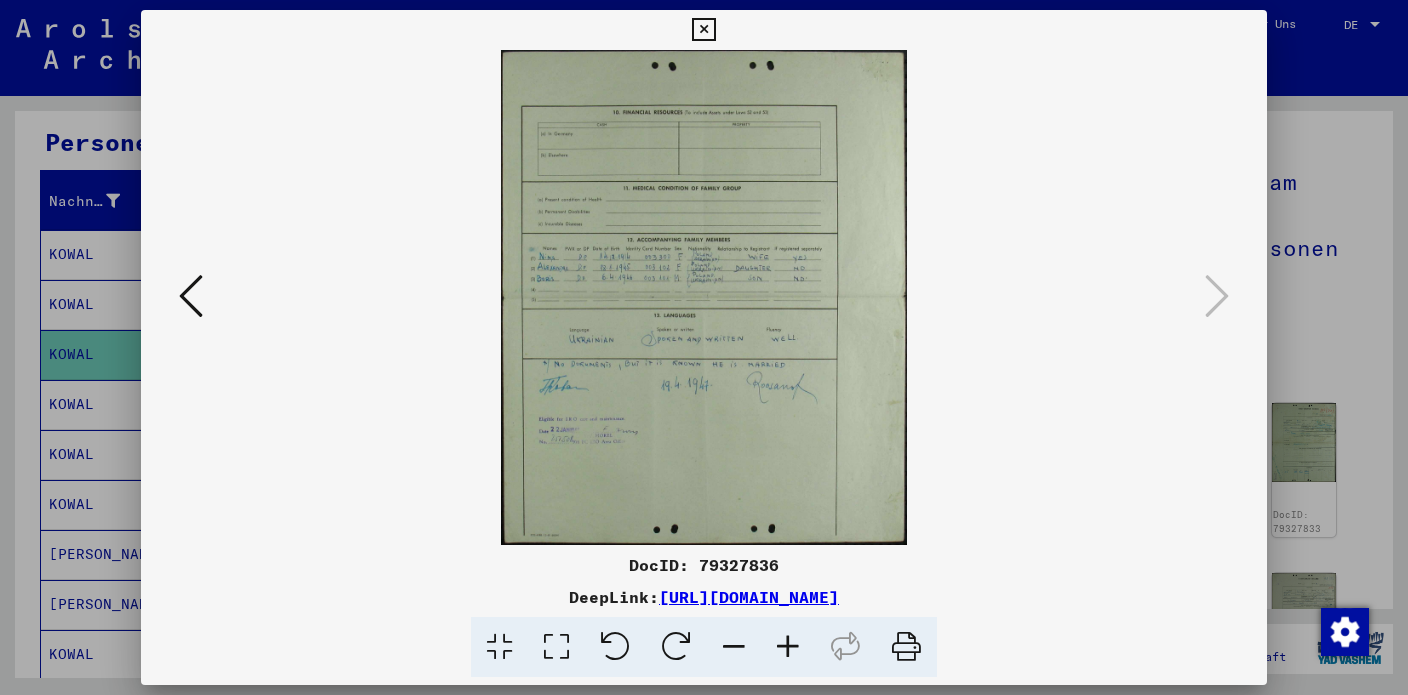 click at bounding box center (906, 647) 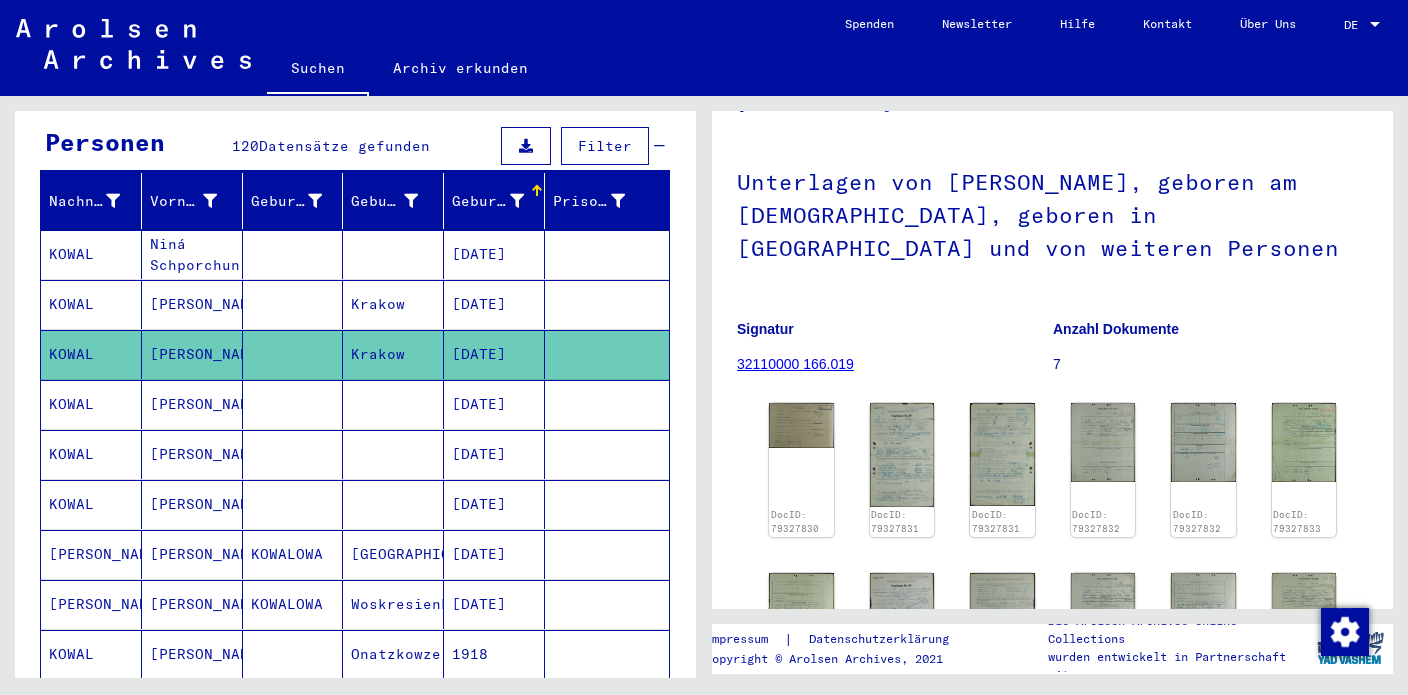 click on "[PERSON_NAME]" at bounding box center [192, 454] 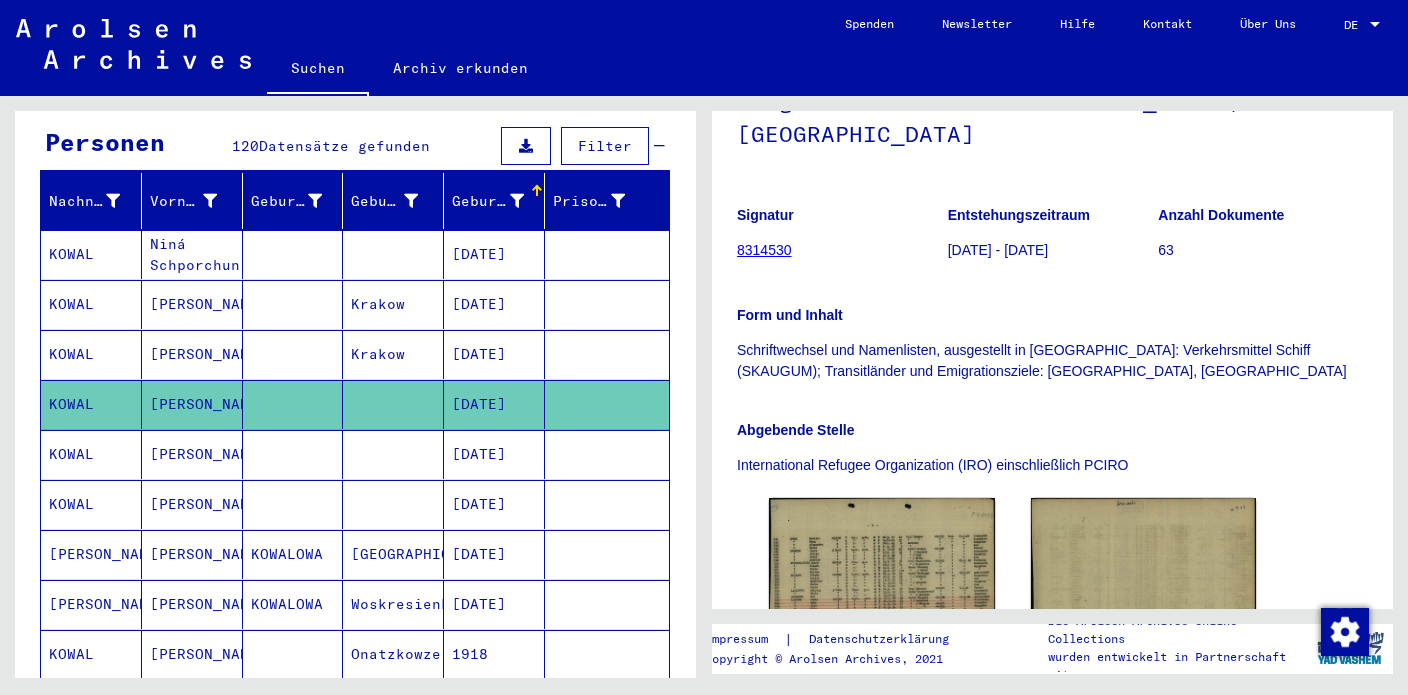 scroll, scrollTop: 404, scrollLeft: 0, axis: vertical 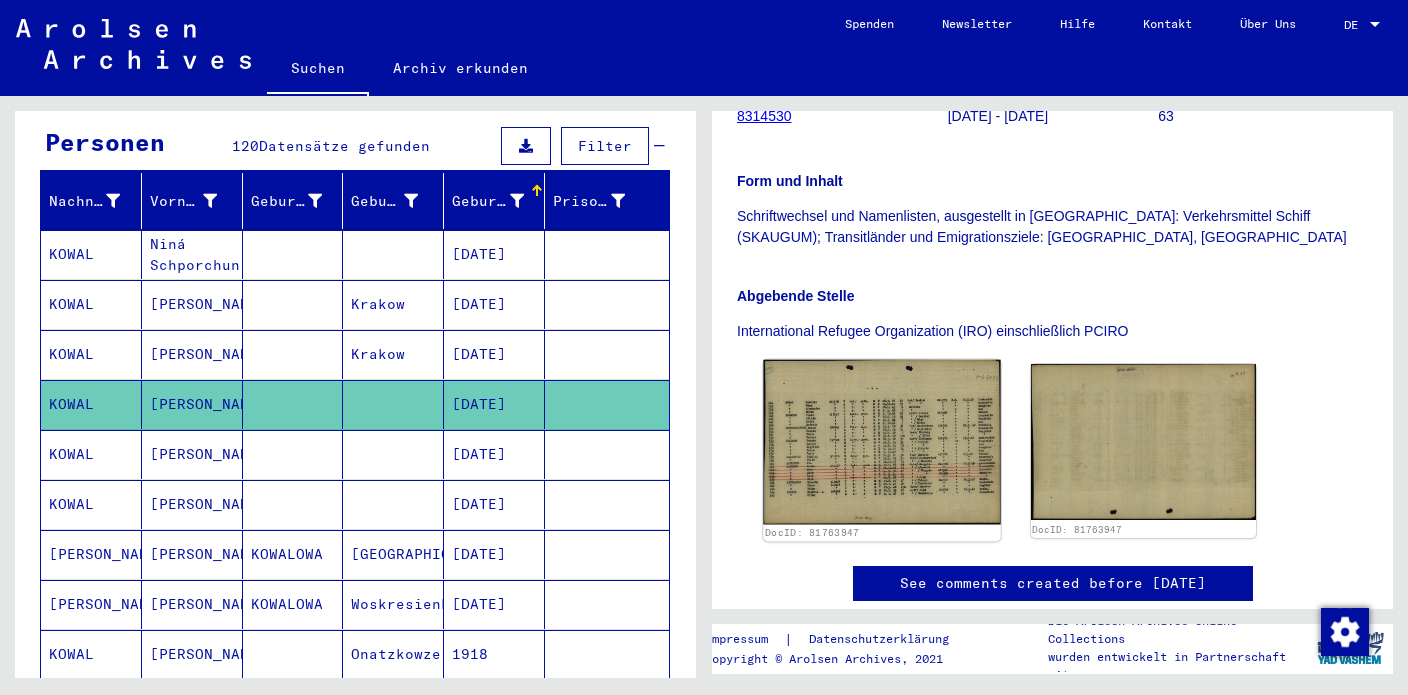 click 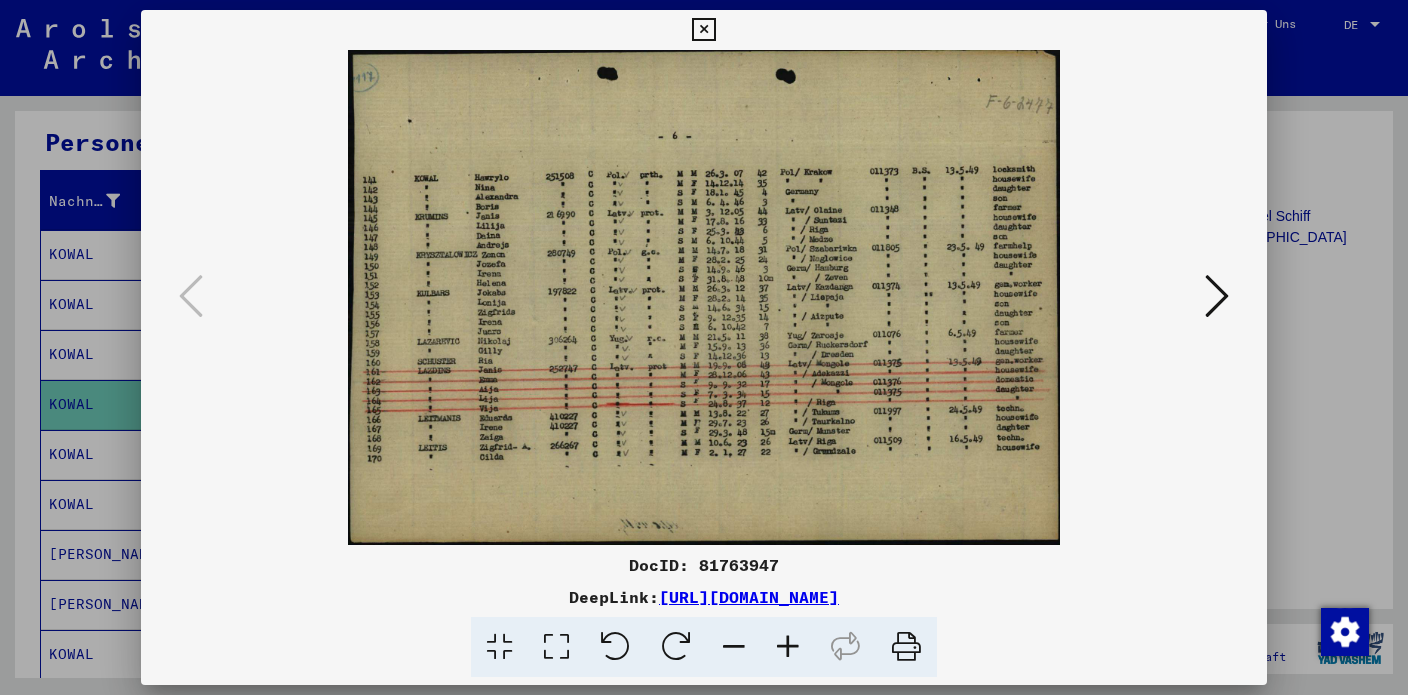 click on "DocID: 81763947" at bounding box center [704, 565] 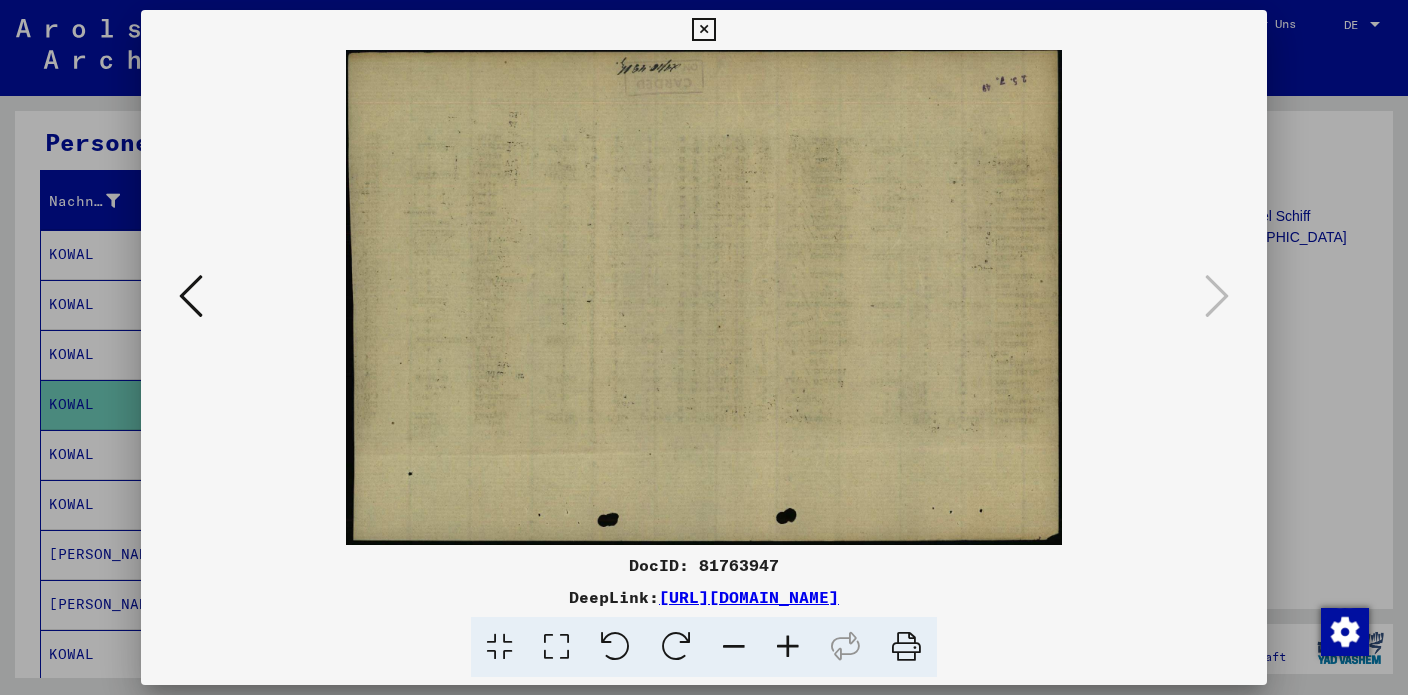 click at bounding box center [703, 30] 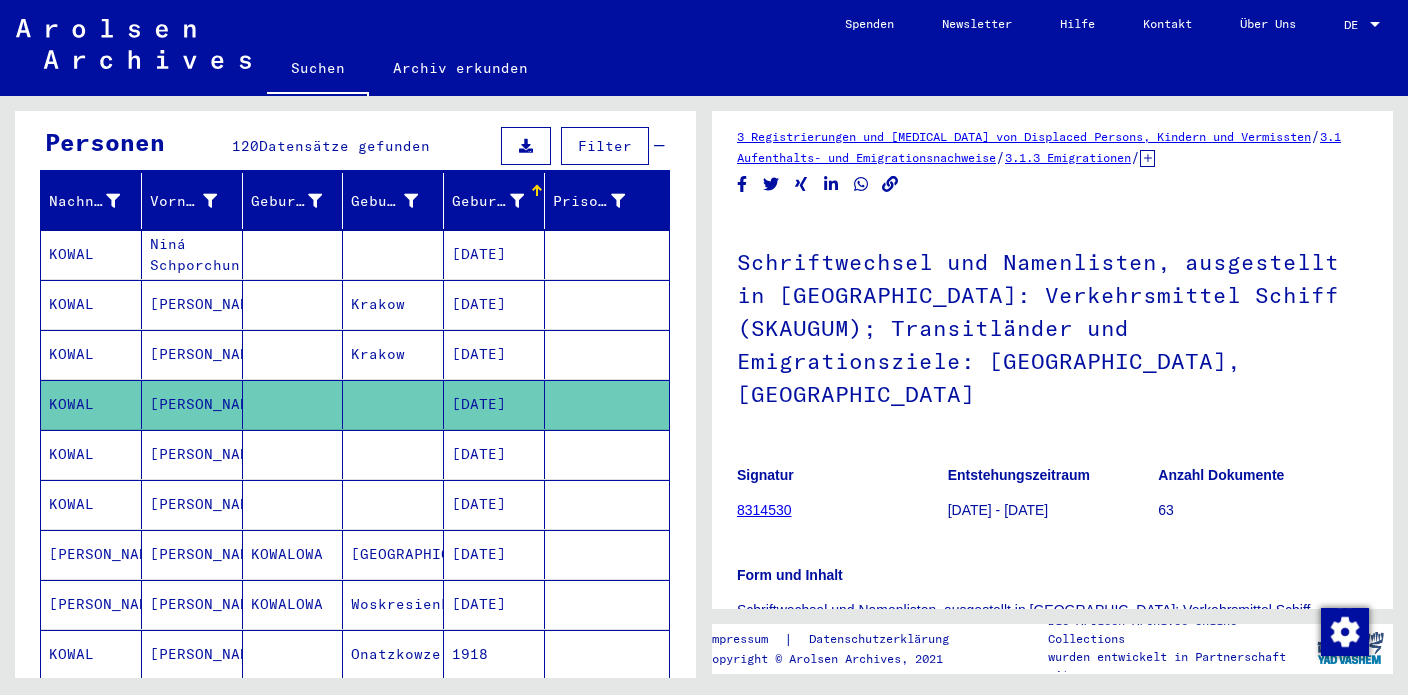 scroll, scrollTop: 0, scrollLeft: 0, axis: both 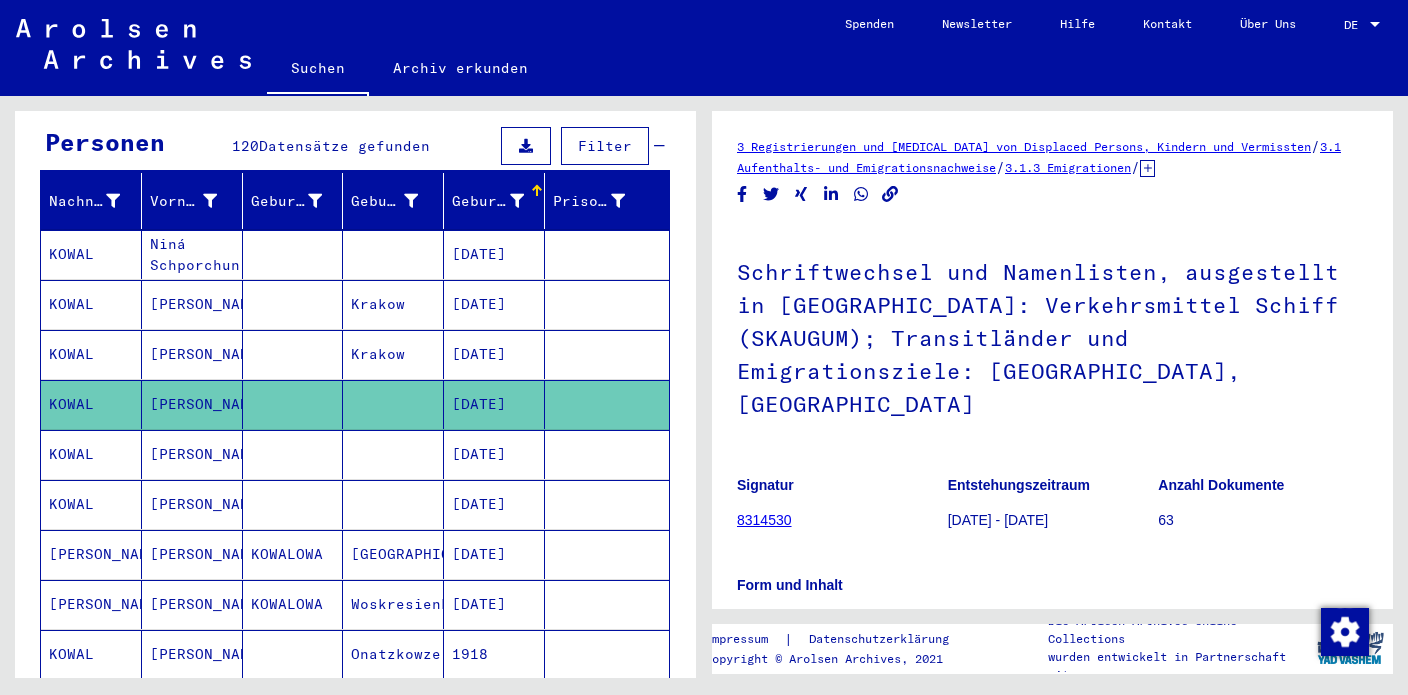 click on "[PERSON_NAME]" at bounding box center [192, 504] 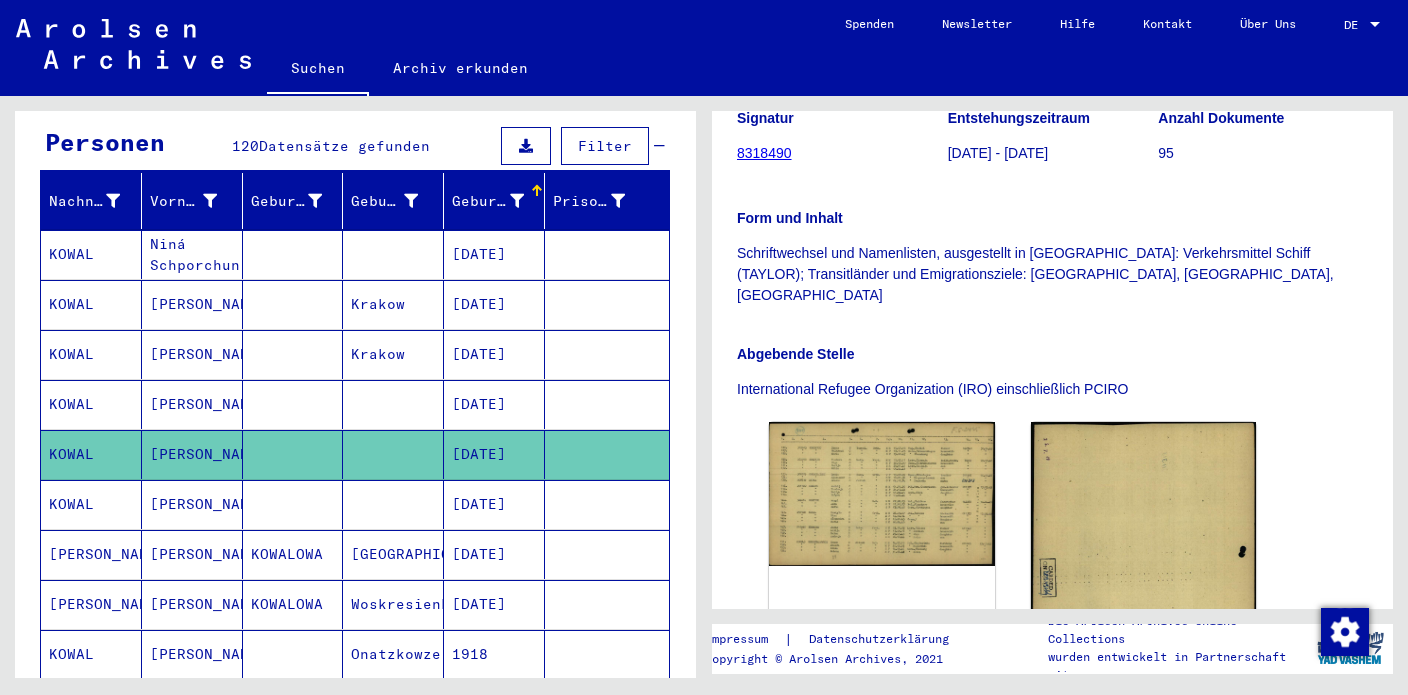 scroll, scrollTop: 464, scrollLeft: 0, axis: vertical 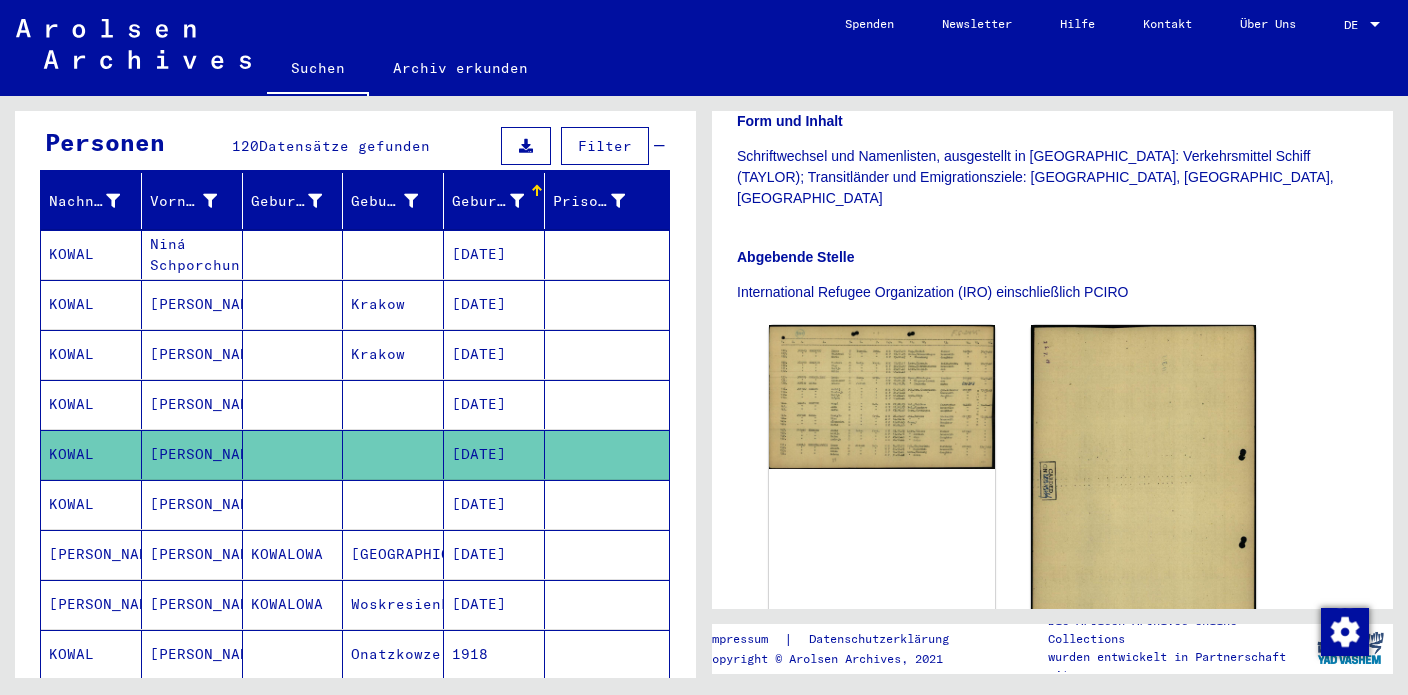 click 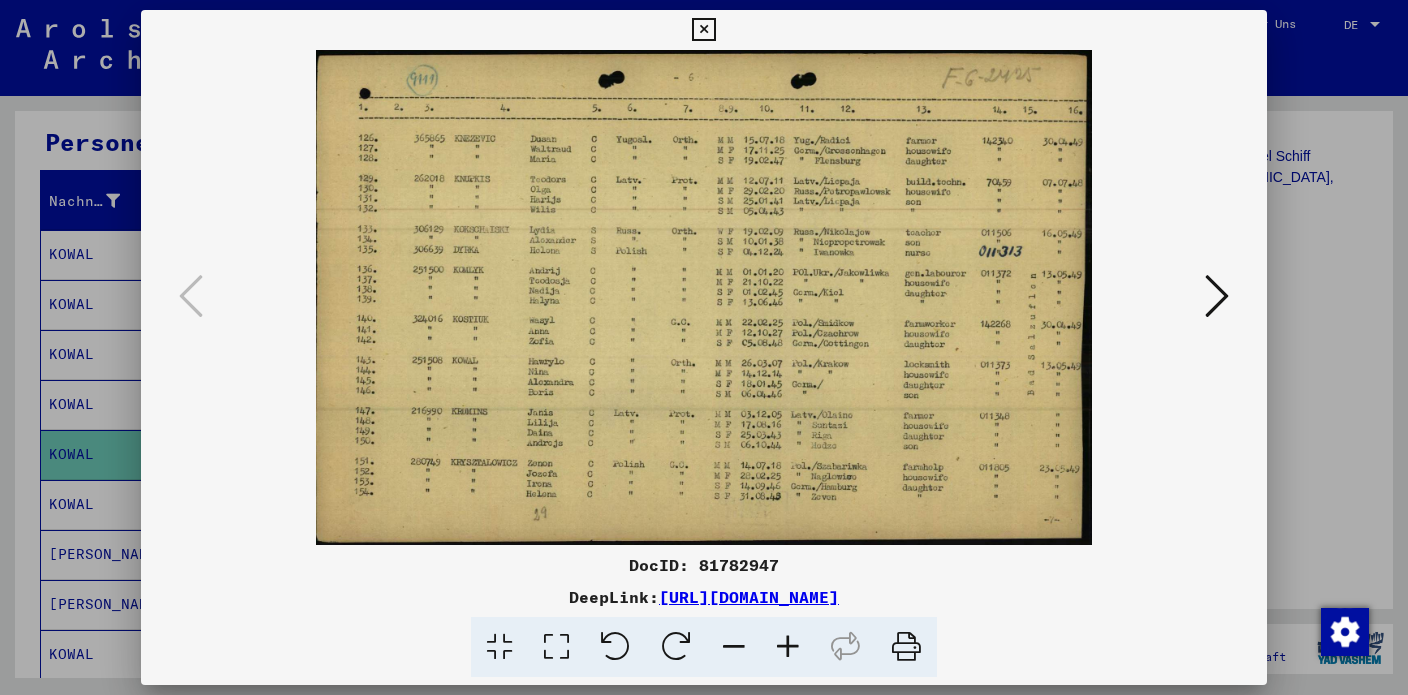 click on "DocID: 81782947" at bounding box center [704, 565] 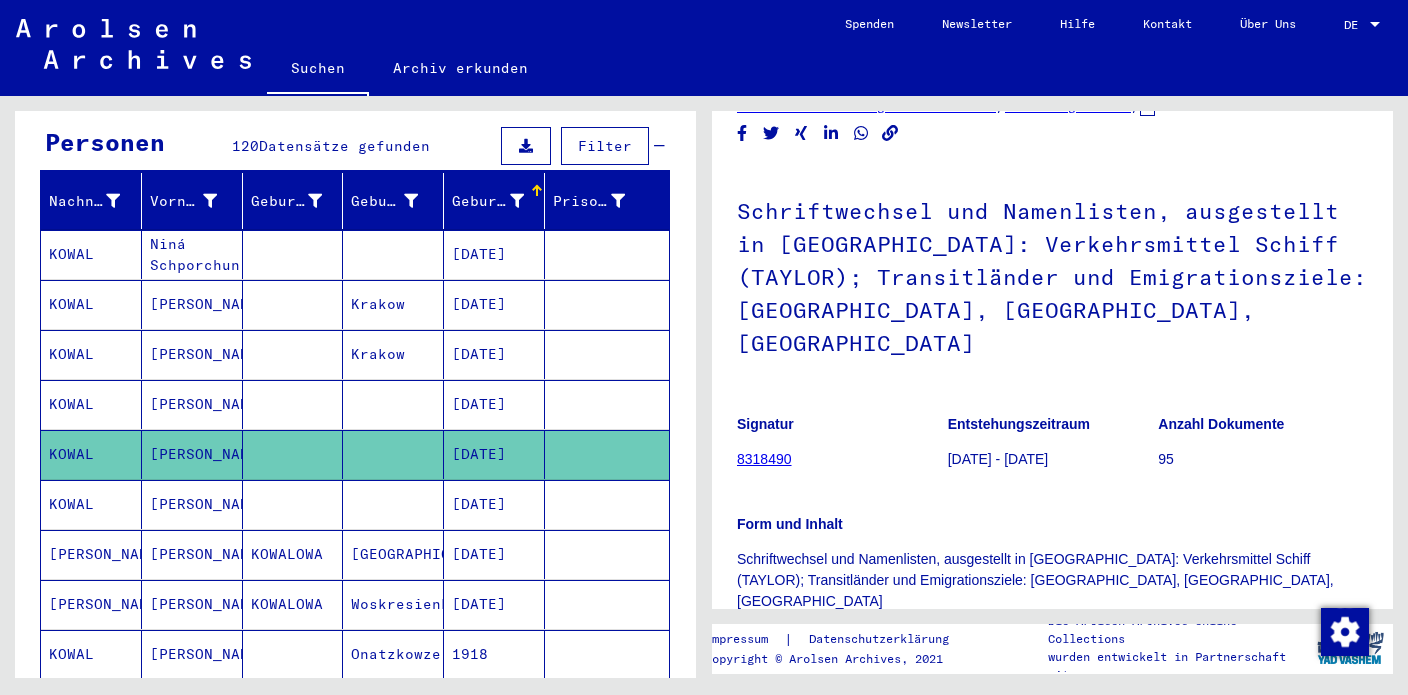 scroll, scrollTop: 63, scrollLeft: 0, axis: vertical 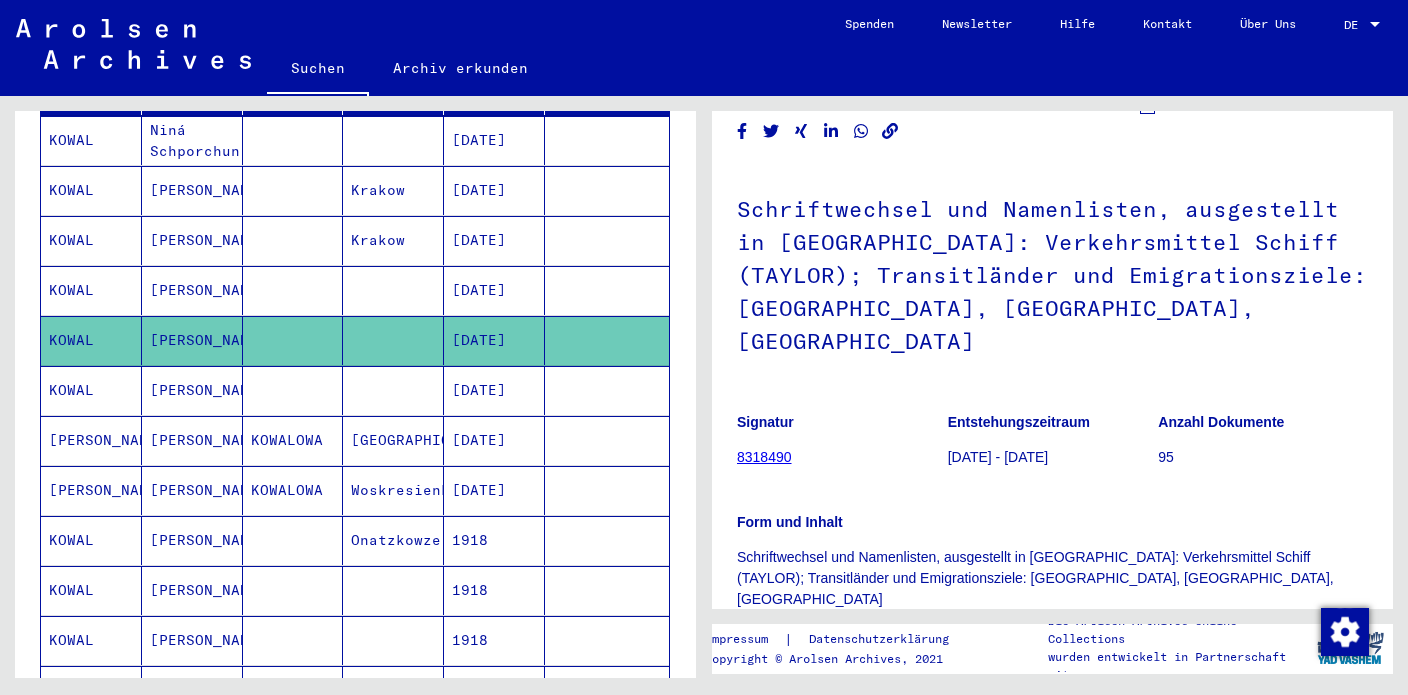click on "[PERSON_NAME]" at bounding box center (192, 440) 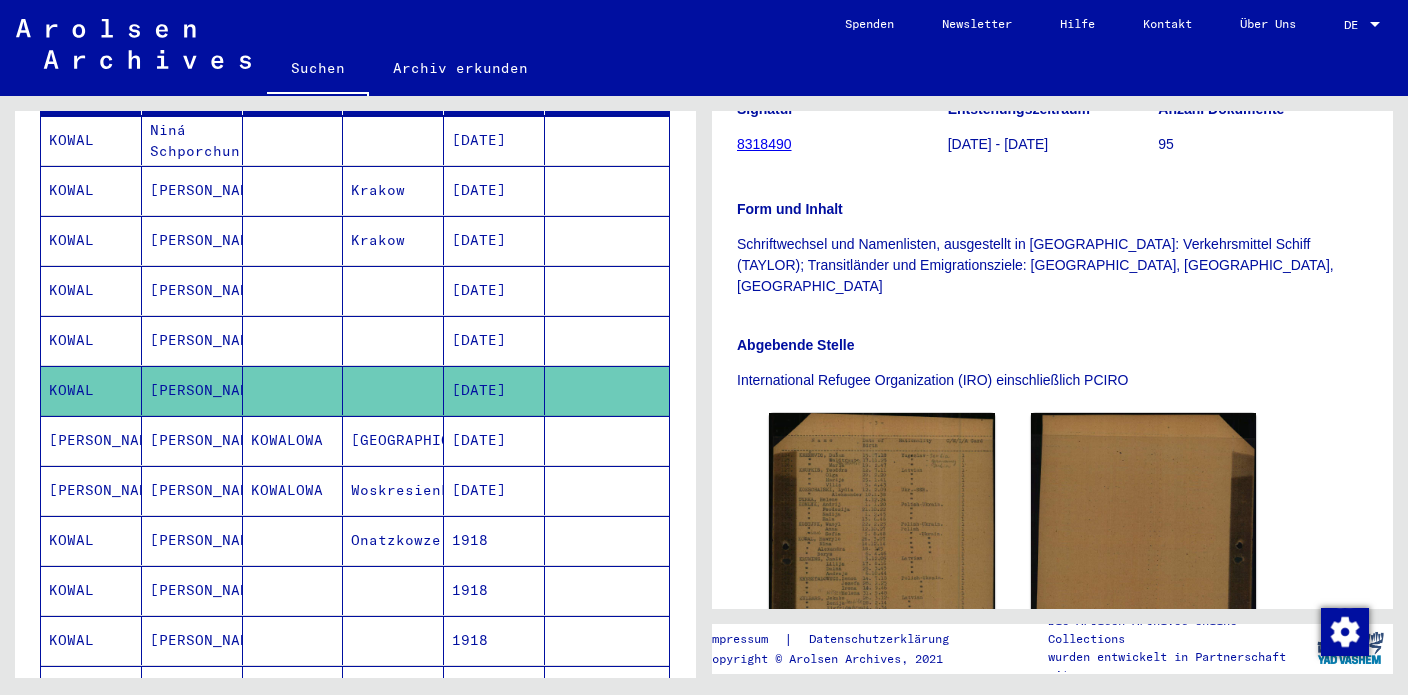 scroll, scrollTop: 530, scrollLeft: 0, axis: vertical 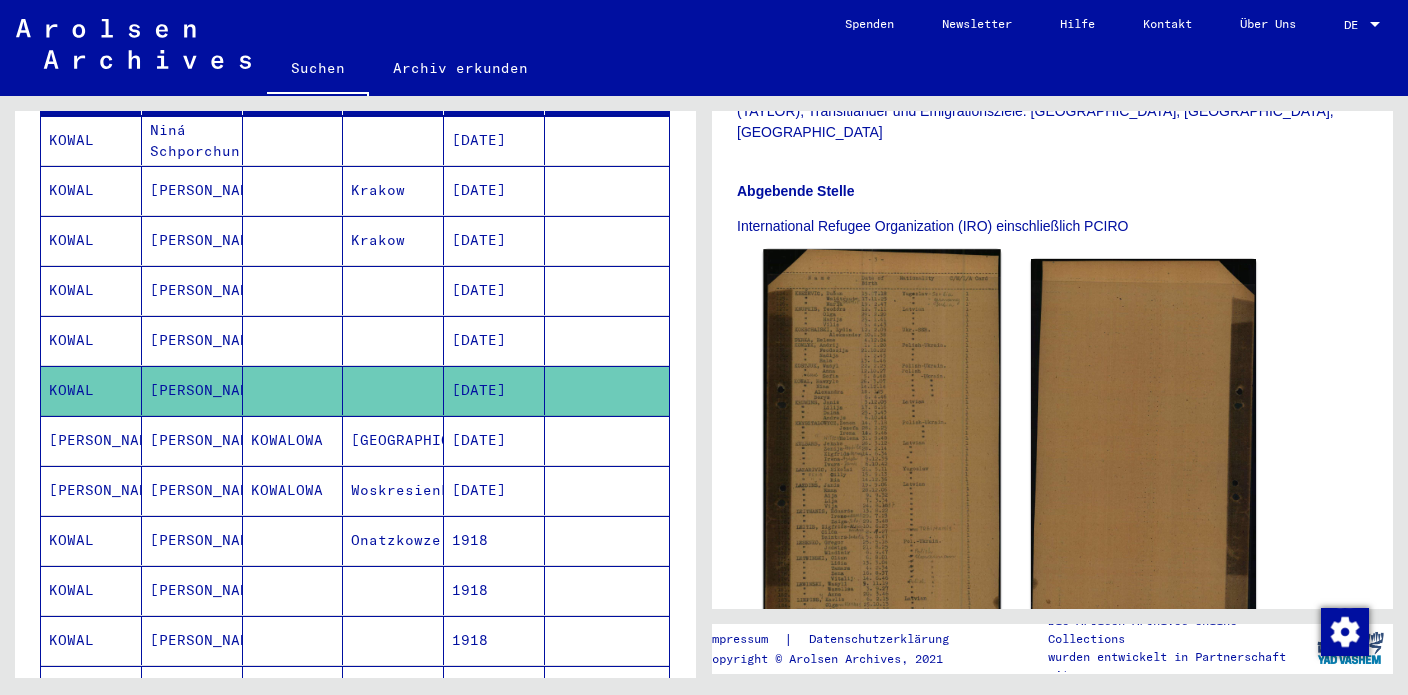 click 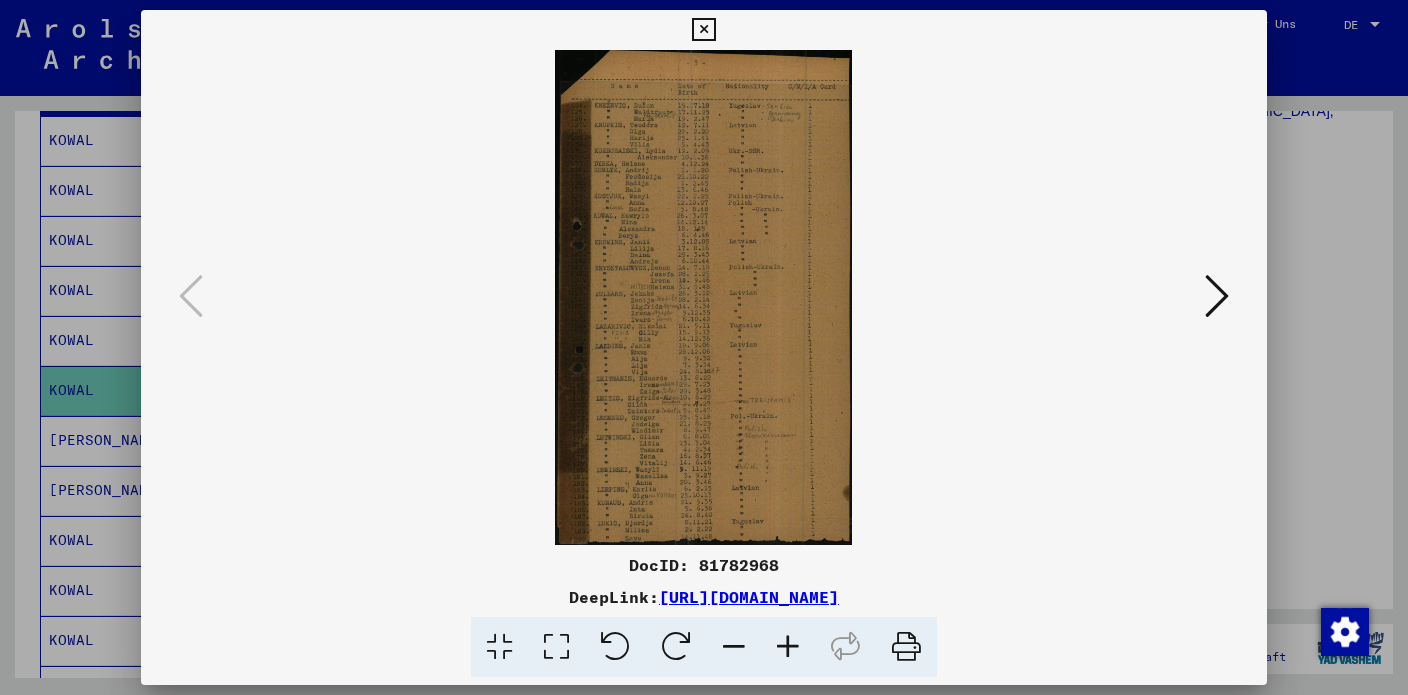 click on "DocID: 81782968" at bounding box center [704, 565] 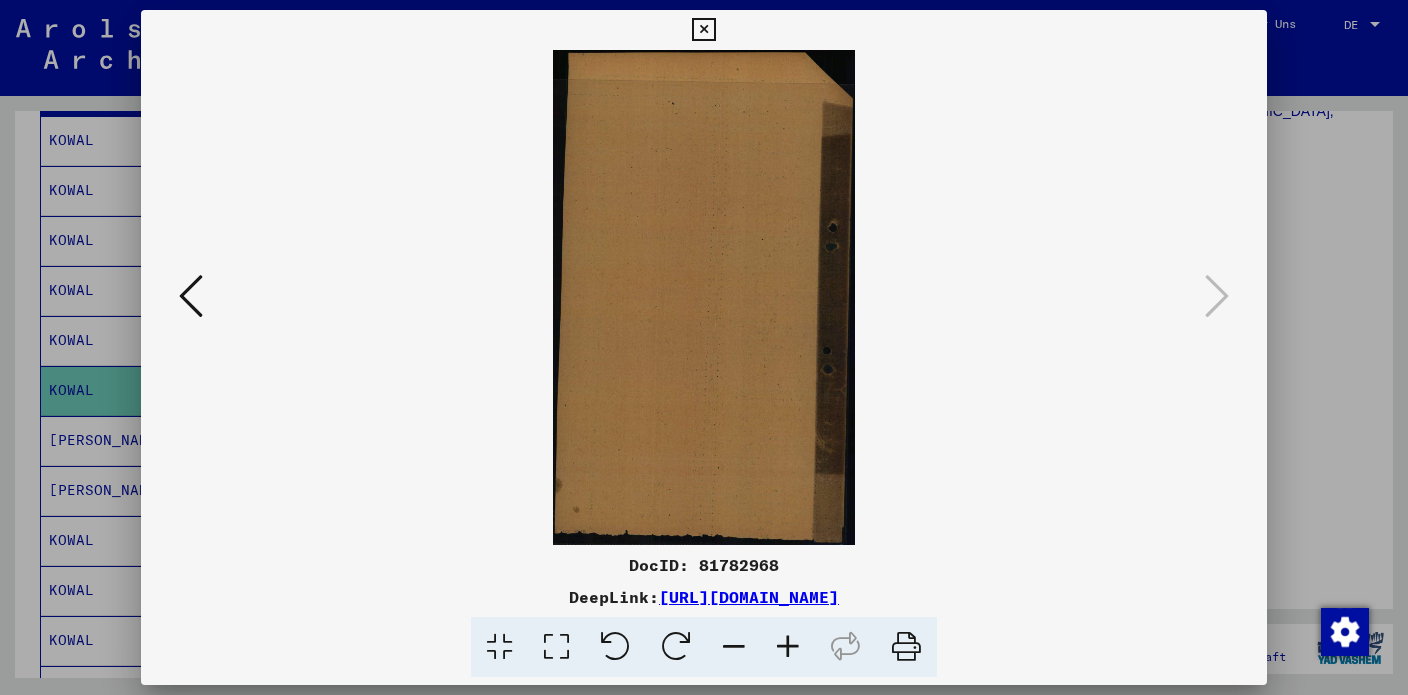 click at bounding box center [703, 30] 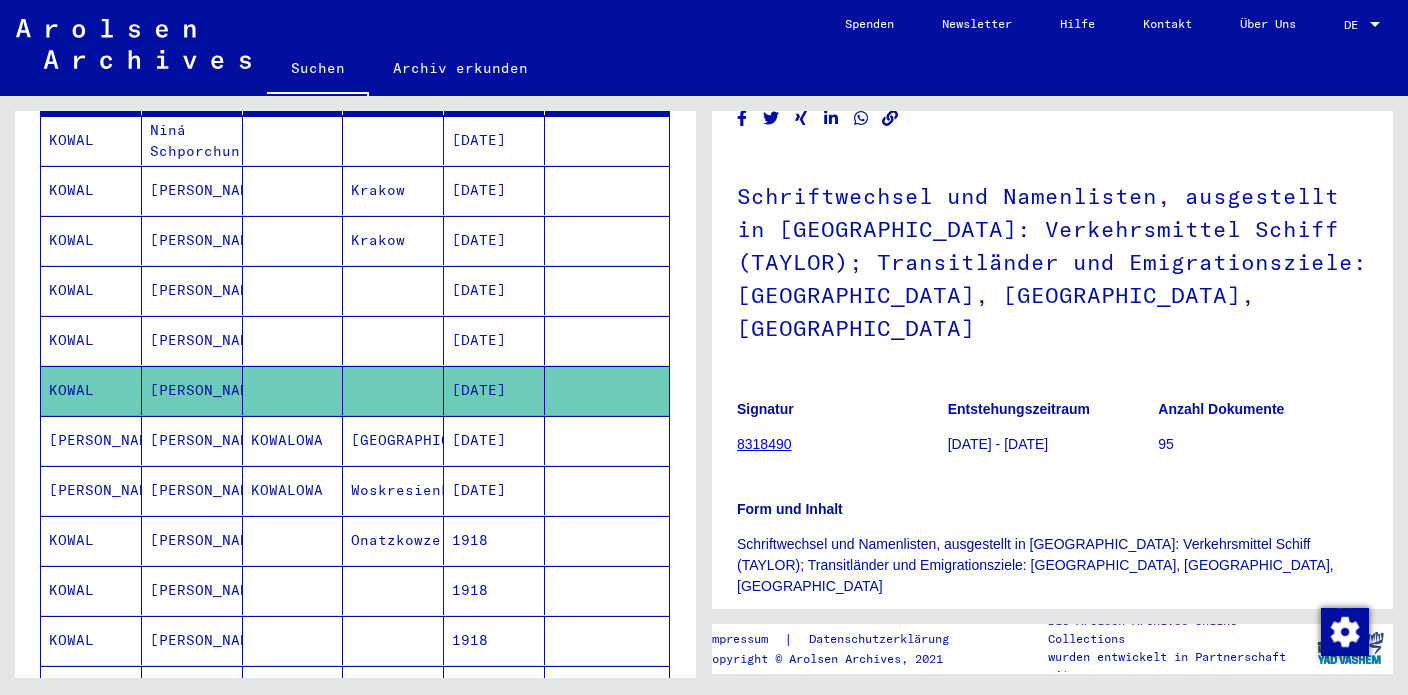 scroll, scrollTop: 97, scrollLeft: 0, axis: vertical 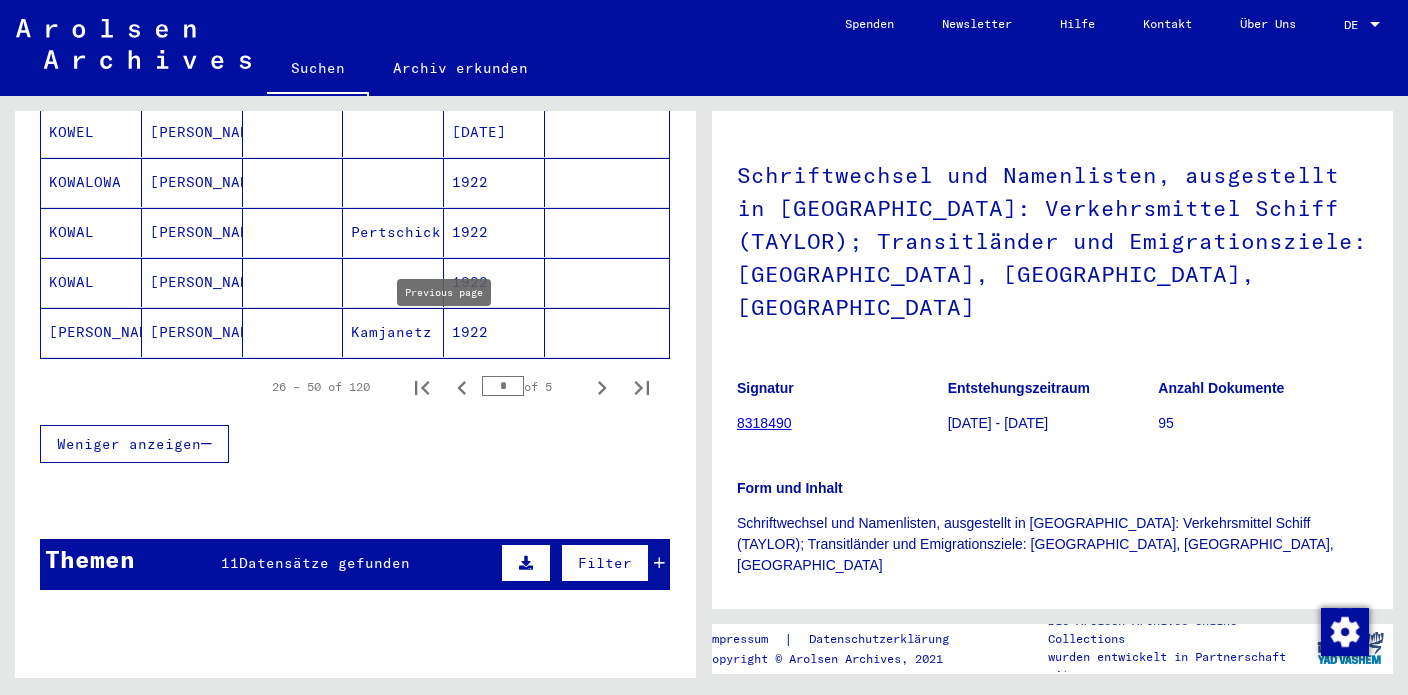 click 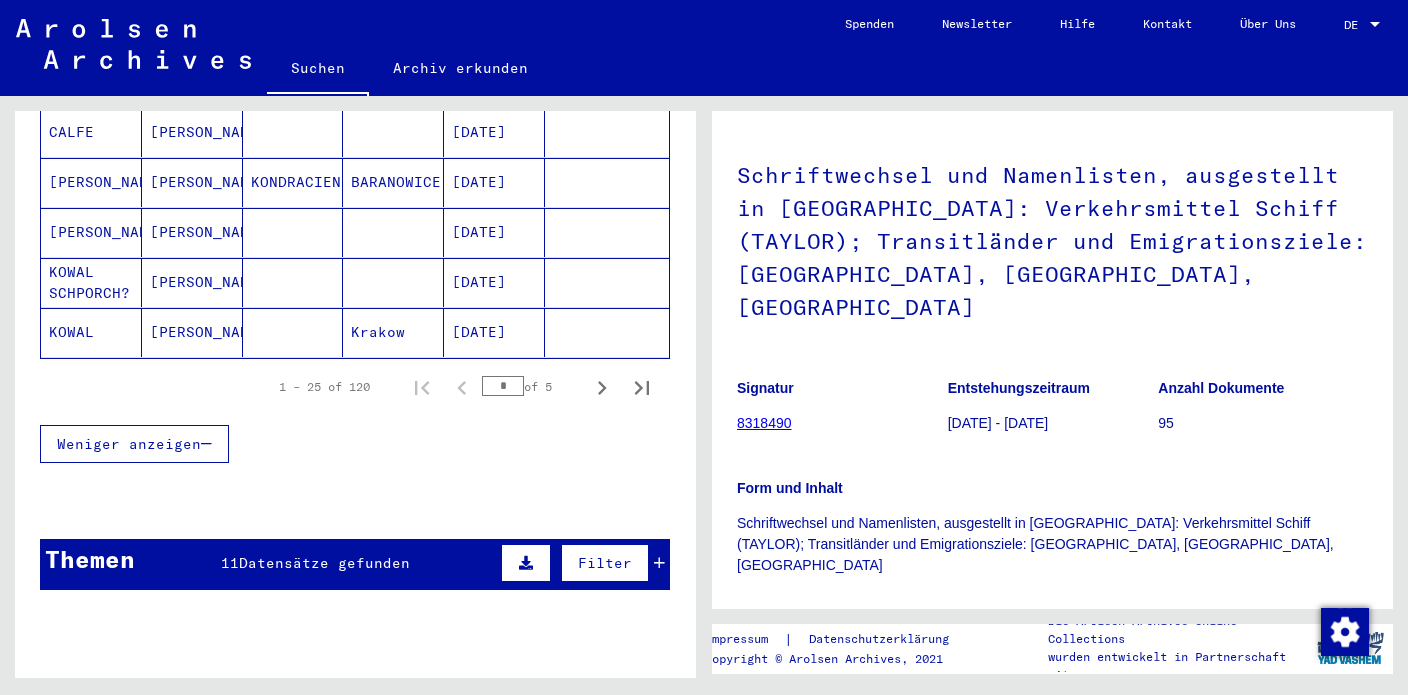 scroll, scrollTop: 1293, scrollLeft: 0, axis: vertical 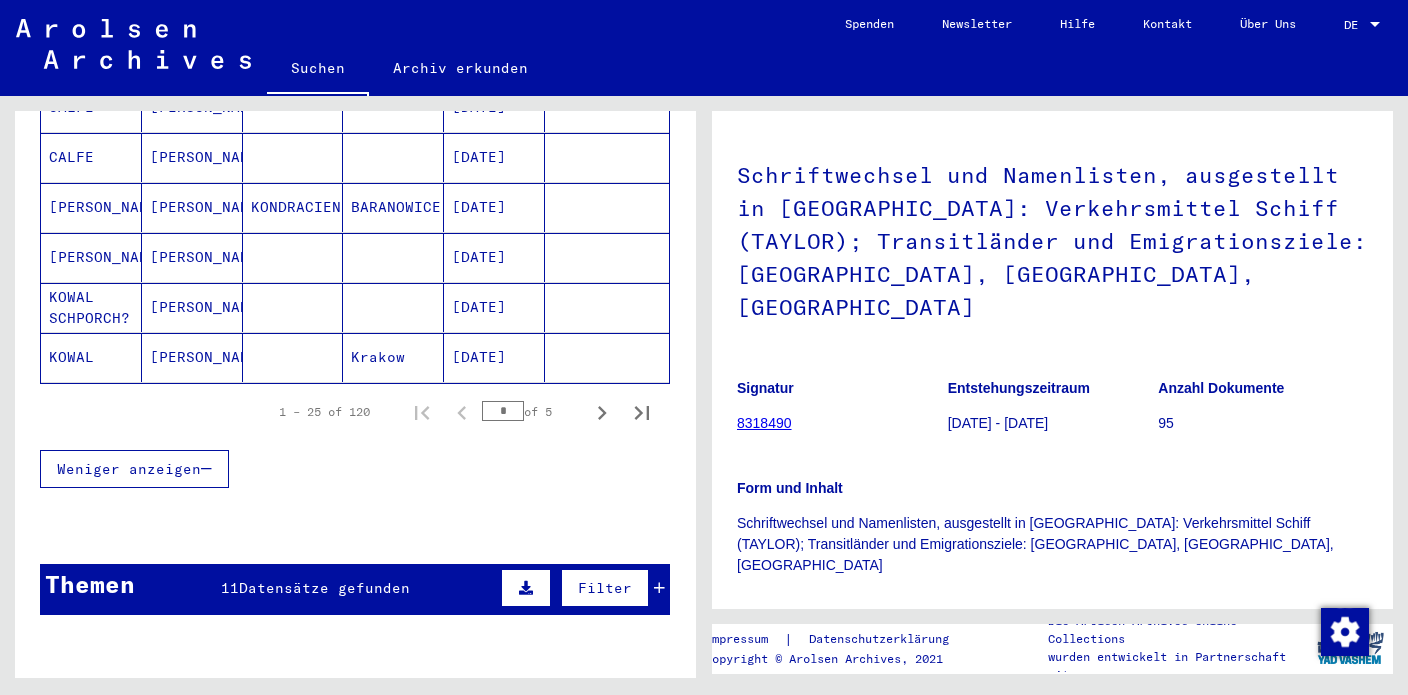 click on "[DATE]" at bounding box center (494, 357) 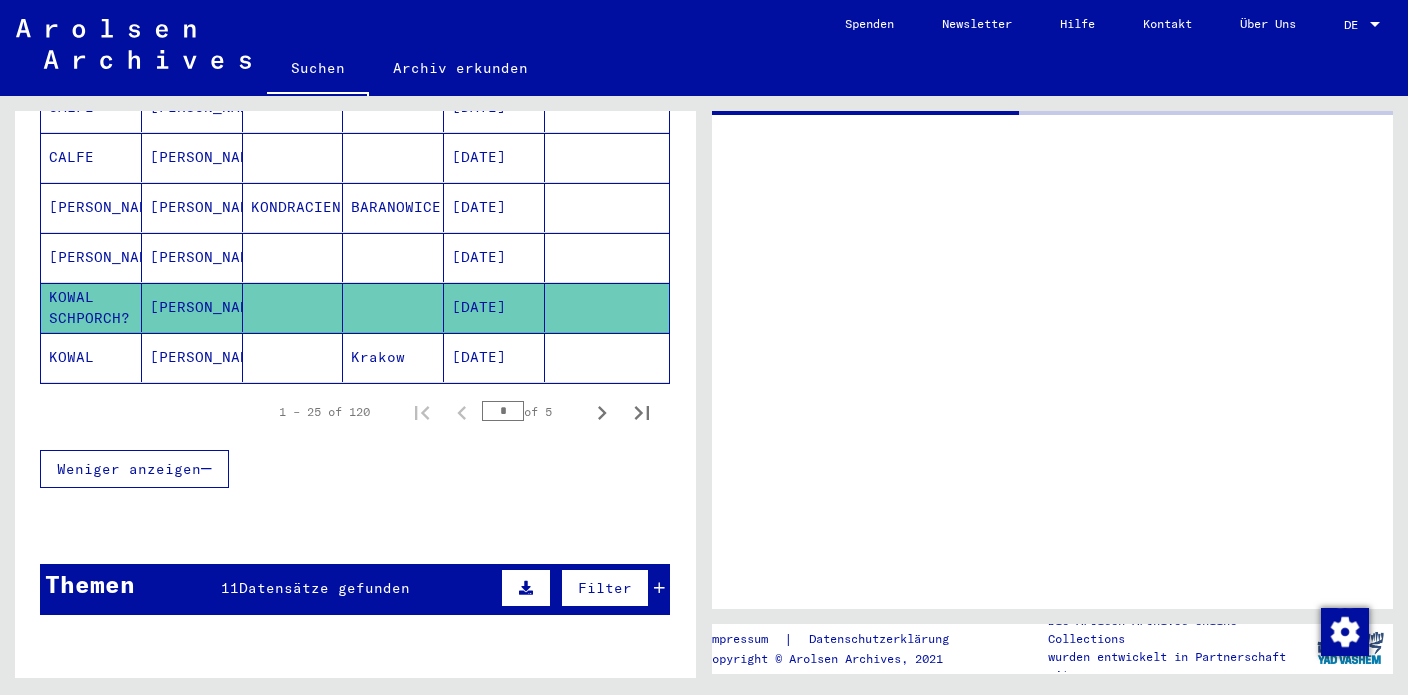 scroll, scrollTop: 0, scrollLeft: 0, axis: both 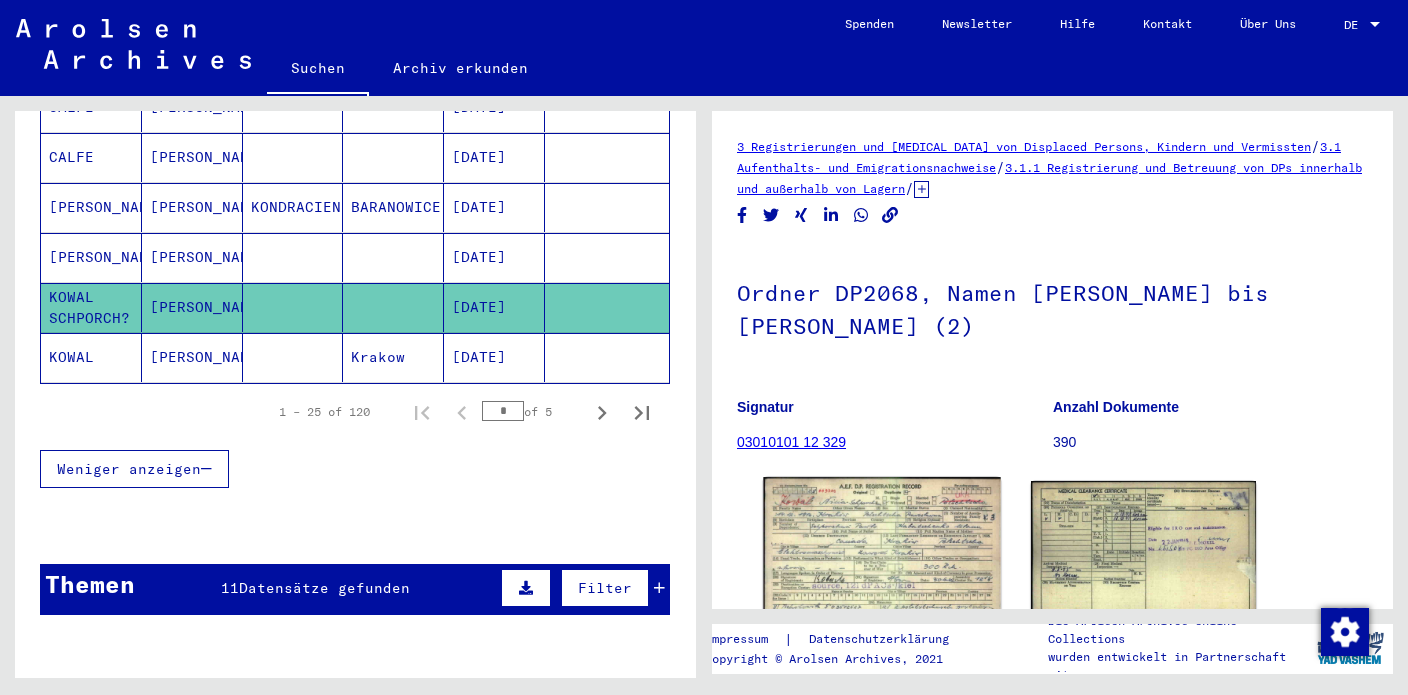 click 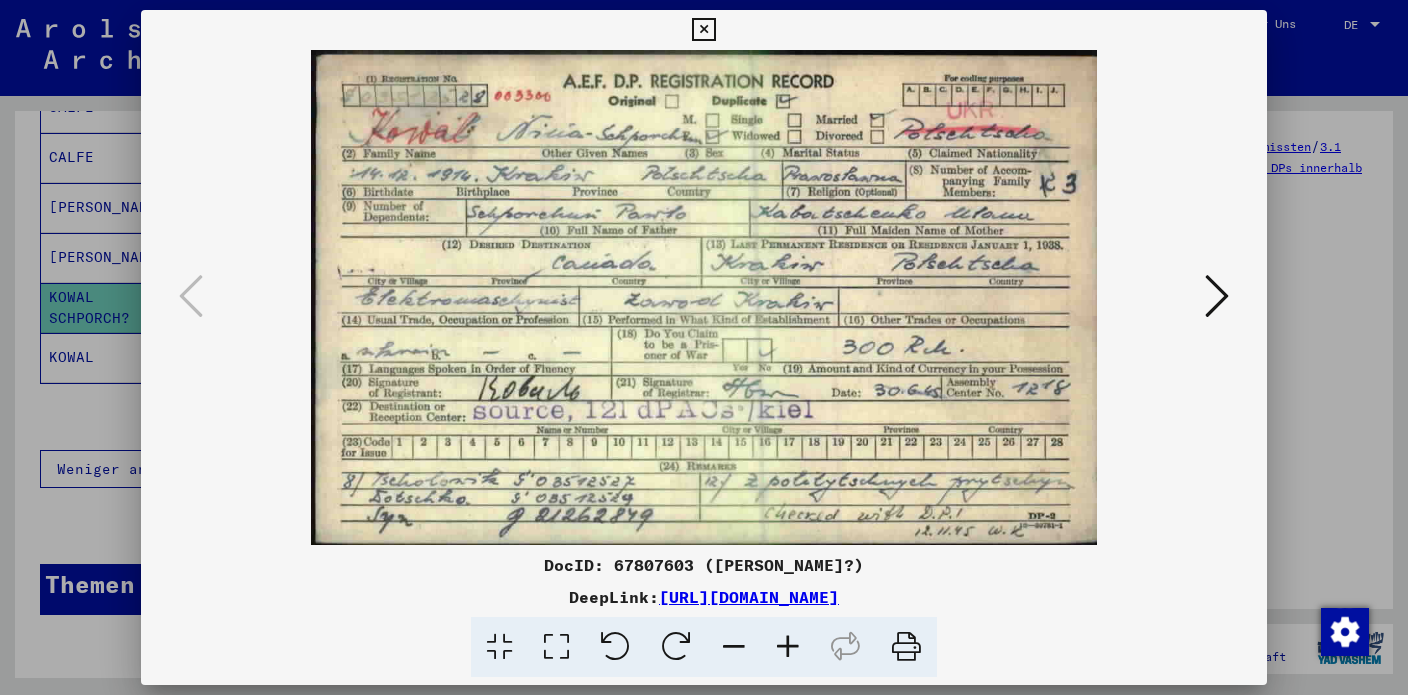click on "DocID: 67807603 ([PERSON_NAME]?)" at bounding box center [704, 565] 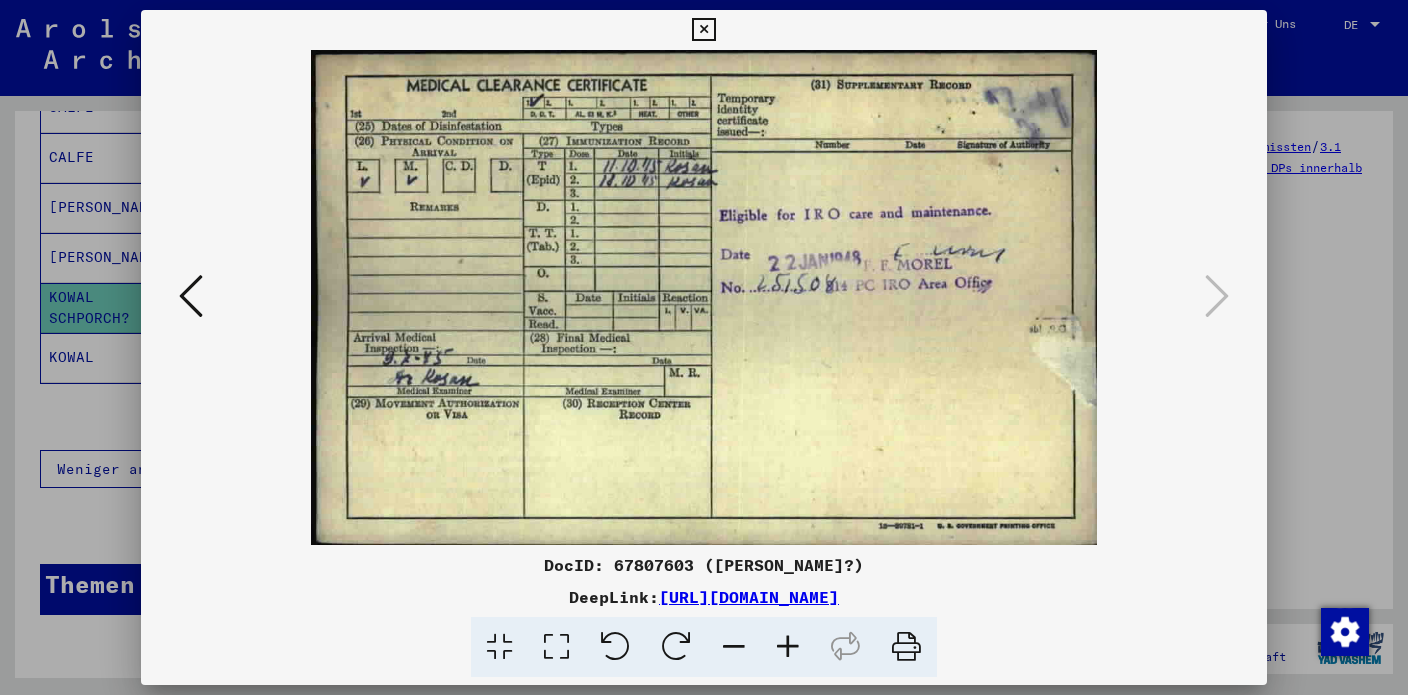 click at bounding box center (906, 647) 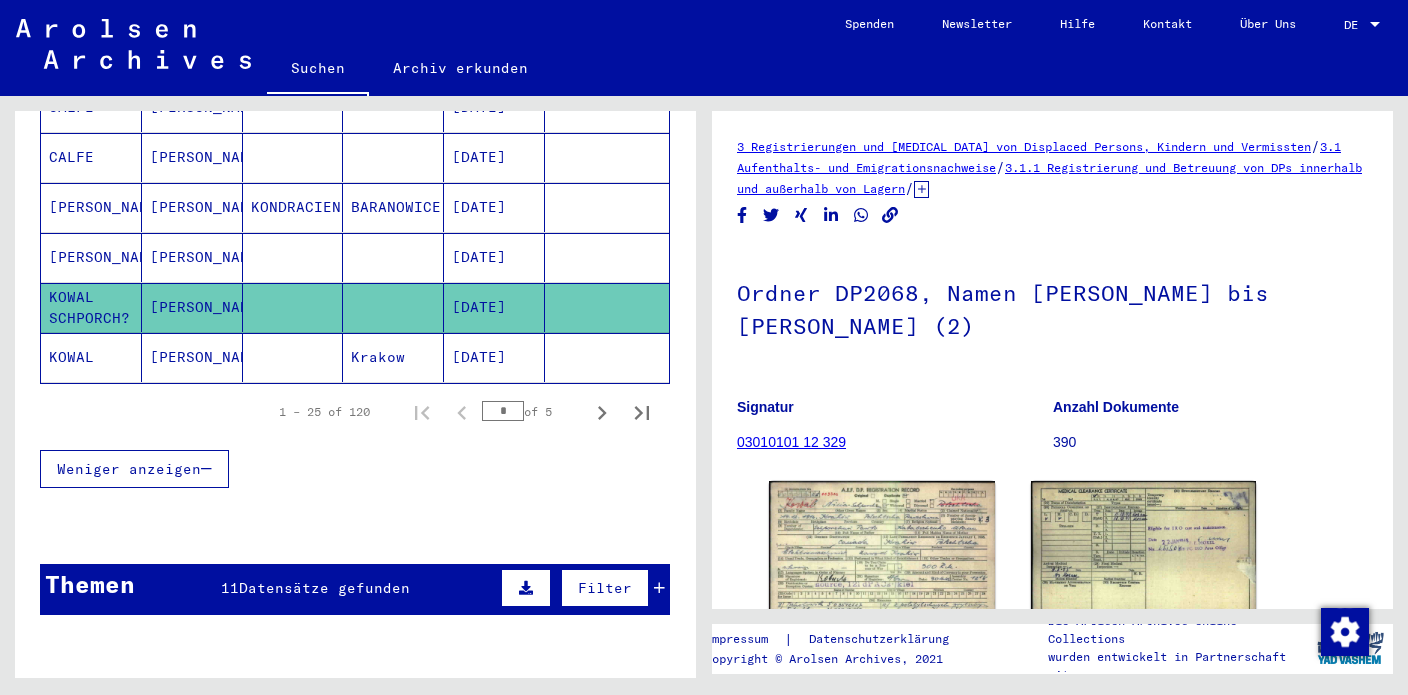 click on "[DATE]" 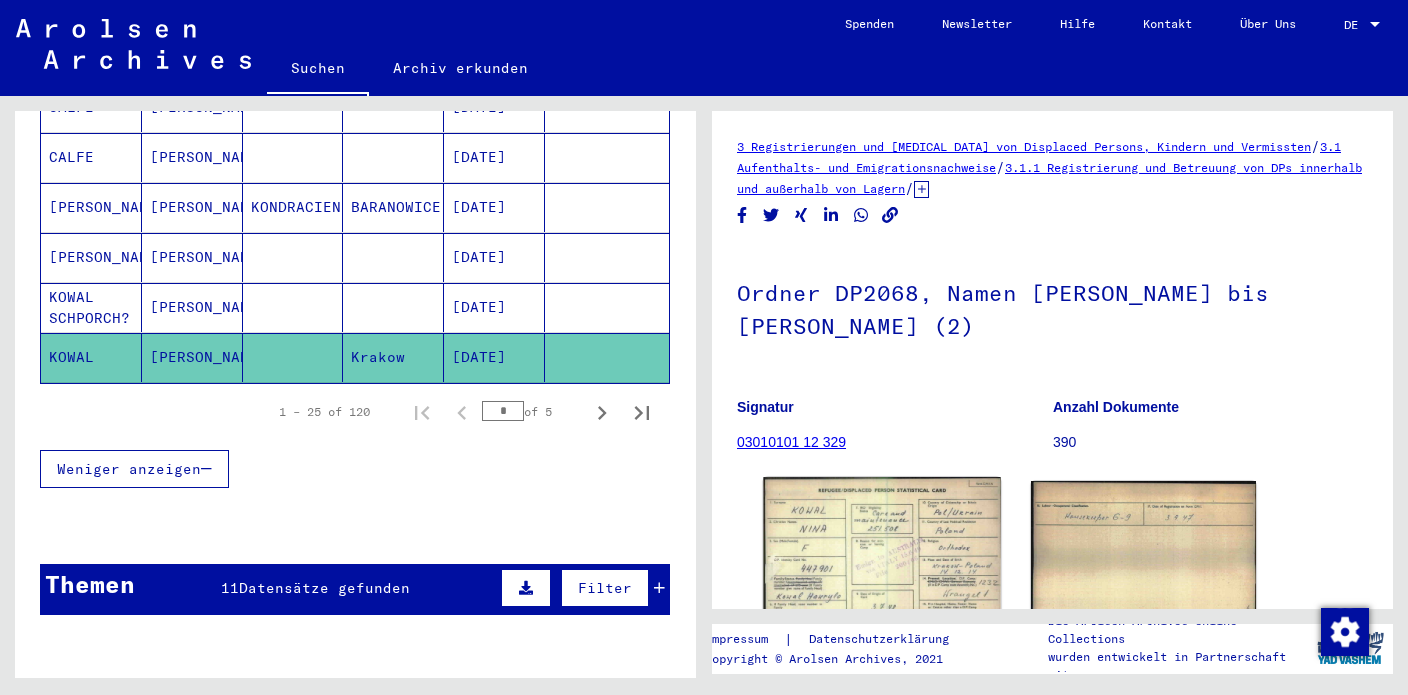 click 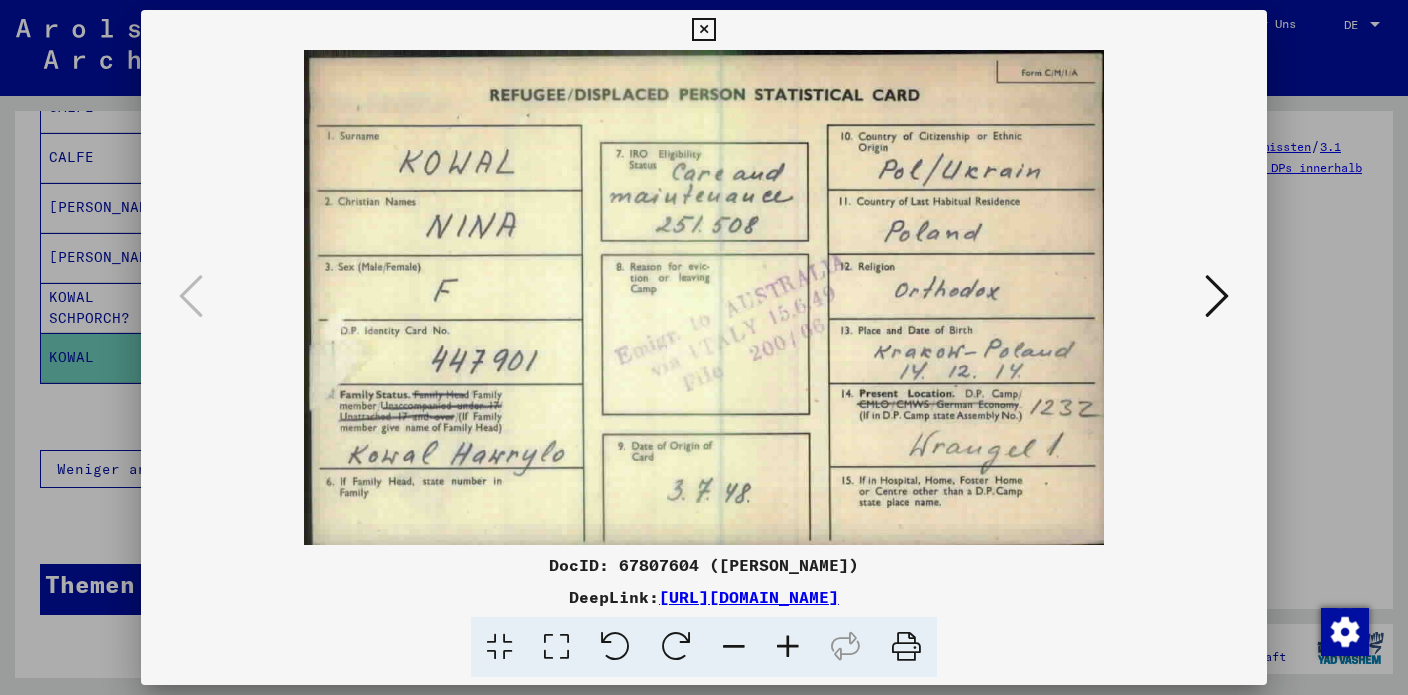 click at bounding box center [703, 30] 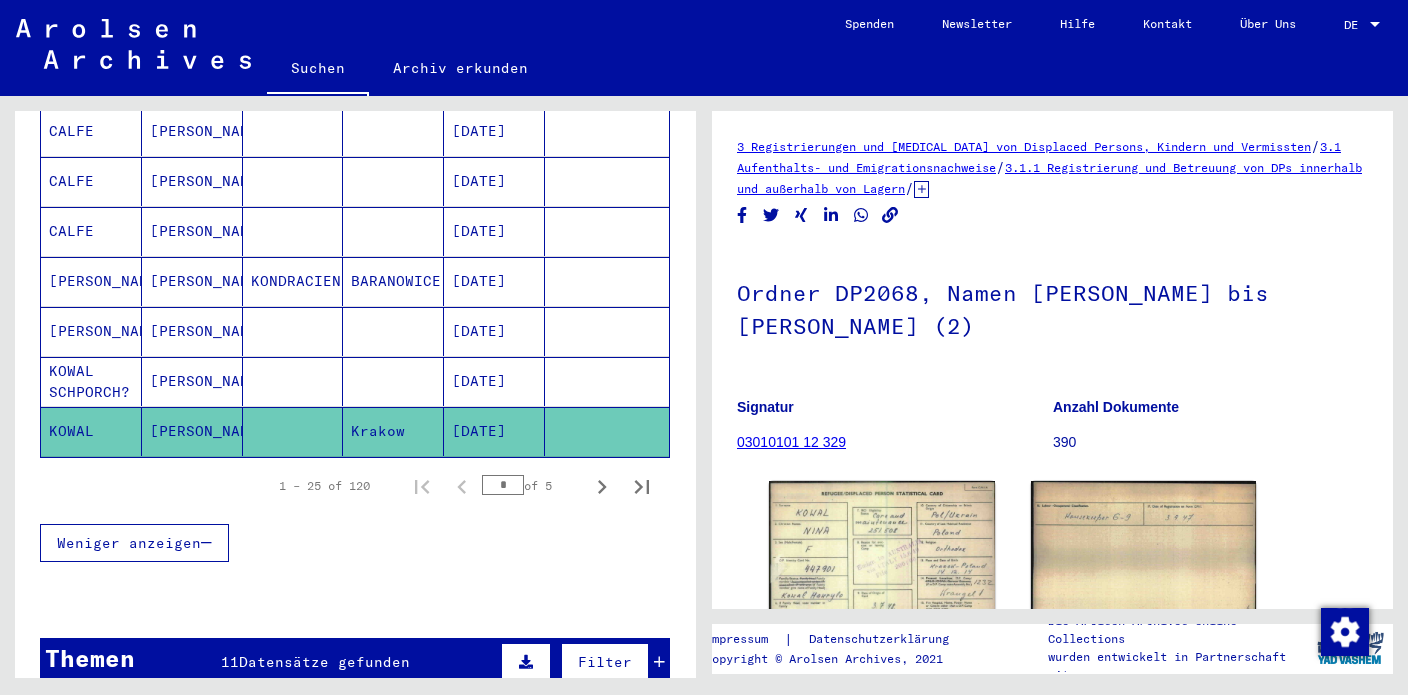scroll, scrollTop: 1298, scrollLeft: 0, axis: vertical 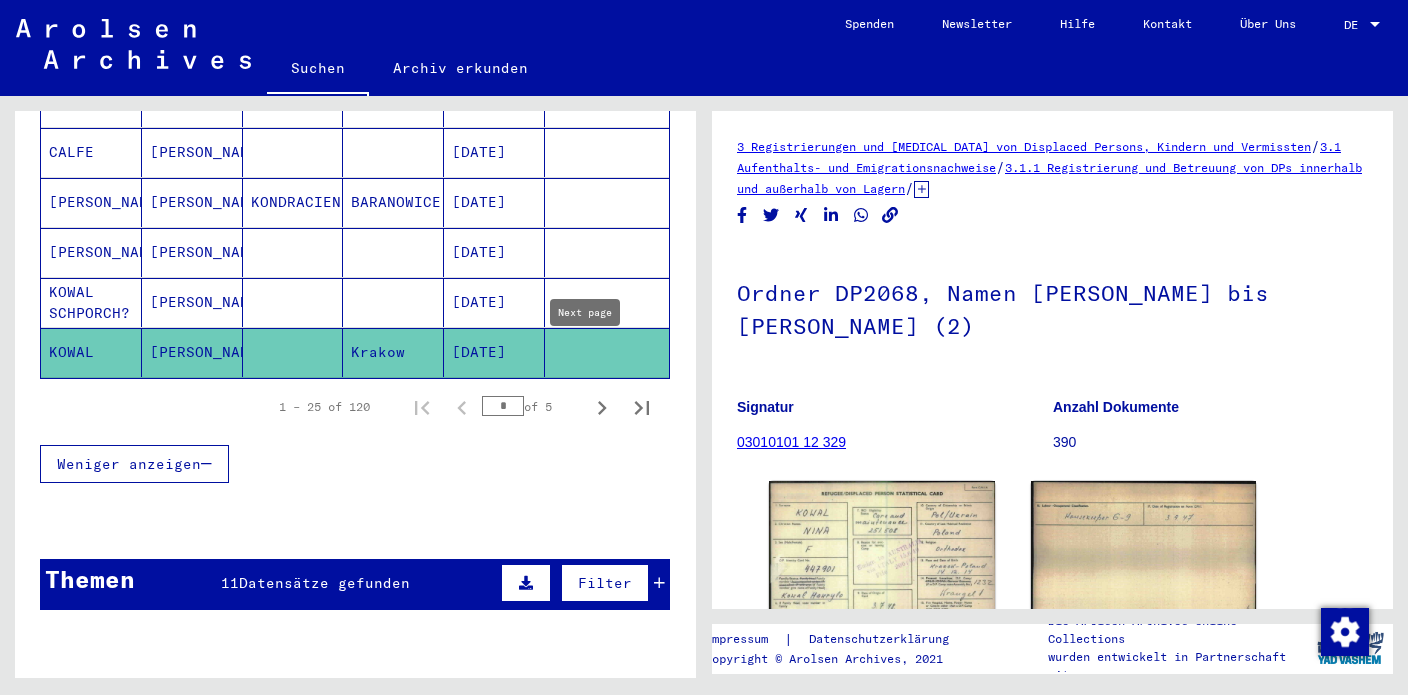 click 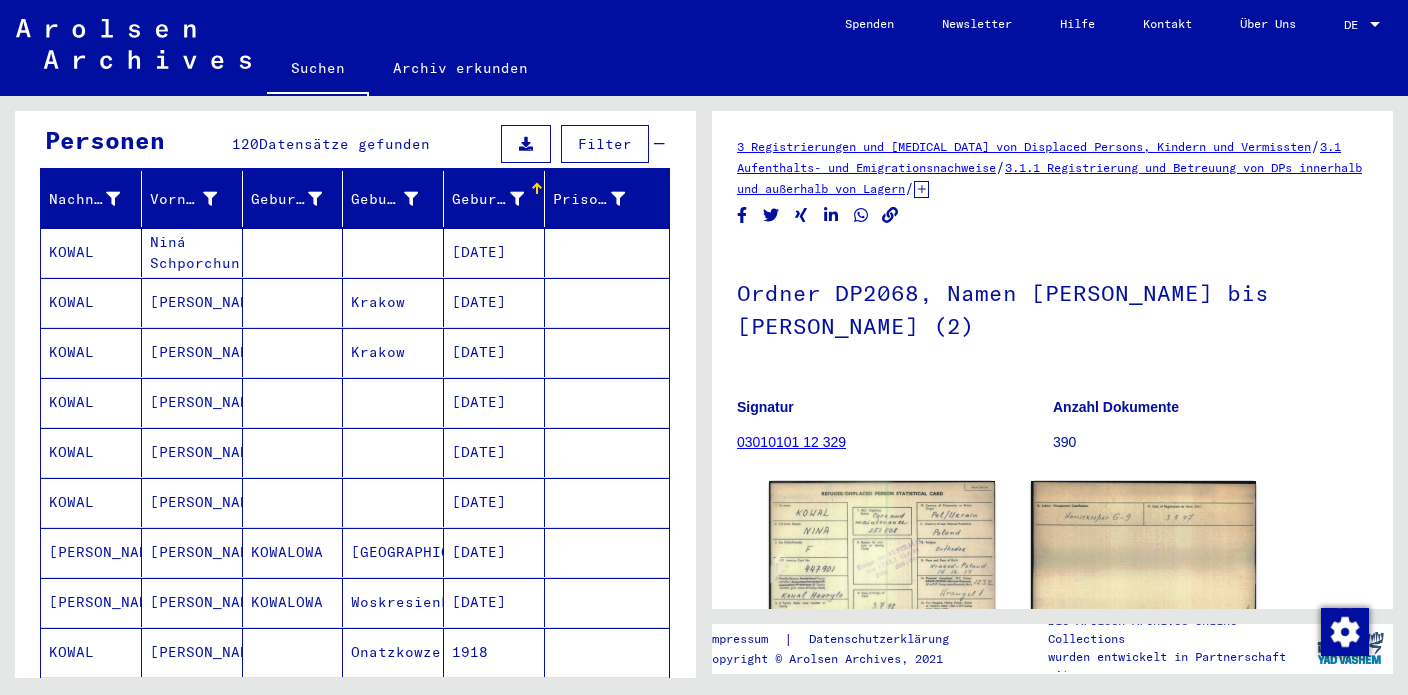 scroll, scrollTop: 0, scrollLeft: 0, axis: both 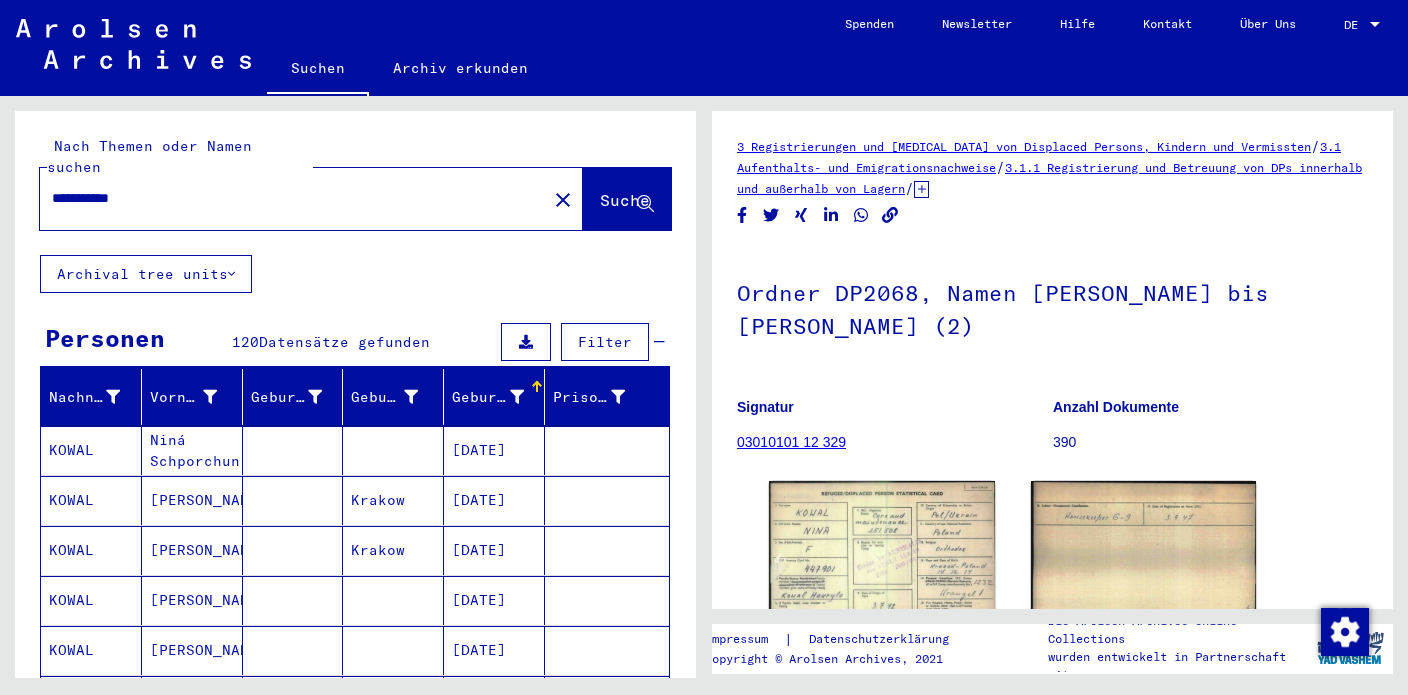 drag, startPoint x: 114, startPoint y: 179, endPoint x: 156, endPoint y: 179, distance: 42 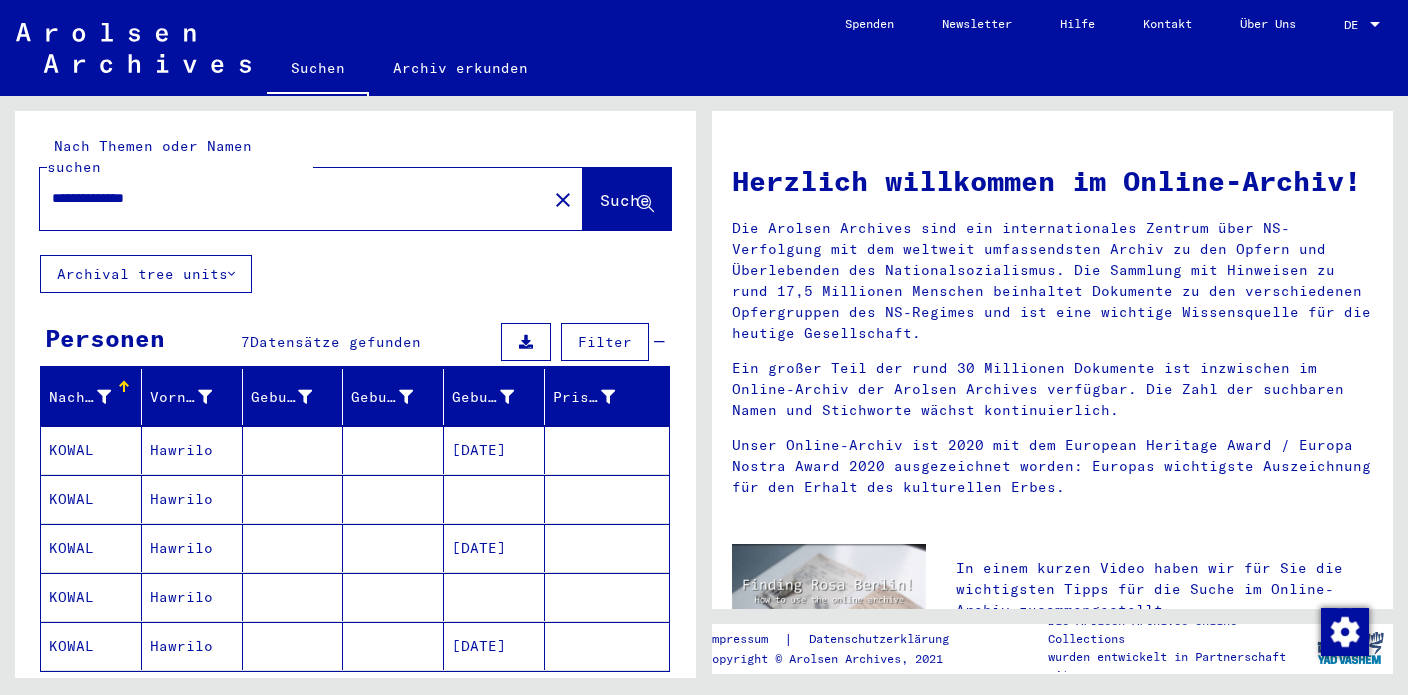 click on "Hawrilo" at bounding box center (192, 499) 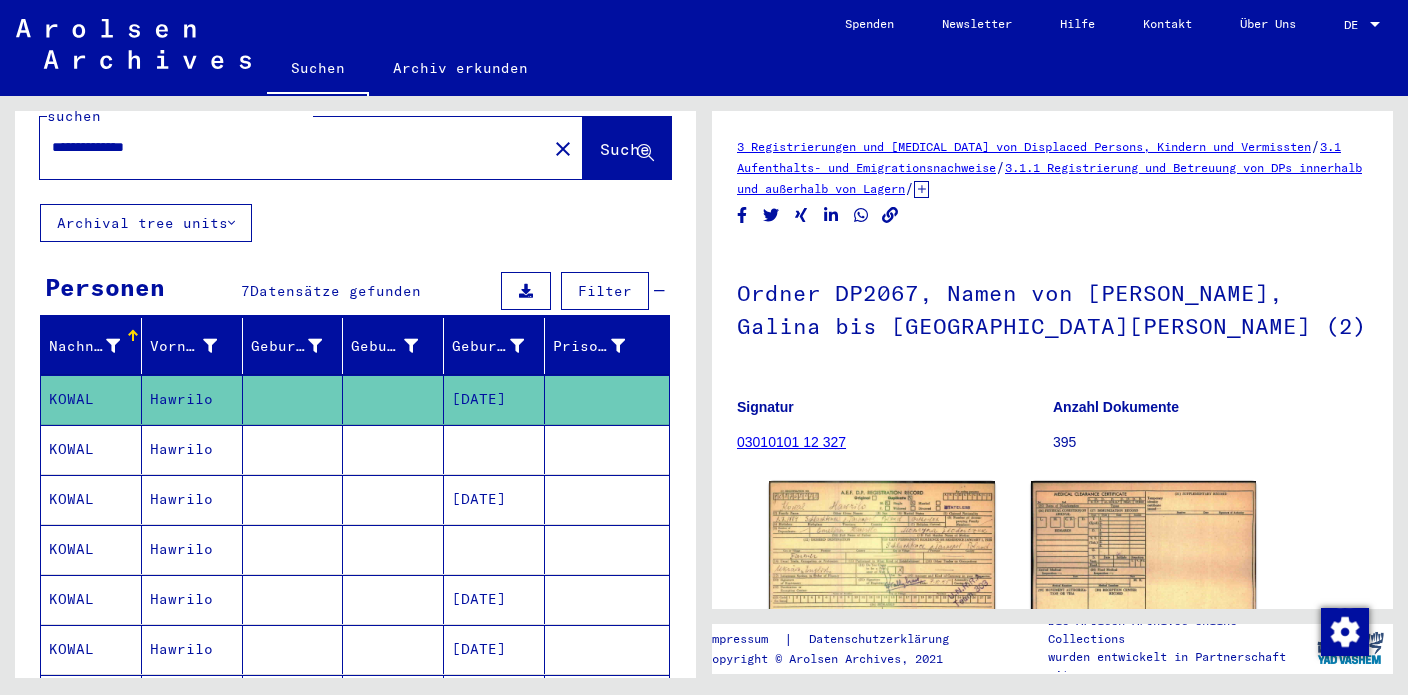 scroll, scrollTop: 53, scrollLeft: 0, axis: vertical 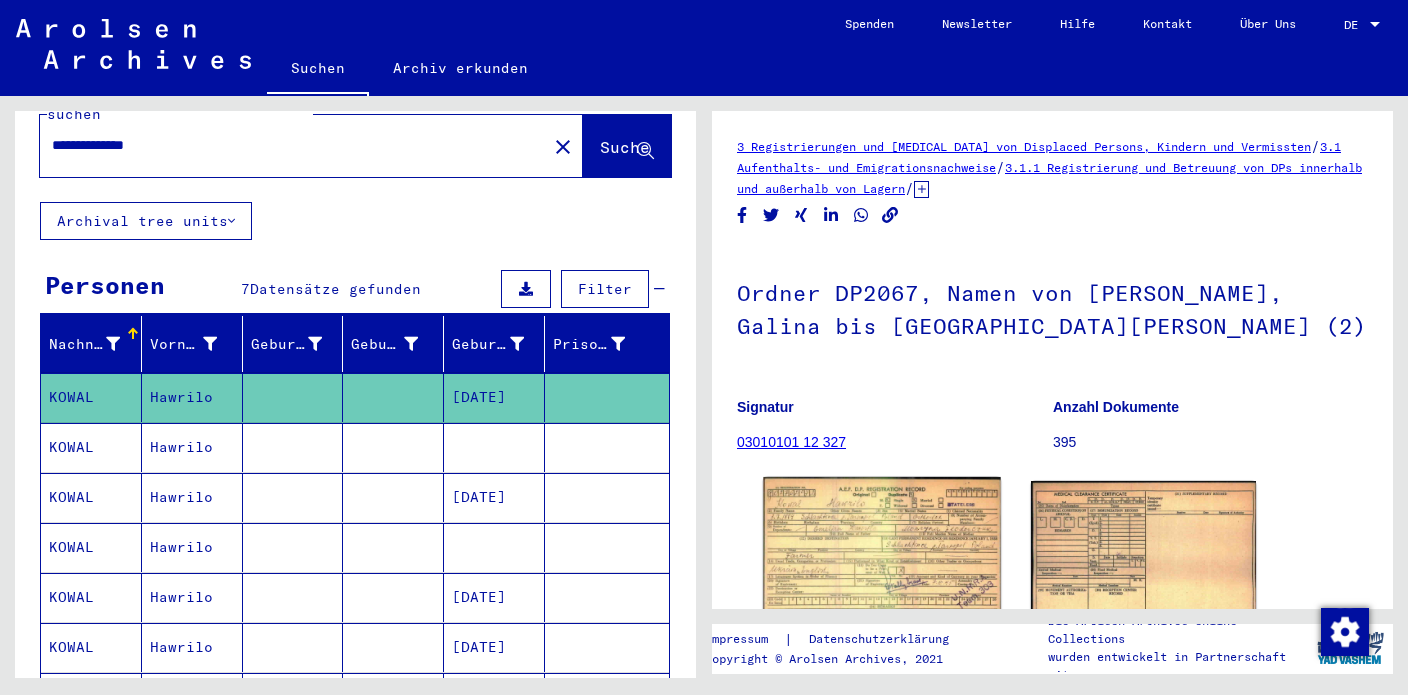 click 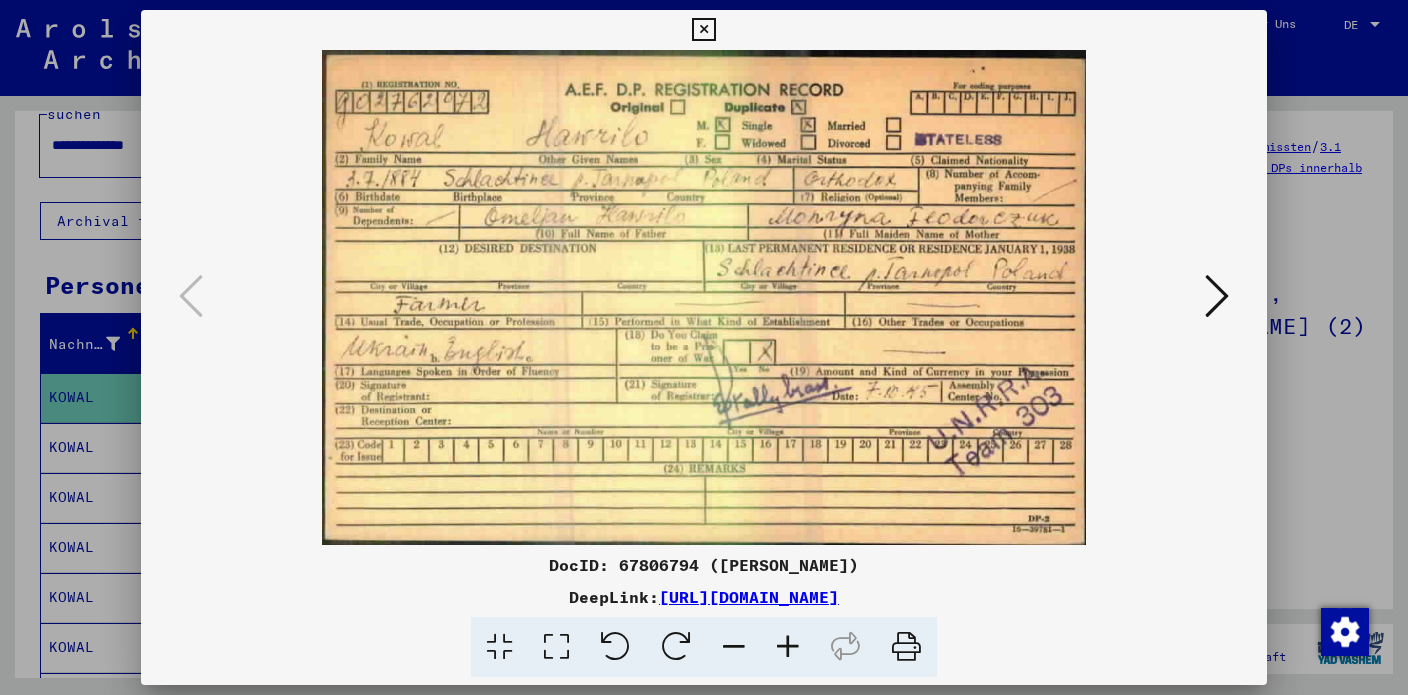 click at bounding box center [703, 30] 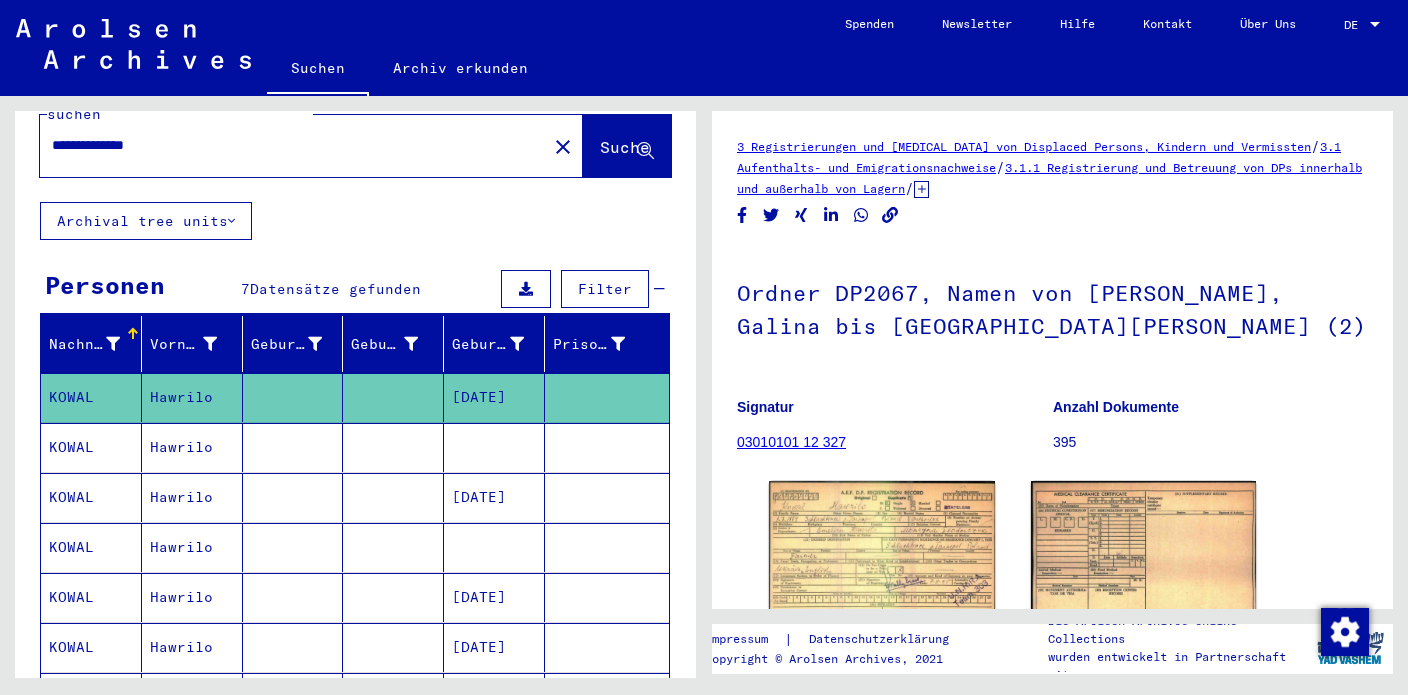 click on "Hawrilo" at bounding box center (192, 497) 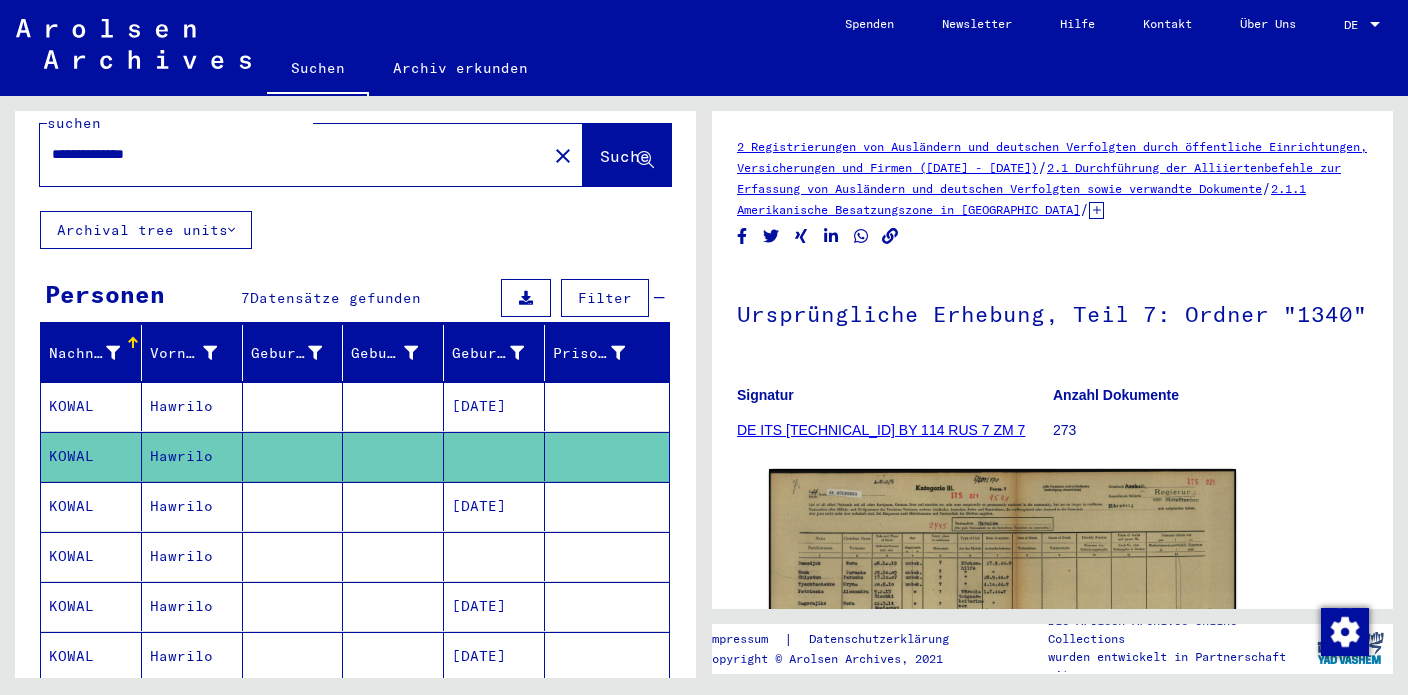 scroll, scrollTop: 0, scrollLeft: 0, axis: both 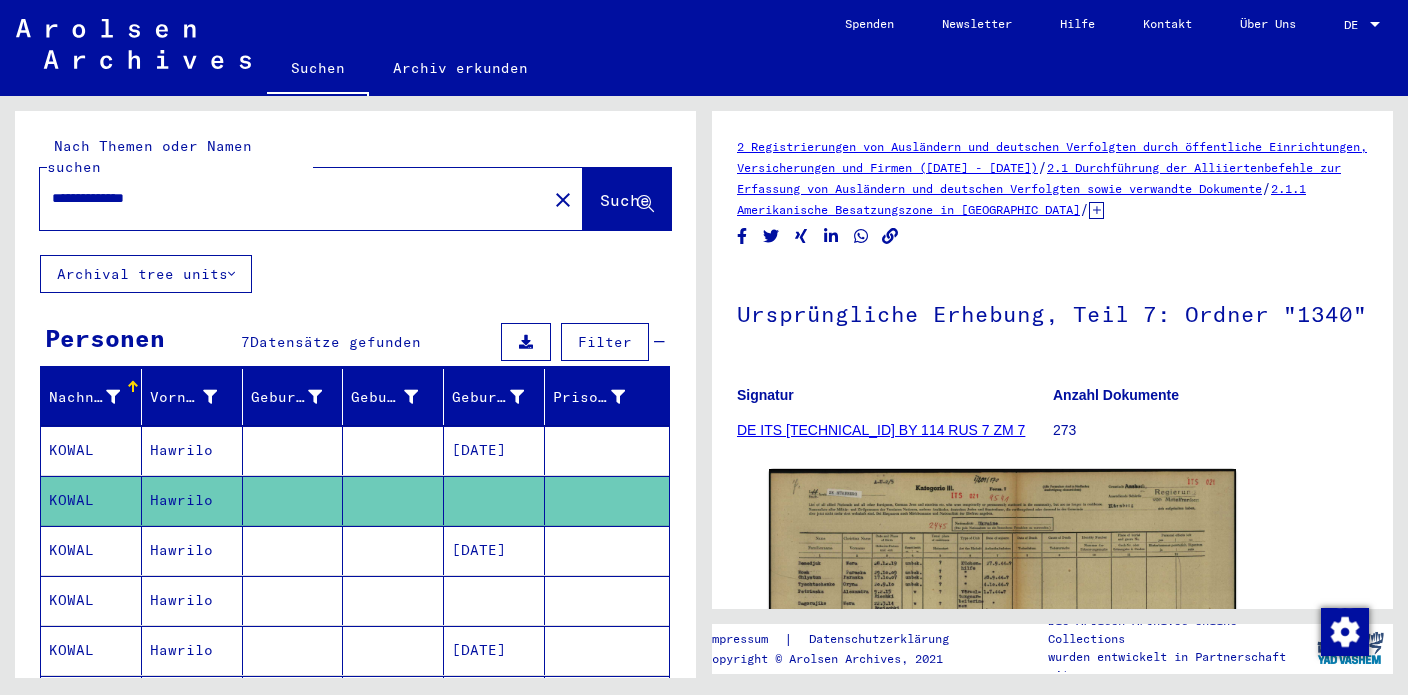 click on "**********" at bounding box center [293, 198] 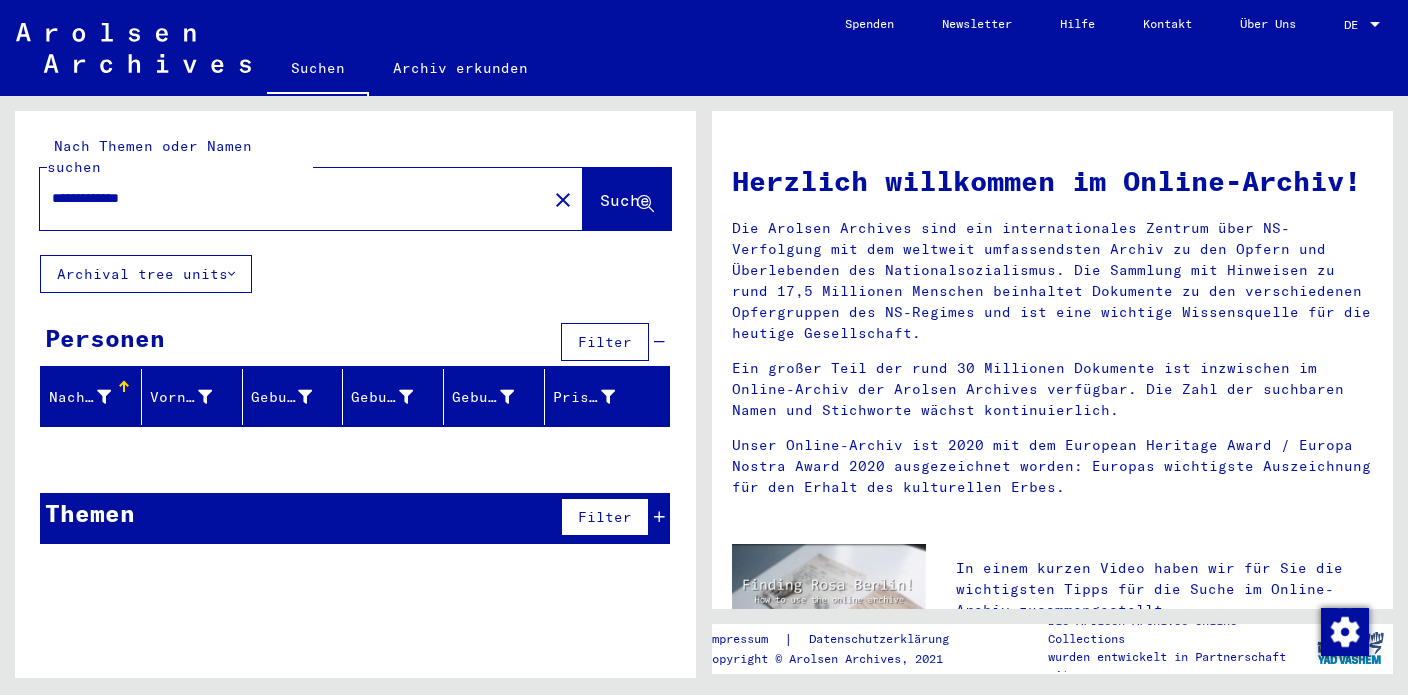 click on "**********" at bounding box center [287, 198] 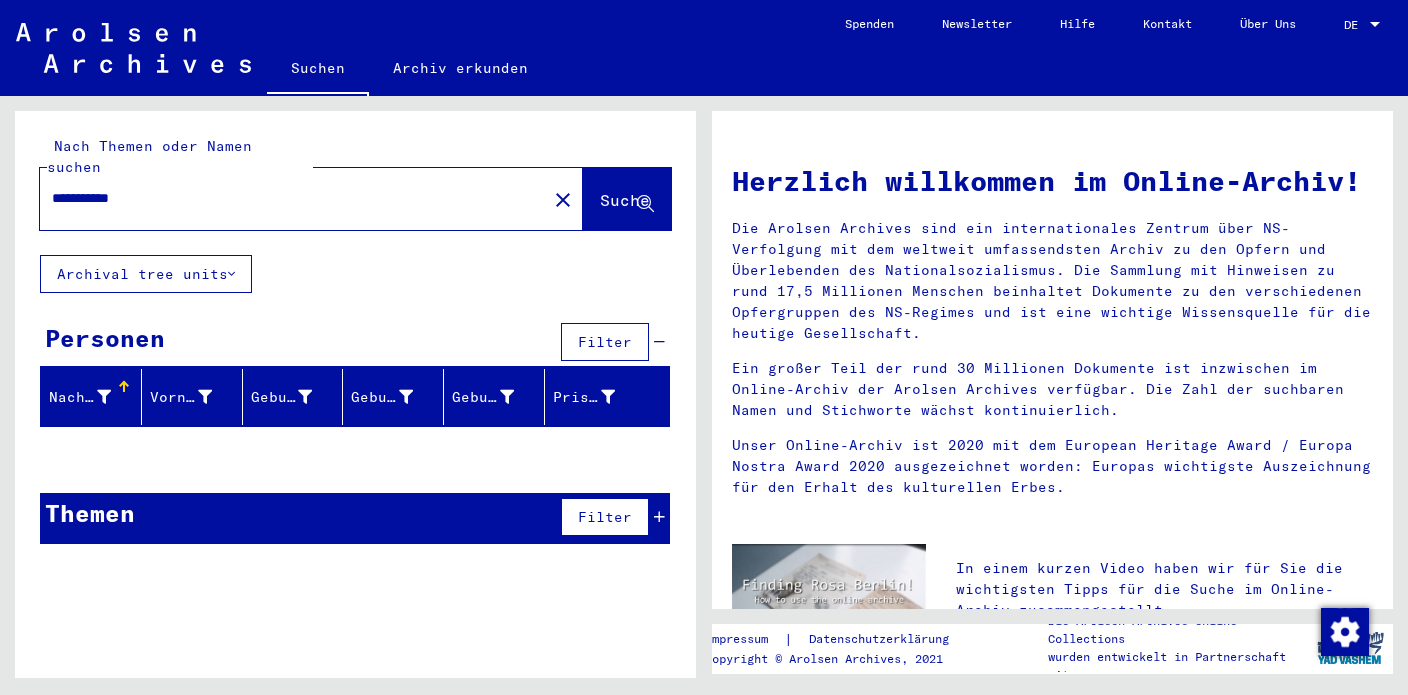 type on "**********" 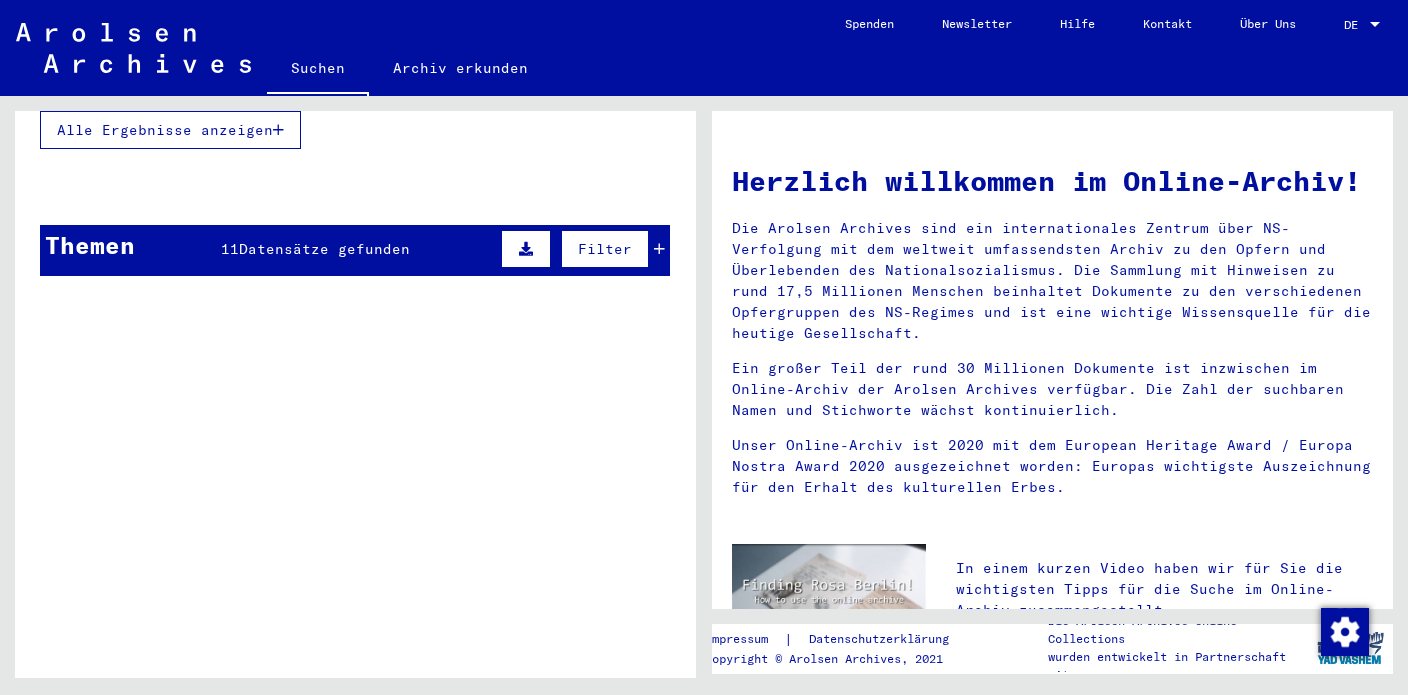scroll, scrollTop: 649, scrollLeft: 0, axis: vertical 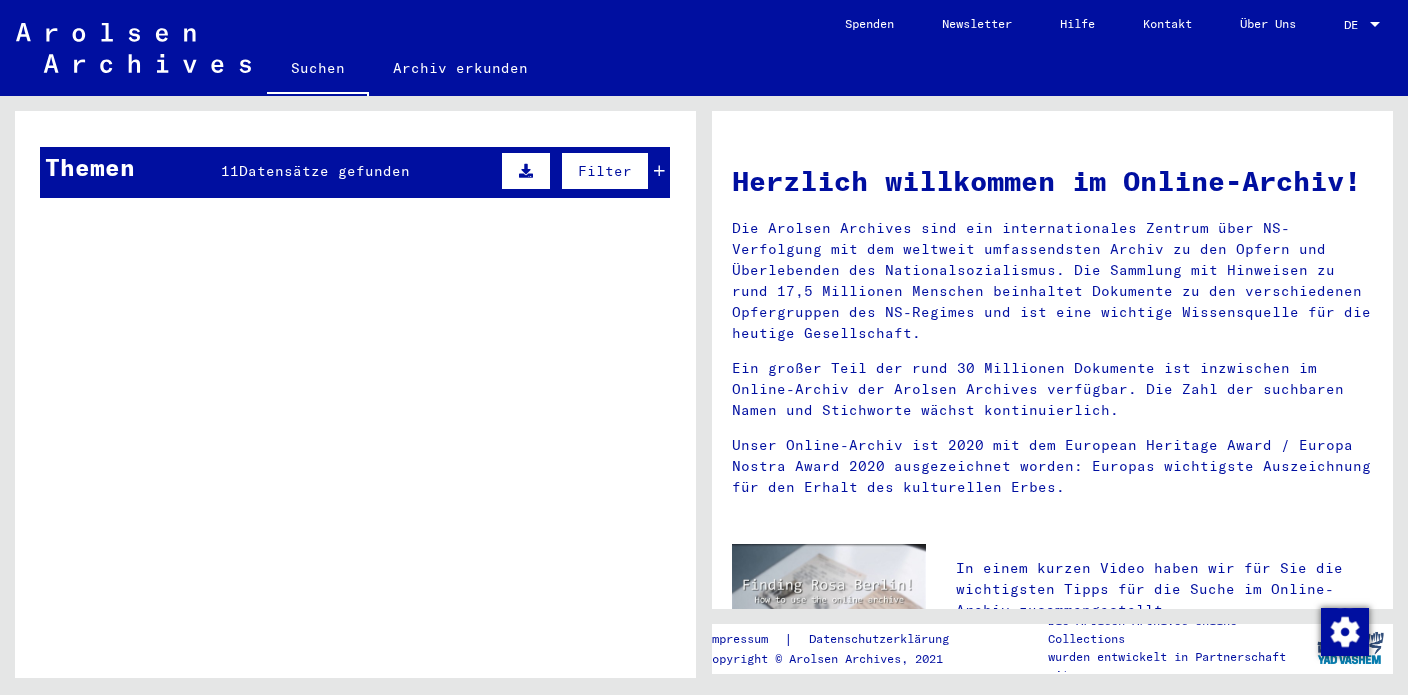 click at bounding box center [659, 171] 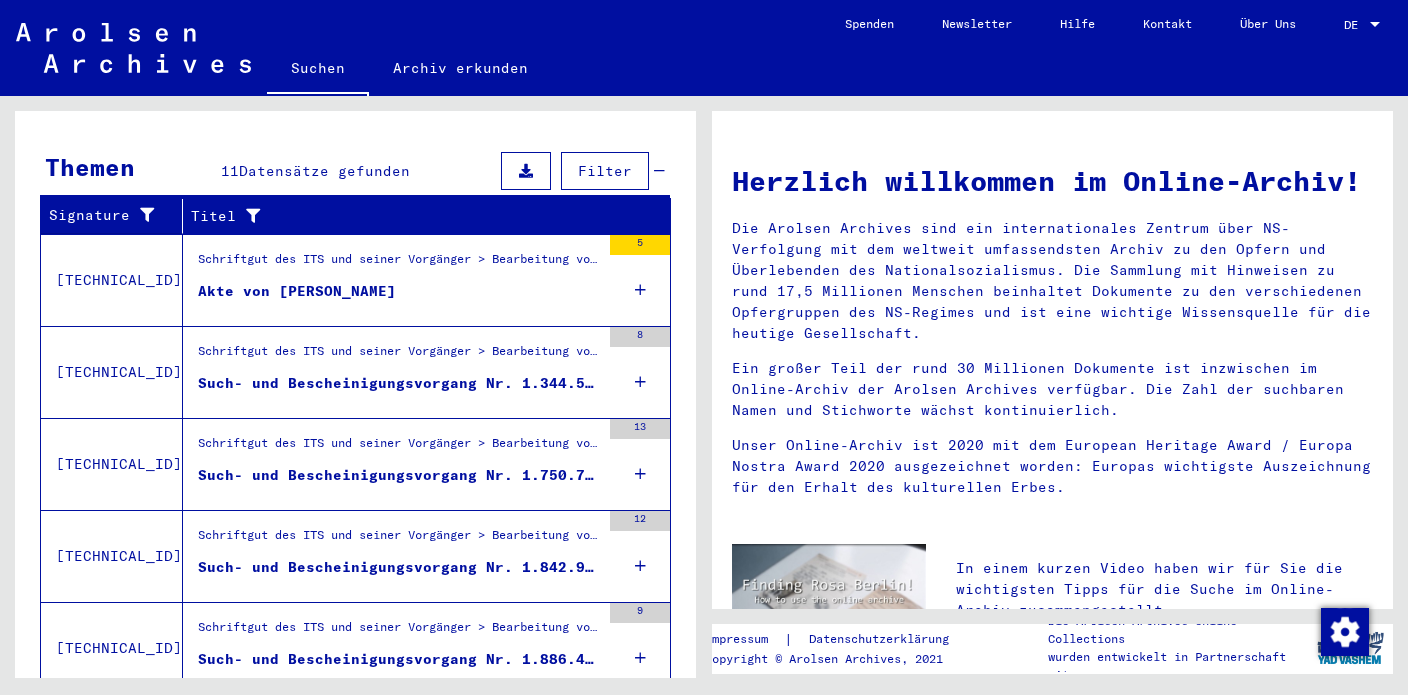 click on "Schriftgut des ITS und seiner Vorgänger > Bearbeitung von Anfragen > Suchvorgänge > Suchanfragen [DATE] - [DATE] > [MEDICAL_DATA] mit Namen ab KOTARBA" at bounding box center [399, 264] 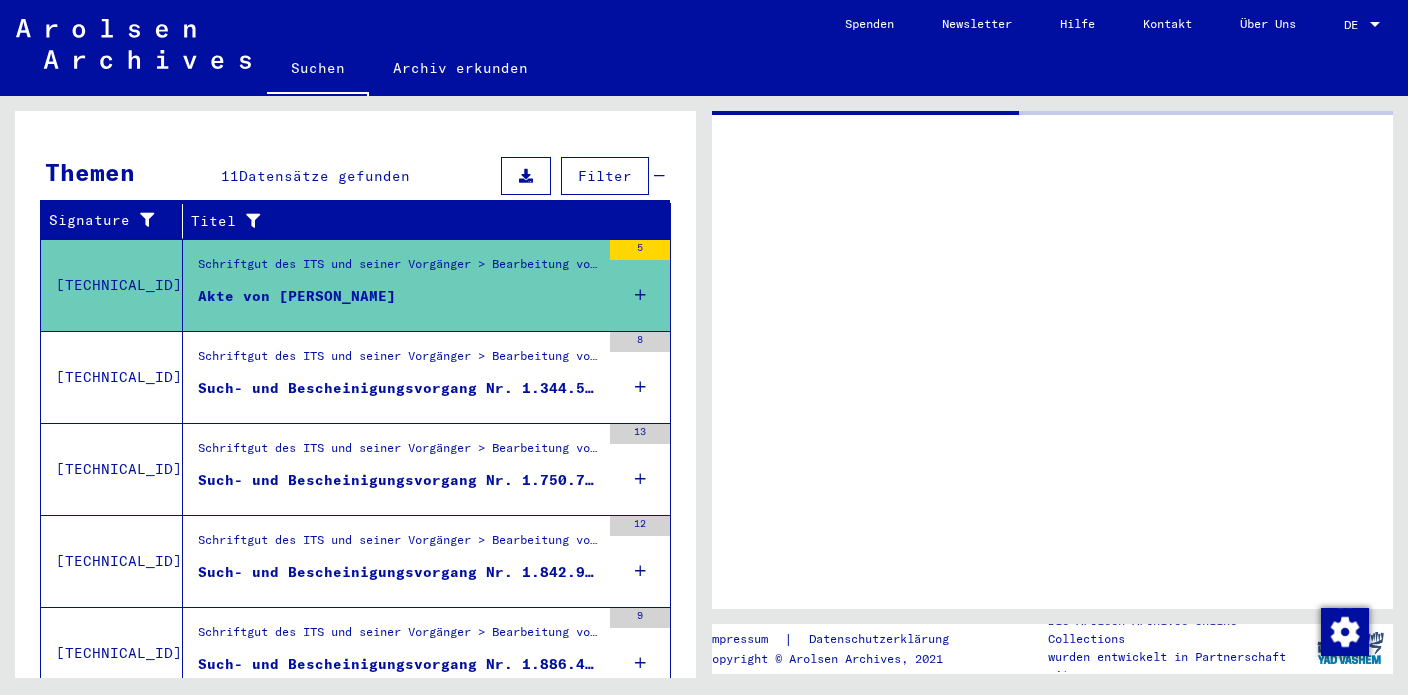 scroll, scrollTop: 292, scrollLeft: 0, axis: vertical 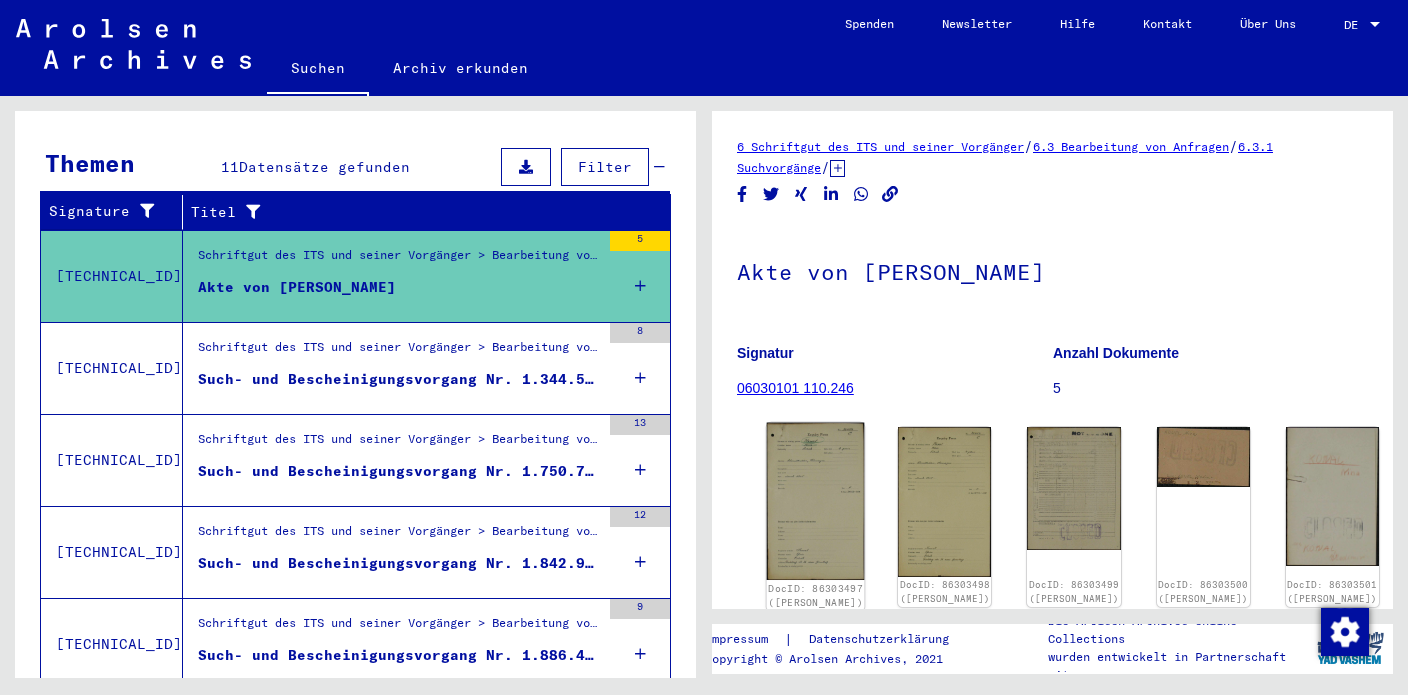 click 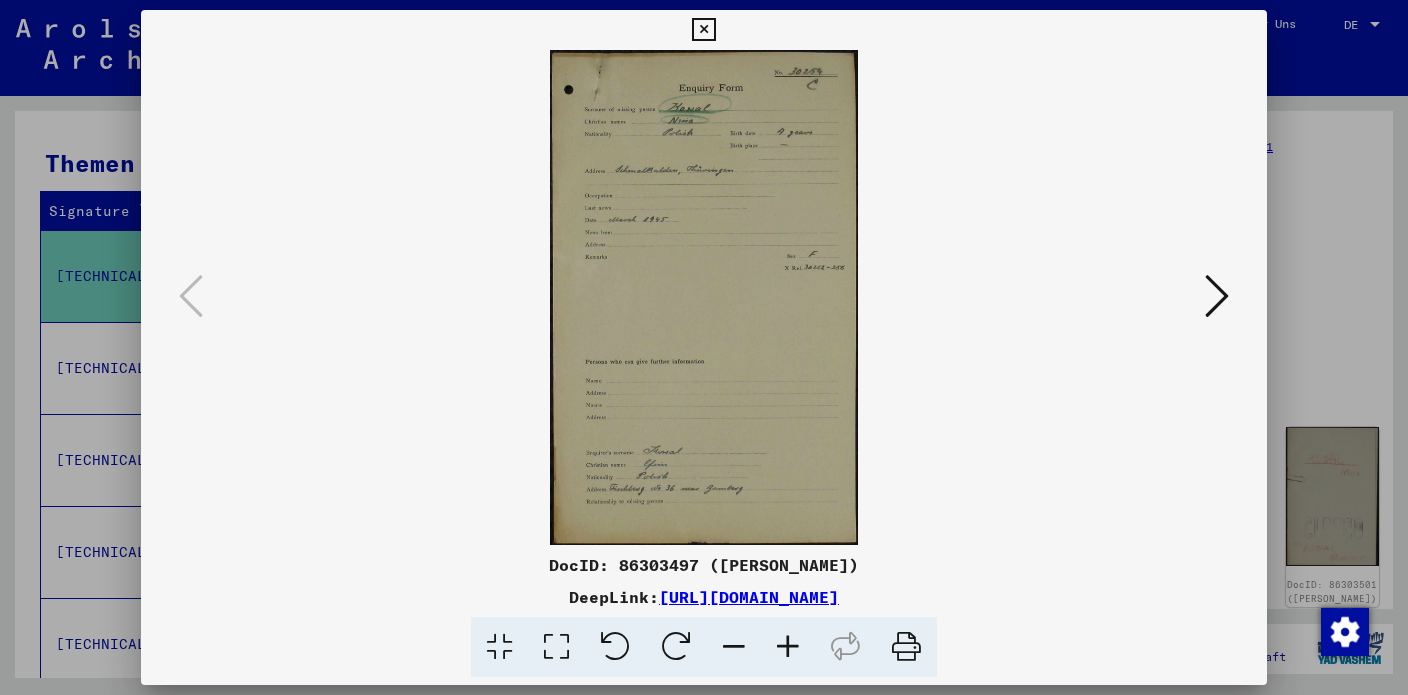 click at bounding box center (1217, 296) 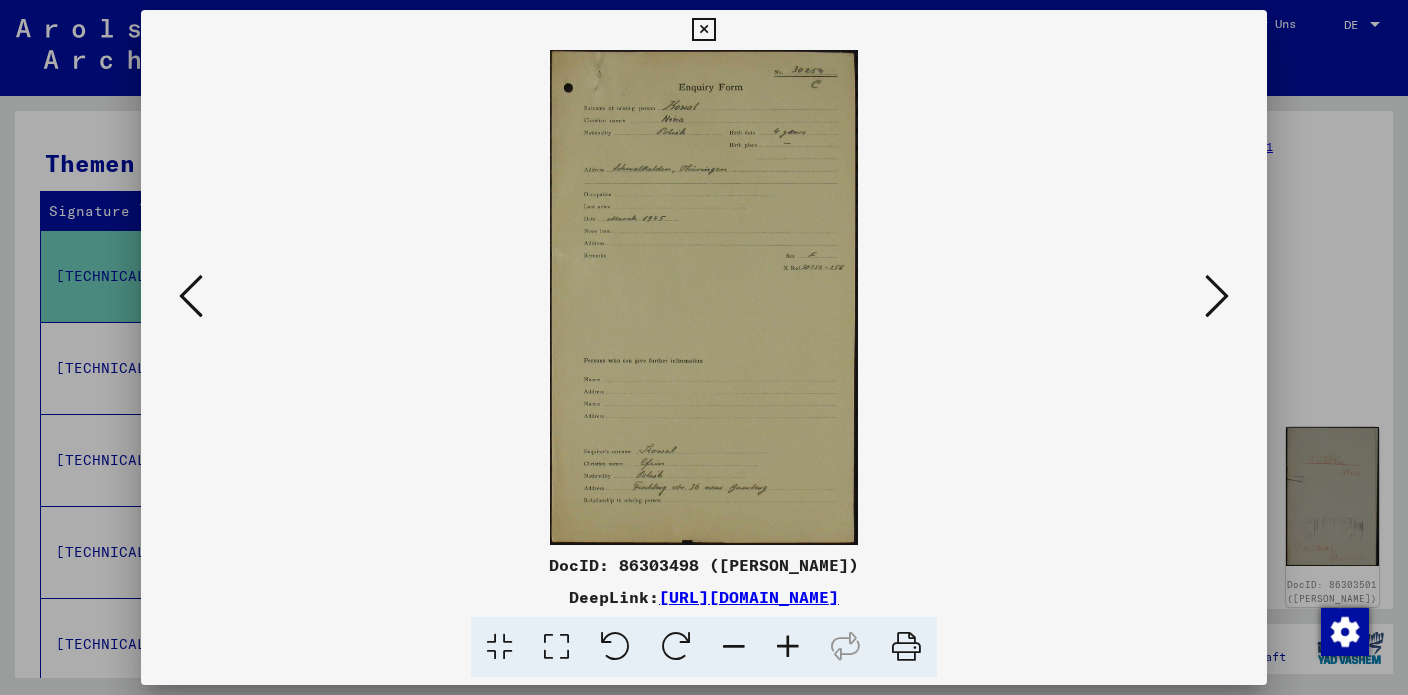click at bounding box center [1217, 296] 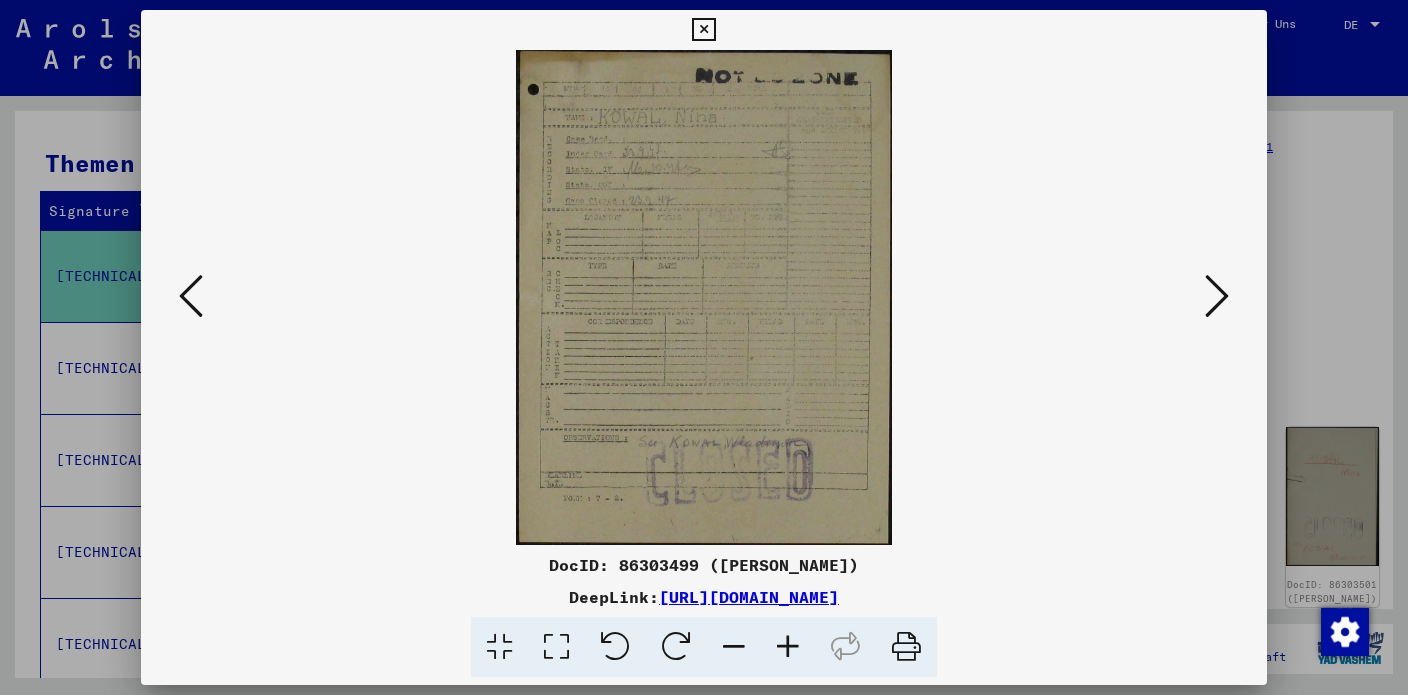 click at bounding box center (703, 30) 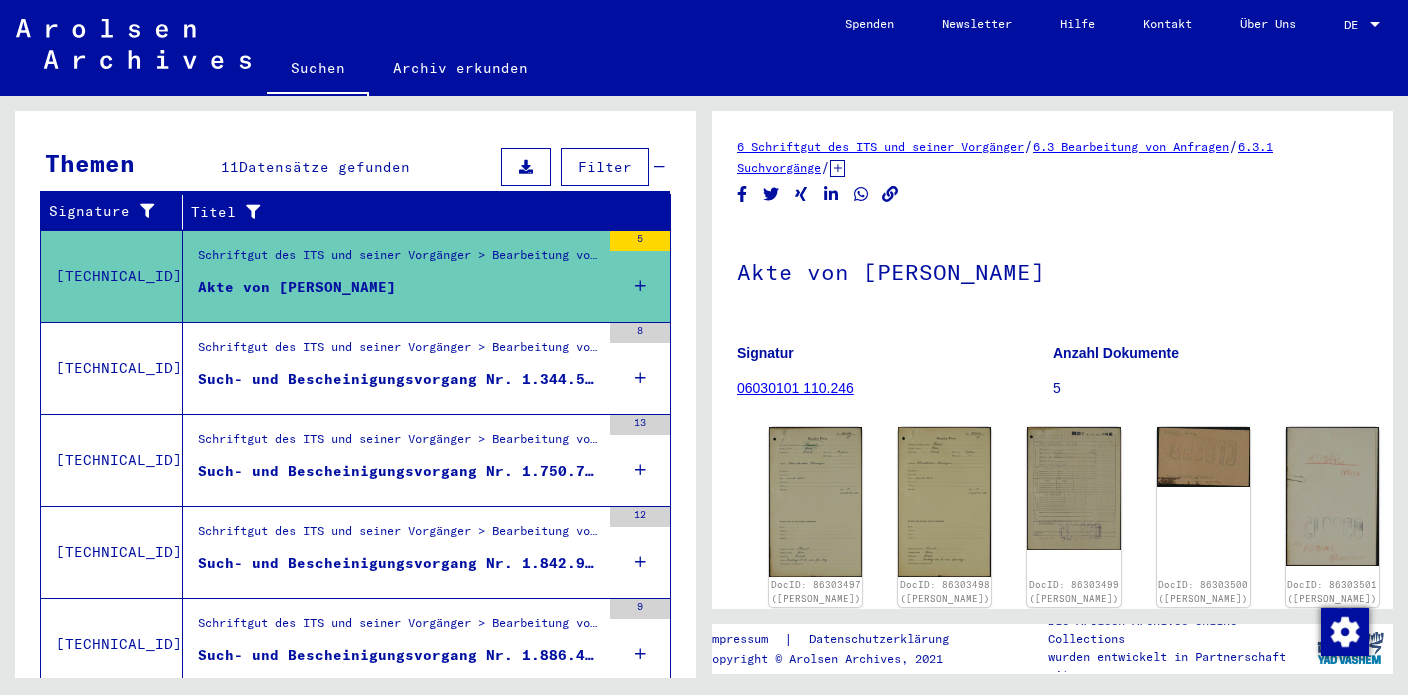 click on "Such- und Bescheinigungsvorgang Nr. 1.344.520 für [PERSON_NAME] geboren [DEMOGRAPHIC_DATA]" at bounding box center (399, 379) 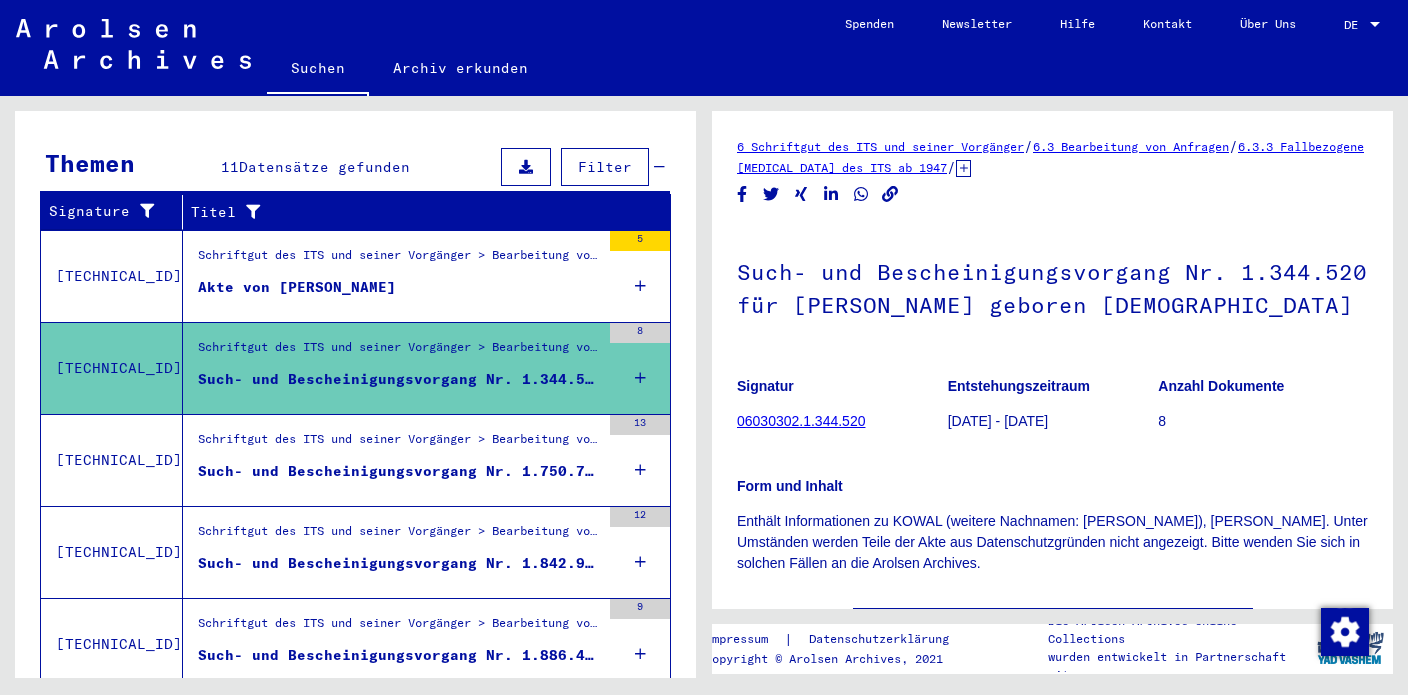 click on "Such- und Bescheinigungsvorgang Nr. 1.750.724 für [PERSON_NAME] geboren [DEMOGRAPHIC_DATA]" at bounding box center [399, 471] 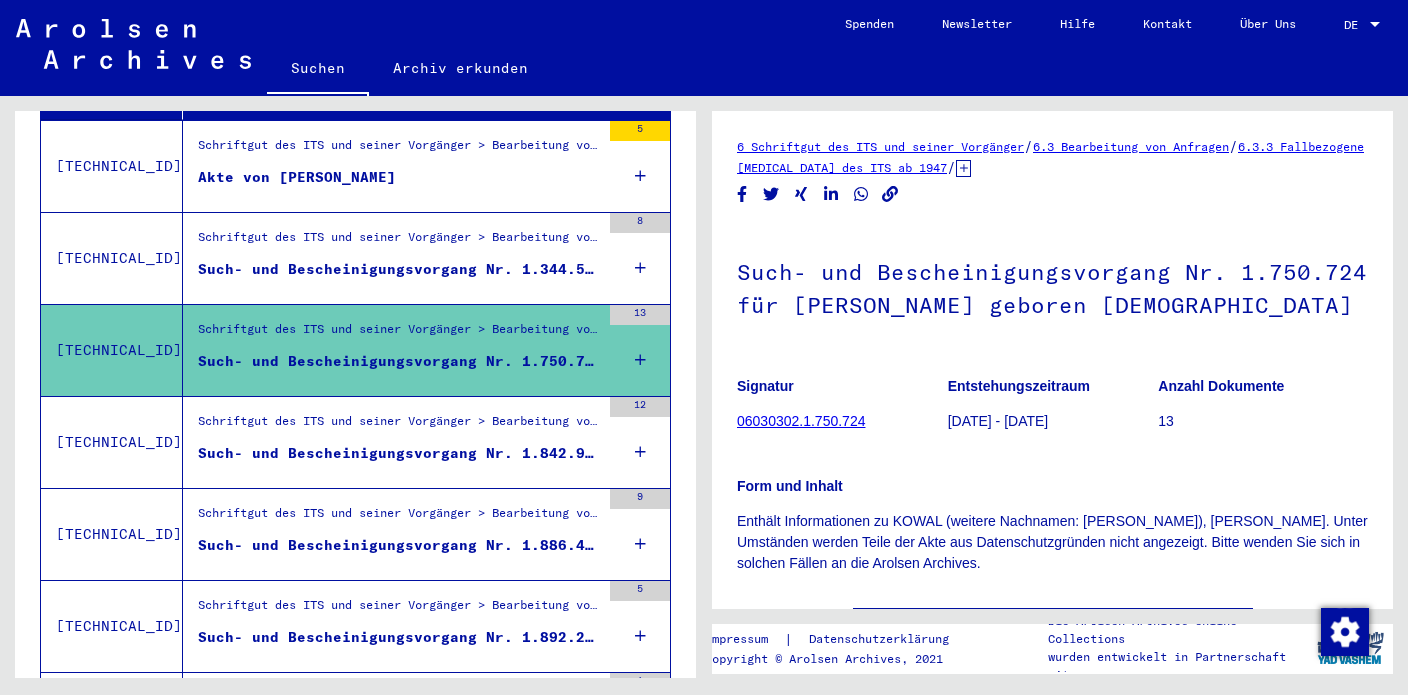 scroll, scrollTop: 401, scrollLeft: 0, axis: vertical 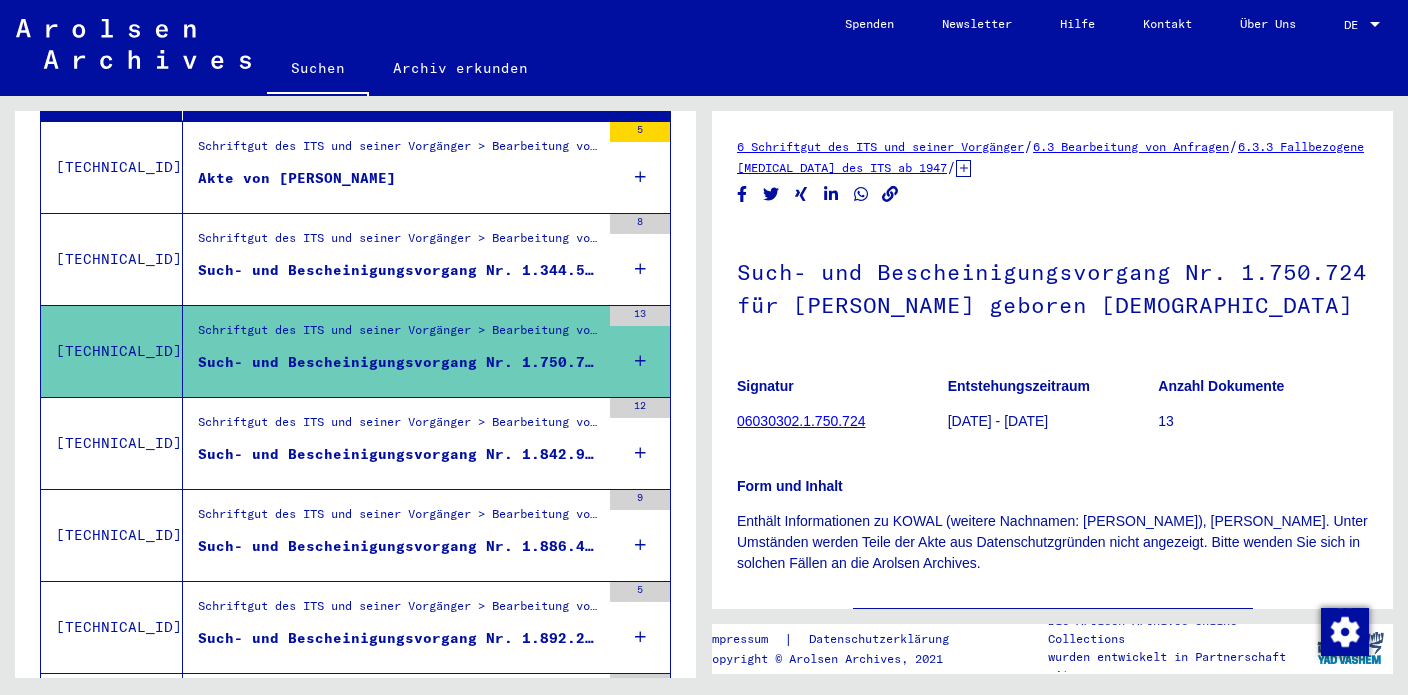 click on "Such- und Bescheinigungsvorgang Nr. 1.842.940 für [PERSON_NAME] geboren [DEMOGRAPHIC_DATA]" at bounding box center (399, 454) 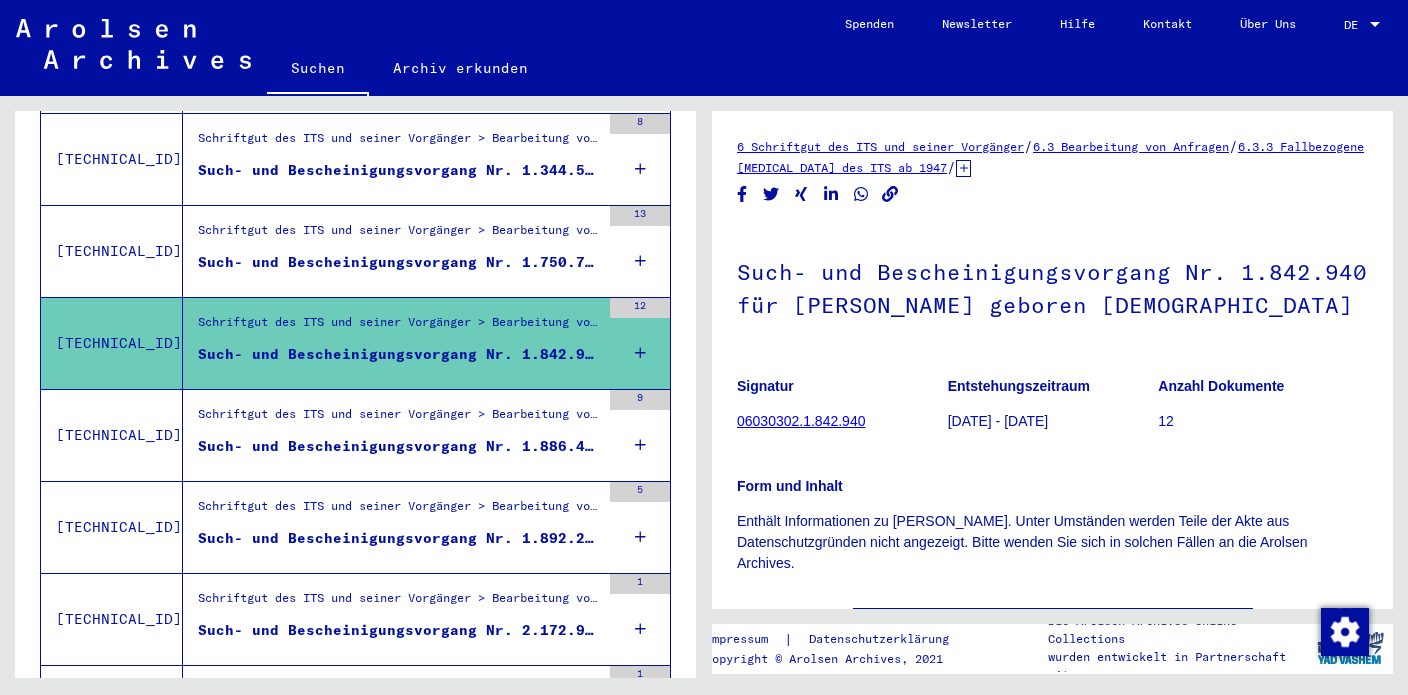 scroll, scrollTop: 496, scrollLeft: 0, axis: vertical 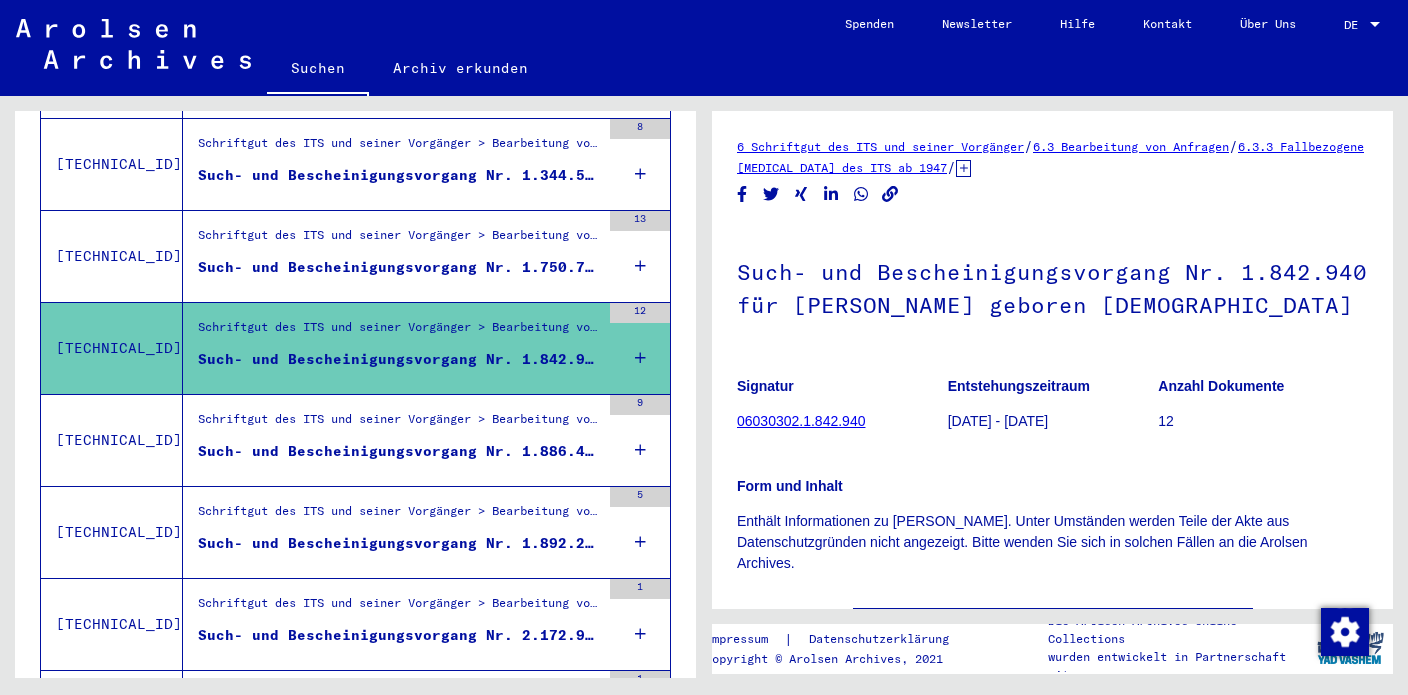 click on "Such- und Bescheinigungsvorgang Nr. 1.886.484 für [PERSON_NAME] geboren [DEMOGRAPHIC_DATA]" at bounding box center [399, 451] 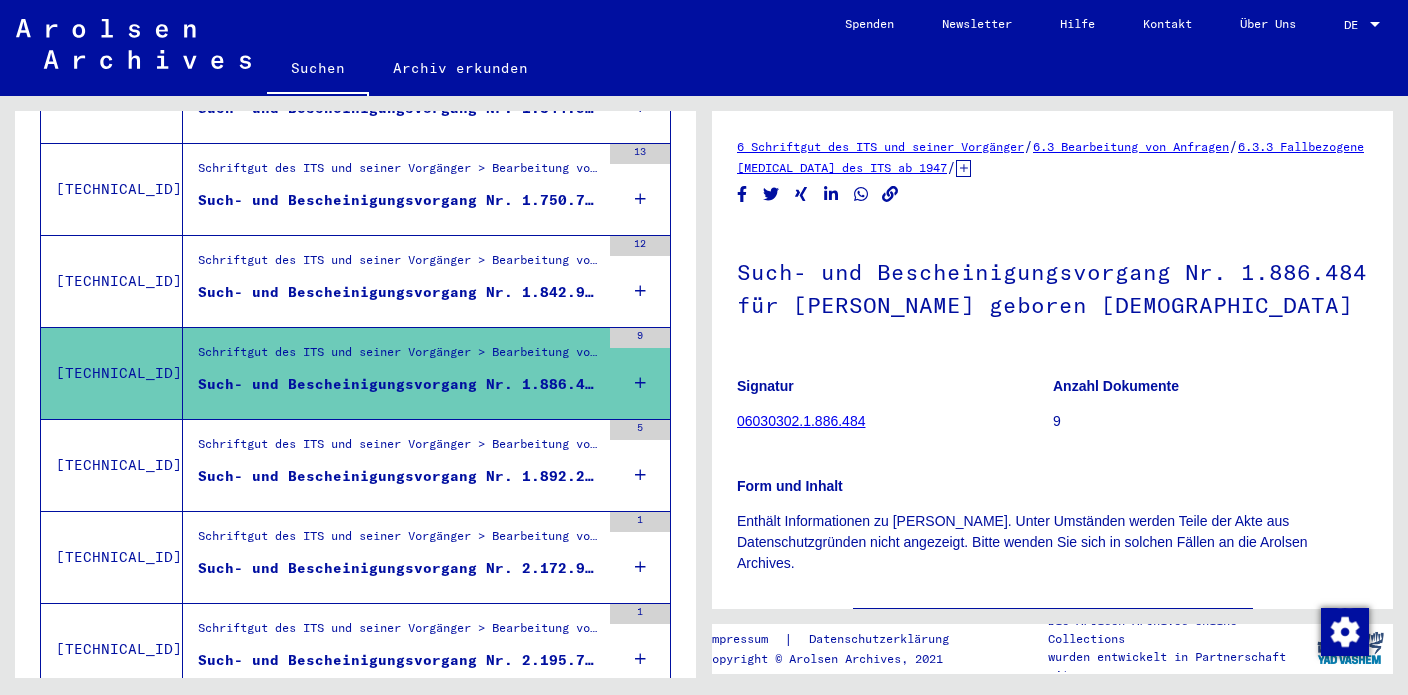 scroll, scrollTop: 586, scrollLeft: 0, axis: vertical 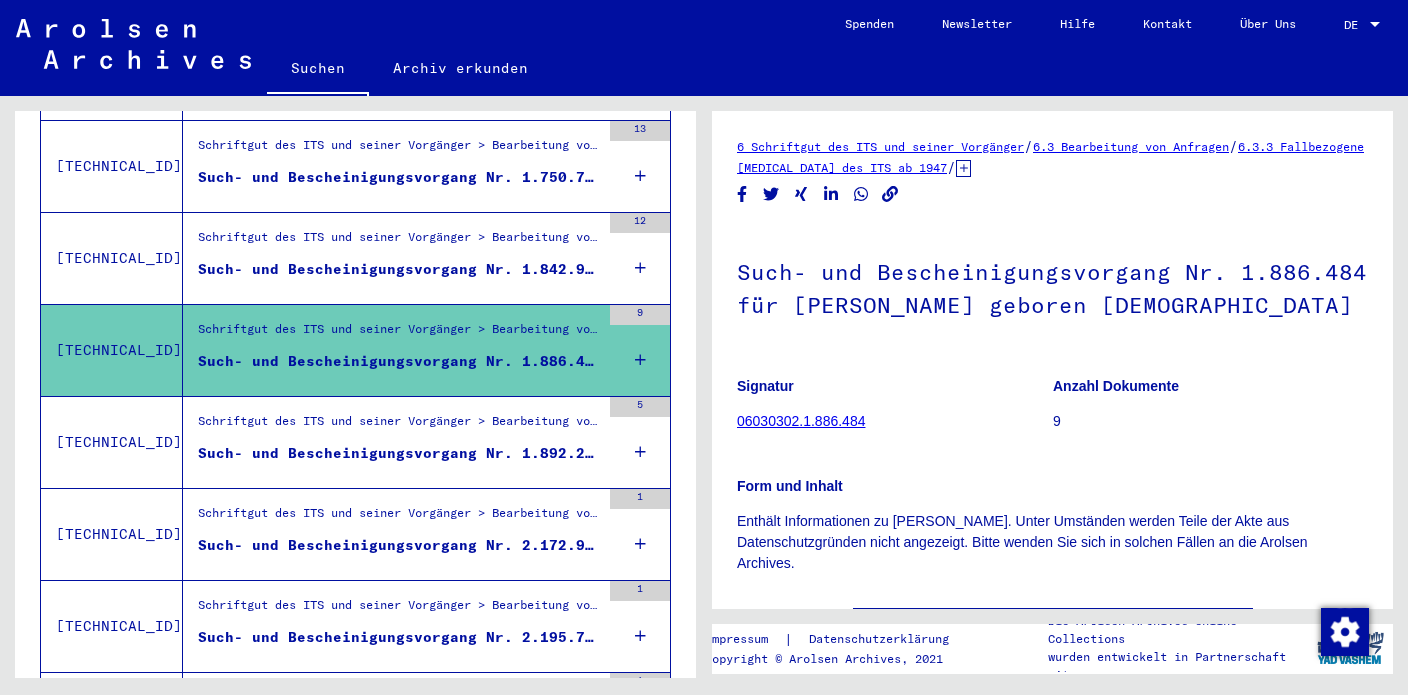 click on "Such- und Bescheinigungsvorgang Nr. 1.892.297 für [PERSON_NAME] geboren [DEMOGRAPHIC_DATA]" at bounding box center (399, 453) 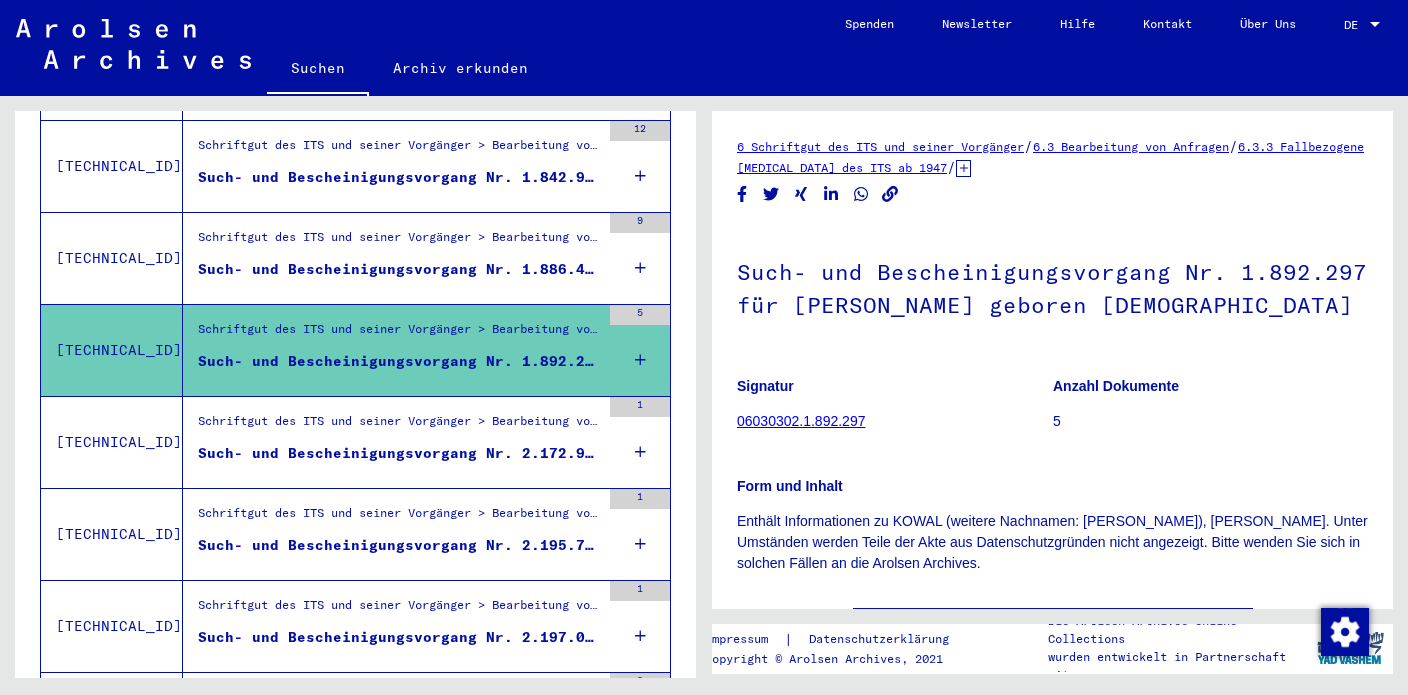 scroll, scrollTop: 689, scrollLeft: 0, axis: vertical 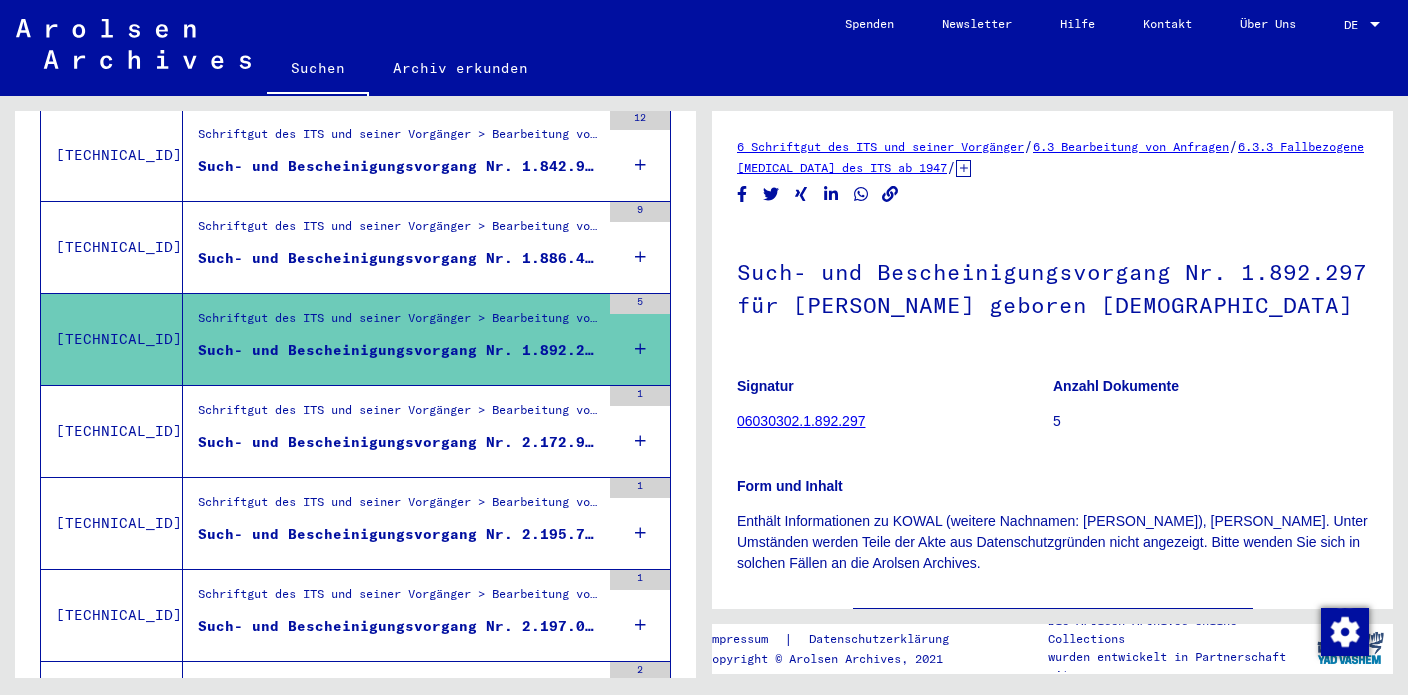 click on "Such- und Bescheinigungsvorgang Nr. 2.172.900 für [PERSON_NAME] geboren [DEMOGRAPHIC_DATA]" at bounding box center (399, 442) 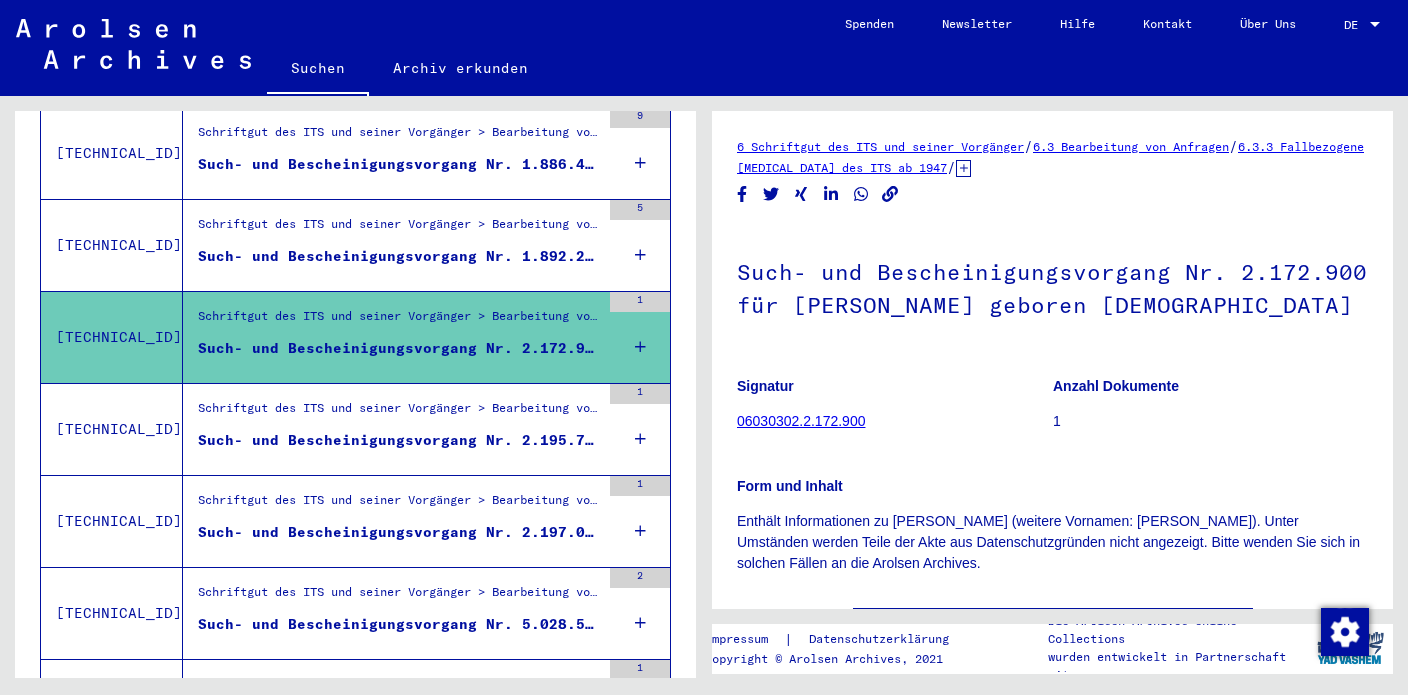 scroll, scrollTop: 787, scrollLeft: 0, axis: vertical 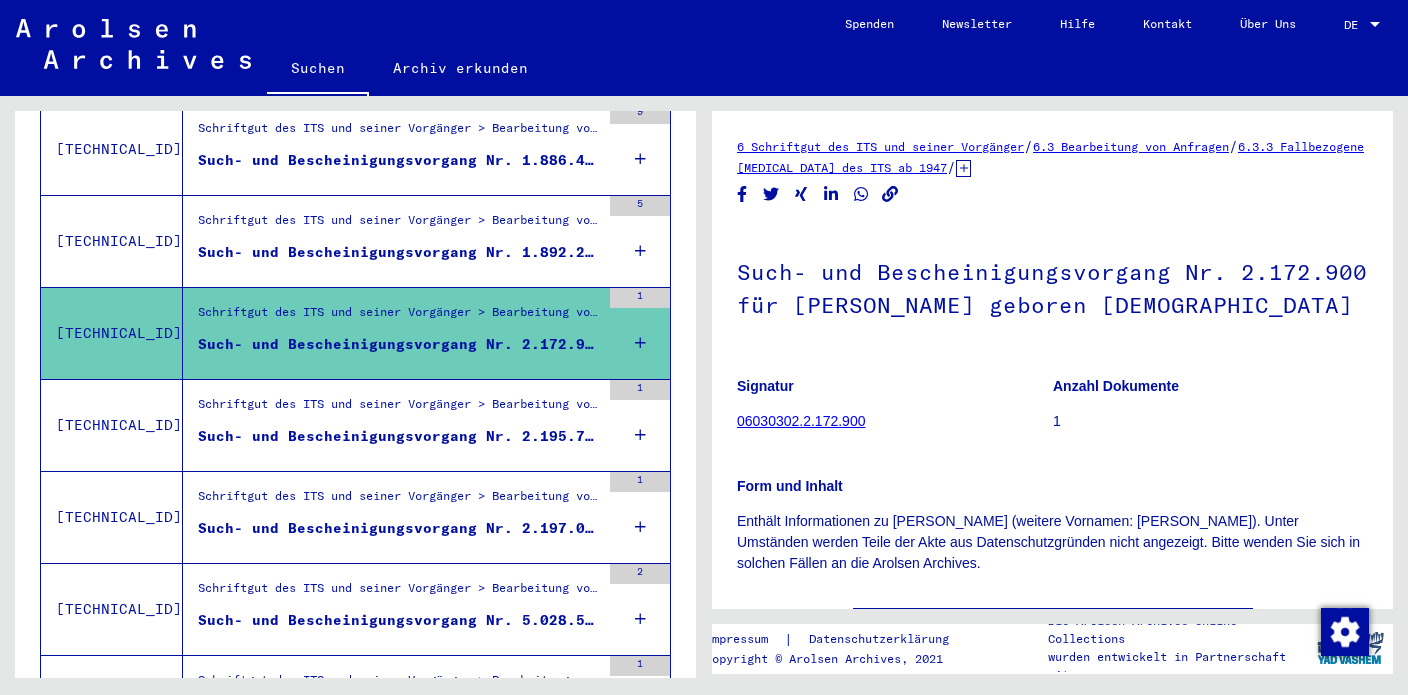 click on "Such- und Bescheinigungsvorgang Nr. 2.195.754 für [PERSON_NAME] geboren [DEMOGRAPHIC_DATA]" at bounding box center (399, 436) 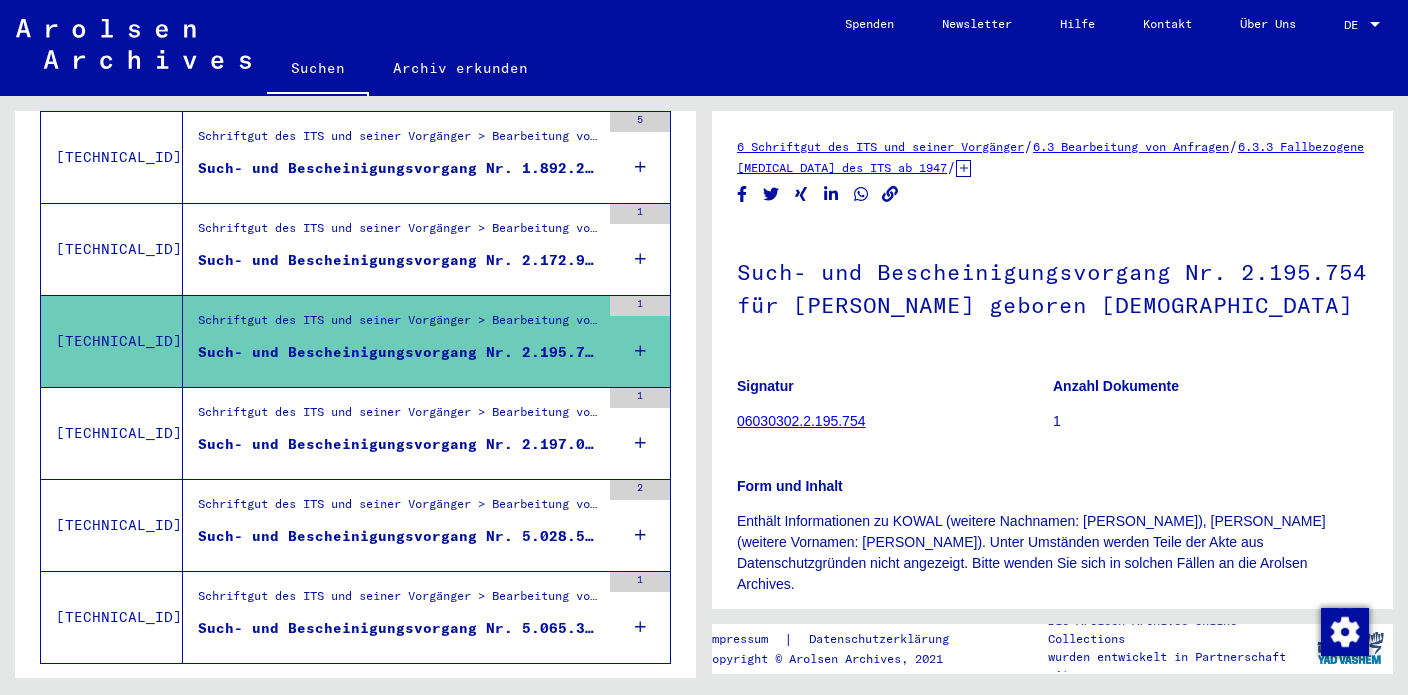 scroll, scrollTop: 886, scrollLeft: 0, axis: vertical 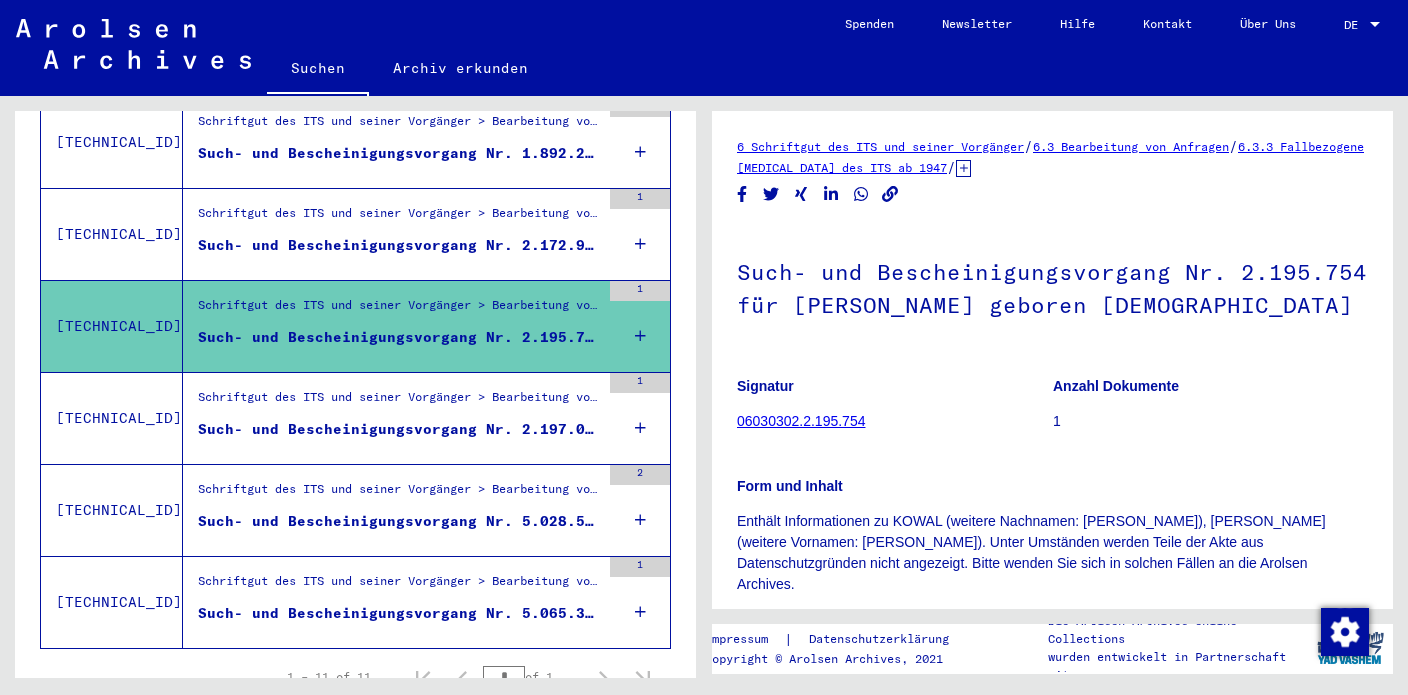 click on "Such- und Bescheinigungsvorgang Nr. 2.197.024 für [PERSON_NAME]" at bounding box center [399, 429] 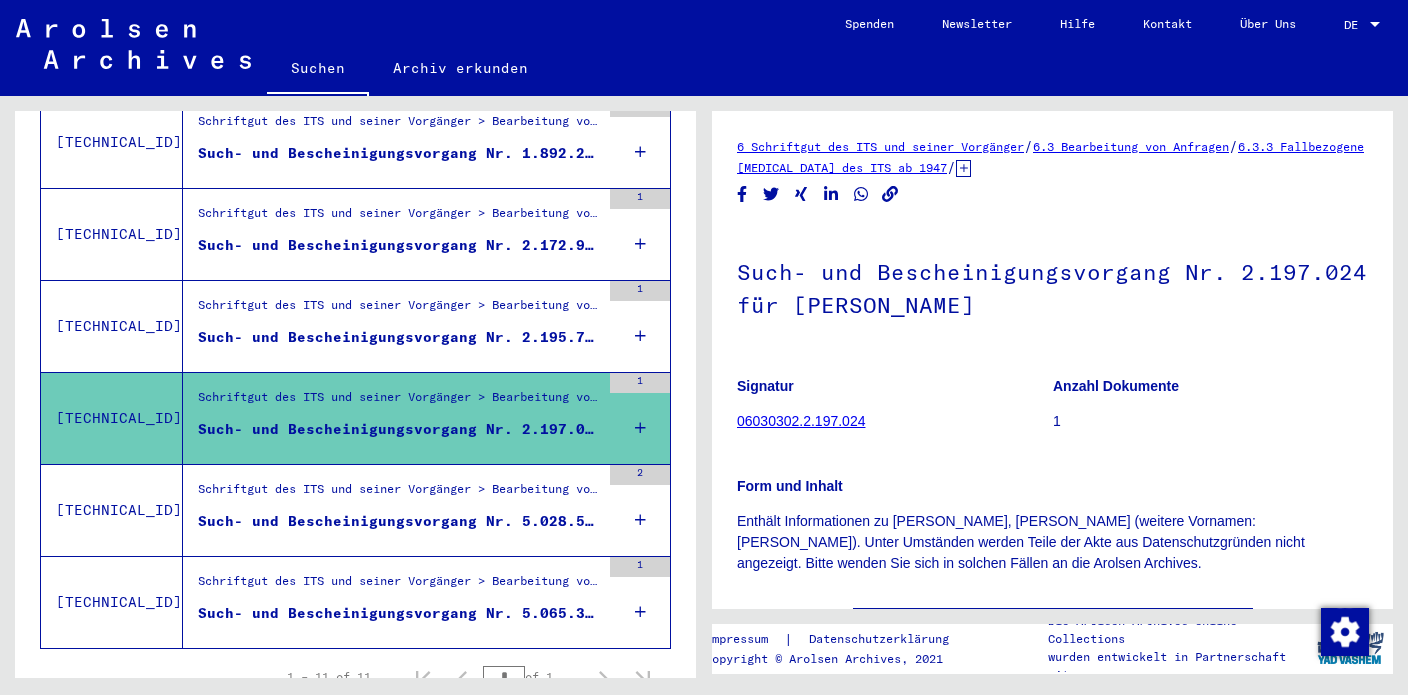 click on "Such- und Bescheinigungsvorgang Nr. 5.028.512 für [PERSON_NAME] geboren [DEMOGRAPHIC_DATA]" at bounding box center (399, 521) 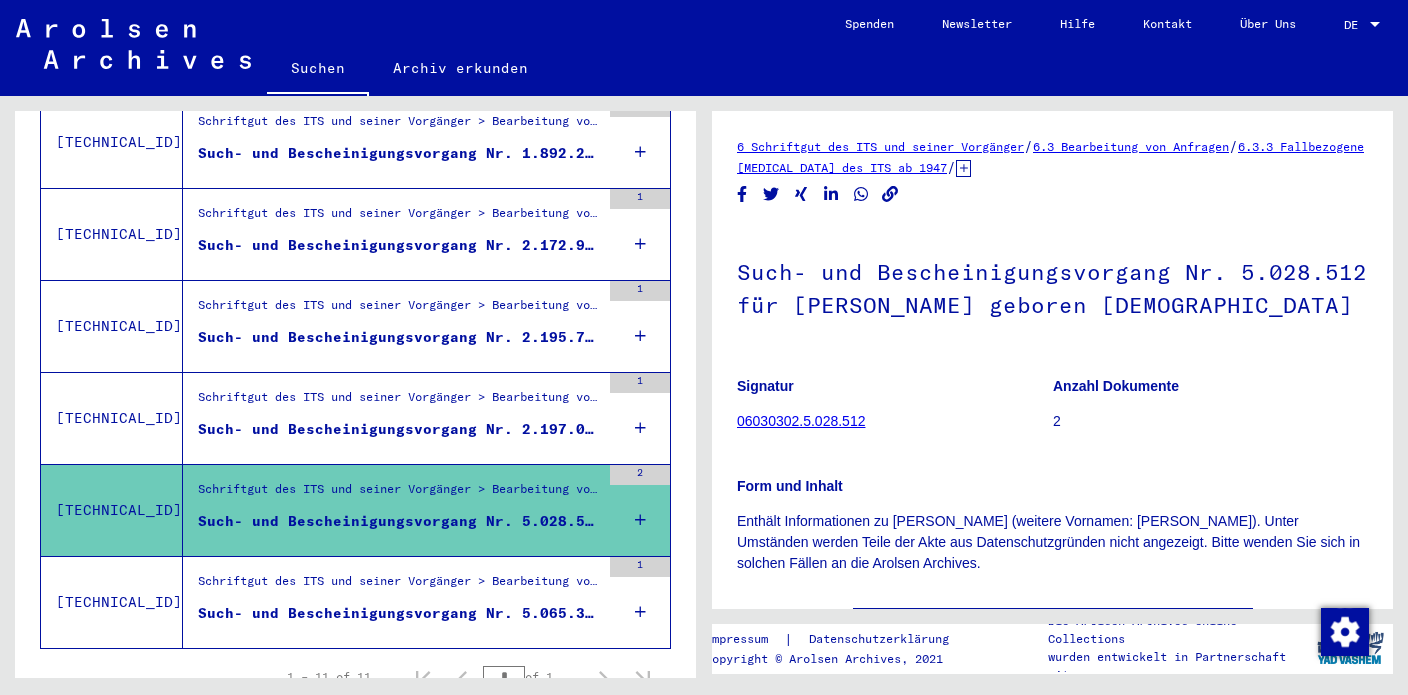 click on "Schriftgut des ITS und seiner Vorgänger > Bearbeitung von Anfragen > Fallbezogene [MEDICAL_DATA] des ITS ab 1947 > T/D-Fallablage > Such- und Bescheinigungsvorgänge mit den (T/D-) Nummern von [PHONE_NUMBER] bis [PHONE_NUMBER] > Such- und Bescheinigungsvorgänge mit den (T/D-) Nummern von [PHONE_NUMBER] bis [PHONE_NUMBER]" at bounding box center [399, 586] 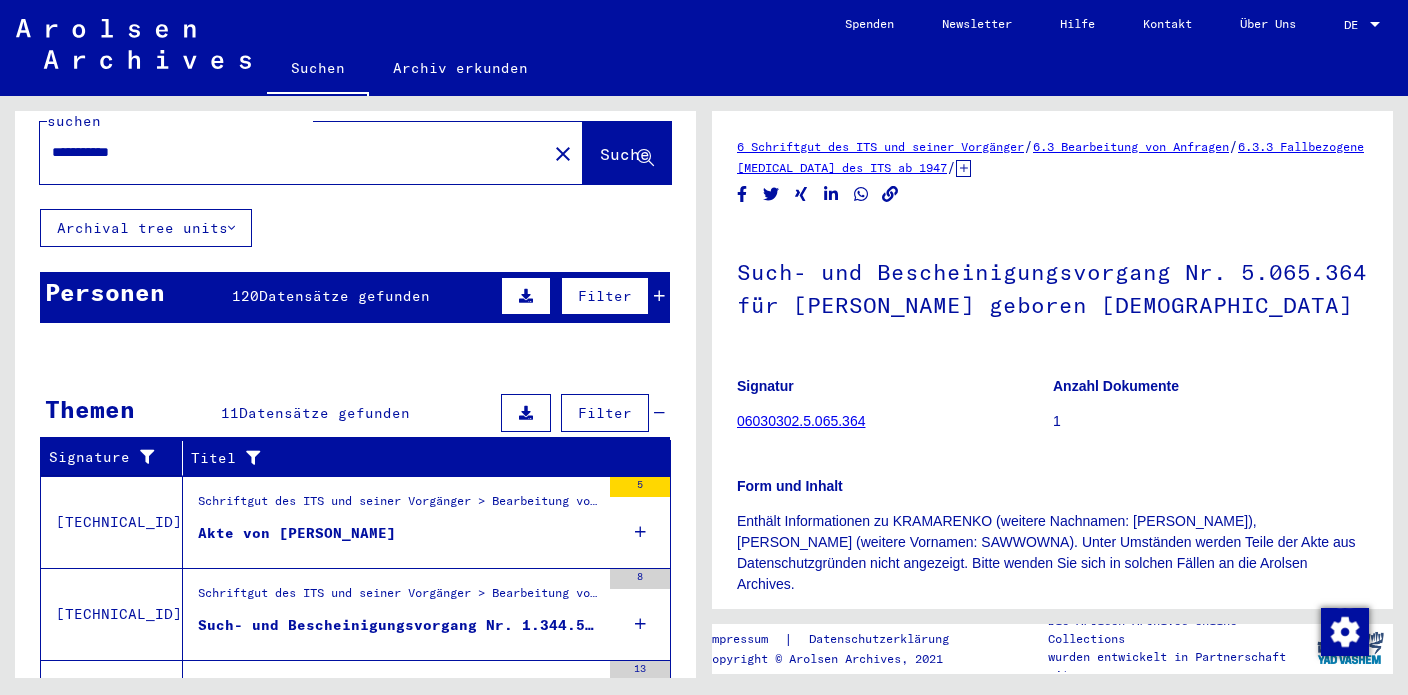 scroll, scrollTop: 0, scrollLeft: 0, axis: both 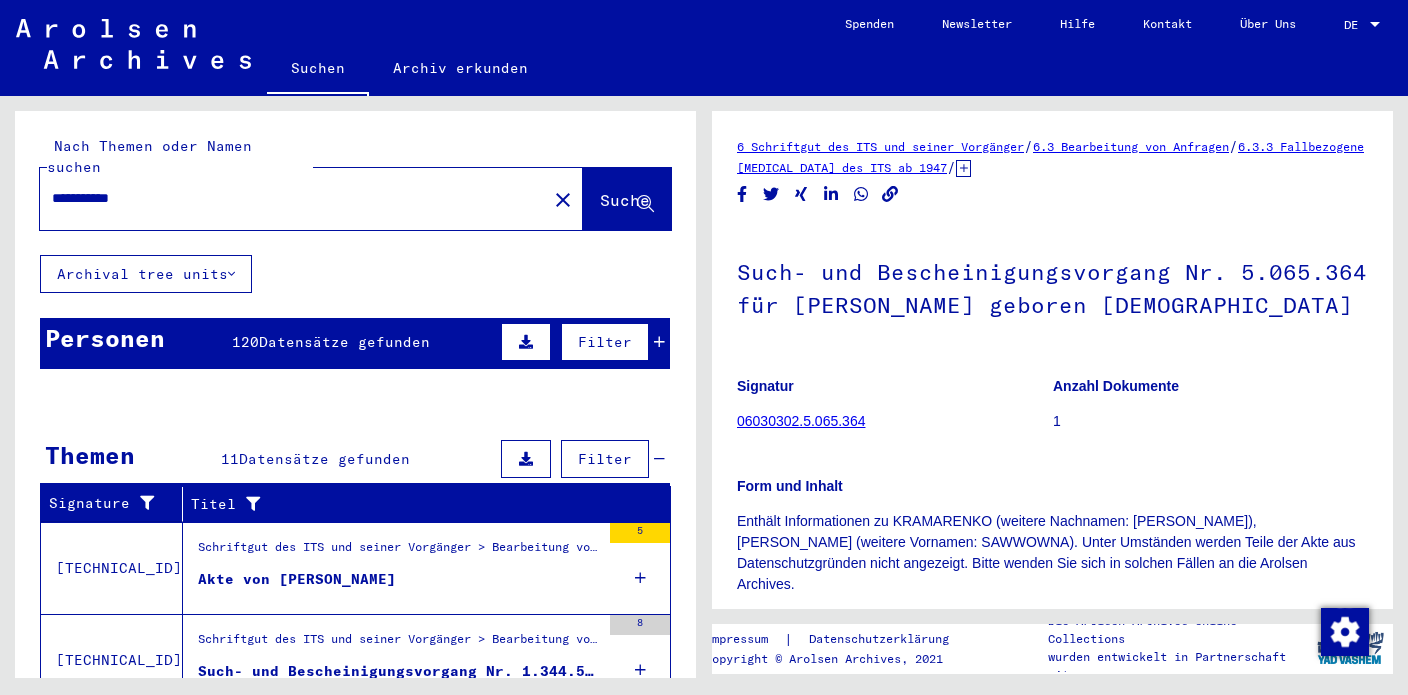 click at bounding box center [659, 342] 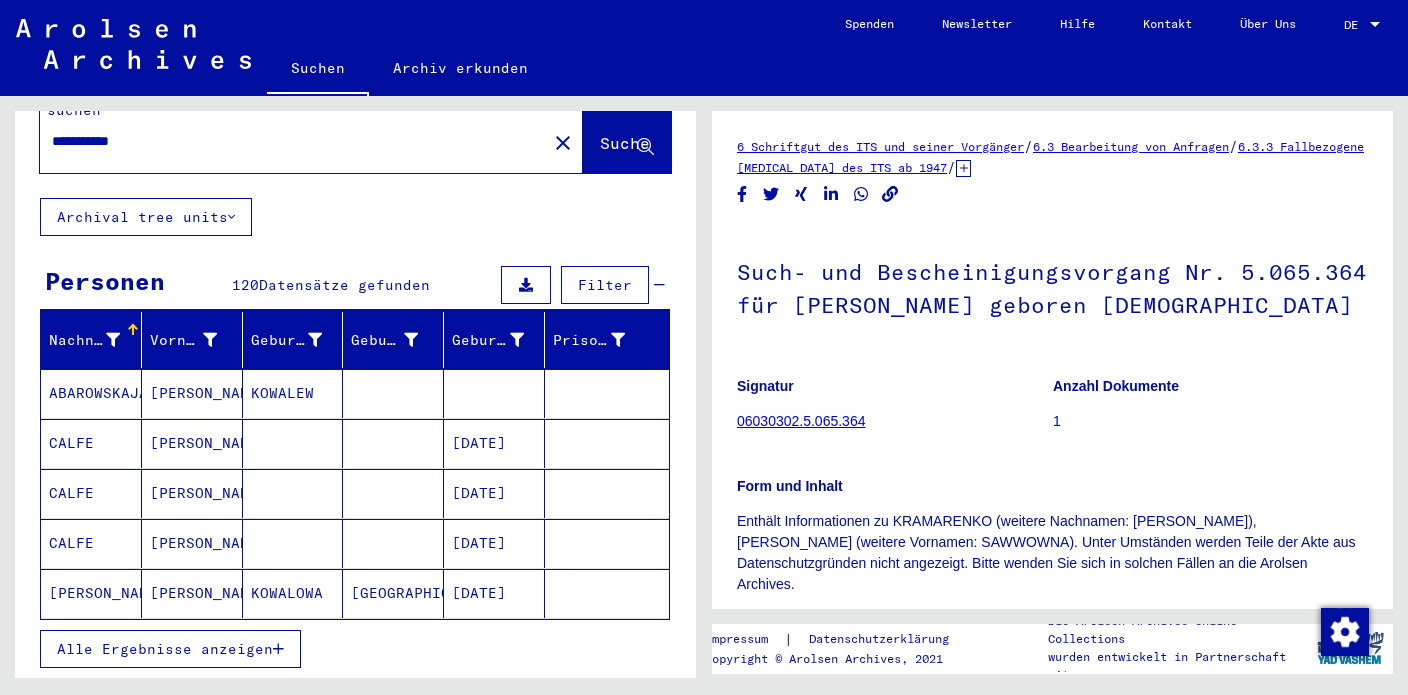 scroll, scrollTop: 67, scrollLeft: 0, axis: vertical 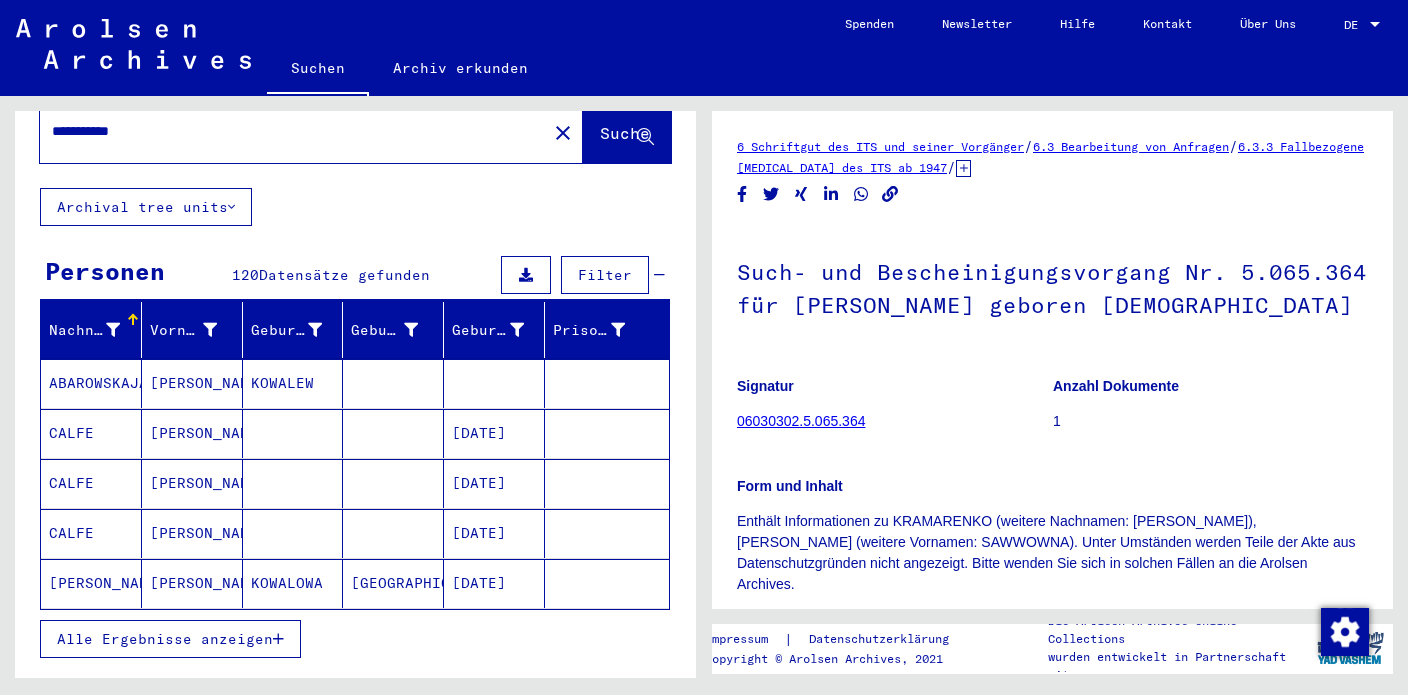 click on "Alle Ergebnisse anzeigen" at bounding box center (170, 639) 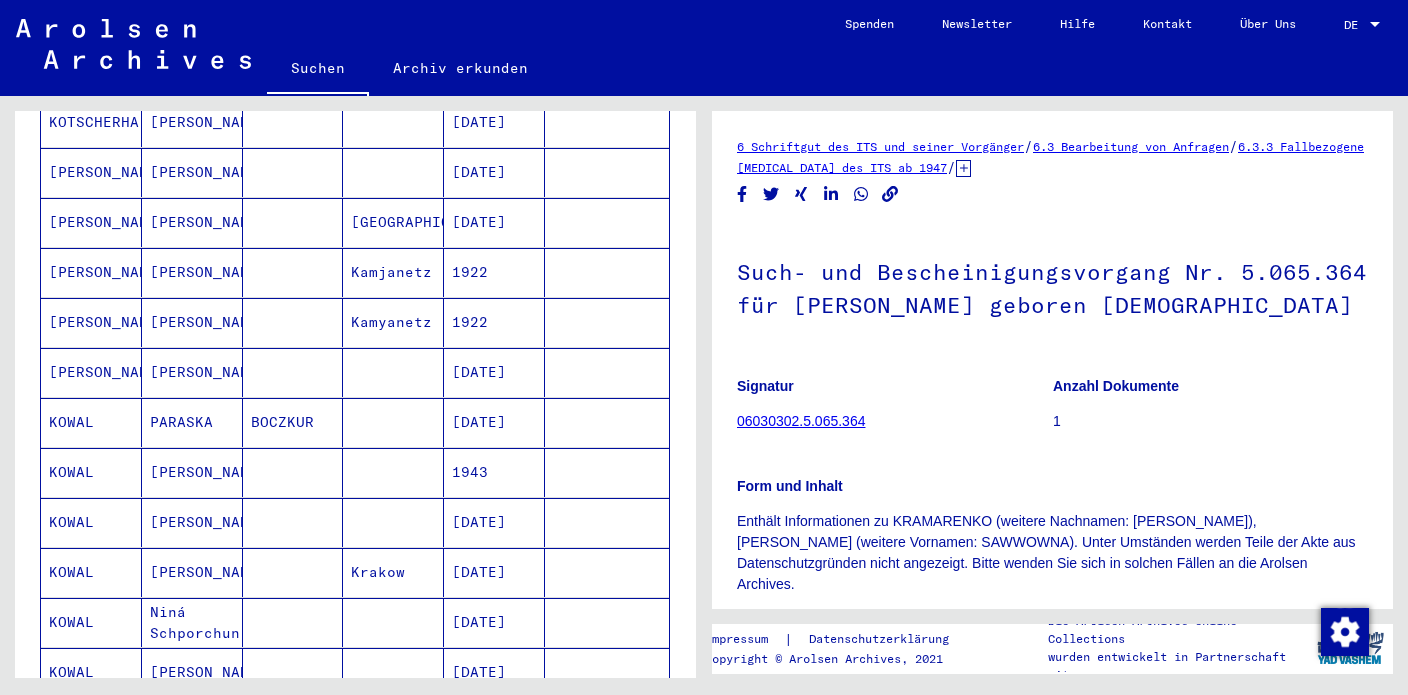 scroll, scrollTop: 799, scrollLeft: 0, axis: vertical 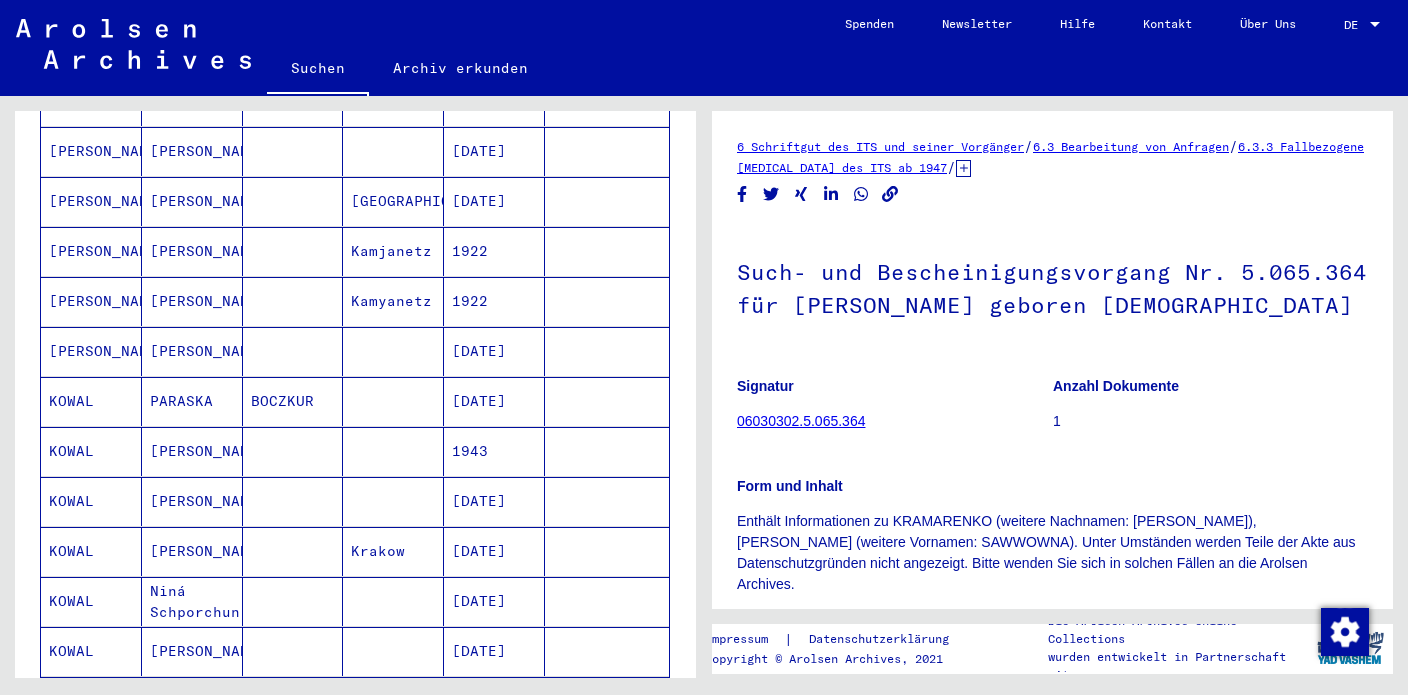 click on "[DATE]" at bounding box center [494, 601] 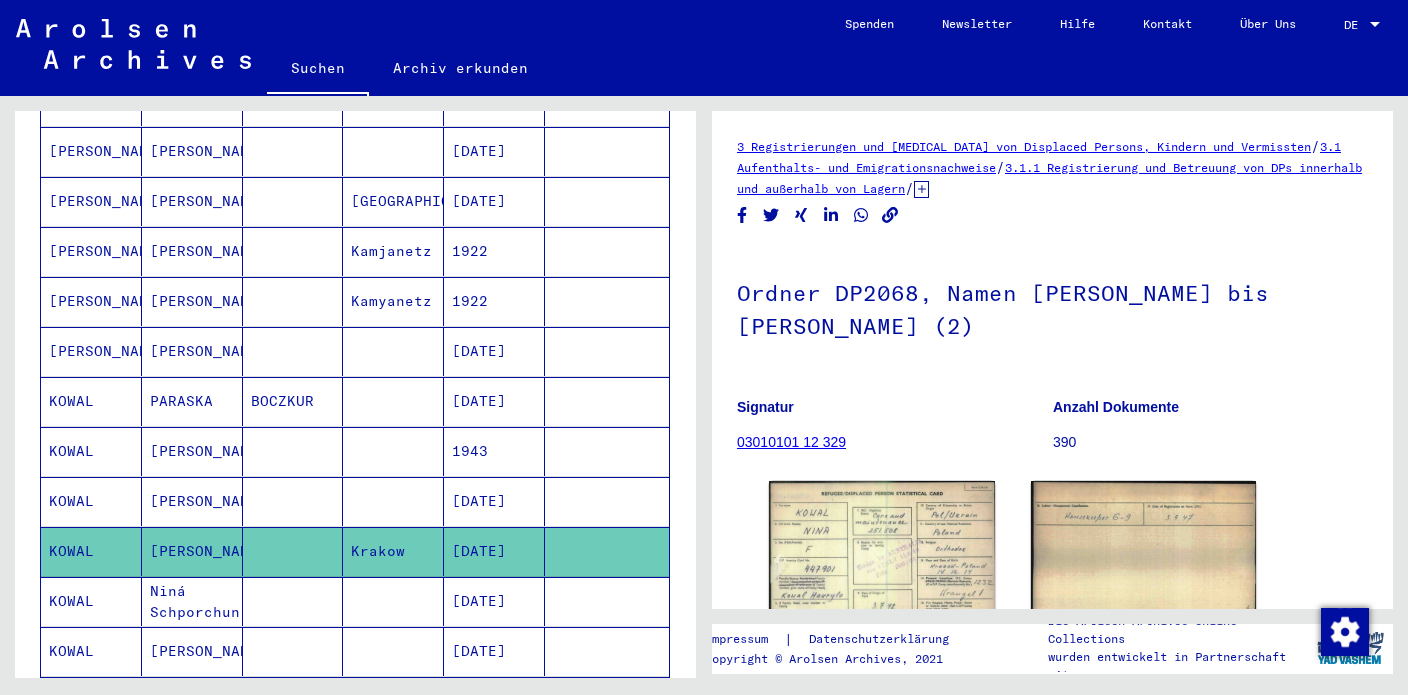 click on "[DATE]" at bounding box center (494, 651) 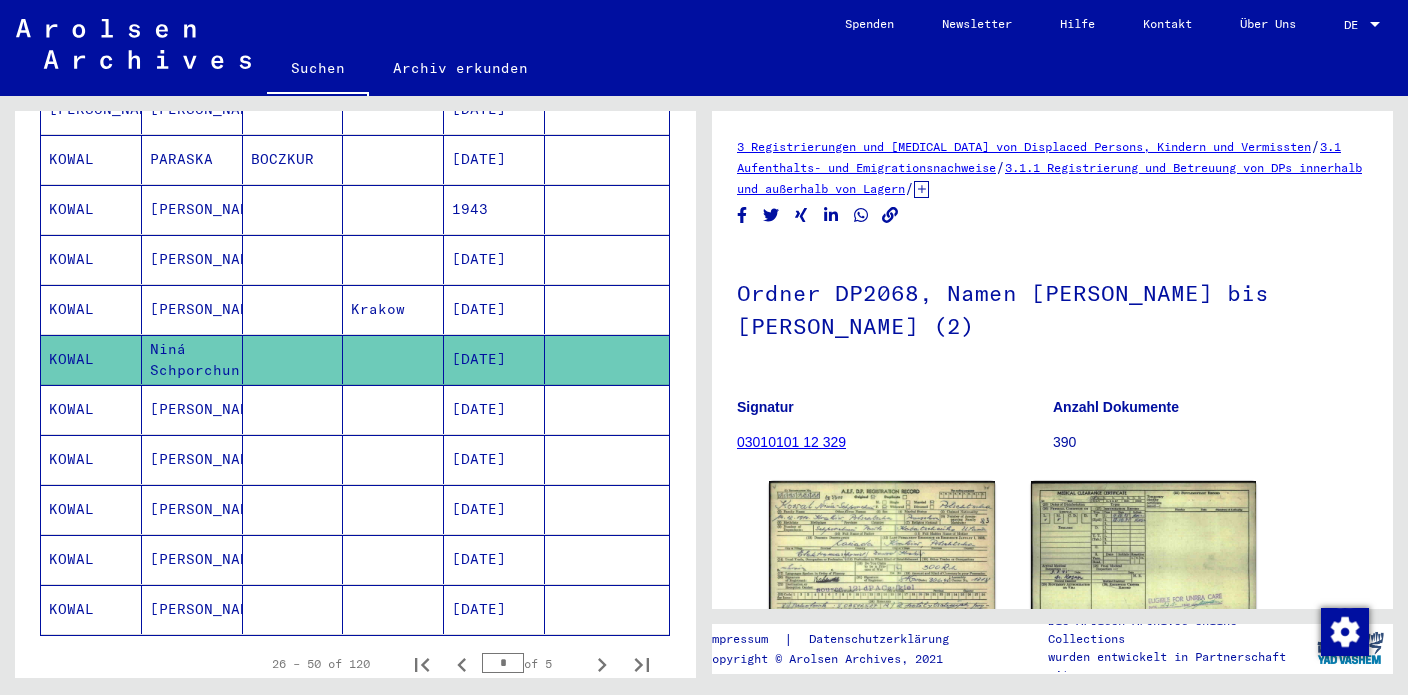 scroll, scrollTop: 1053, scrollLeft: 0, axis: vertical 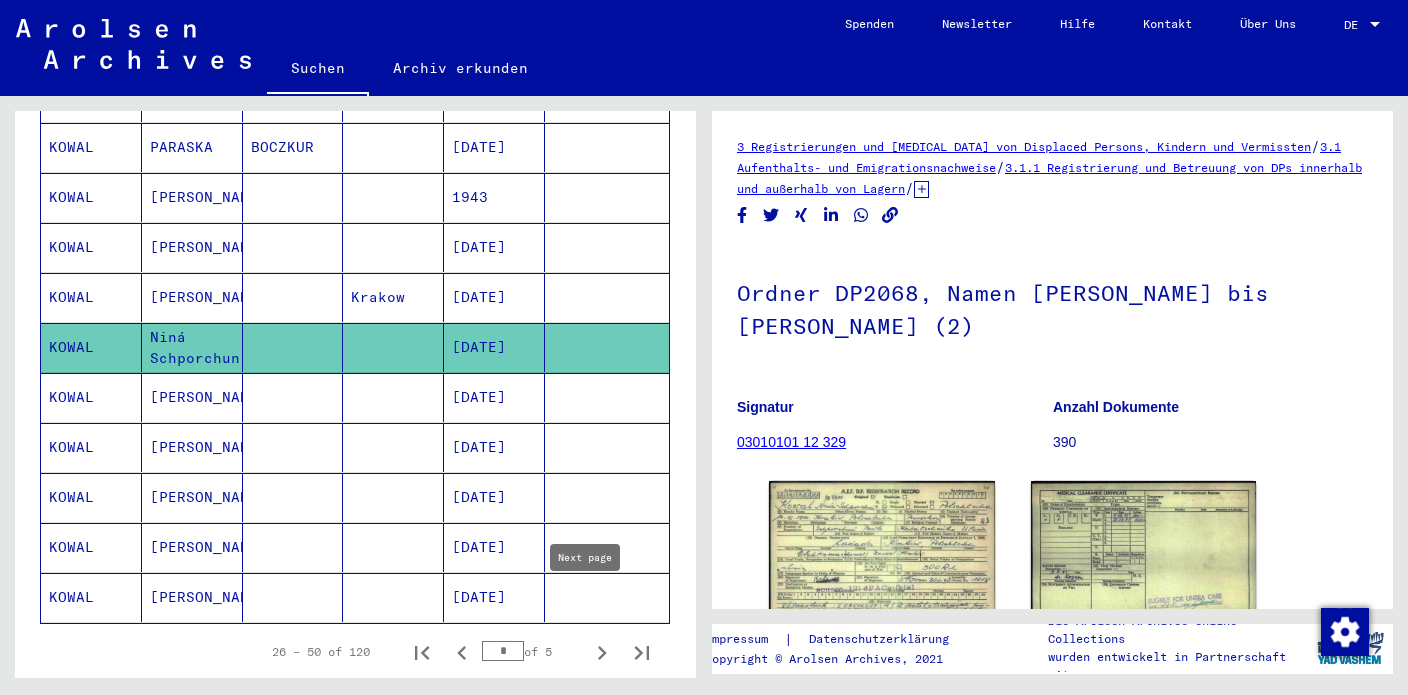 click 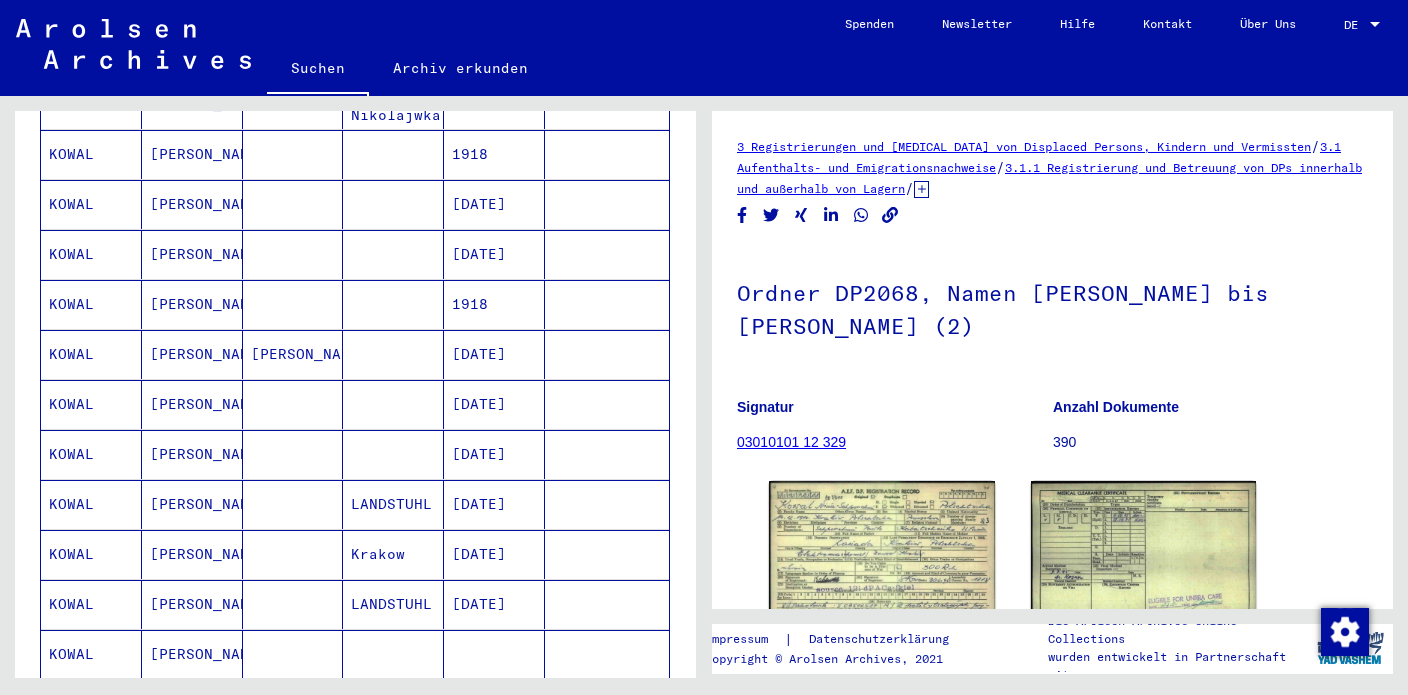 scroll, scrollTop: 583, scrollLeft: 0, axis: vertical 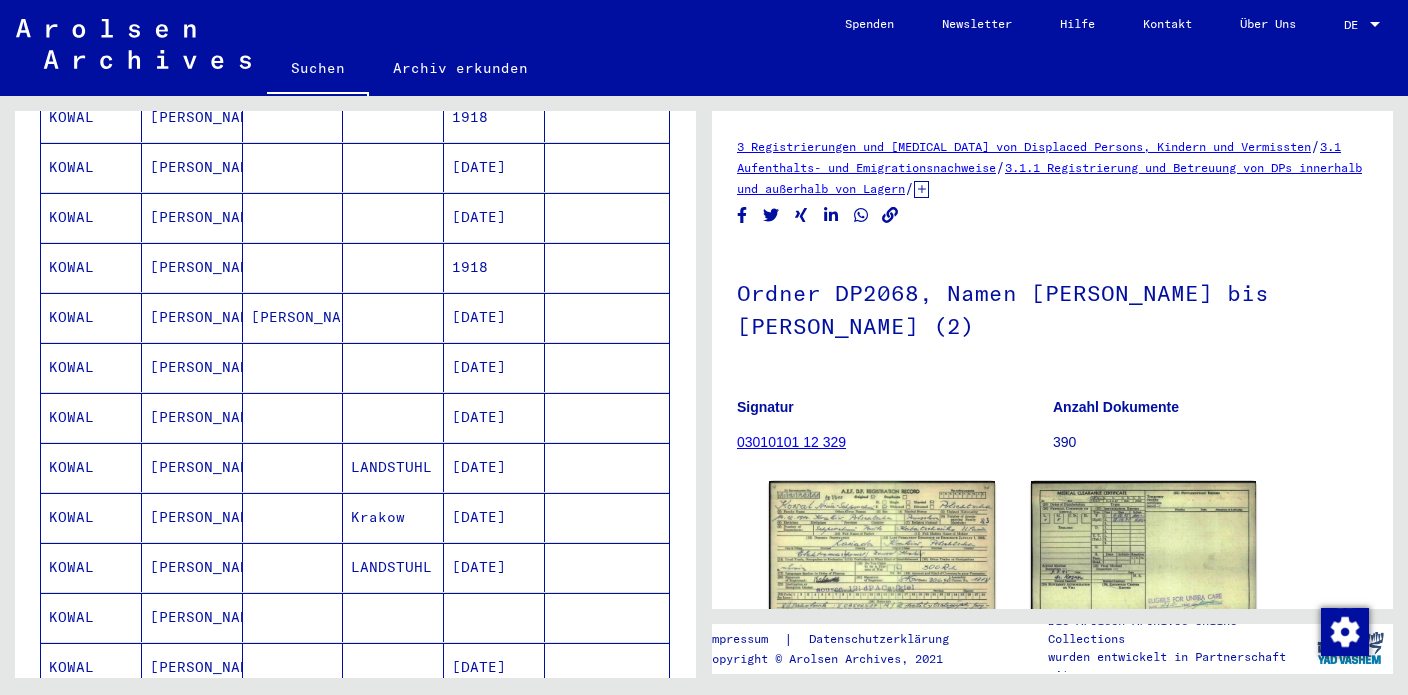 click on "[DATE]" at bounding box center [494, 567] 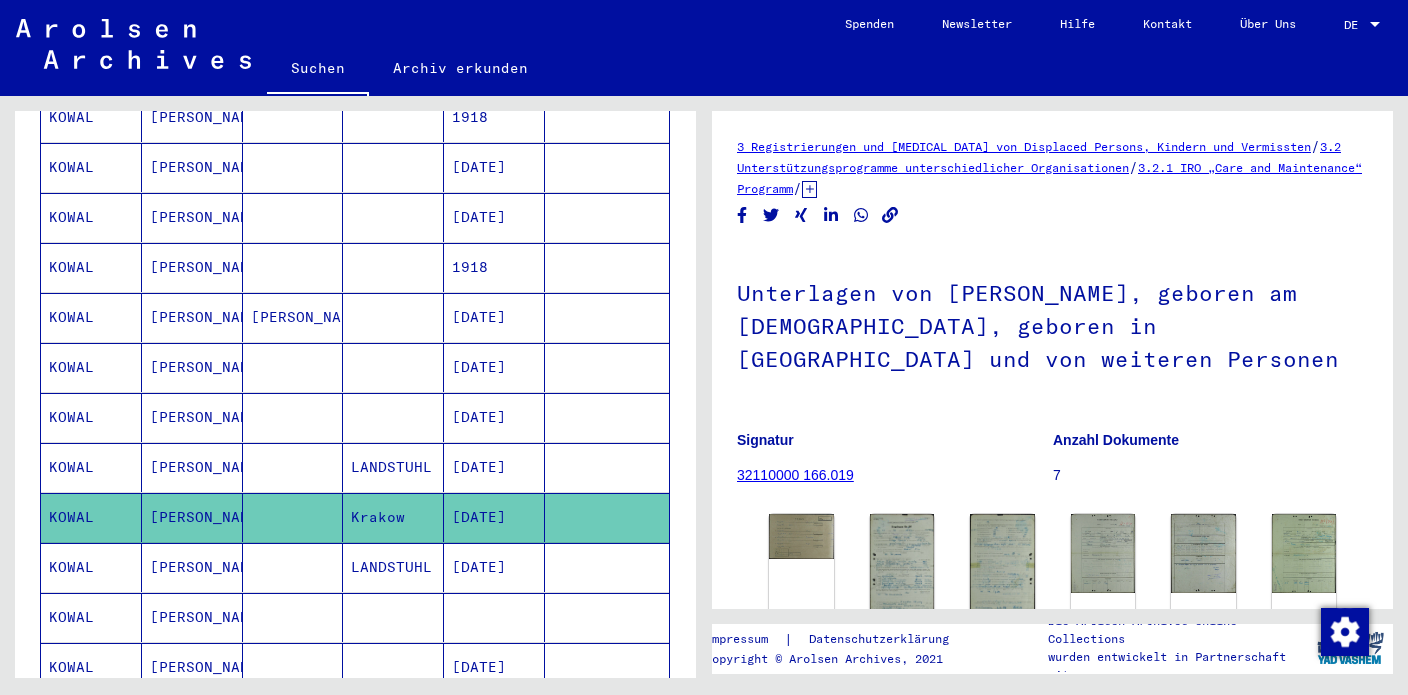 scroll, scrollTop: 0, scrollLeft: 0, axis: both 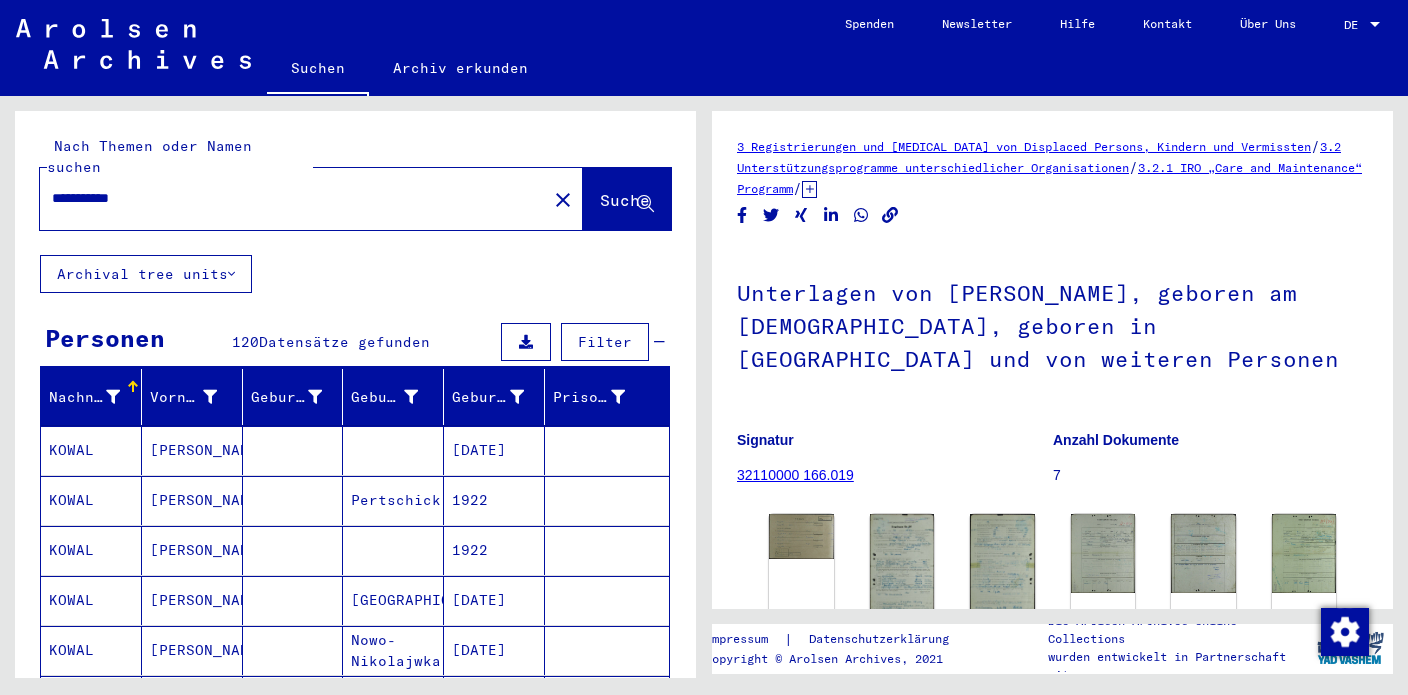 drag, startPoint x: 113, startPoint y: 182, endPoint x: 153, endPoint y: 182, distance: 40 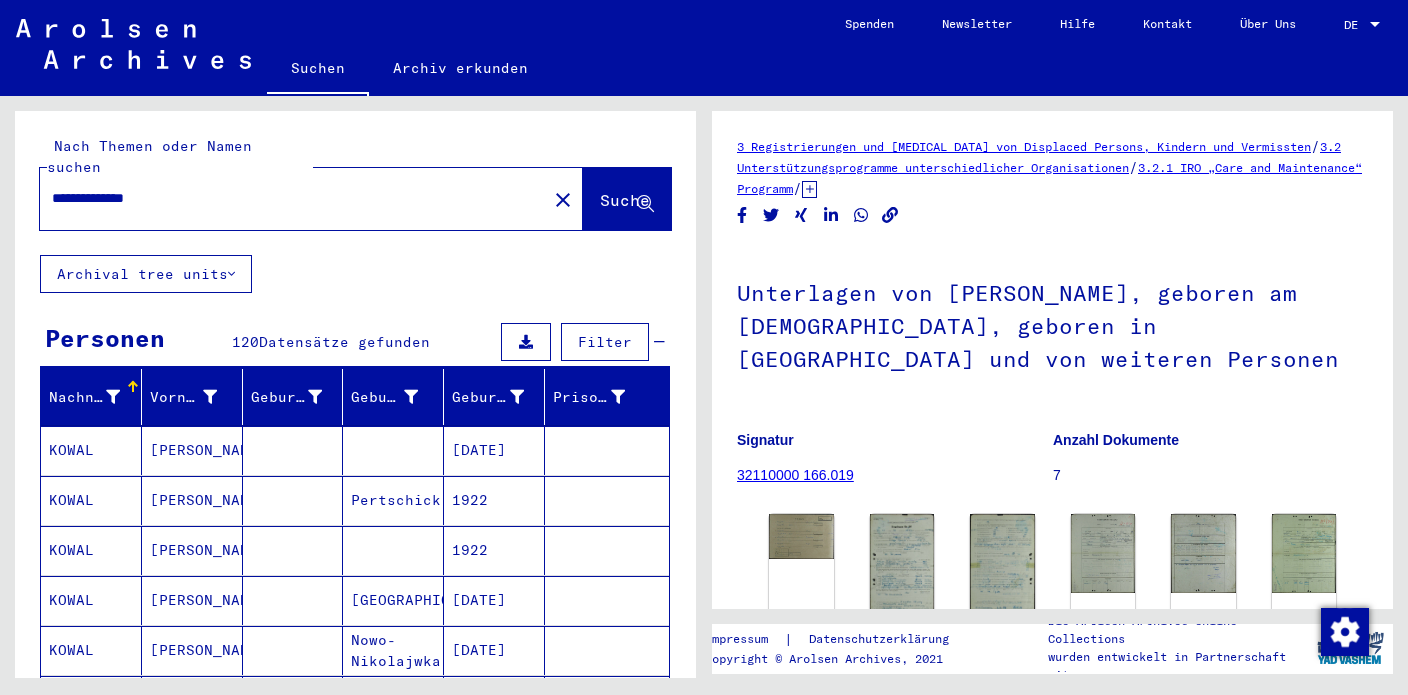 type on "**********" 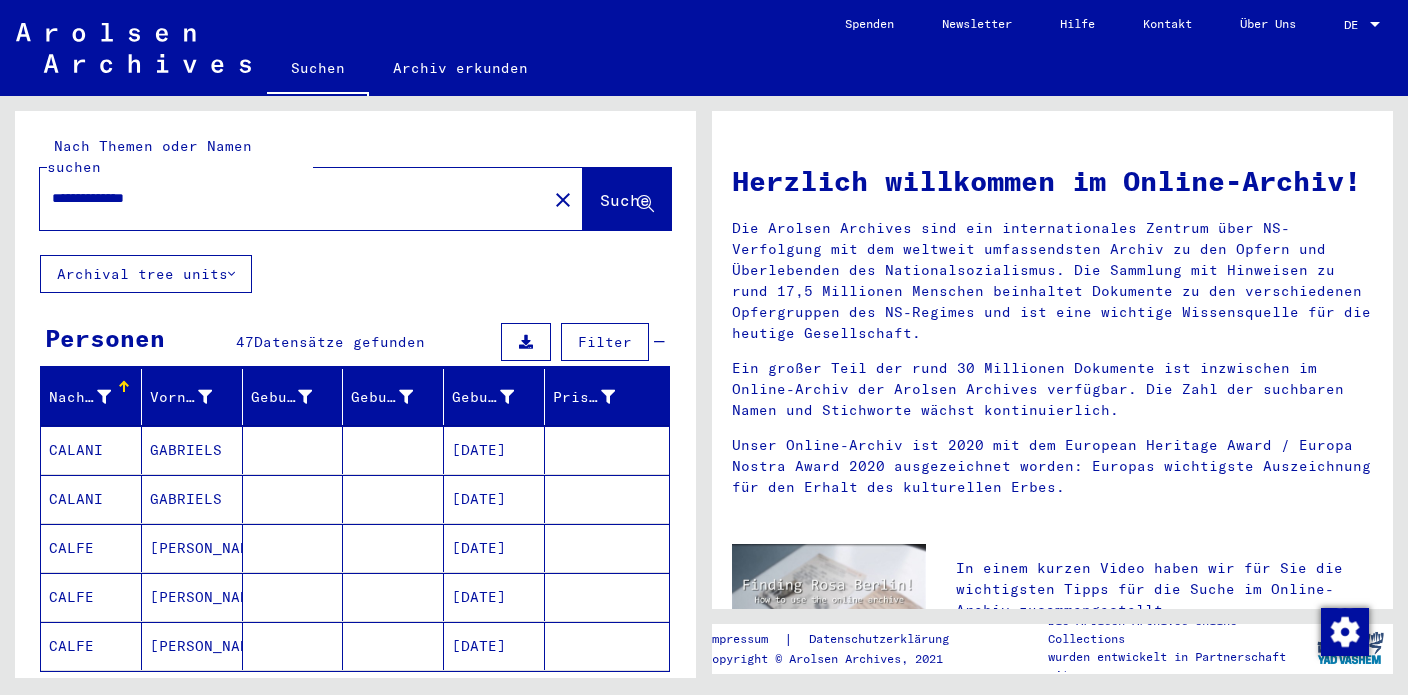 scroll, scrollTop: 198, scrollLeft: 0, axis: vertical 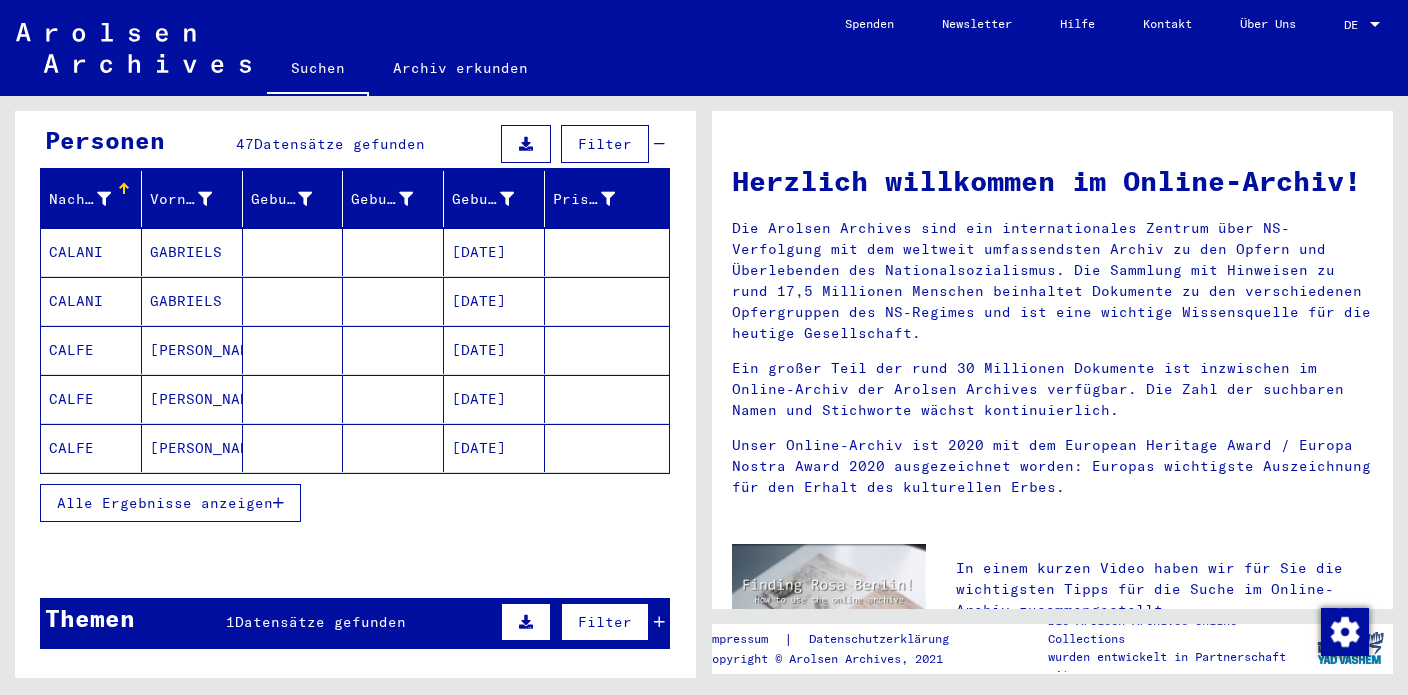 click at bounding box center (278, 503) 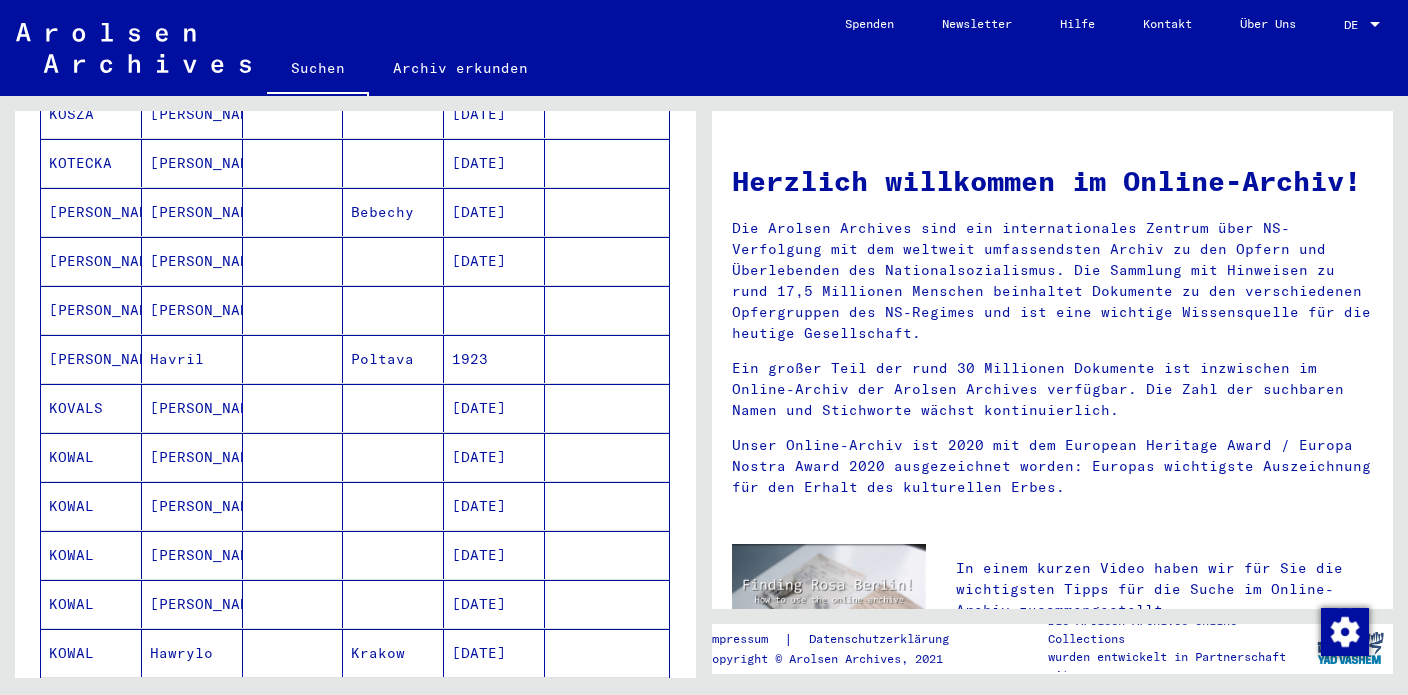 scroll, scrollTop: 576, scrollLeft: 0, axis: vertical 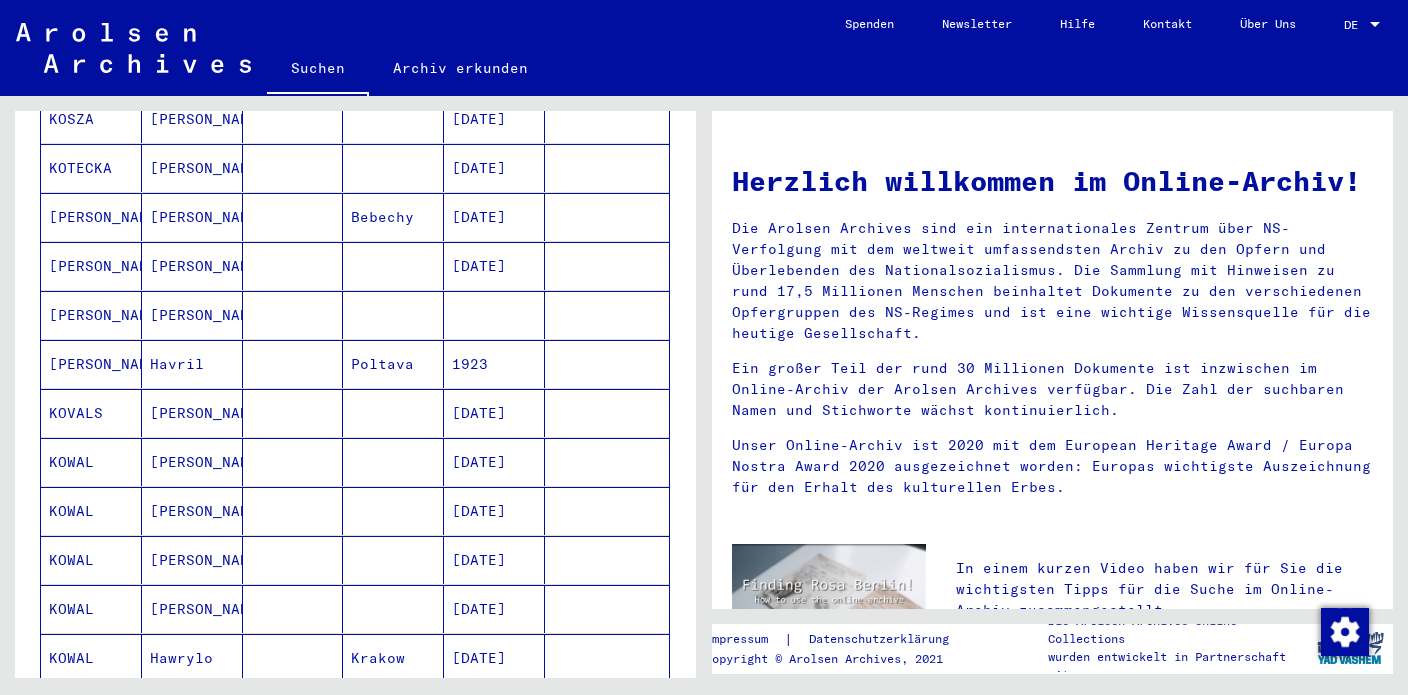 click on "Havril" at bounding box center [192, 413] 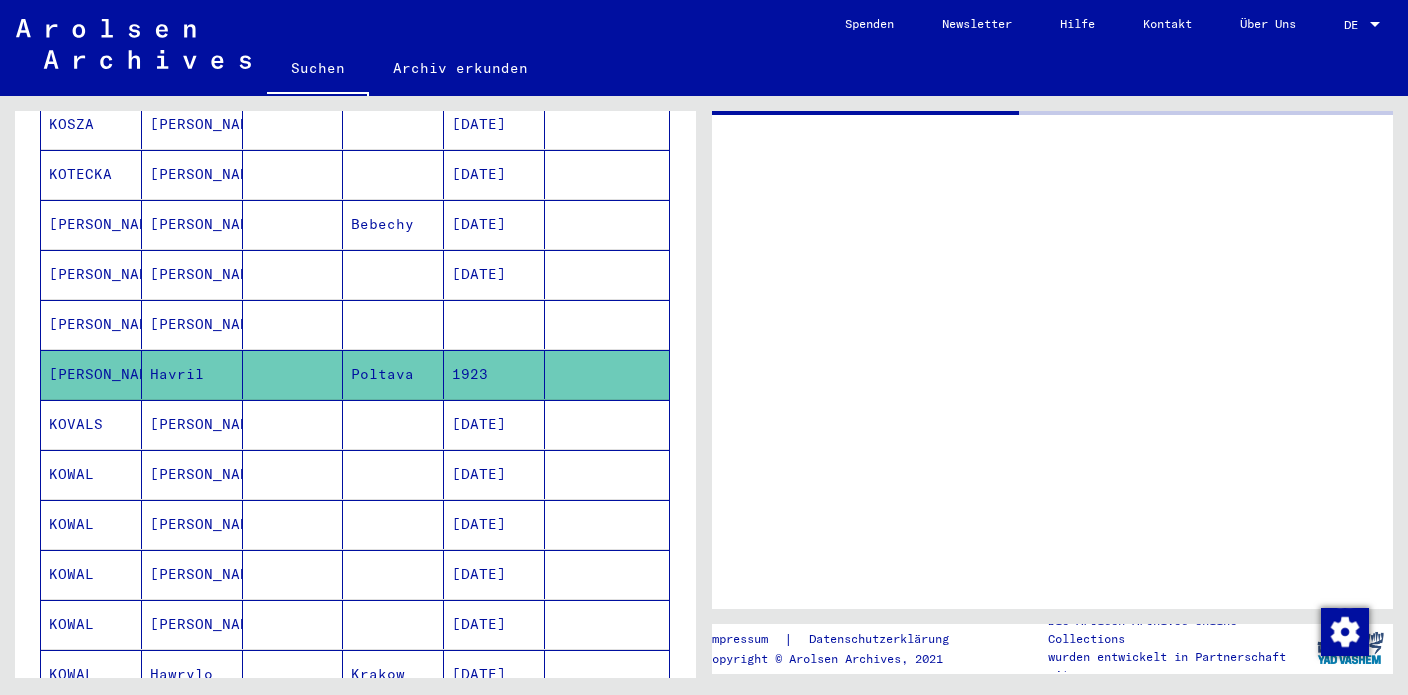scroll, scrollTop: 579, scrollLeft: 0, axis: vertical 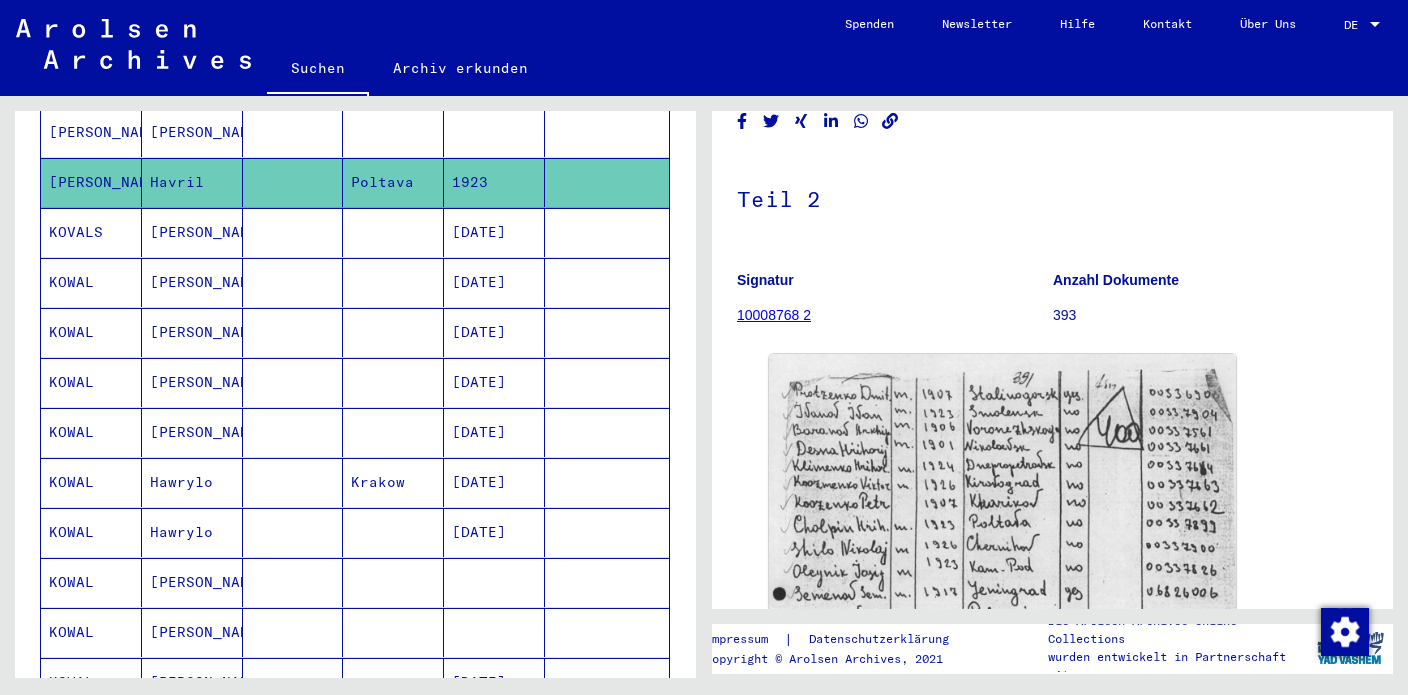 click on "Krakow" at bounding box center (393, 532) 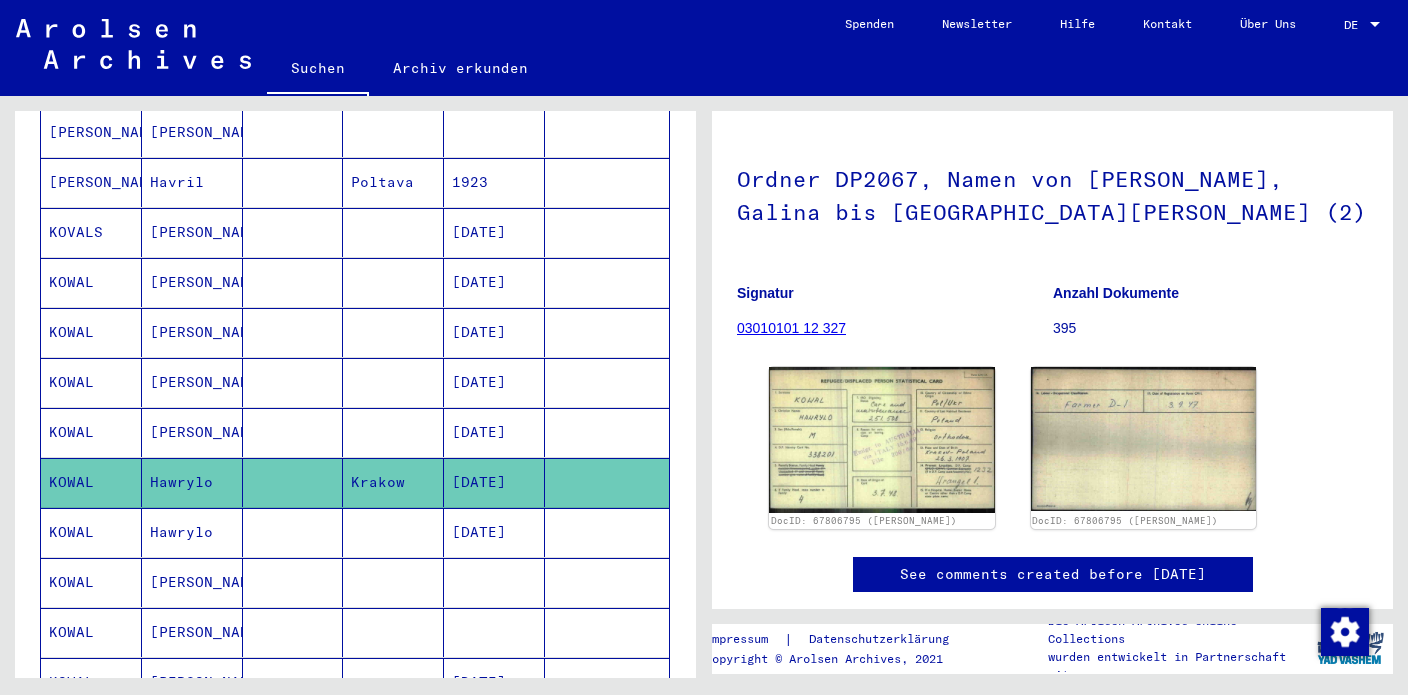 scroll, scrollTop: 112, scrollLeft: 0, axis: vertical 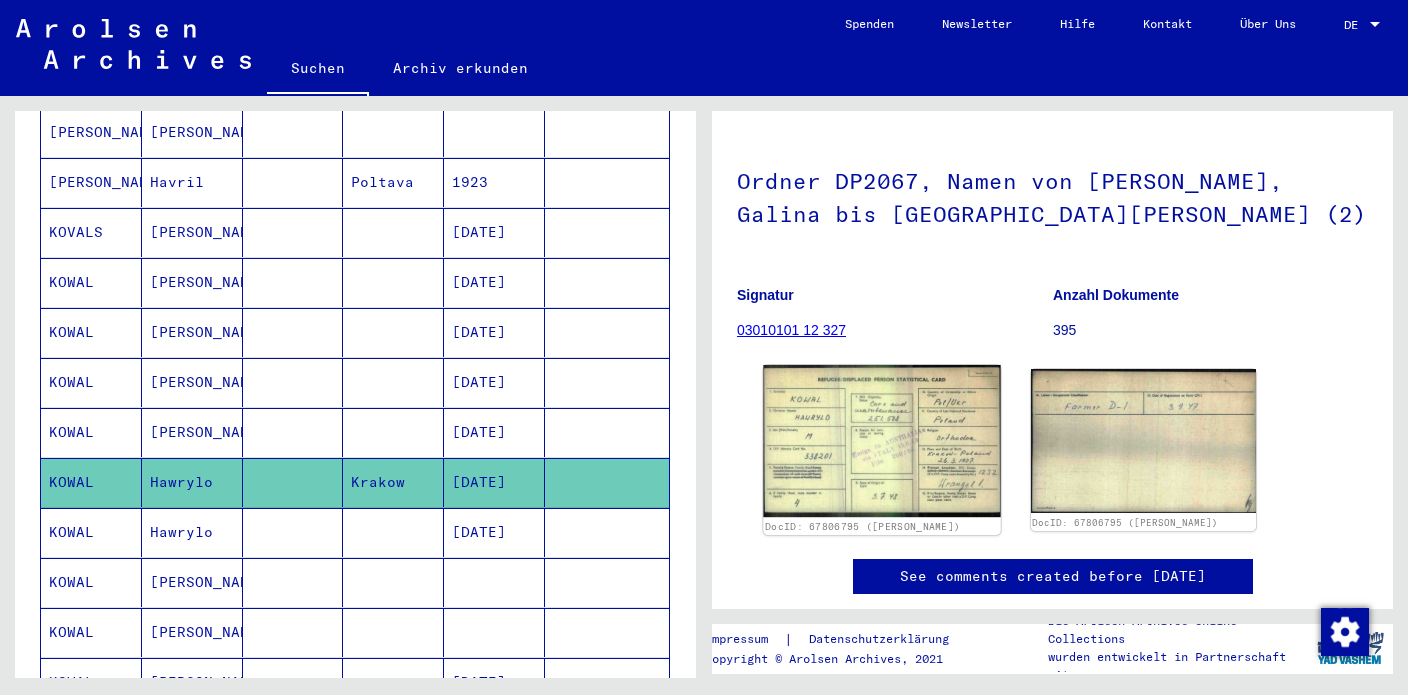 click 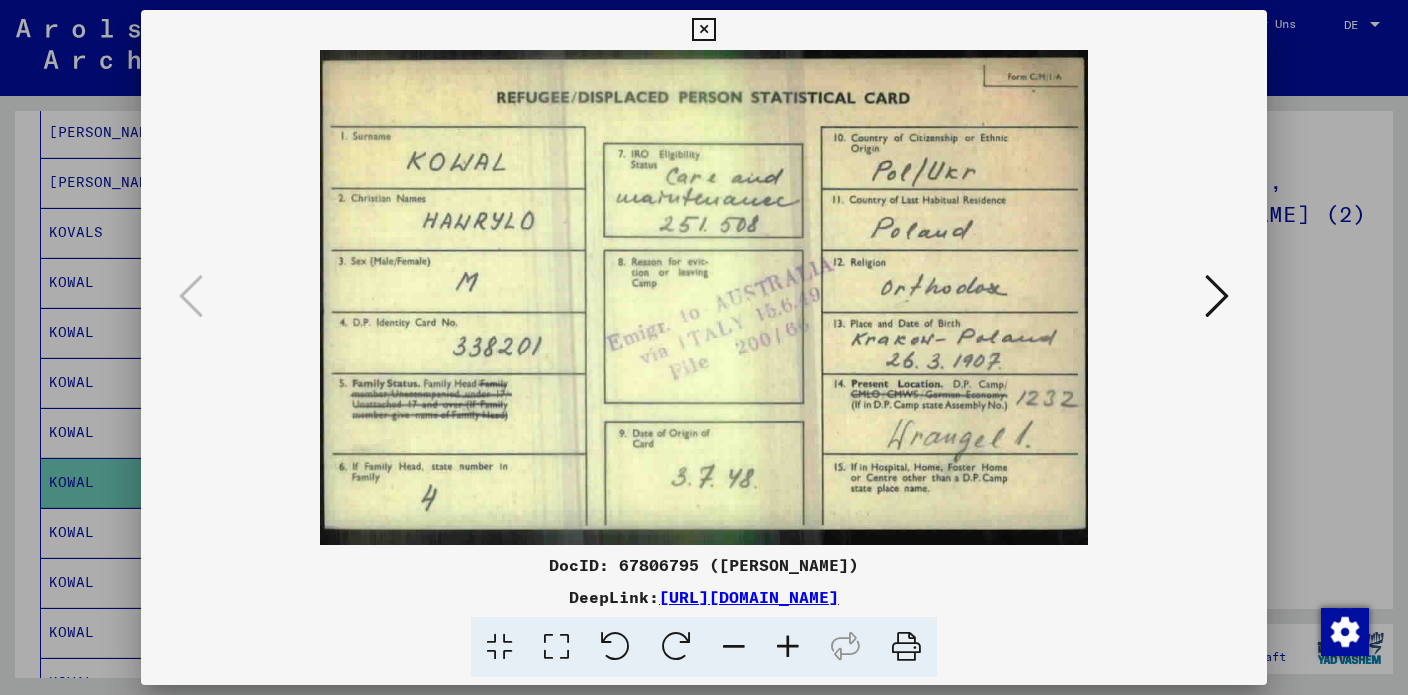 click on "DocID: 67806795 ([PERSON_NAME])" at bounding box center (704, 565) 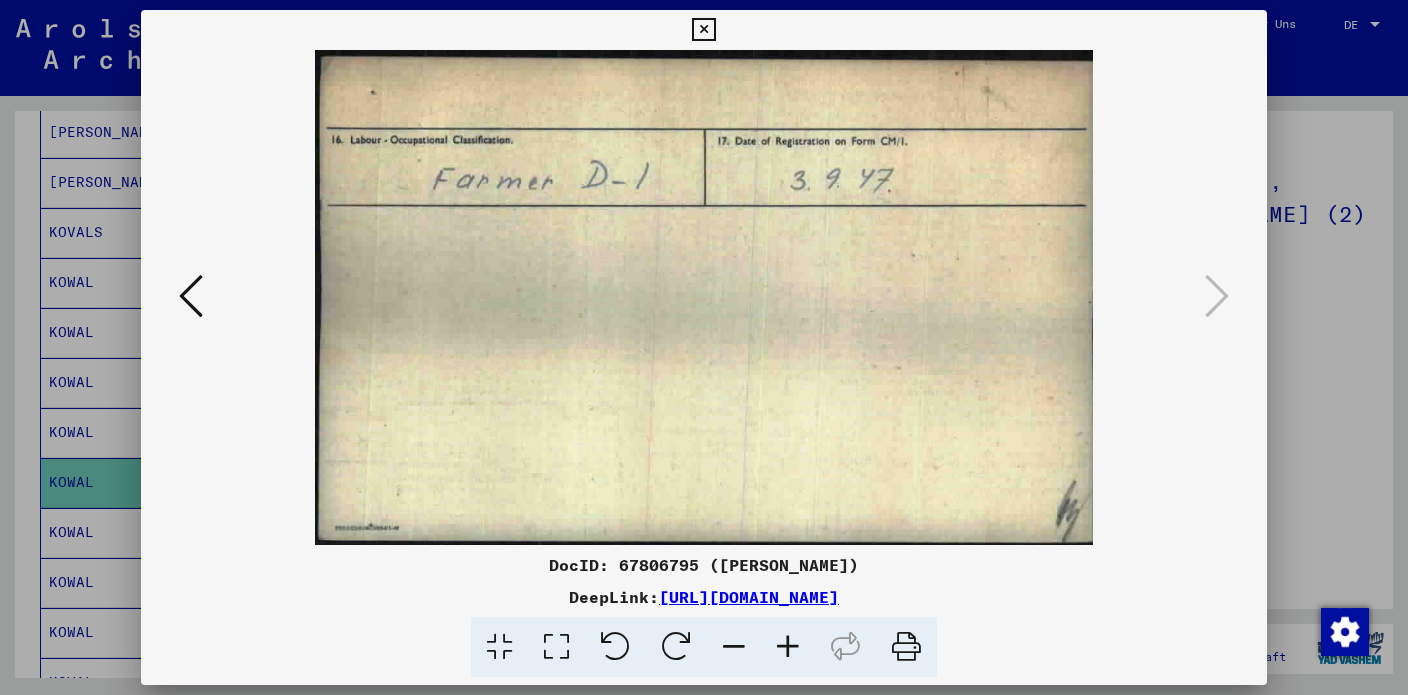 click at bounding box center (906, 647) 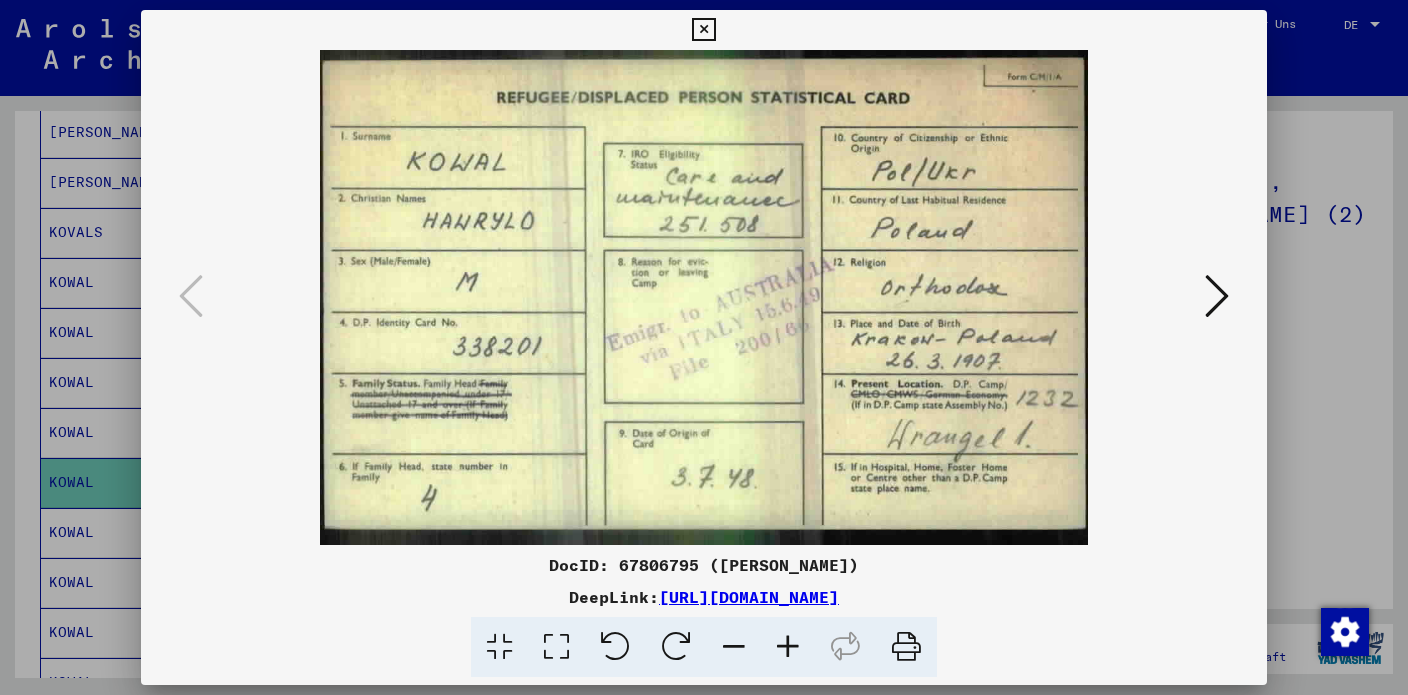 click at bounding box center [703, 30] 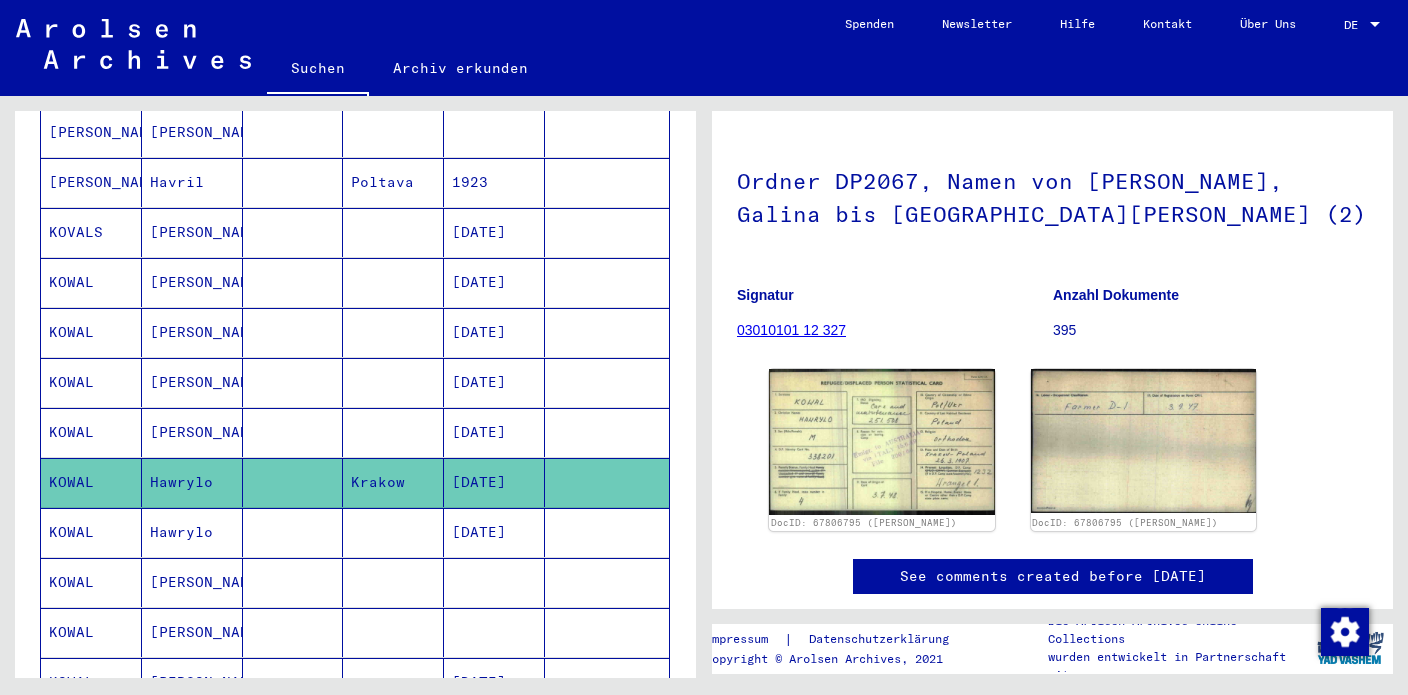 click on "Hawrylo" at bounding box center [192, 582] 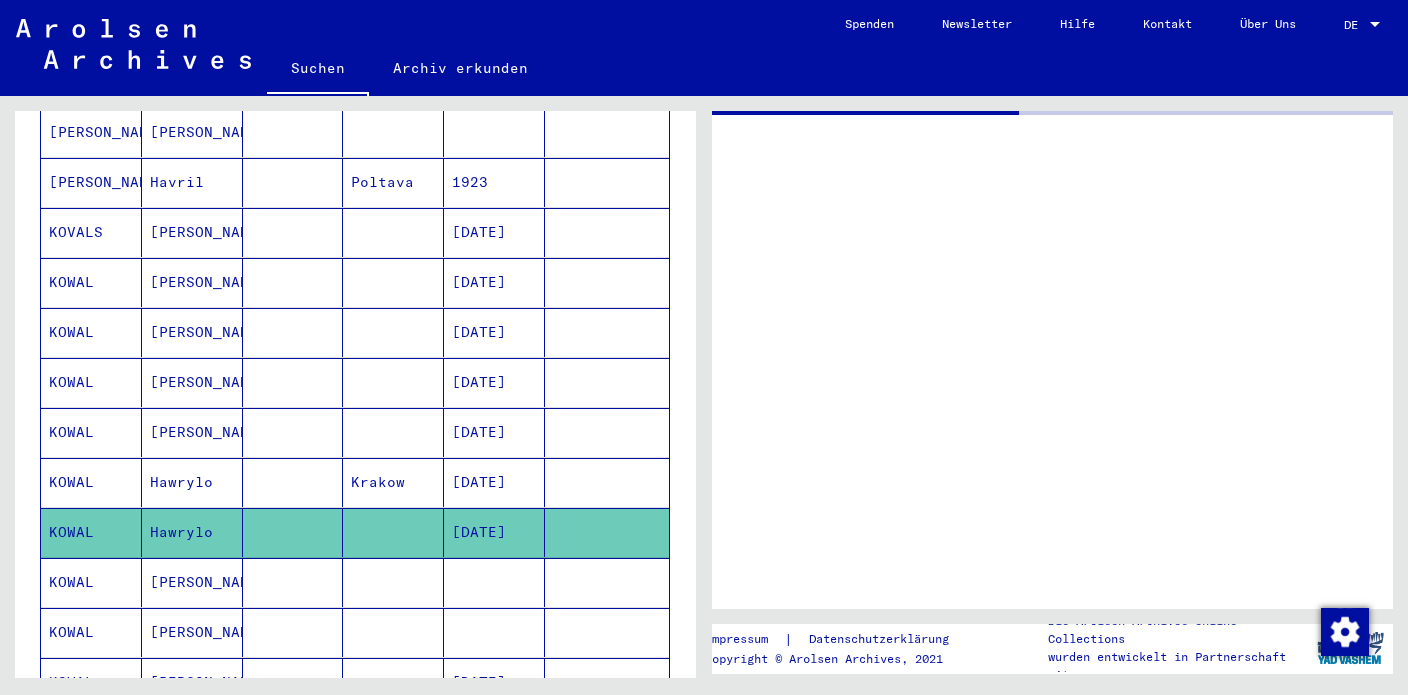 scroll, scrollTop: 0, scrollLeft: 0, axis: both 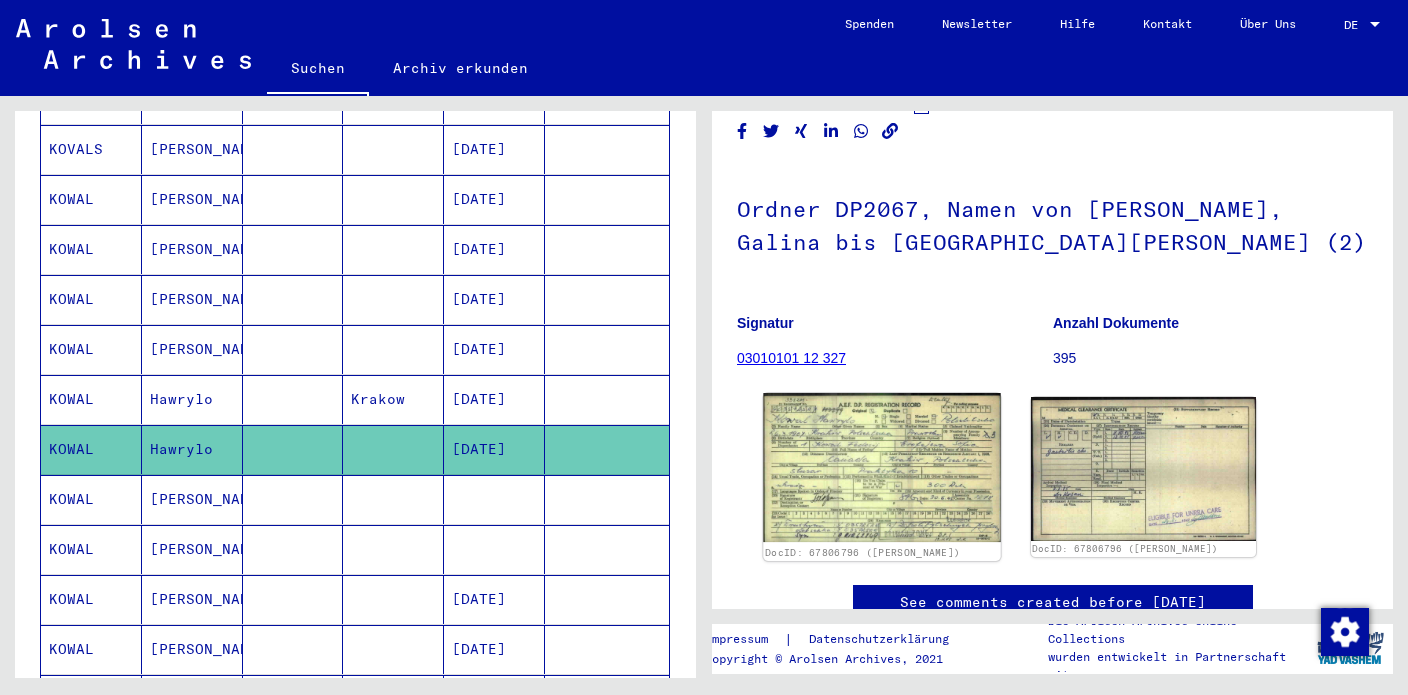 click 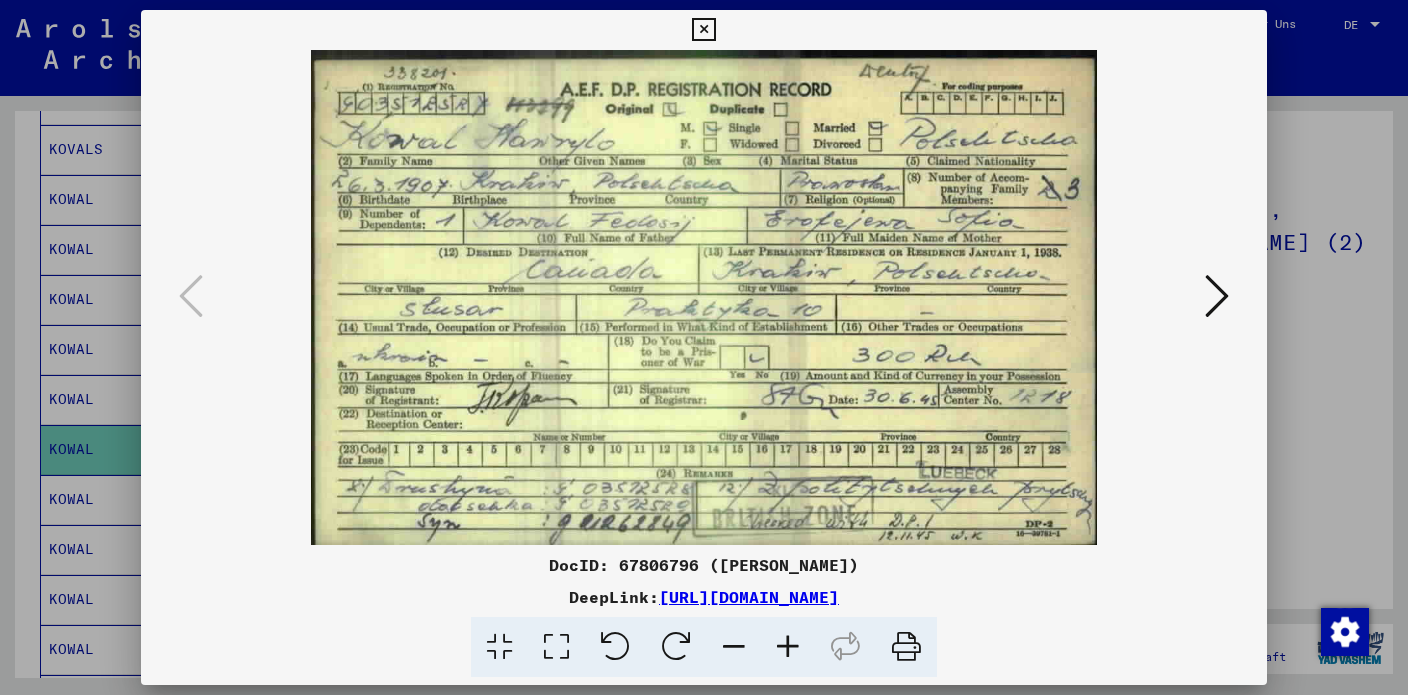 click on "DocID: 67806796 ([PERSON_NAME])" at bounding box center (704, 565) 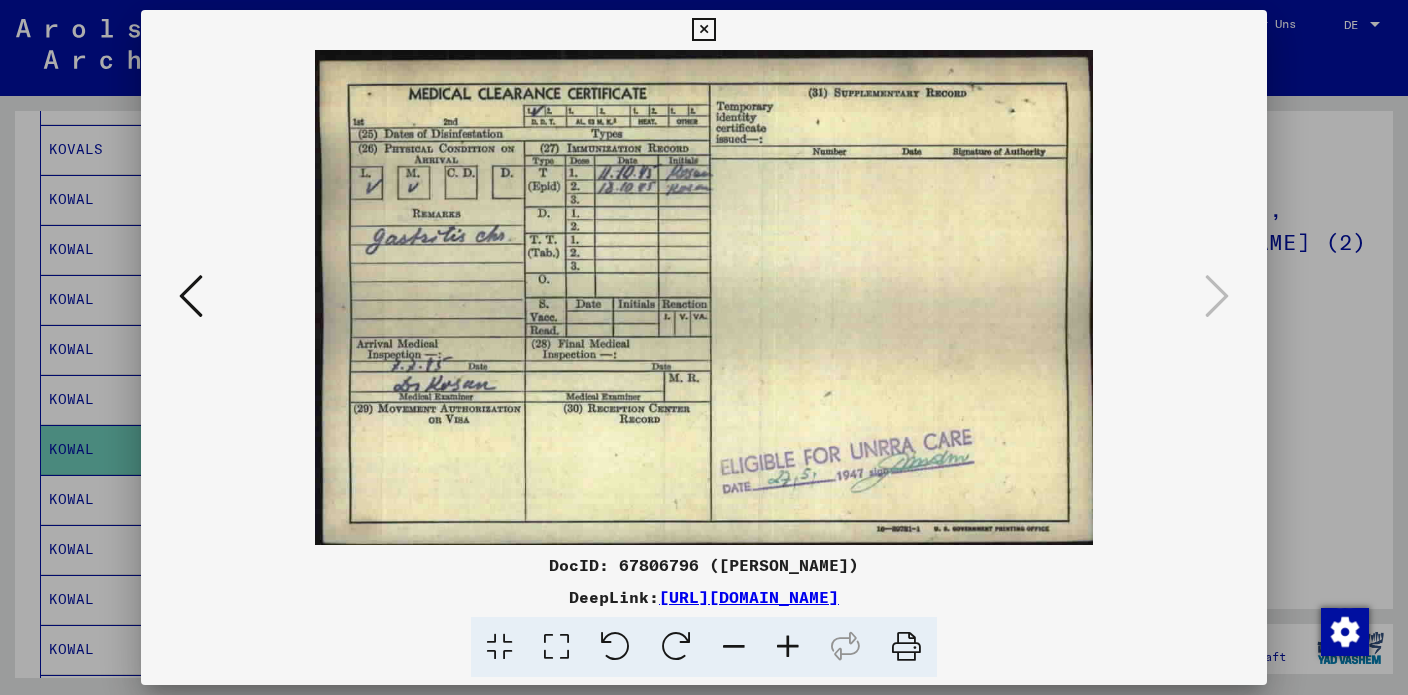 click at bounding box center (906, 647) 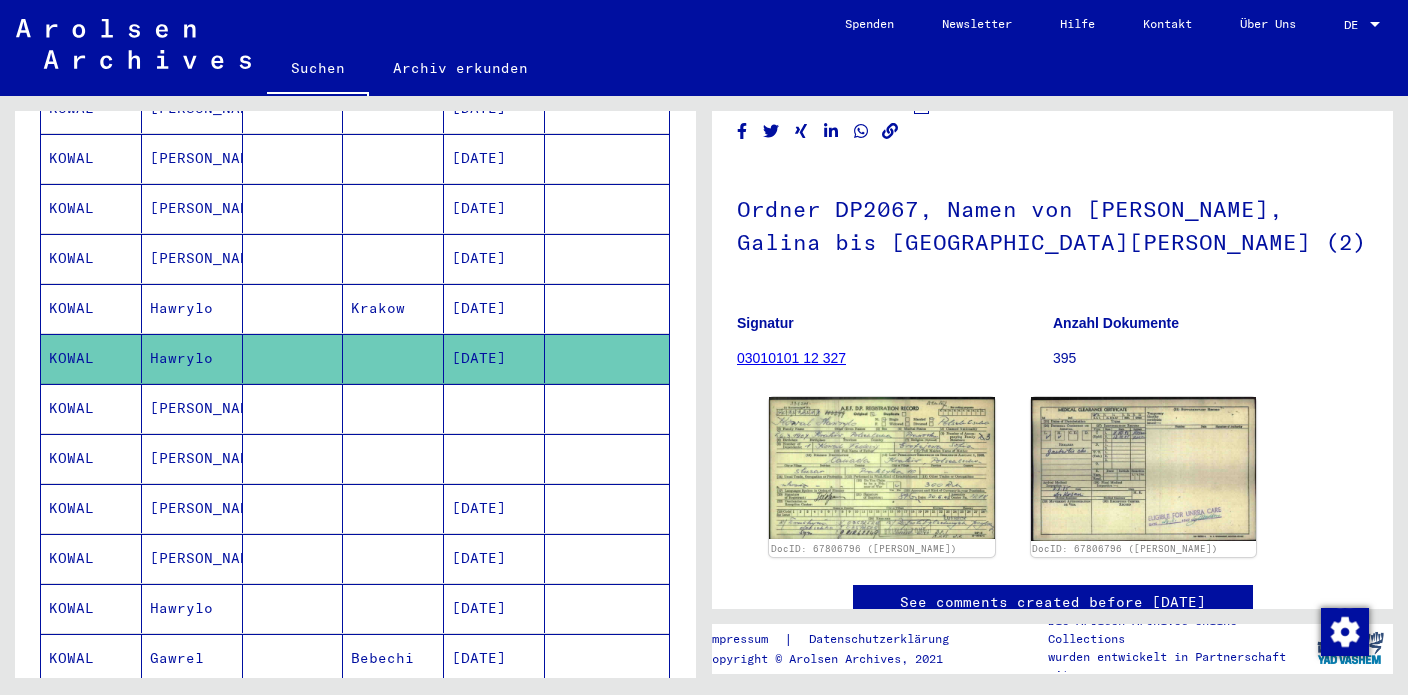 scroll, scrollTop: 958, scrollLeft: 0, axis: vertical 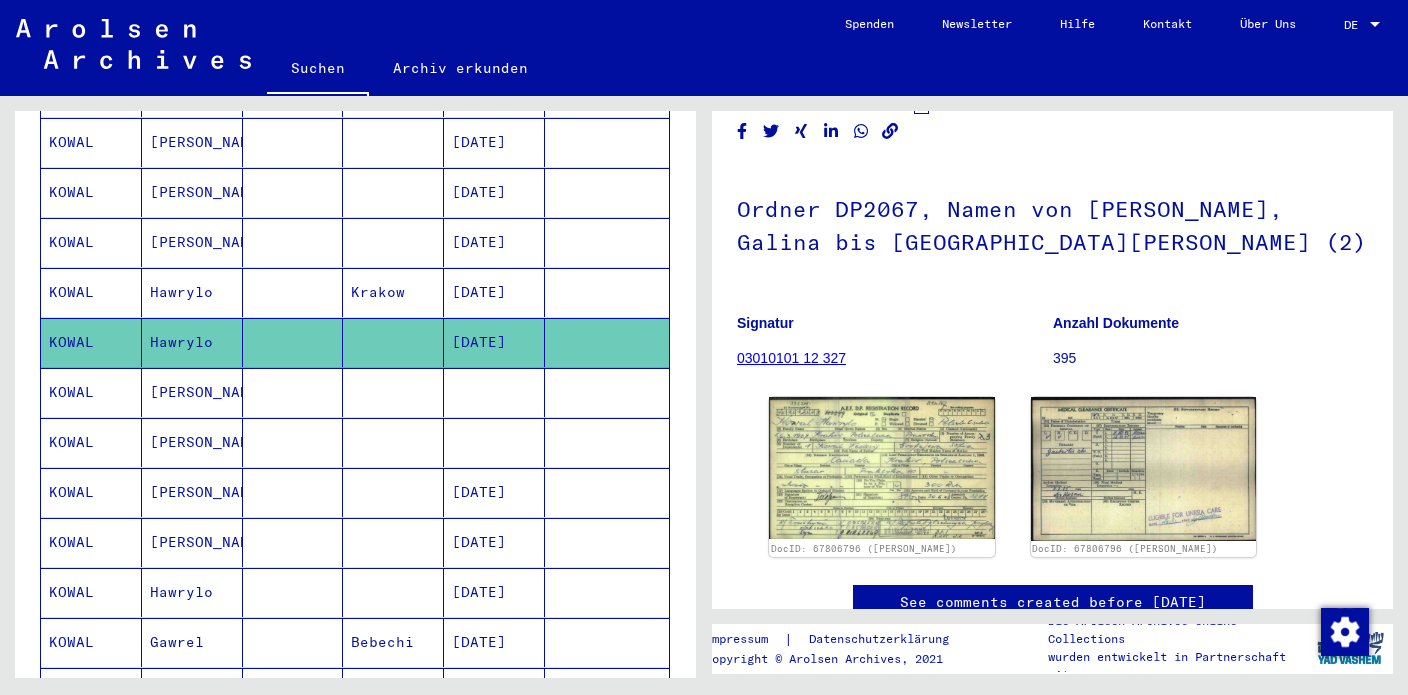 click on "Hawrylo" at bounding box center [192, 642] 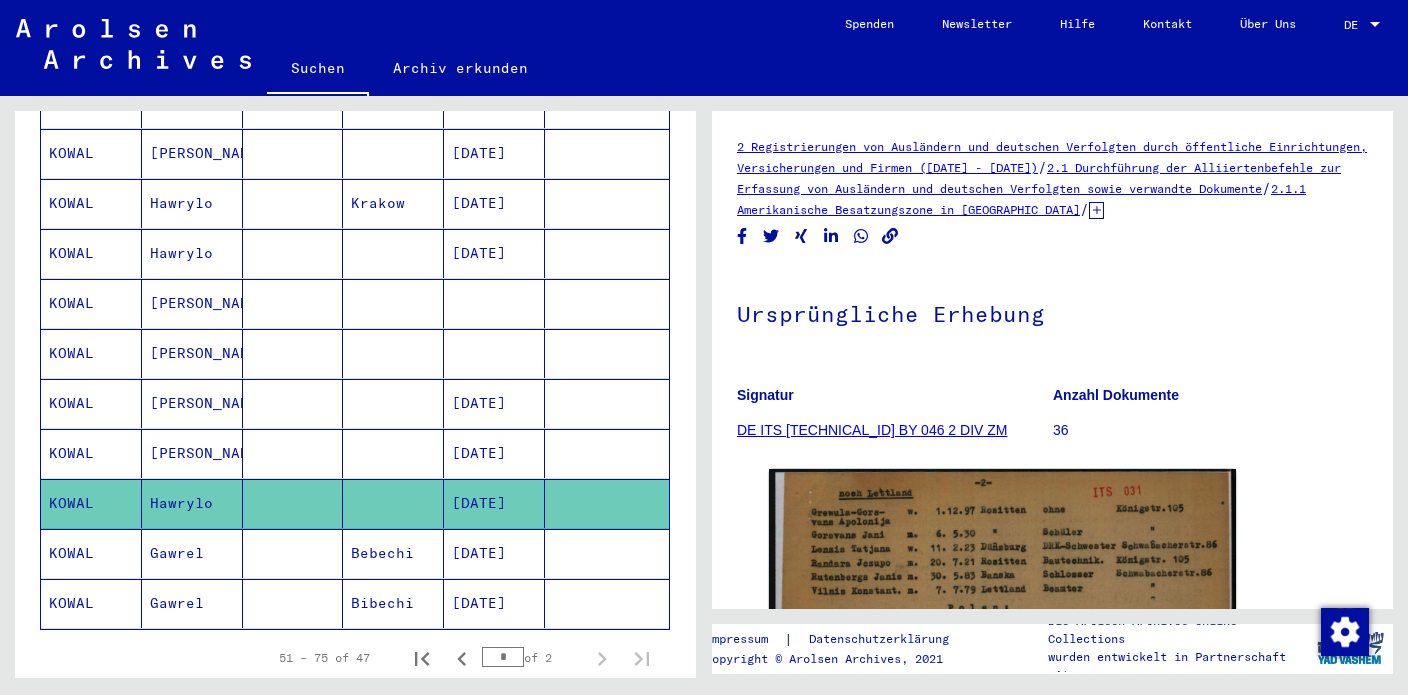 scroll, scrollTop: 1054, scrollLeft: 0, axis: vertical 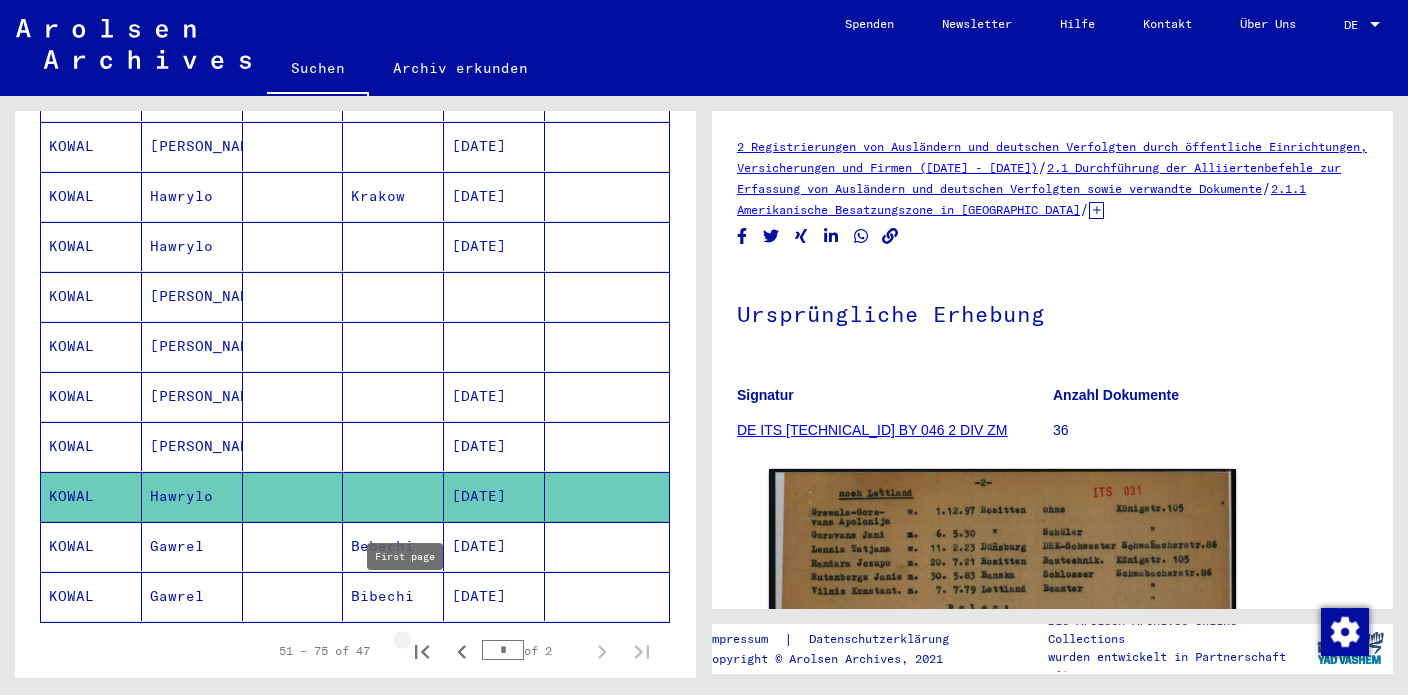 click 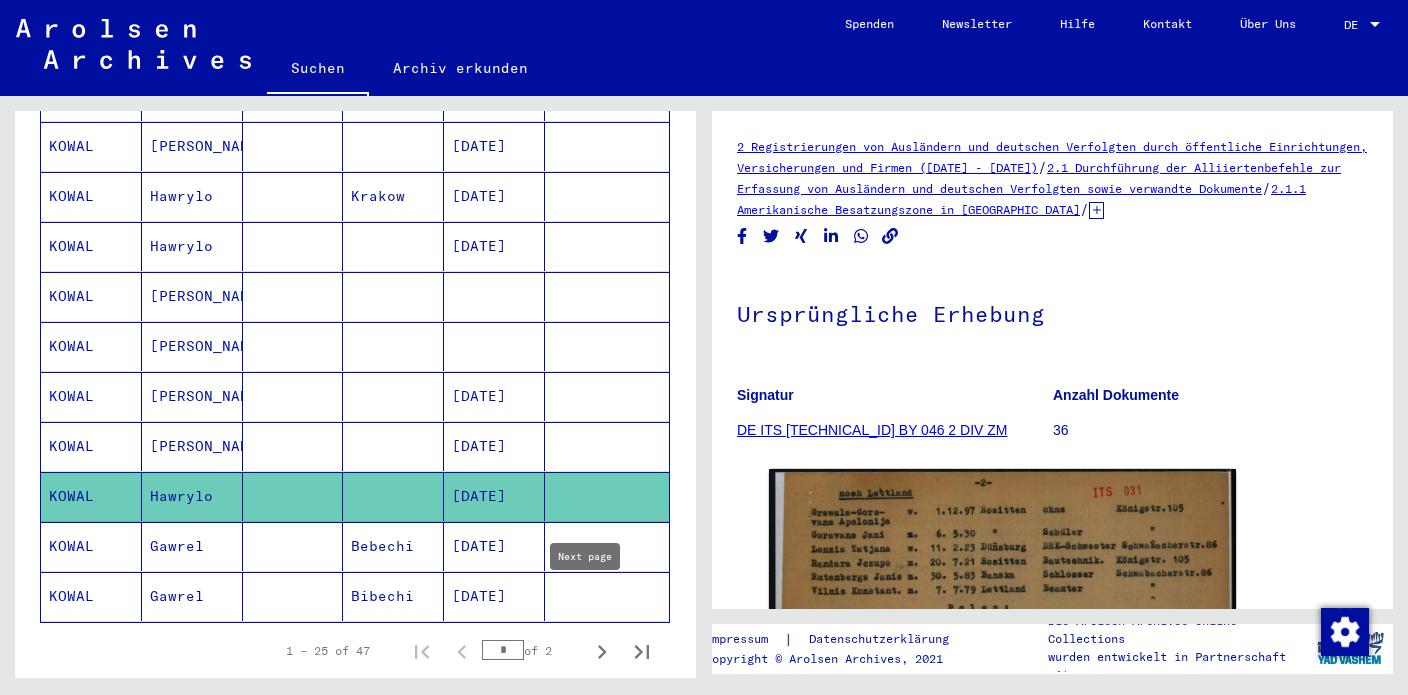 click 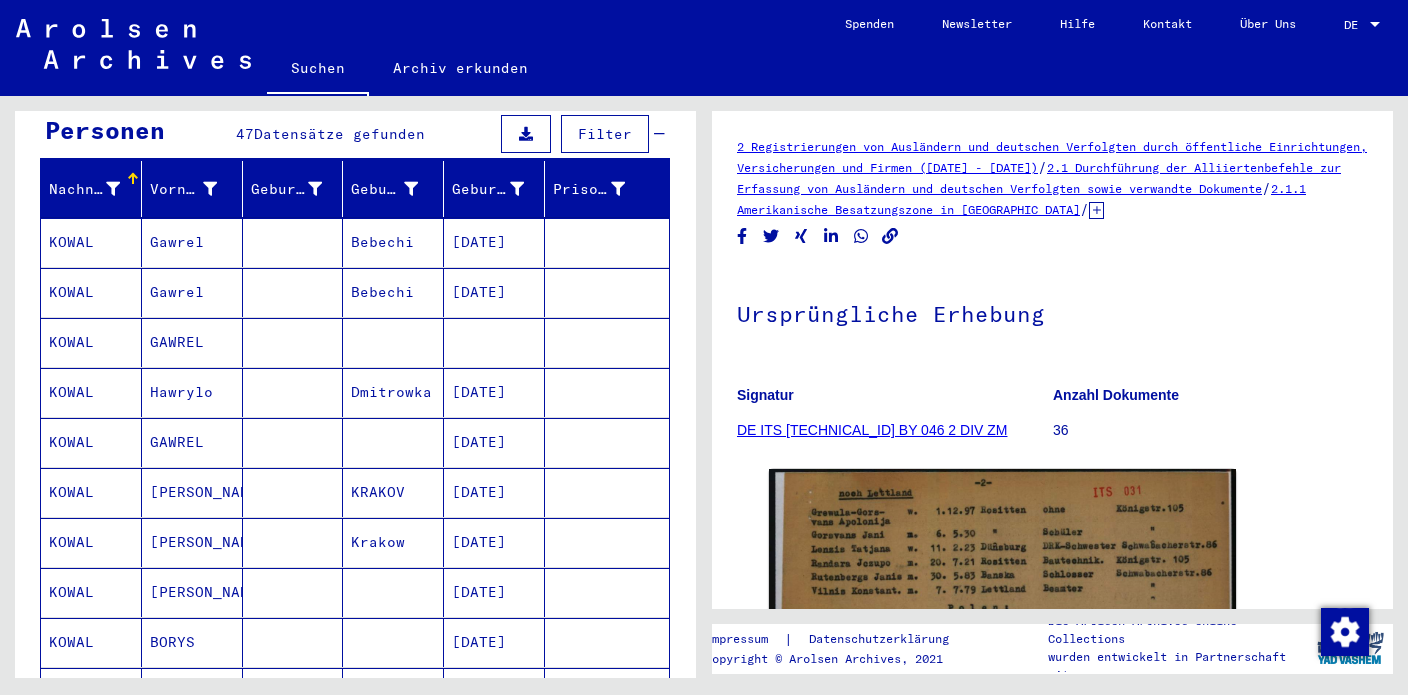 scroll, scrollTop: 191, scrollLeft: 0, axis: vertical 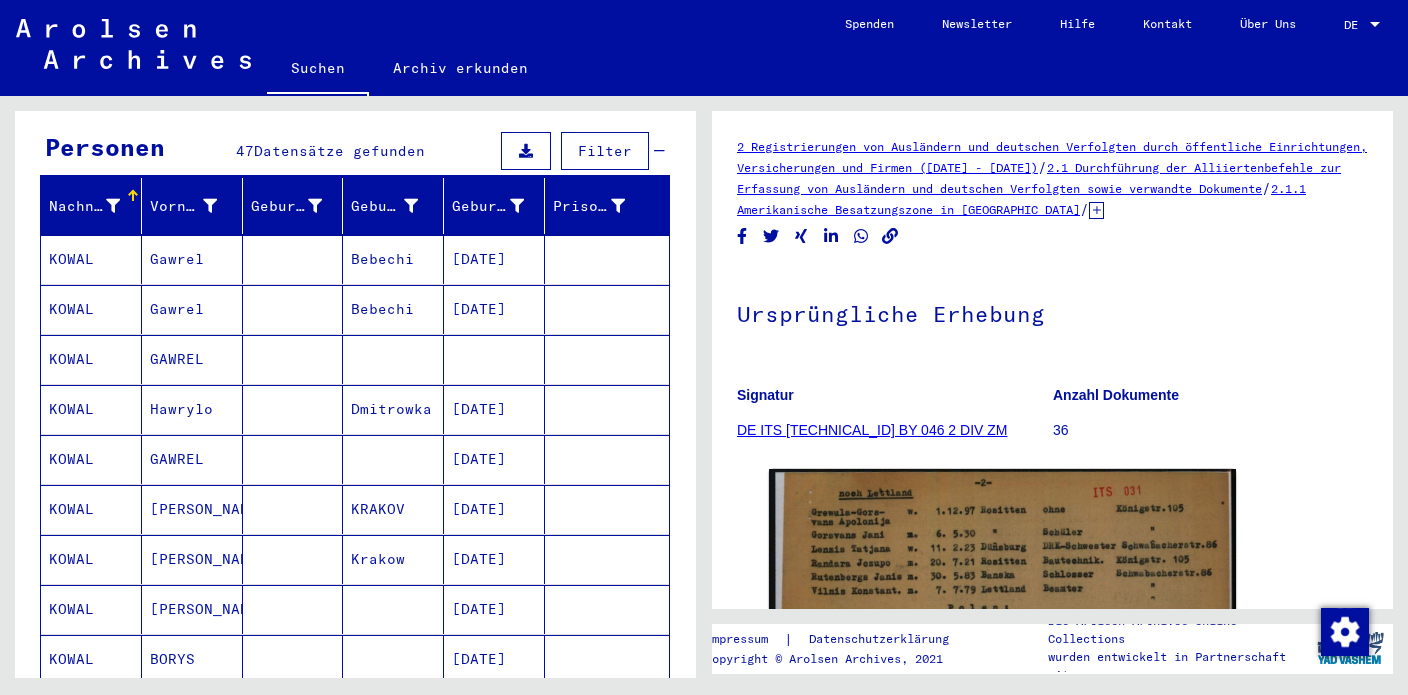 click on "Hawrylo" at bounding box center (192, 459) 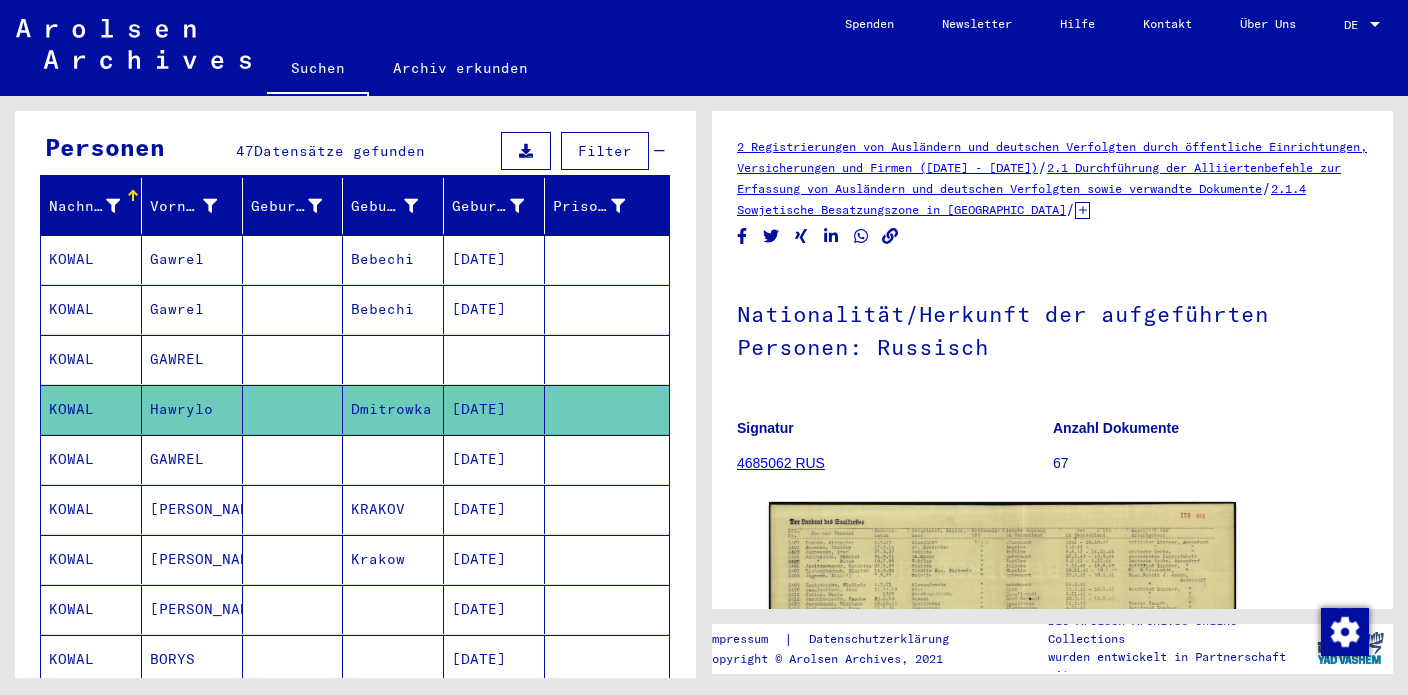 click on "[PERSON_NAME]" at bounding box center [192, 559] 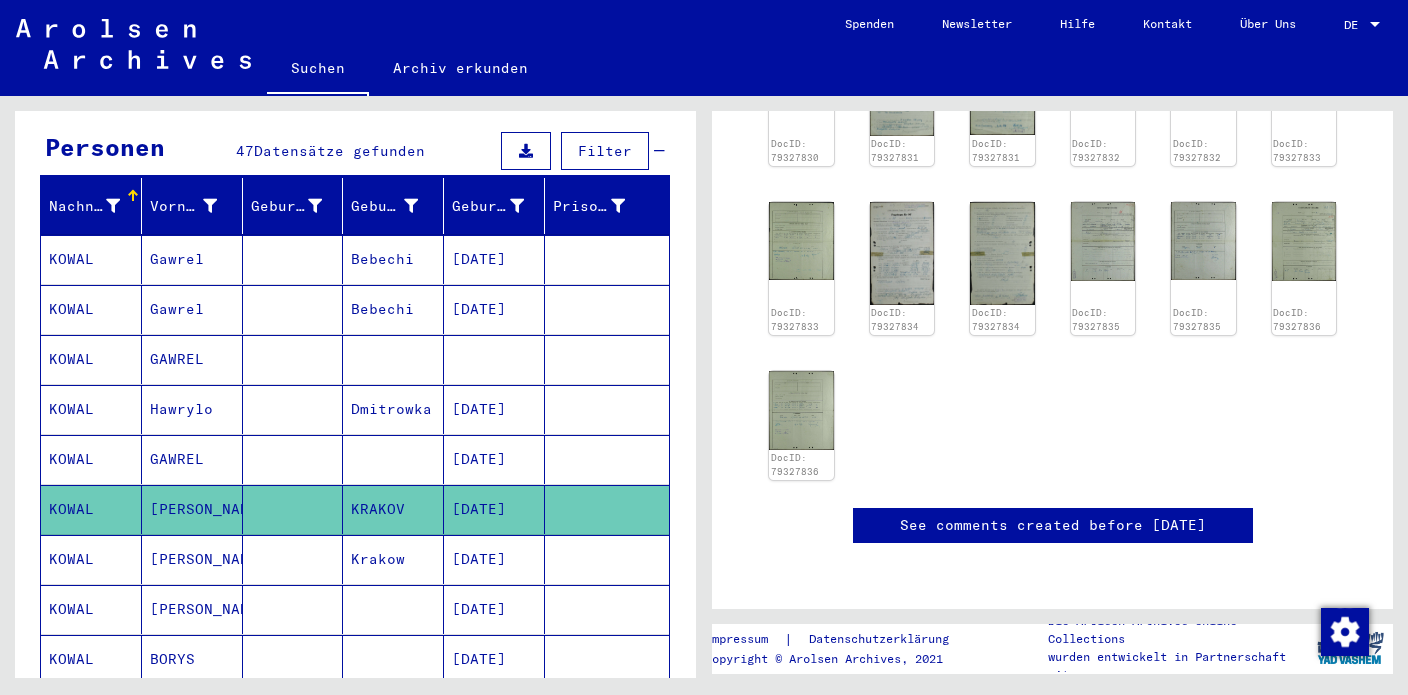 scroll, scrollTop: 503, scrollLeft: 0, axis: vertical 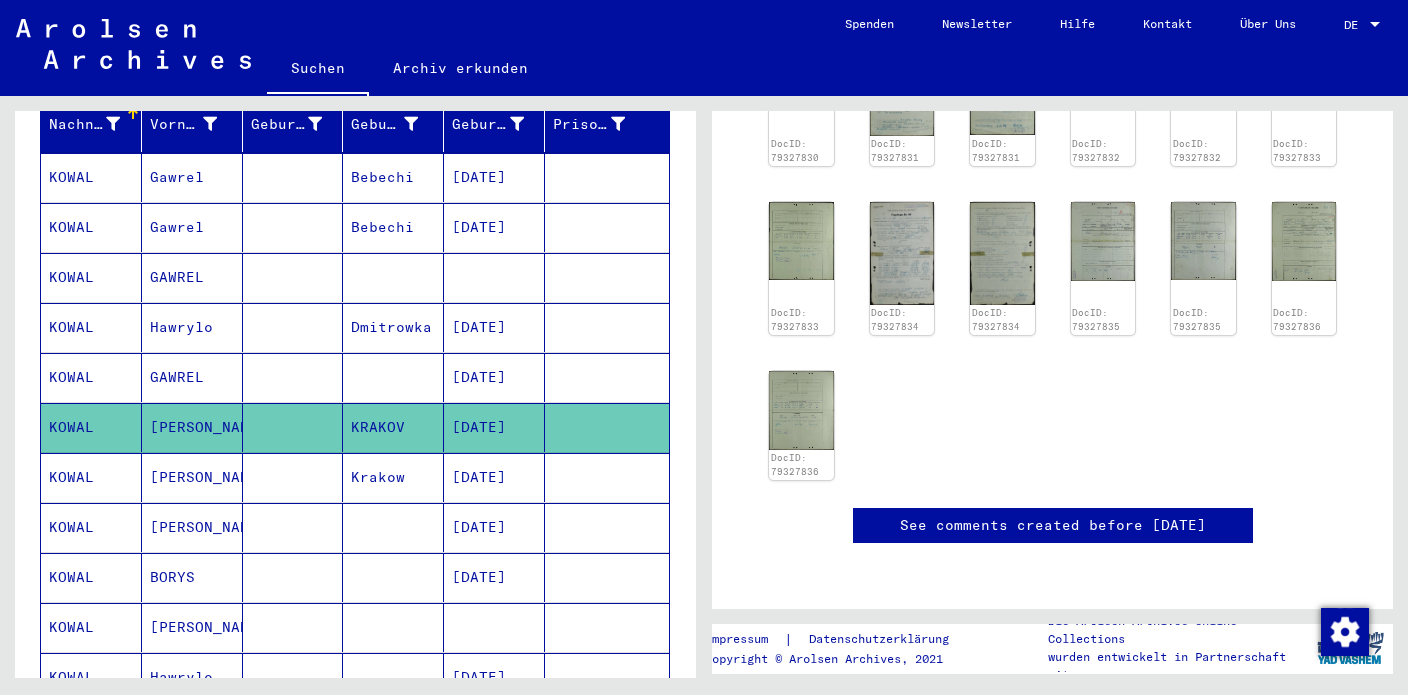 click on "[PERSON_NAME]" at bounding box center (192, 527) 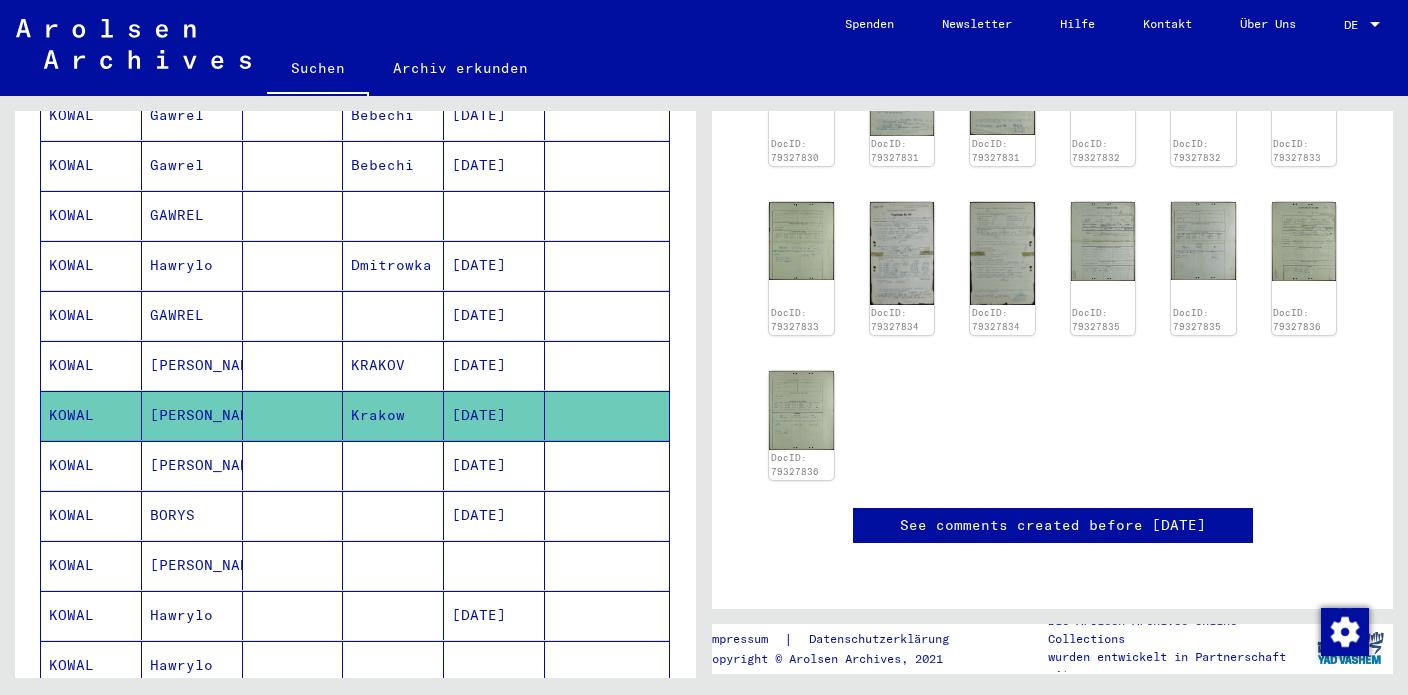 scroll, scrollTop: 336, scrollLeft: 0, axis: vertical 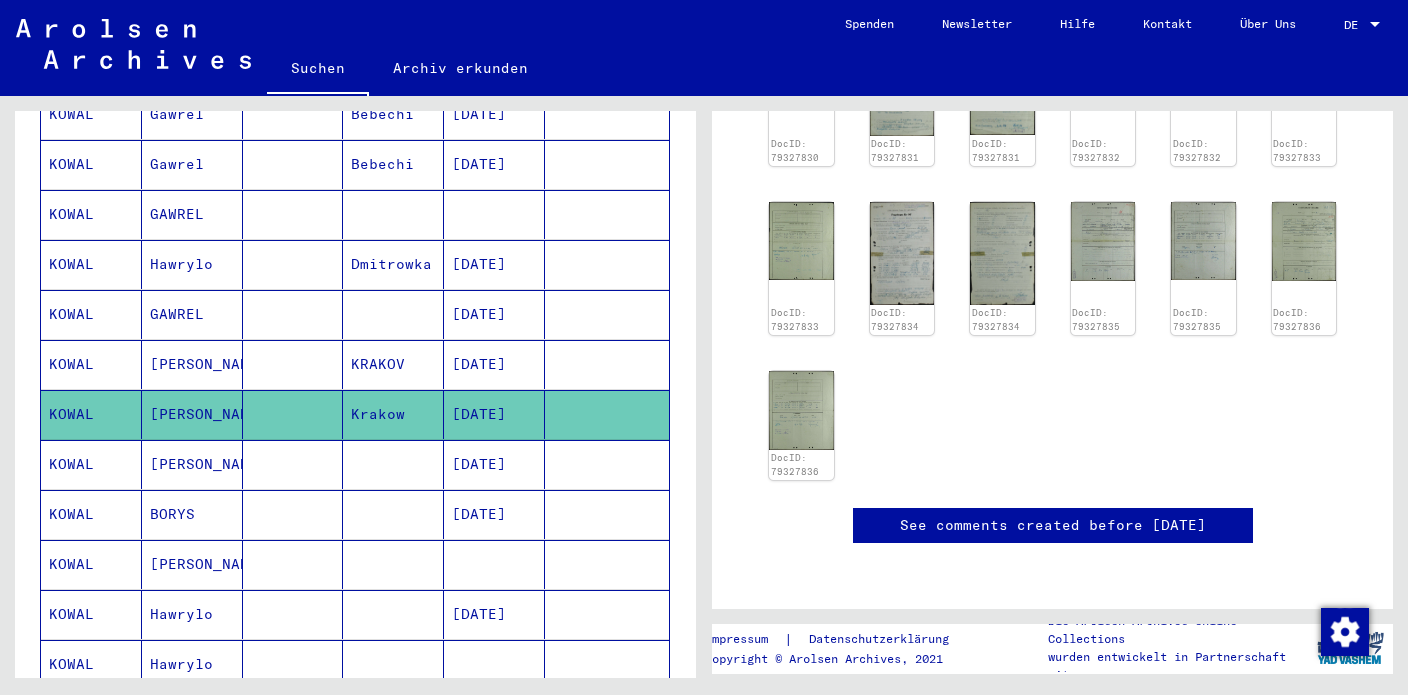 click on "[PERSON_NAME]" at bounding box center [192, 514] 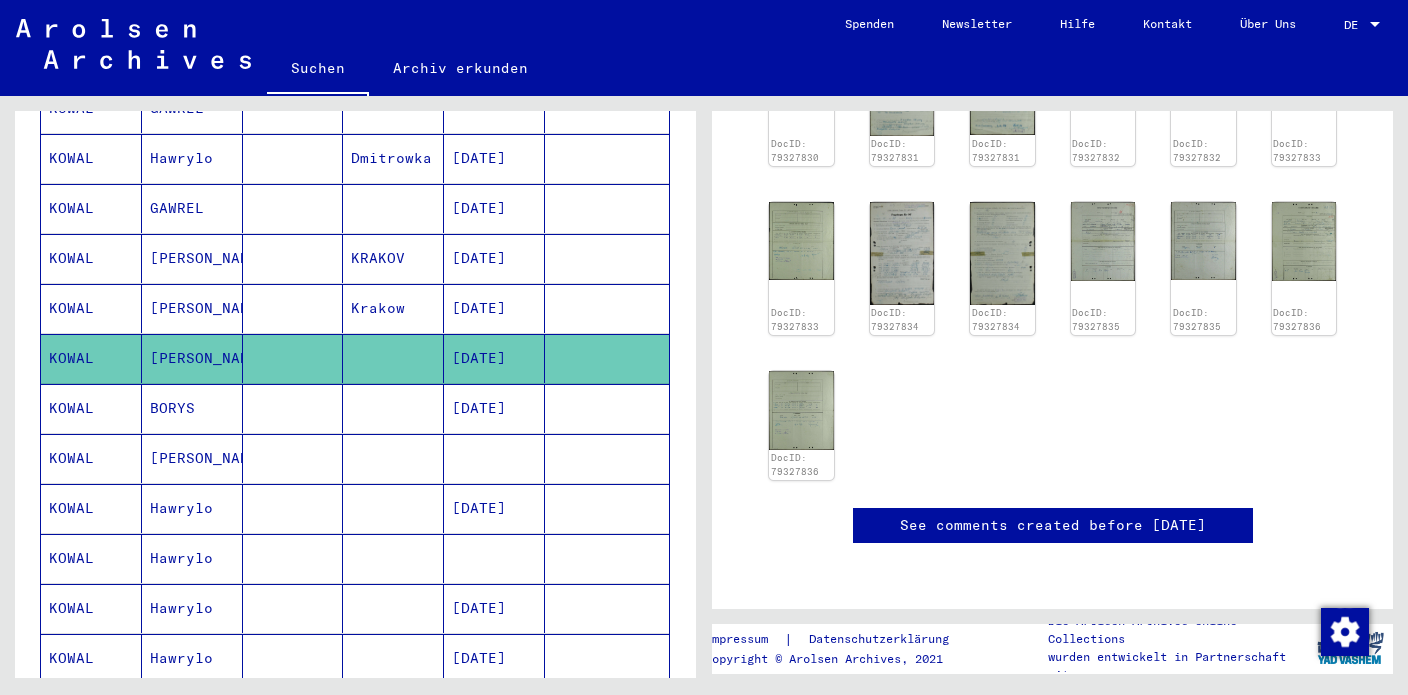 scroll, scrollTop: 446, scrollLeft: 0, axis: vertical 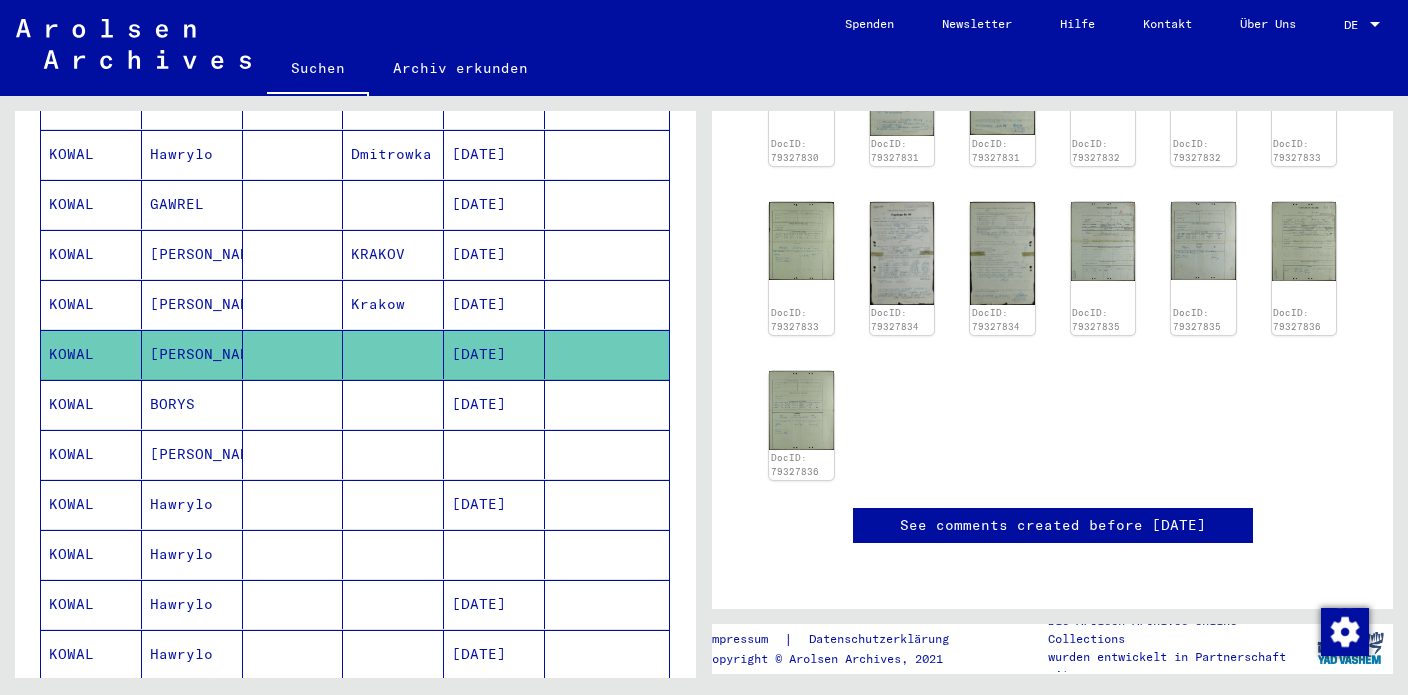 click on "Hawrylo" at bounding box center [192, 554] 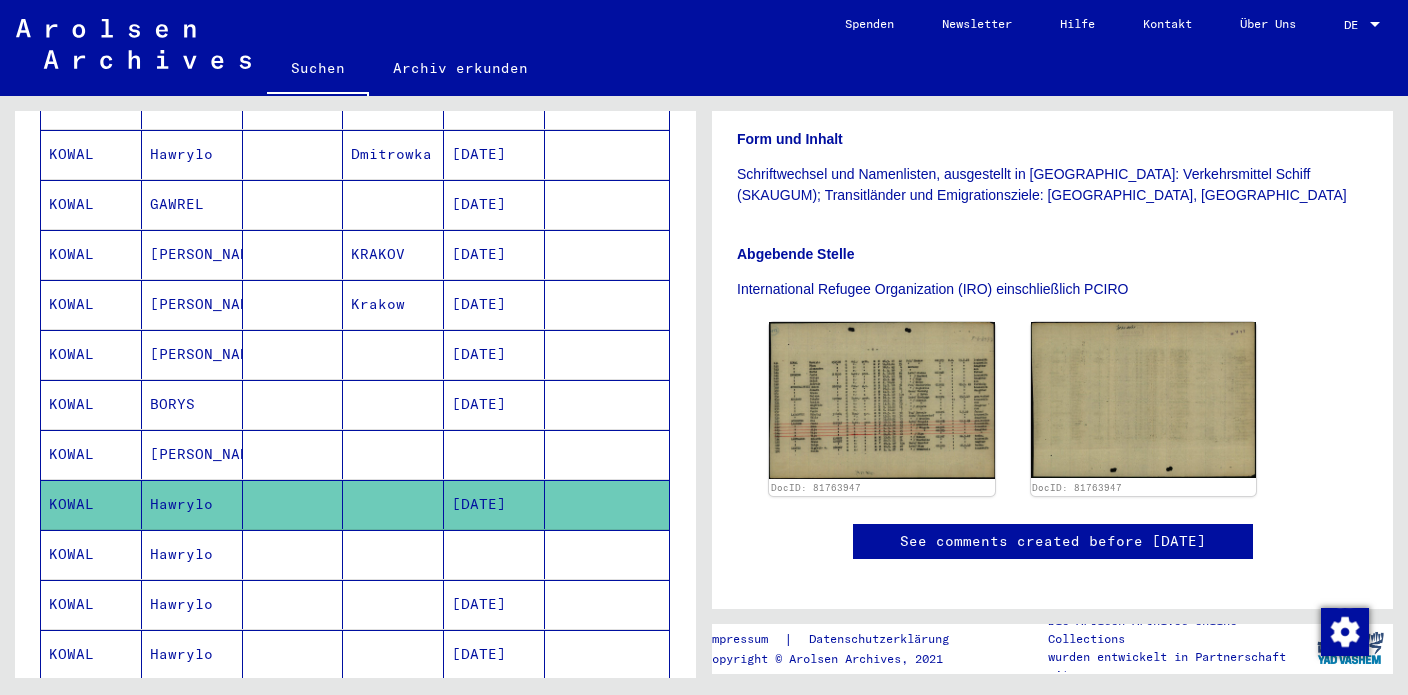 scroll, scrollTop: 456, scrollLeft: 0, axis: vertical 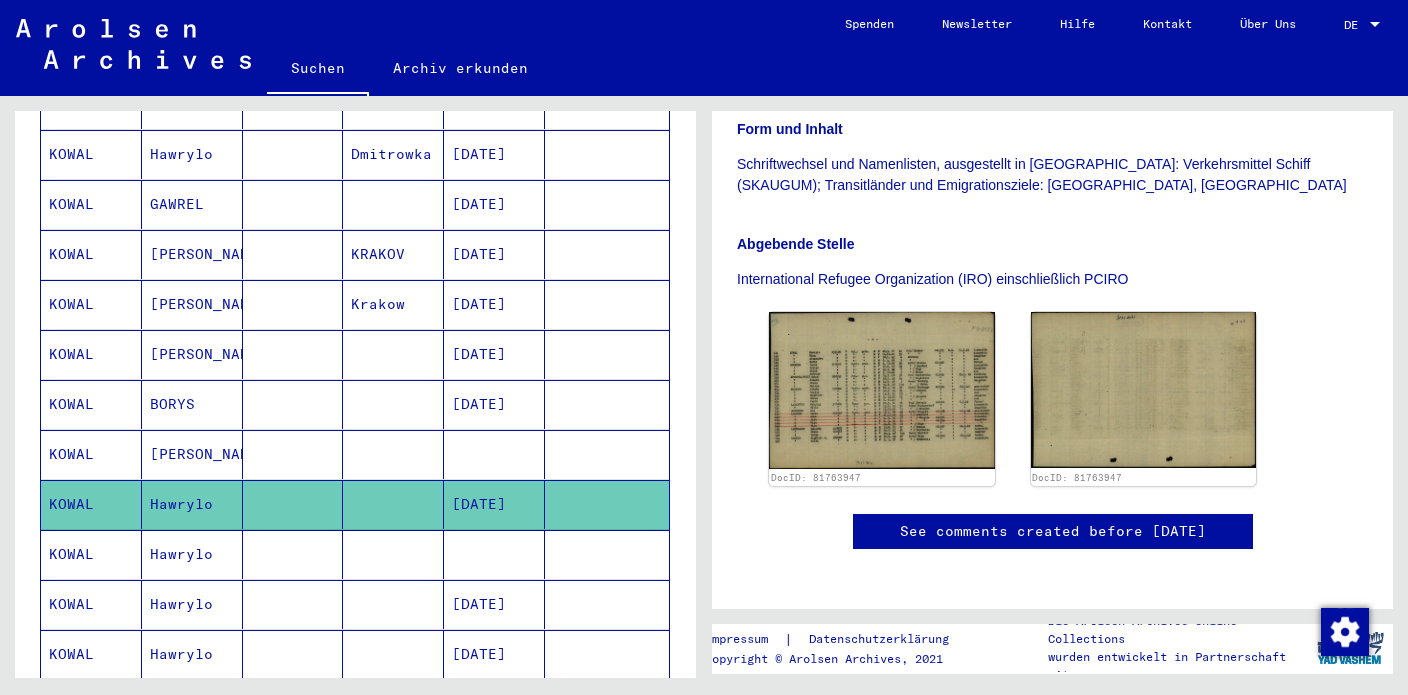 click on "Hawrylo" at bounding box center [192, 604] 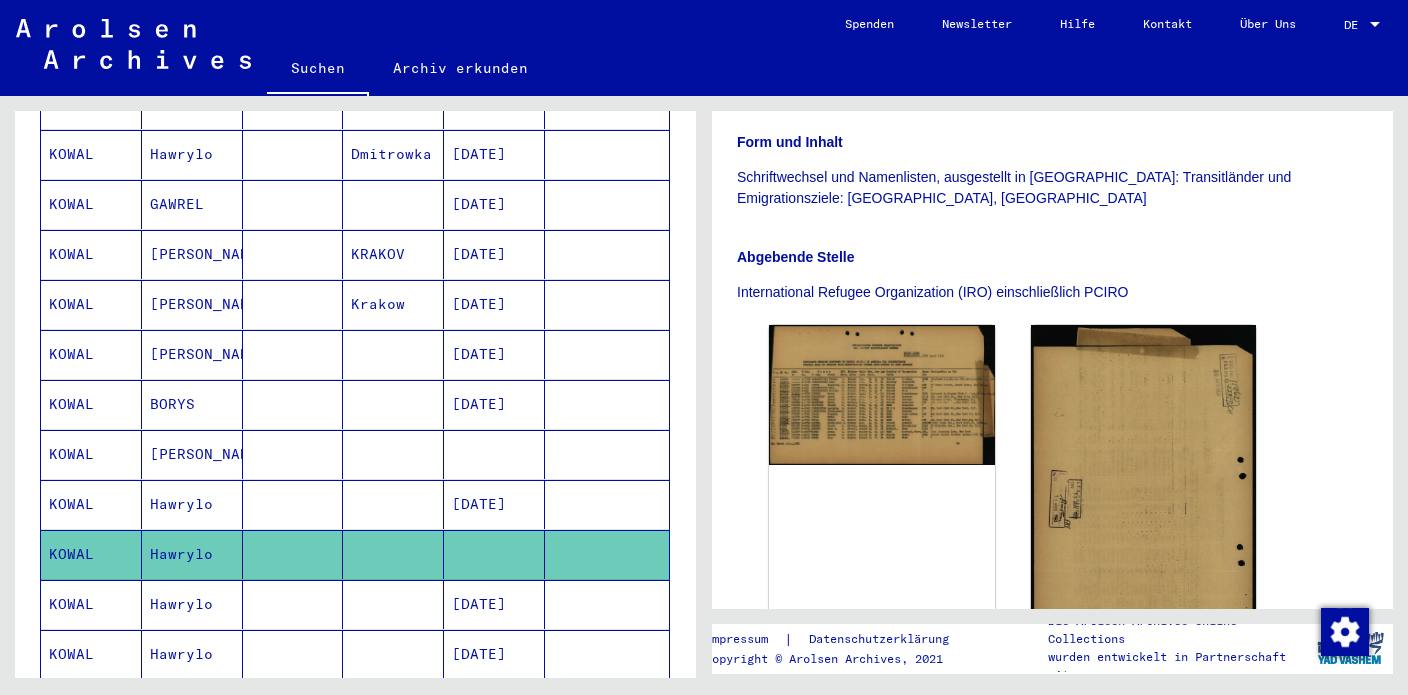 scroll, scrollTop: 408, scrollLeft: 0, axis: vertical 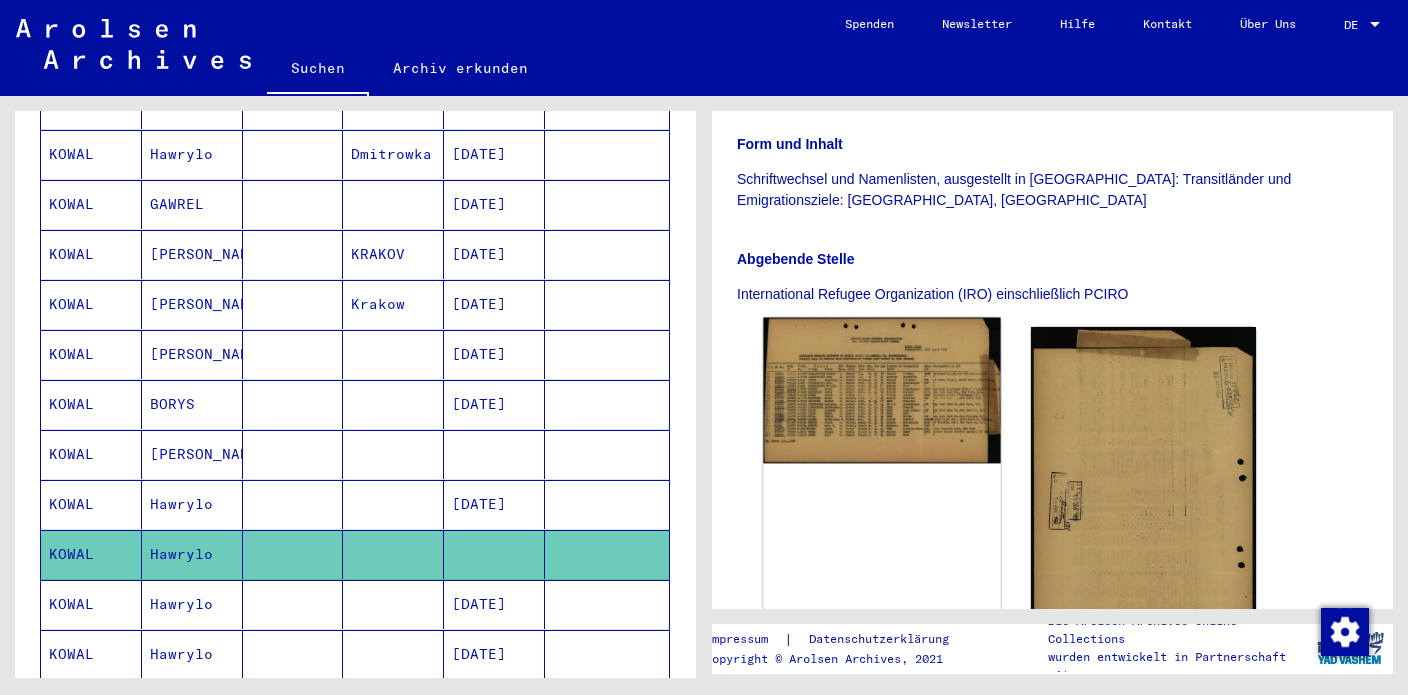 click 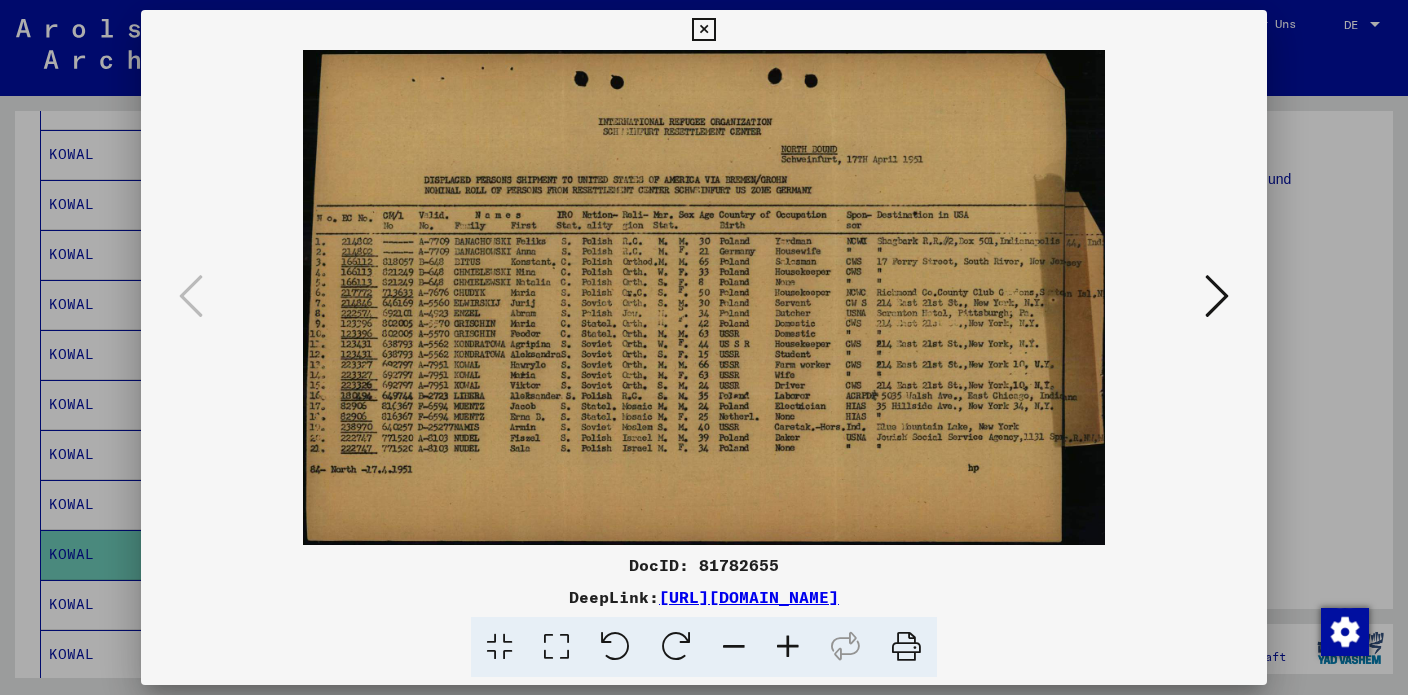 click at bounding box center (703, 30) 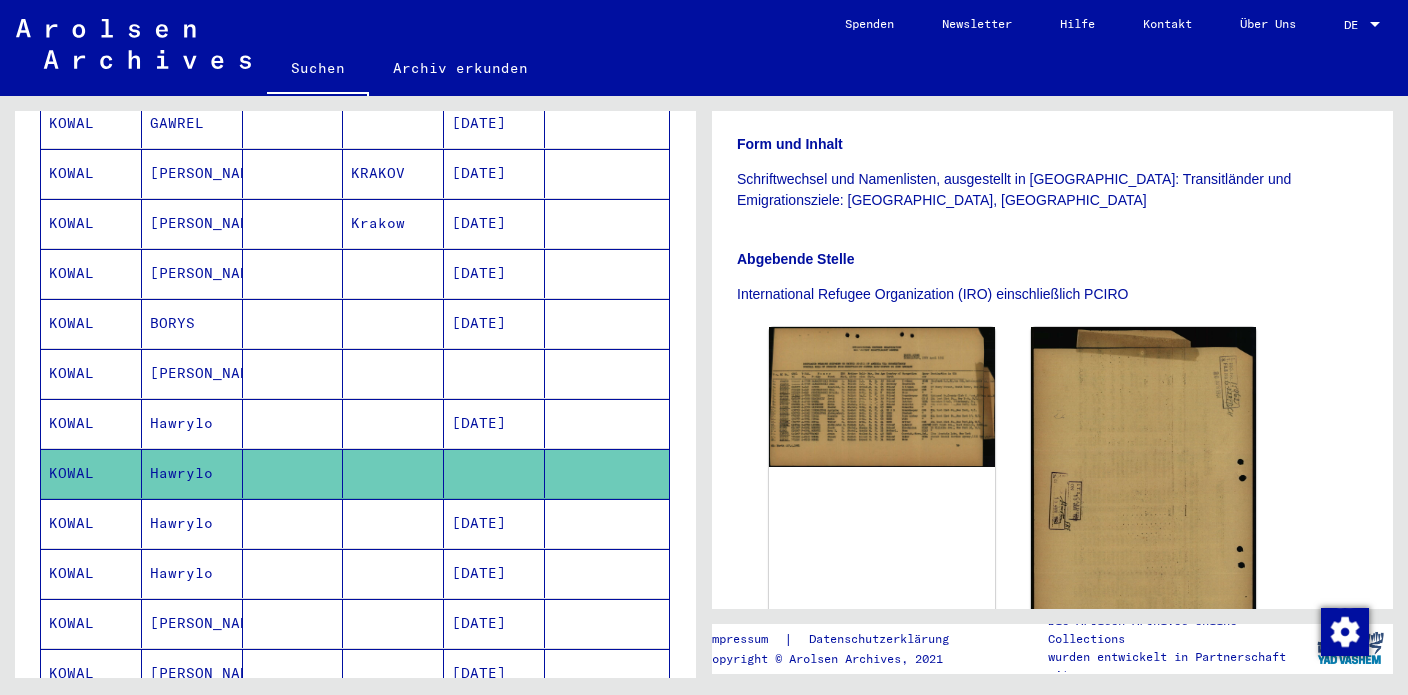 scroll, scrollTop: 543, scrollLeft: 0, axis: vertical 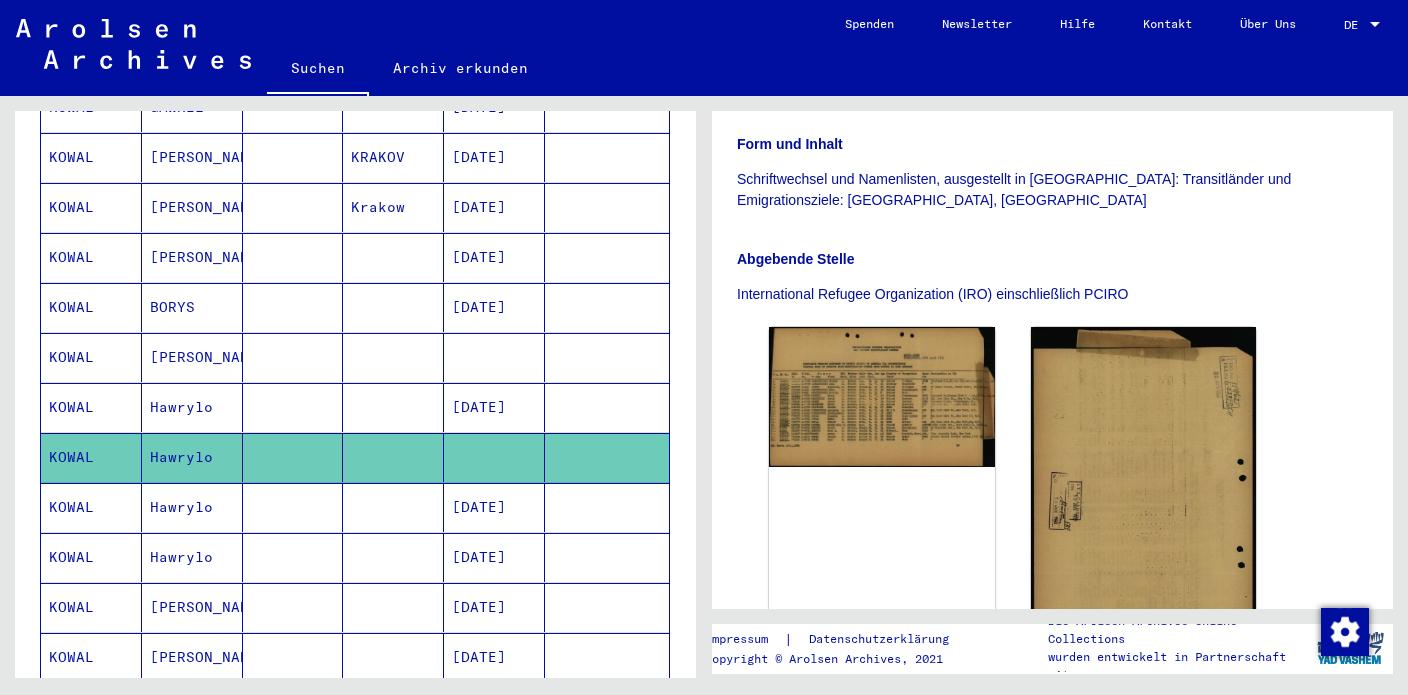 click on "Hawrylo" at bounding box center (192, 557) 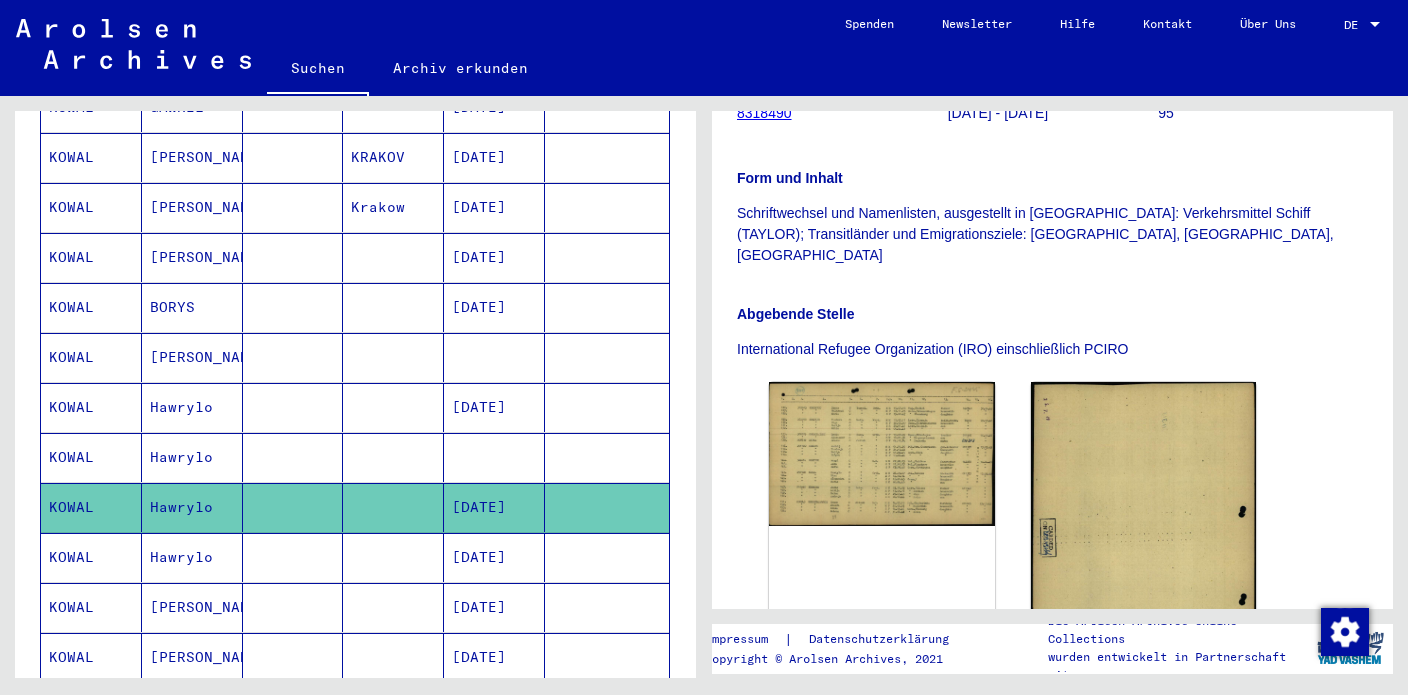 scroll, scrollTop: 452, scrollLeft: 0, axis: vertical 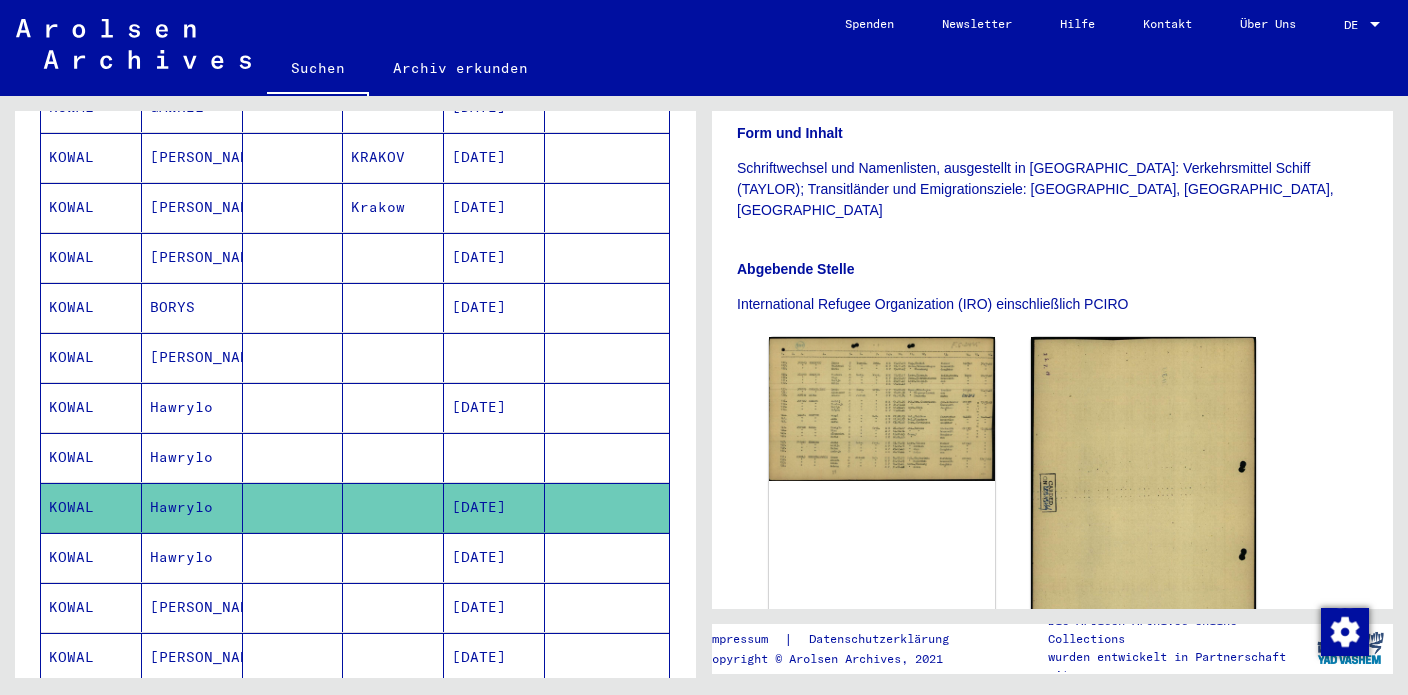 click on "Hawrylo" at bounding box center (192, 607) 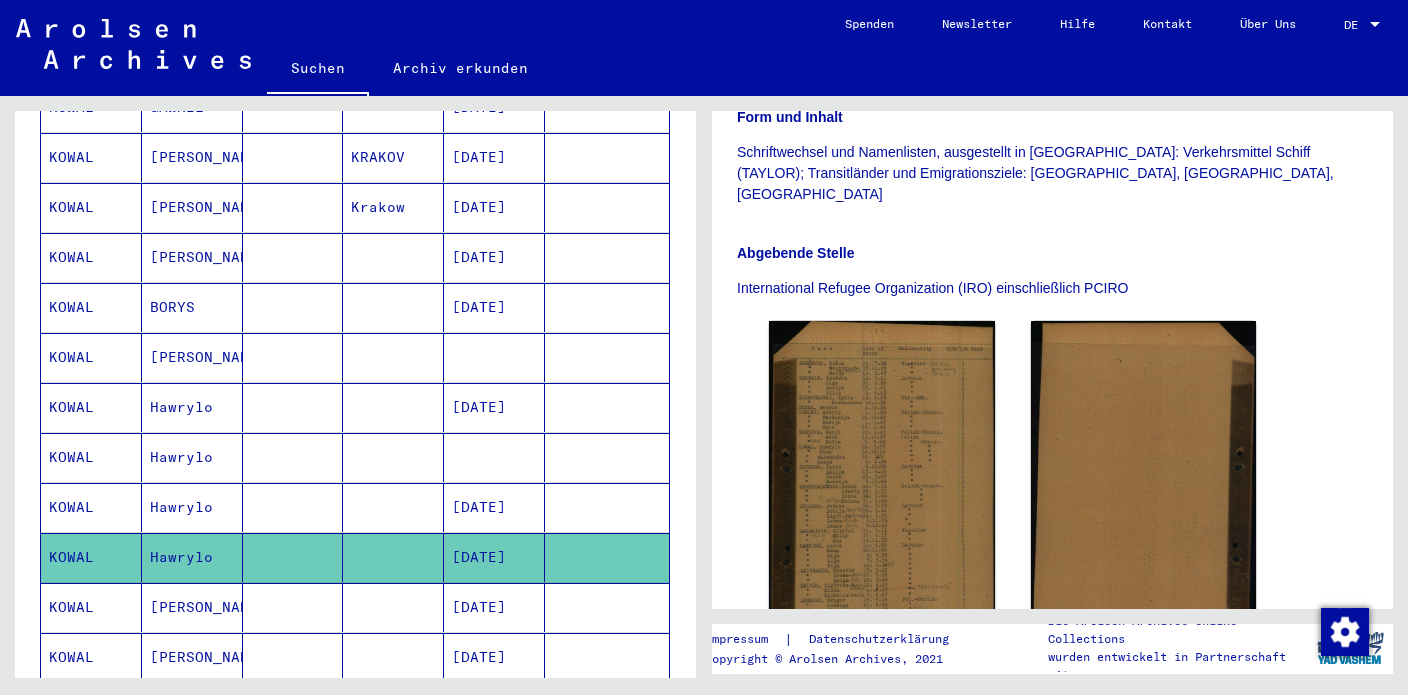 scroll, scrollTop: 473, scrollLeft: 0, axis: vertical 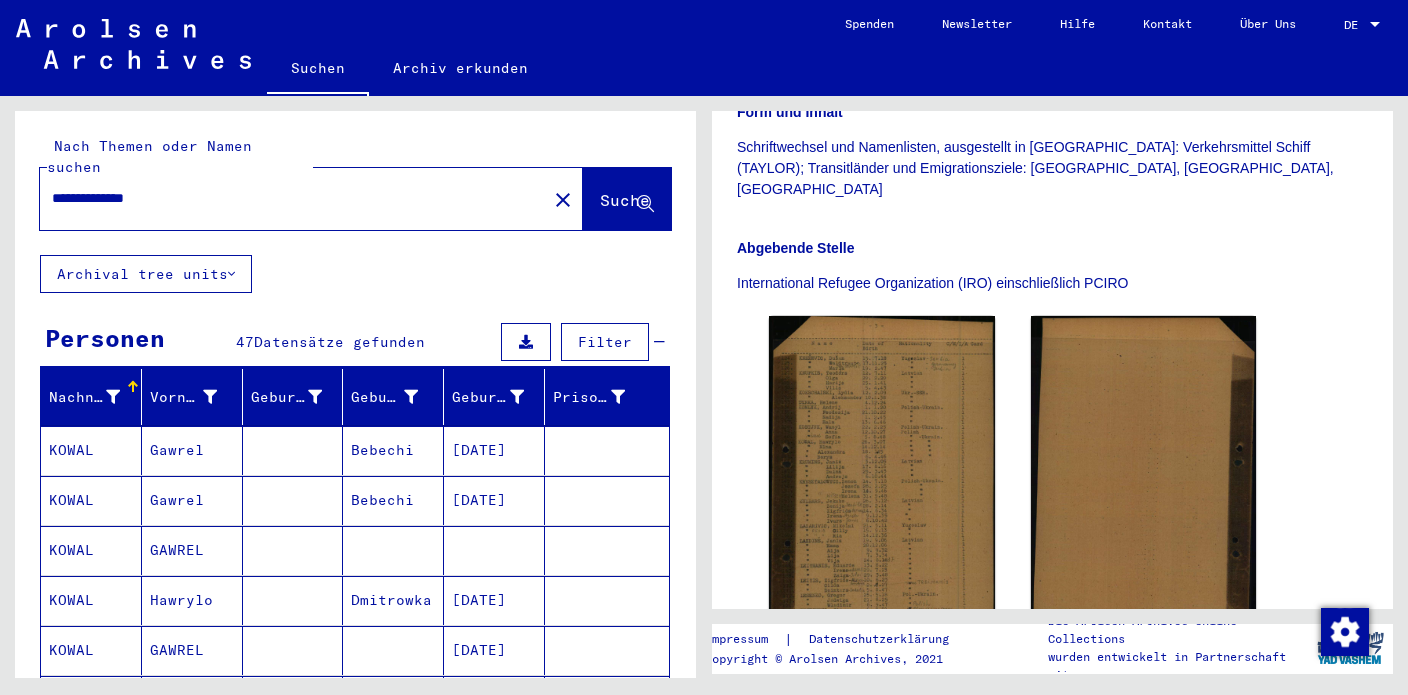 drag, startPoint x: 114, startPoint y: 178, endPoint x: 194, endPoint y: 181, distance: 80.05623 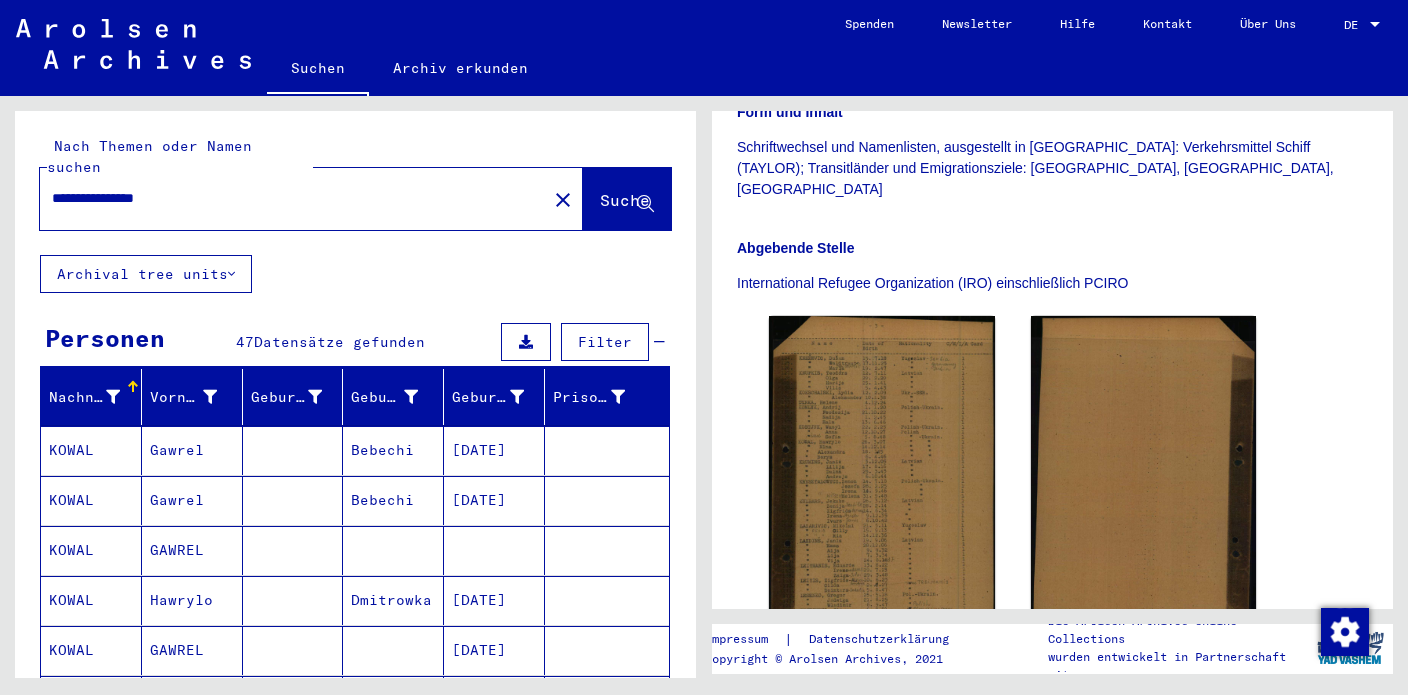 type on "**********" 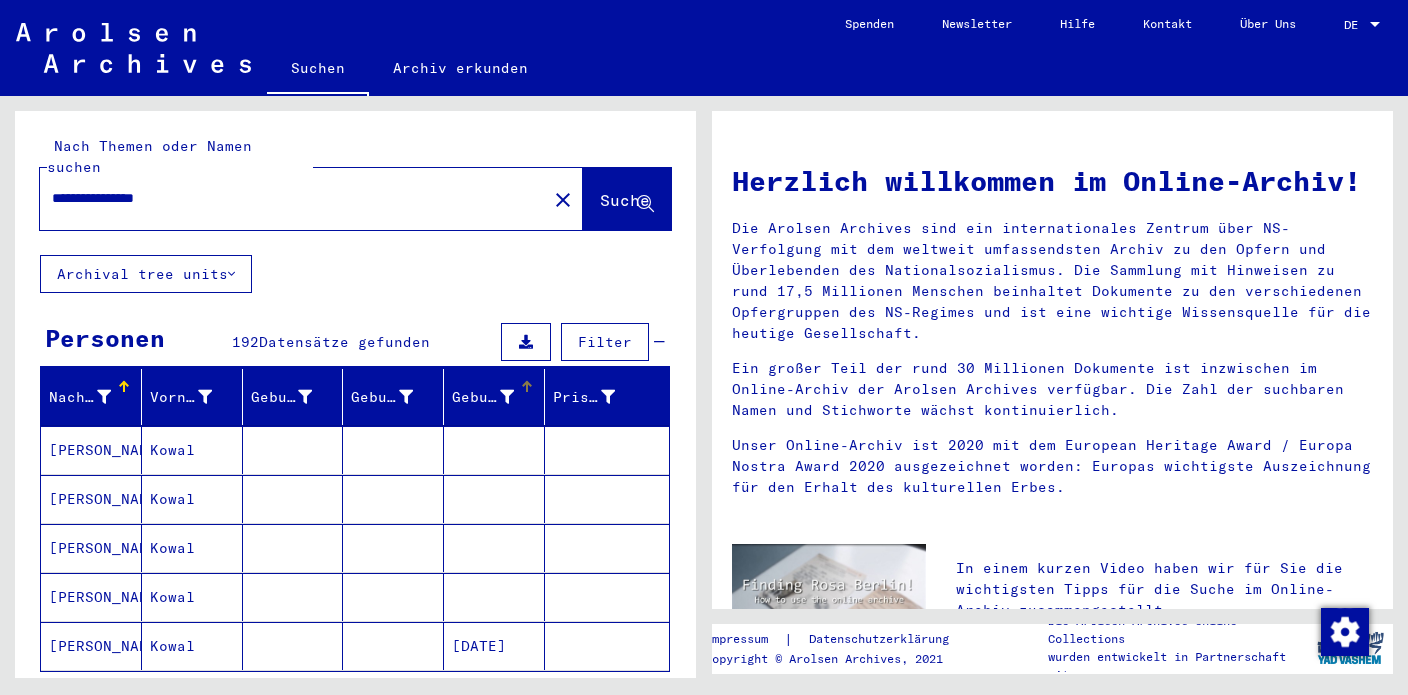 click at bounding box center (527, 387) 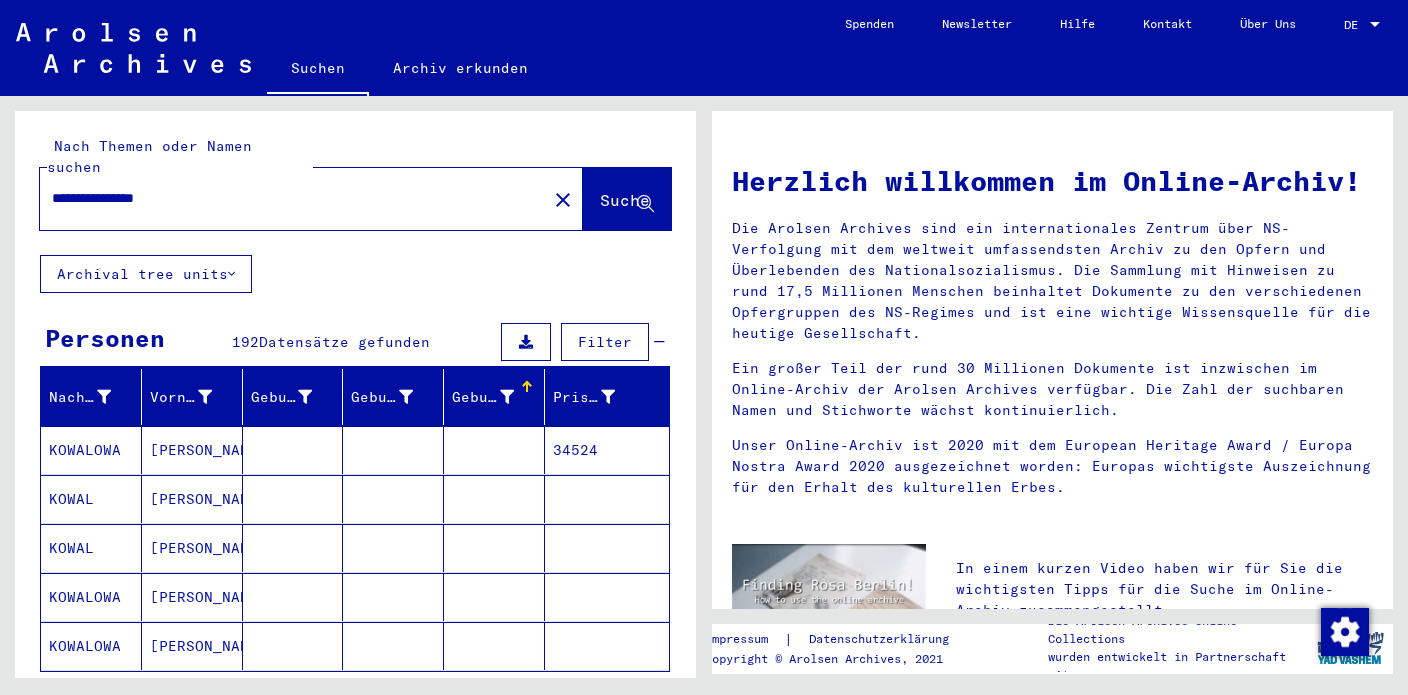scroll, scrollTop: 130, scrollLeft: 0, axis: vertical 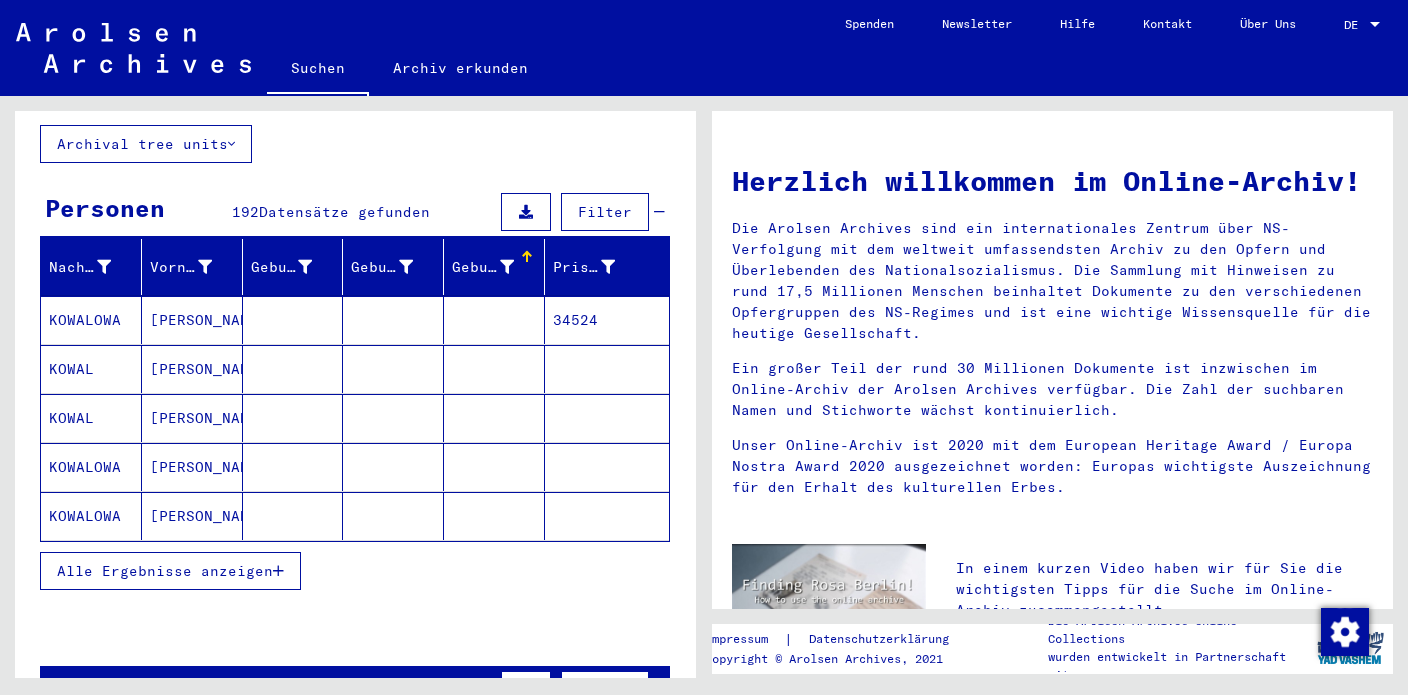 click at bounding box center (278, 571) 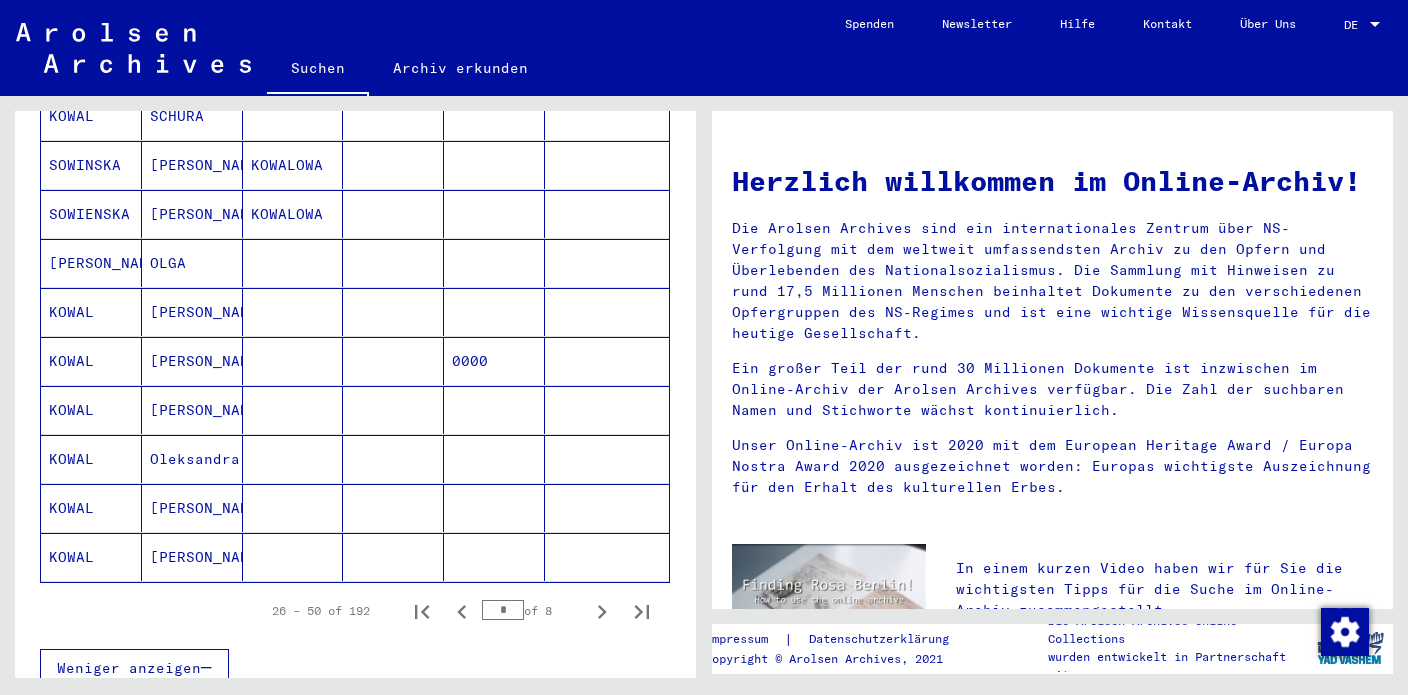 click on "[PERSON_NAME]" 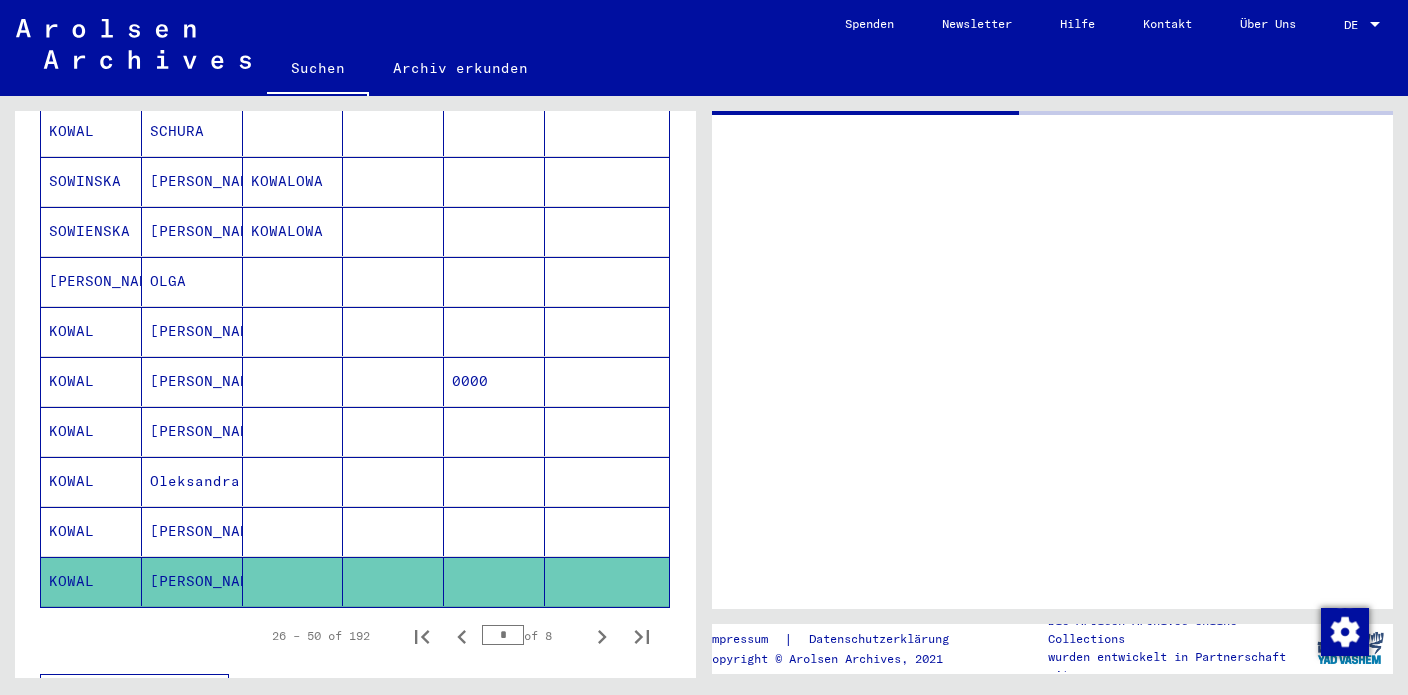 scroll, scrollTop: 1078, scrollLeft: 0, axis: vertical 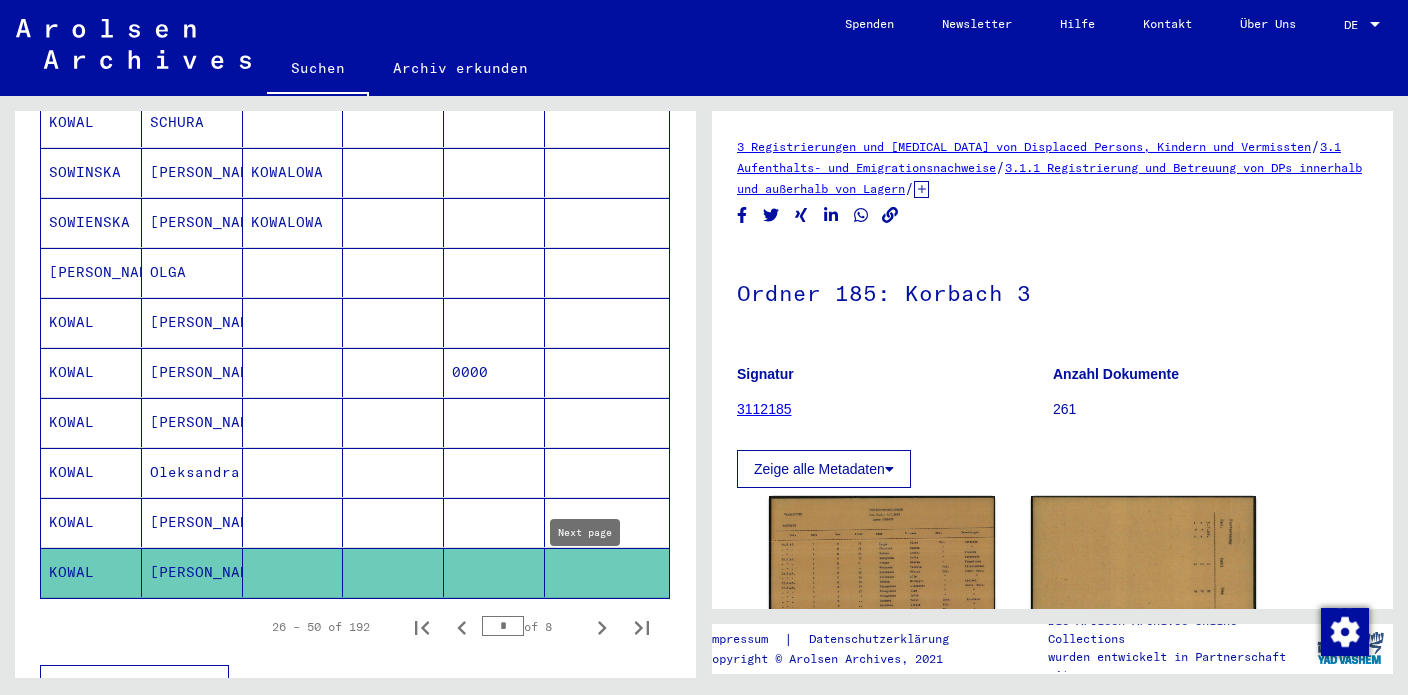 click 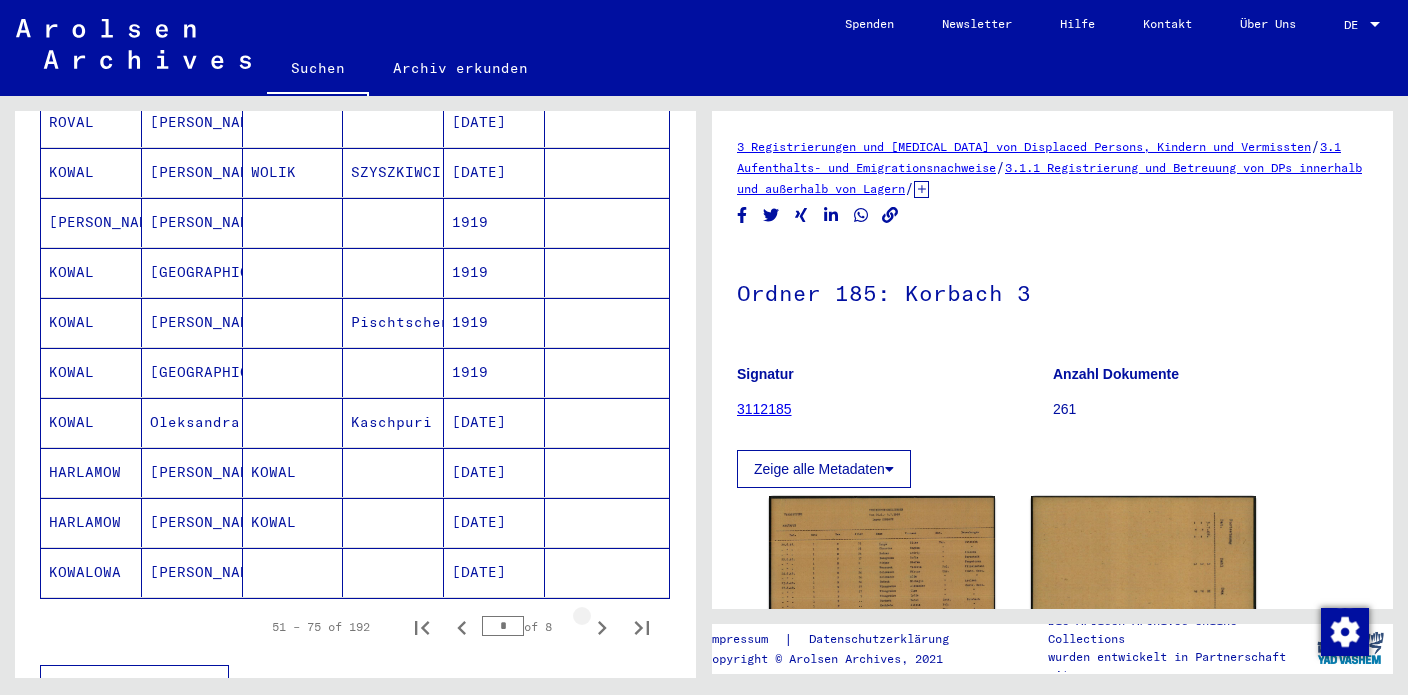 click 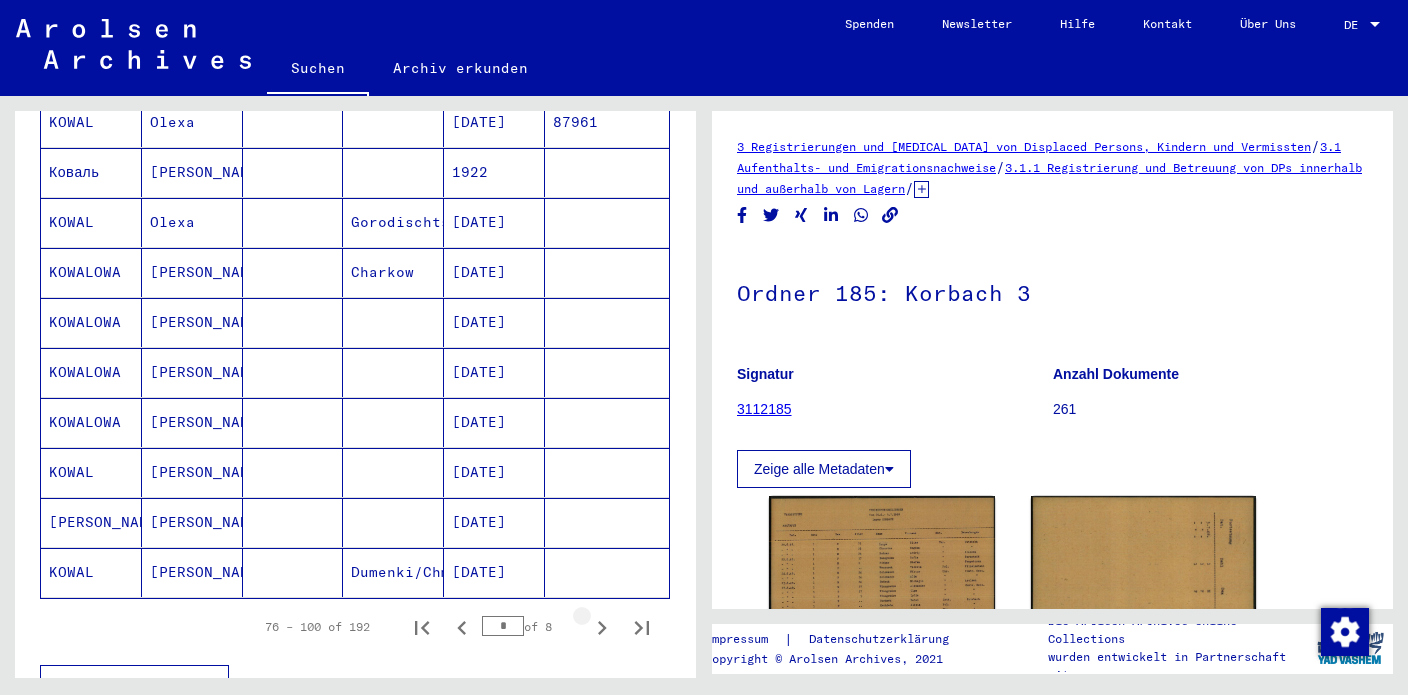 click 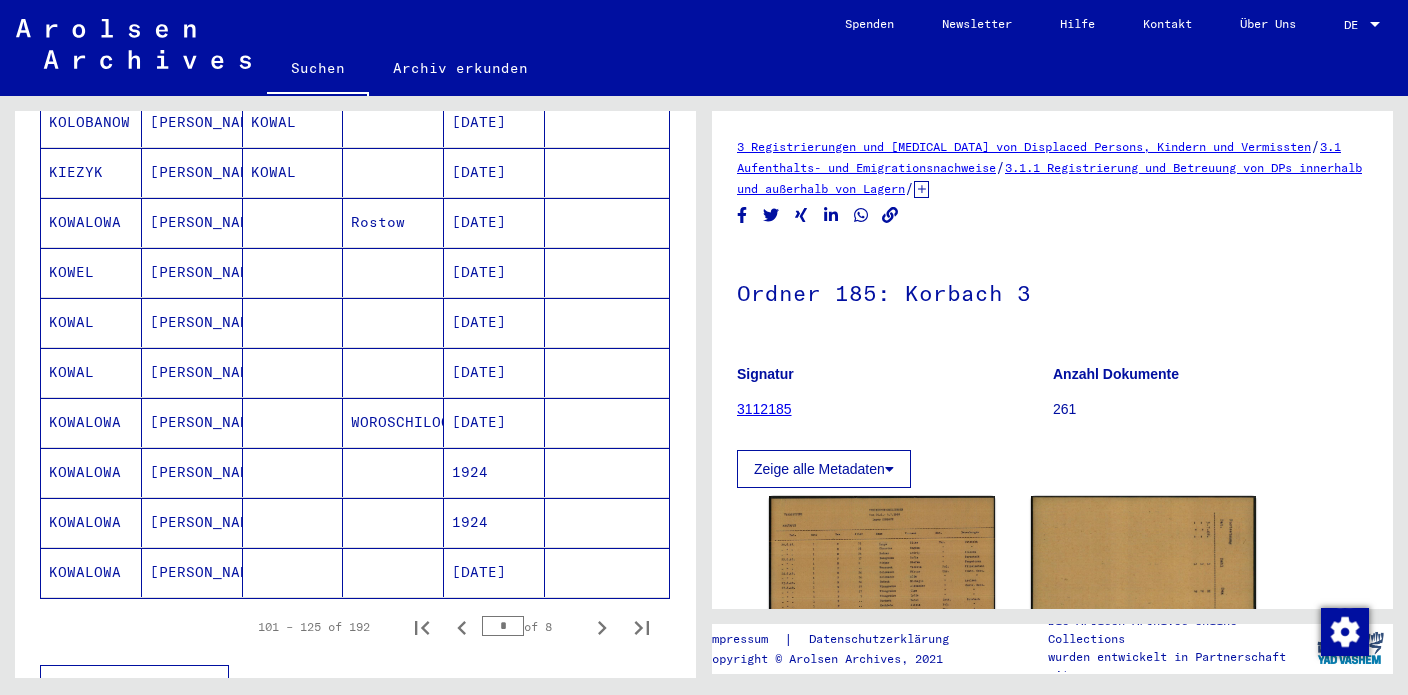 click 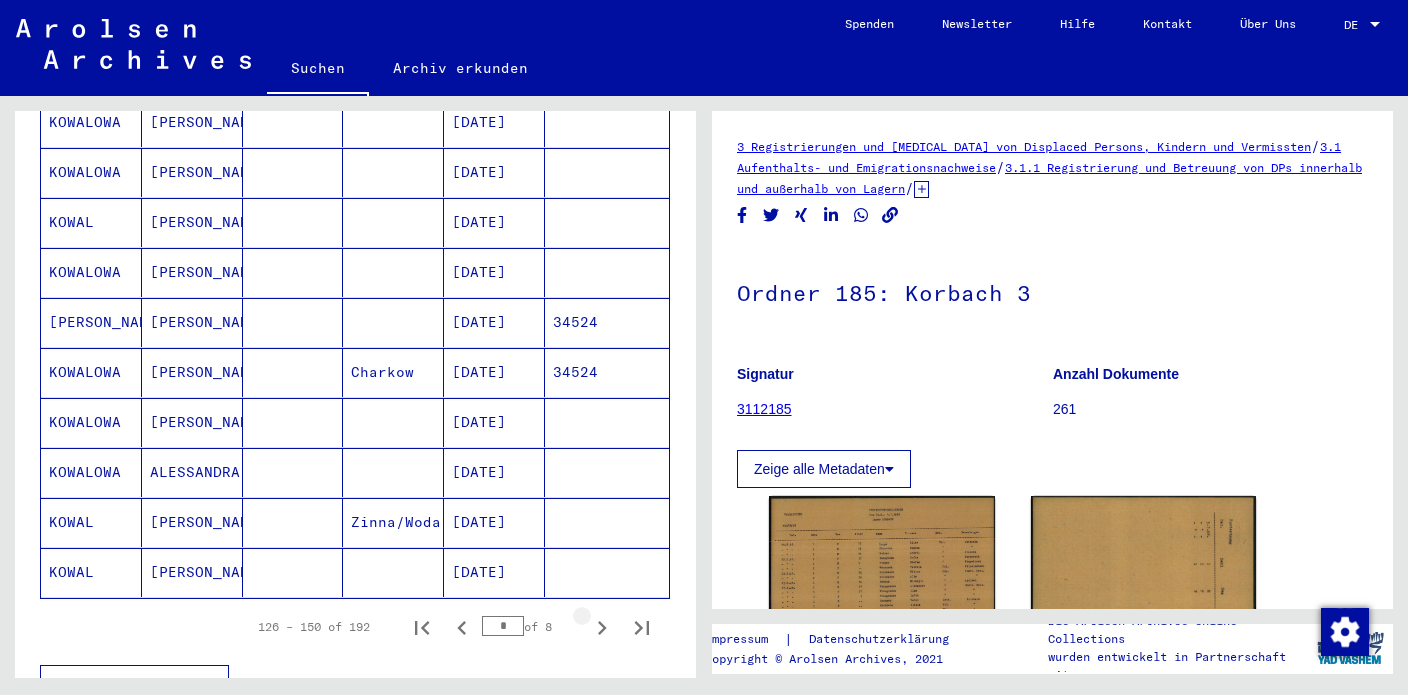 click 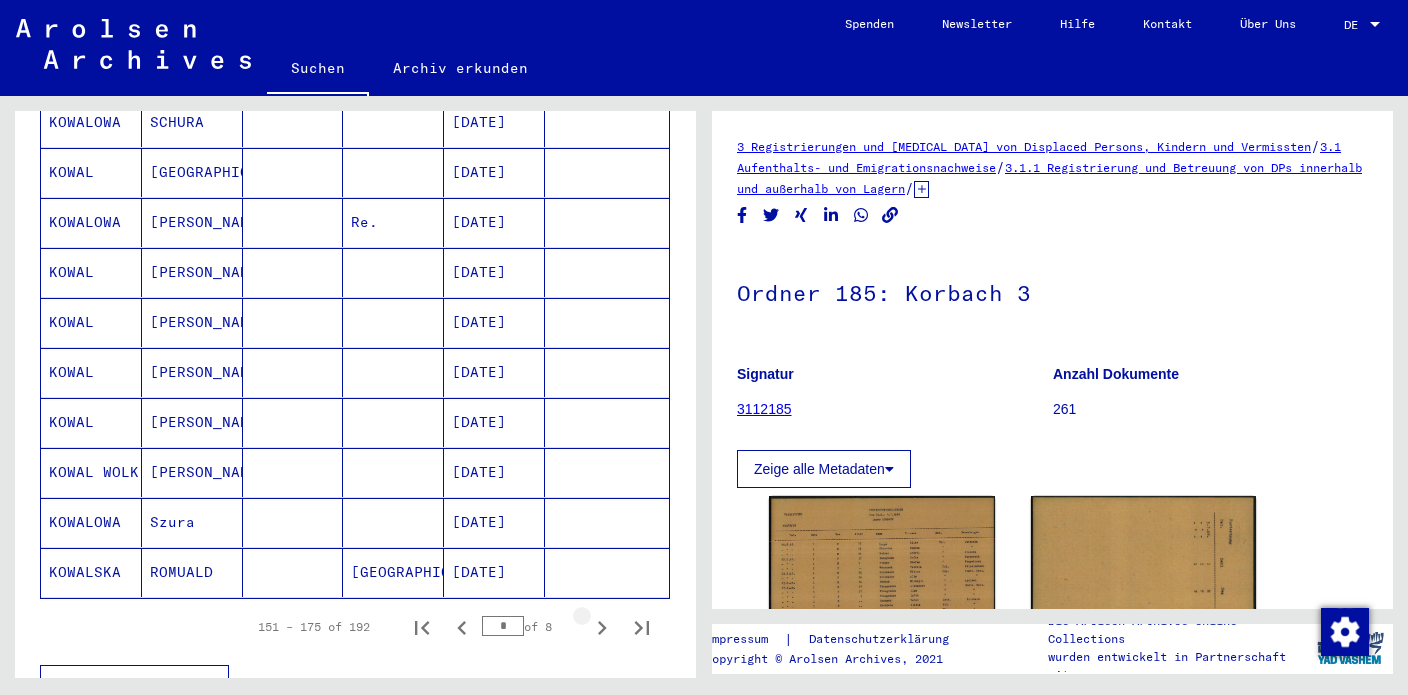 click 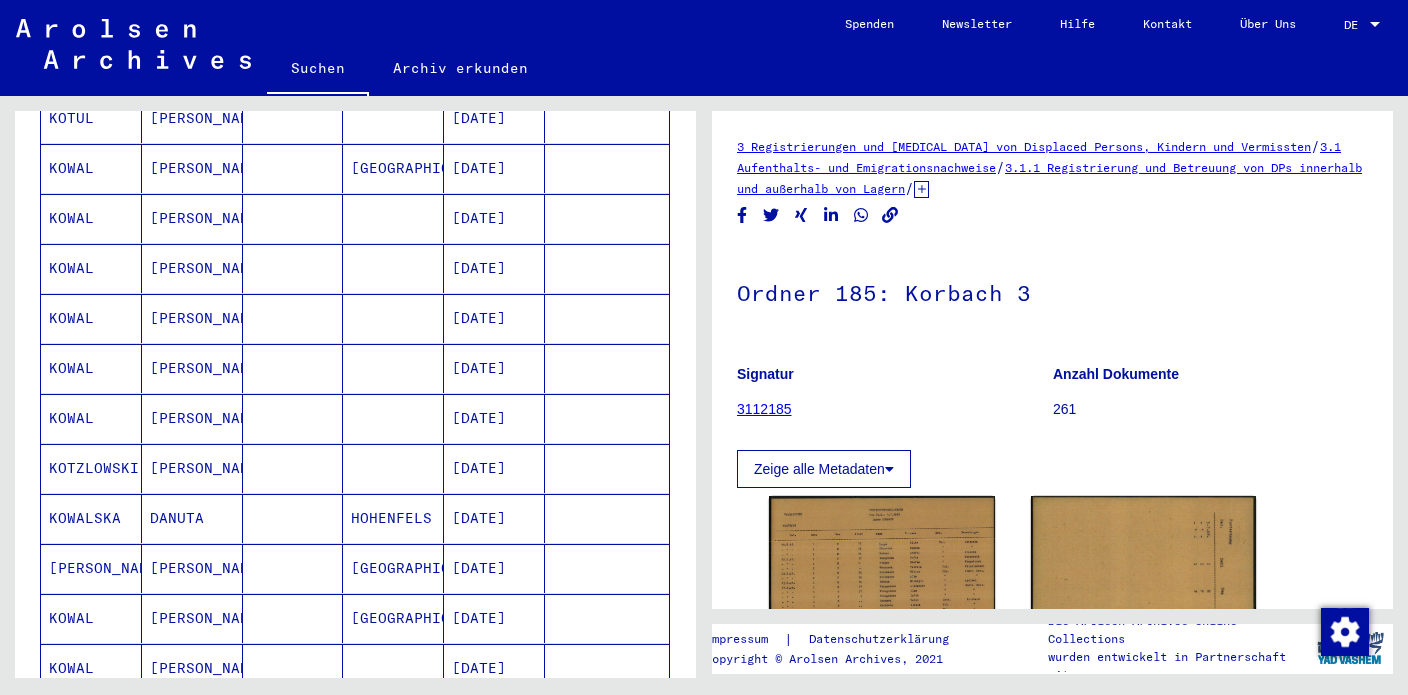 scroll, scrollTop: 579, scrollLeft: 0, axis: vertical 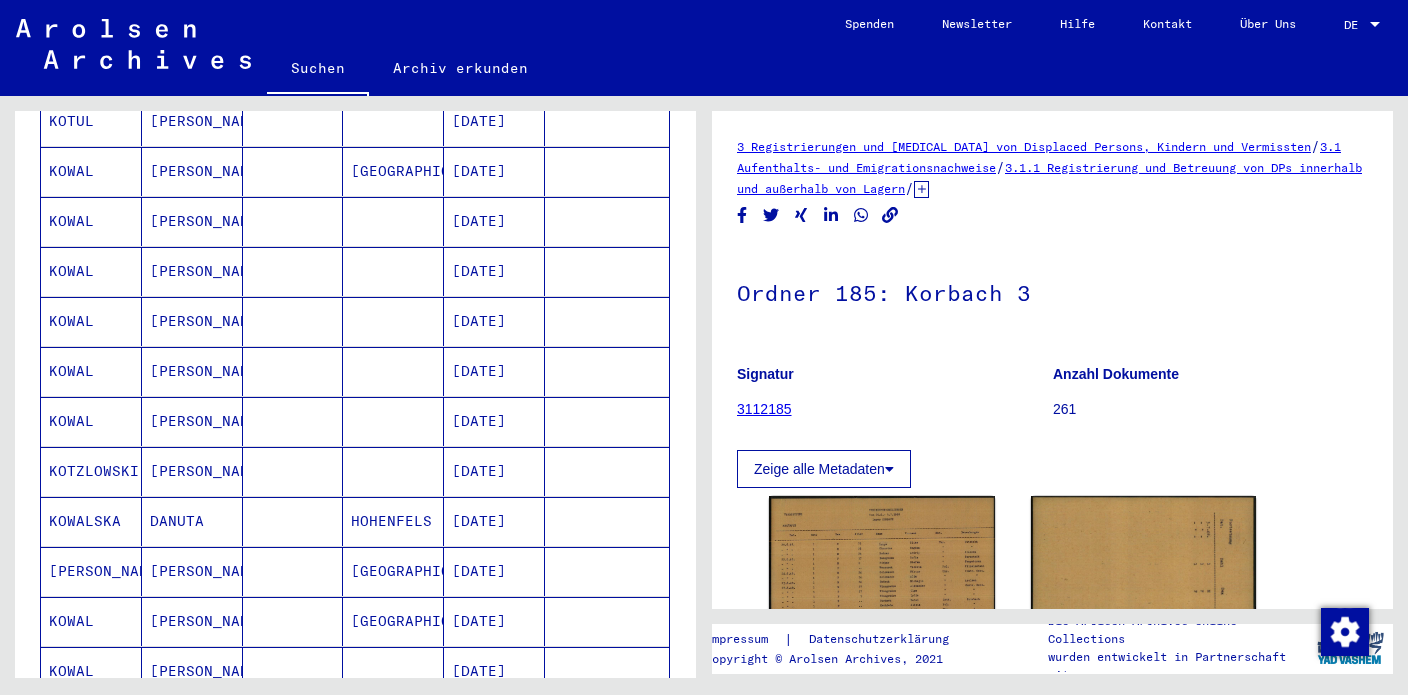 click on "[DATE]" at bounding box center (494, 521) 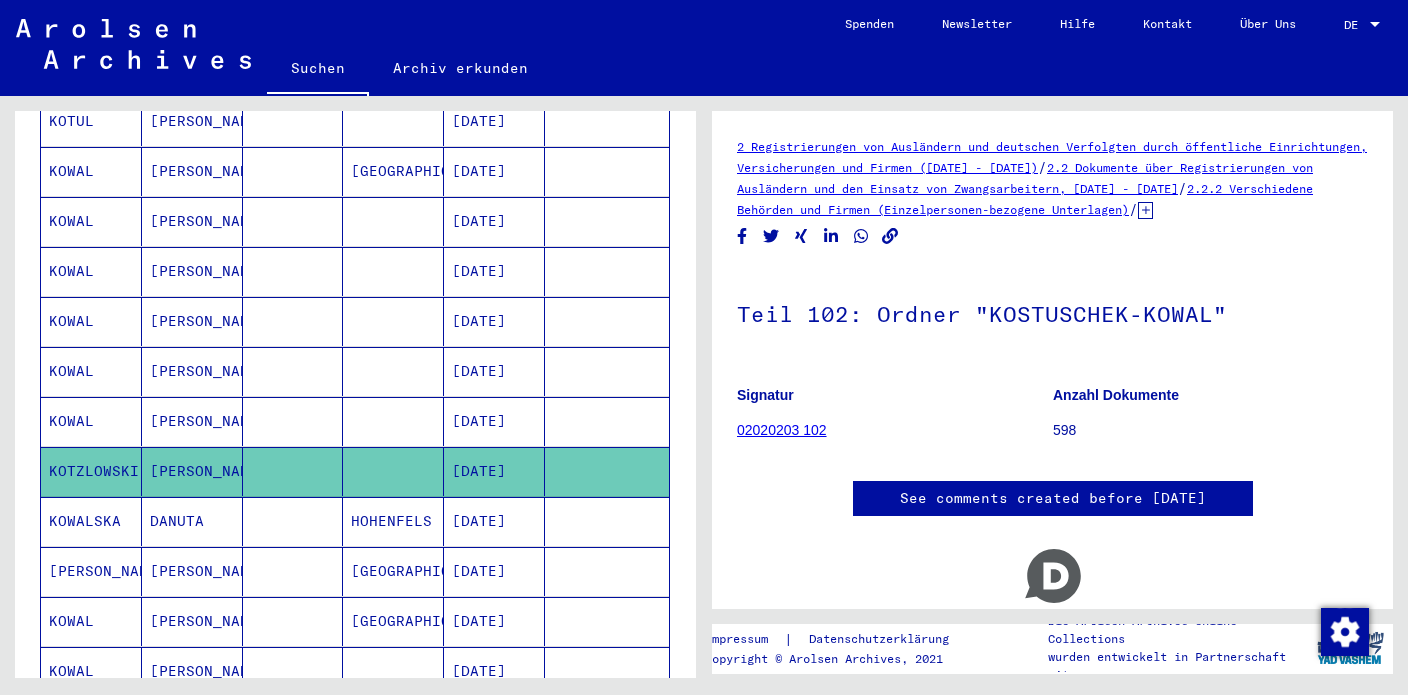 click on "[DATE]" at bounding box center (494, 471) 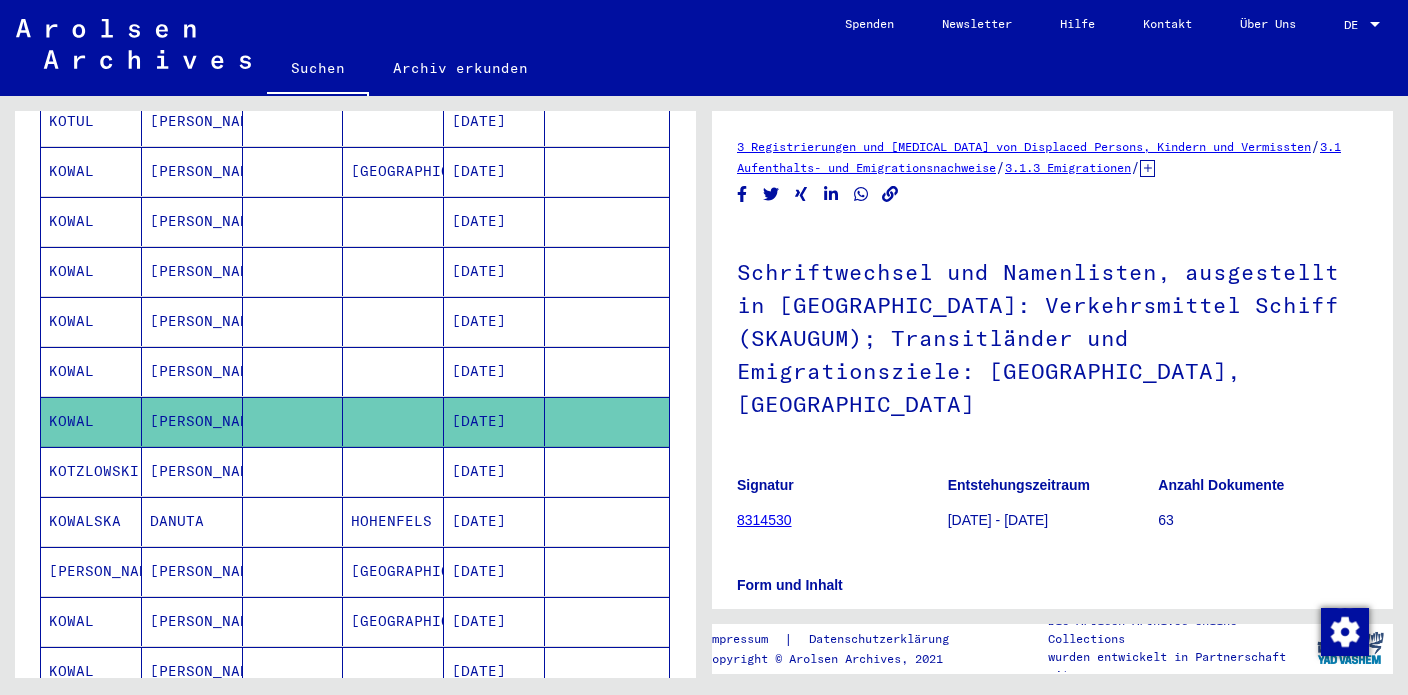 scroll, scrollTop: 456, scrollLeft: 0, axis: vertical 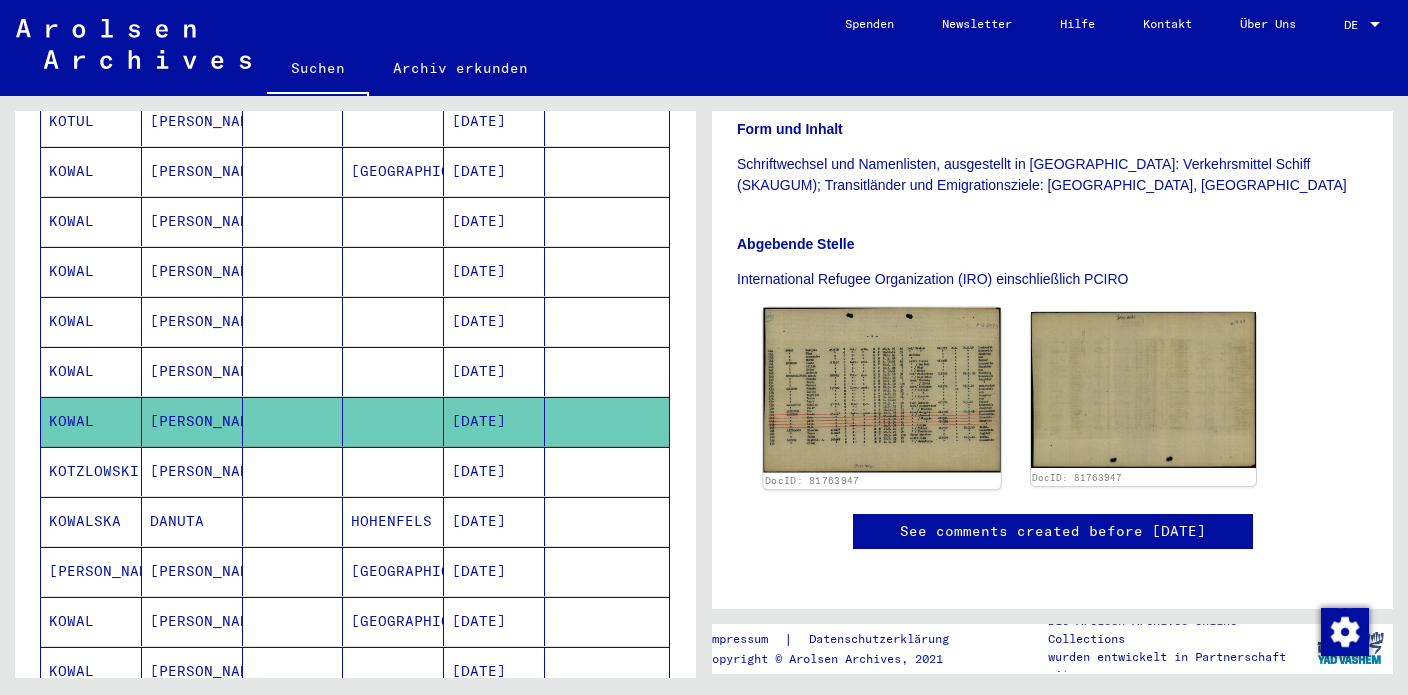click 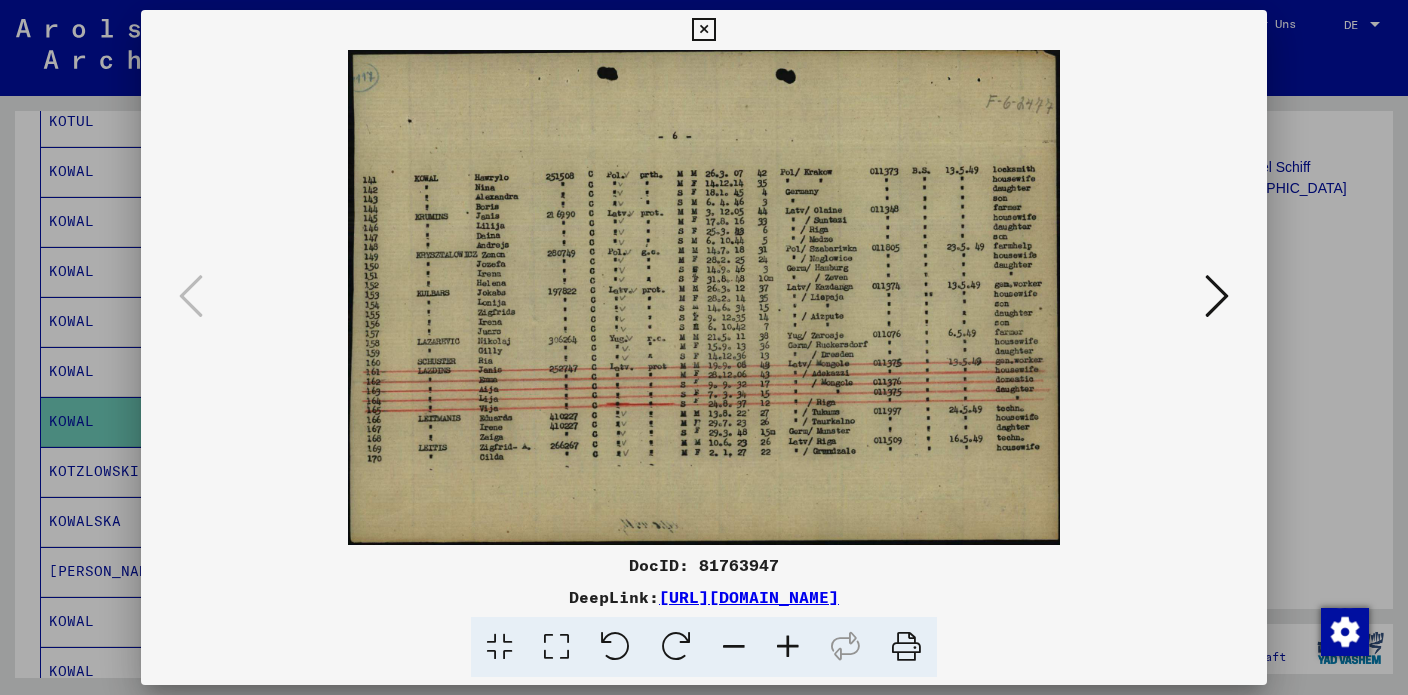 click at bounding box center [703, 30] 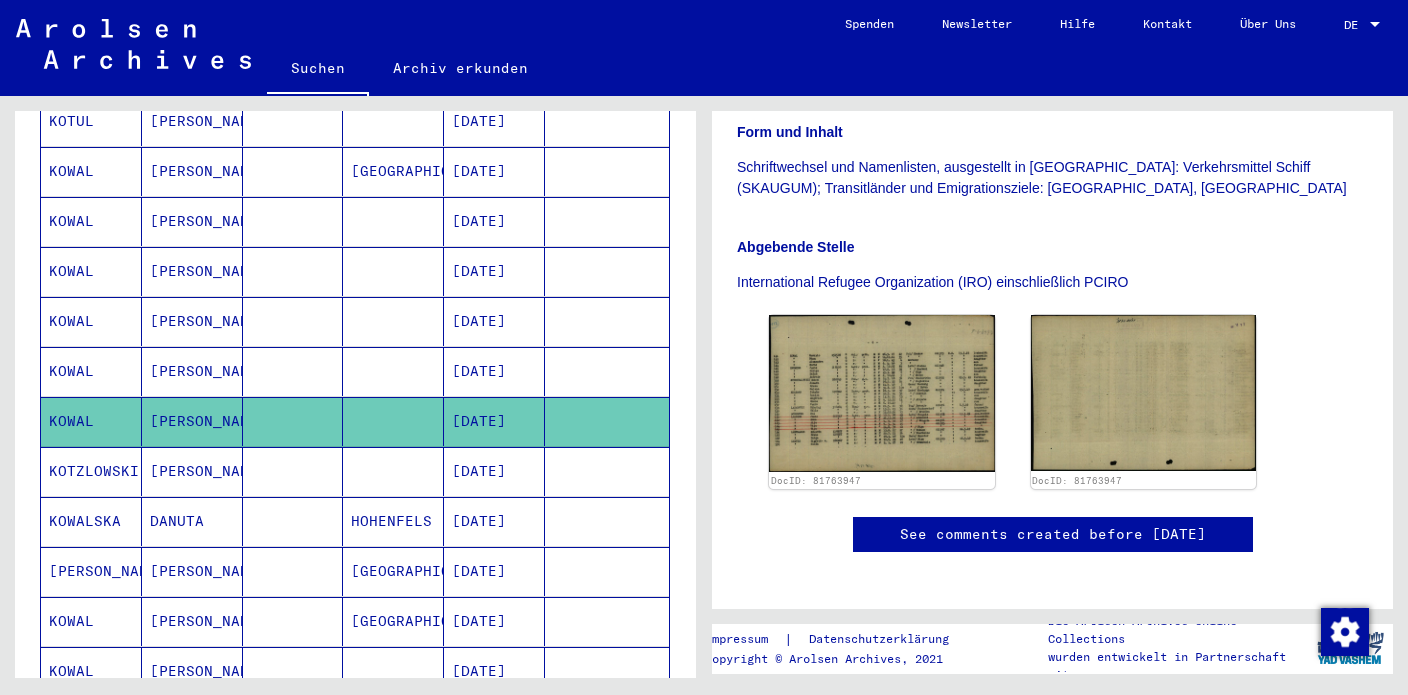 click on "[PERSON_NAME]" at bounding box center [192, 421] 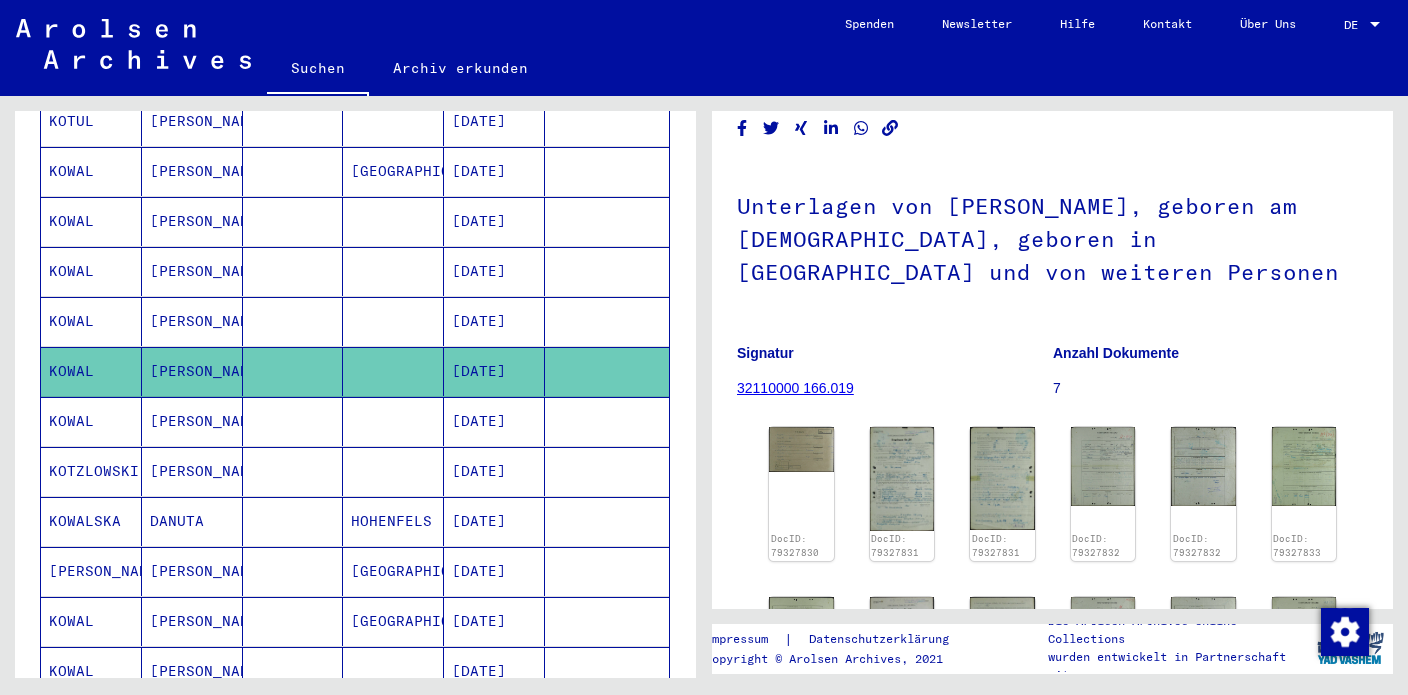 scroll, scrollTop: 88, scrollLeft: 0, axis: vertical 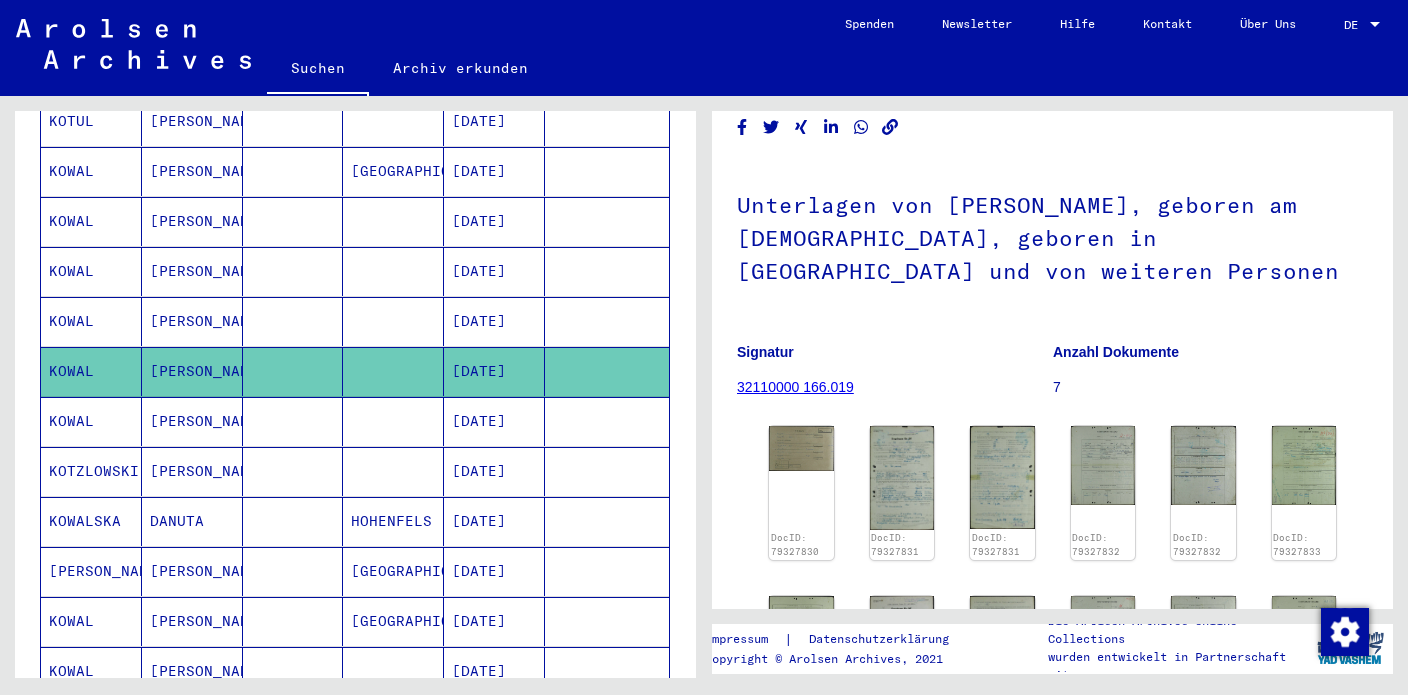 click on "[PERSON_NAME]" at bounding box center [192, 371] 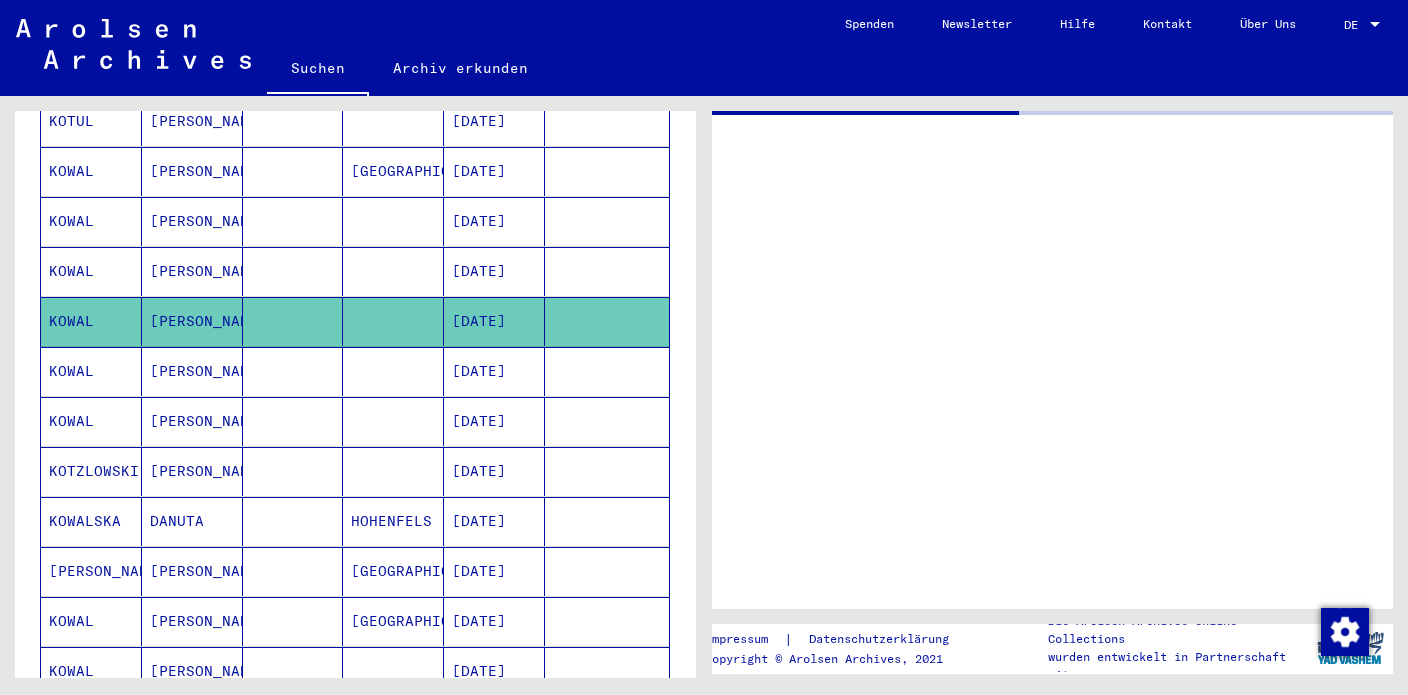 scroll, scrollTop: 0, scrollLeft: 0, axis: both 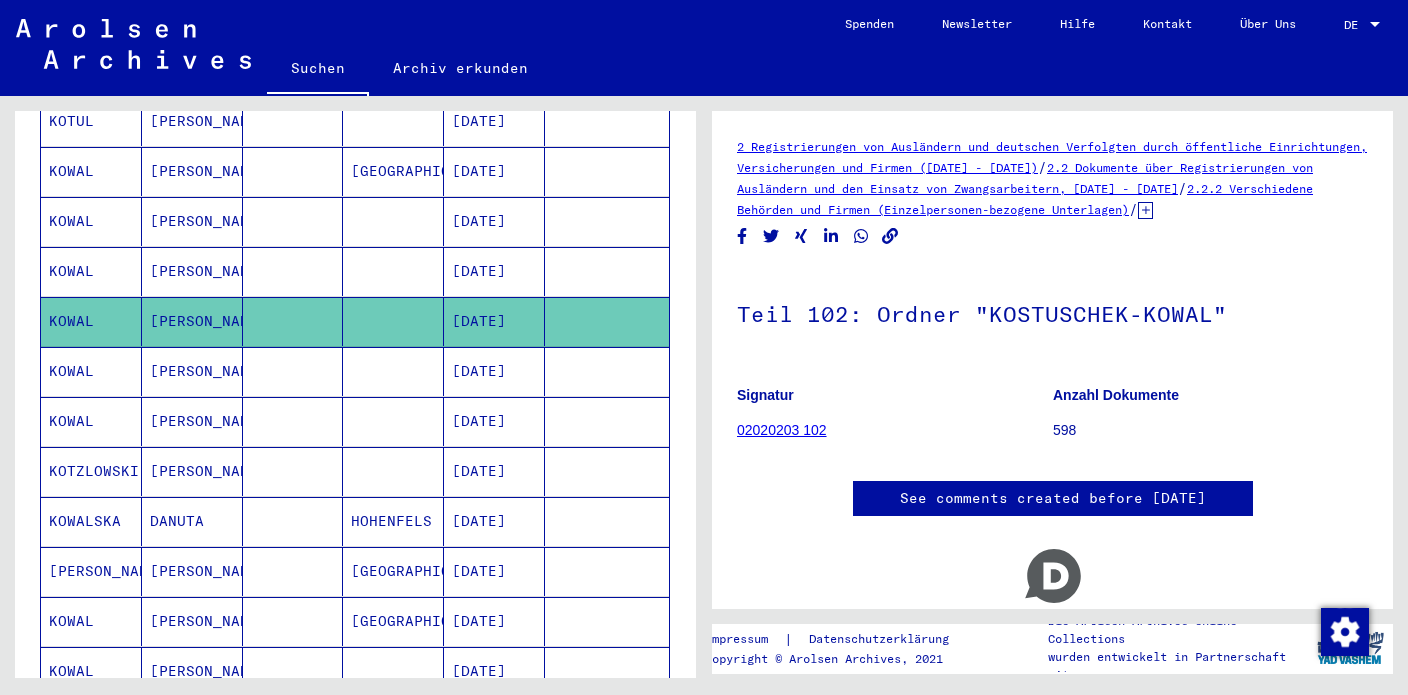 click on "2.2.2 Verschiedene Behörden und Firmen (Einzelpersonen-bezogene Unterlagen)" 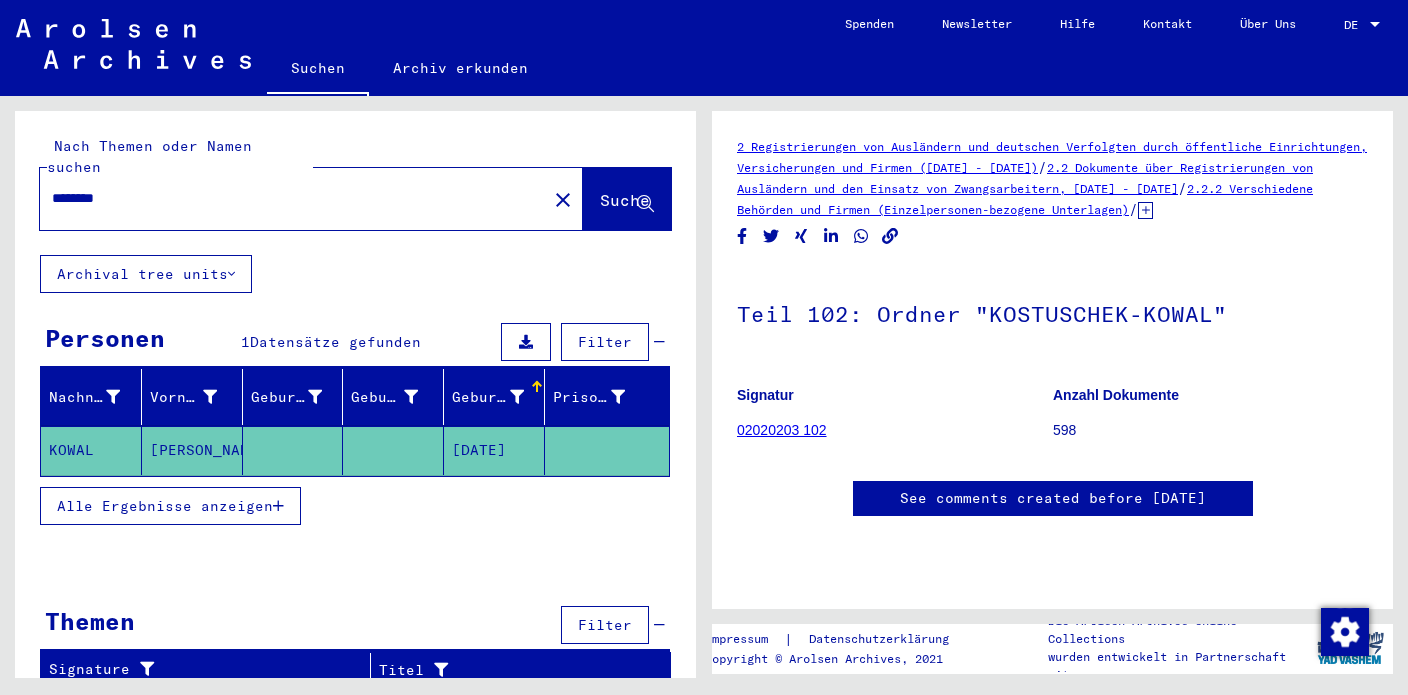 drag, startPoint x: 131, startPoint y: 176, endPoint x: 39, endPoint y: 180, distance: 92.086914 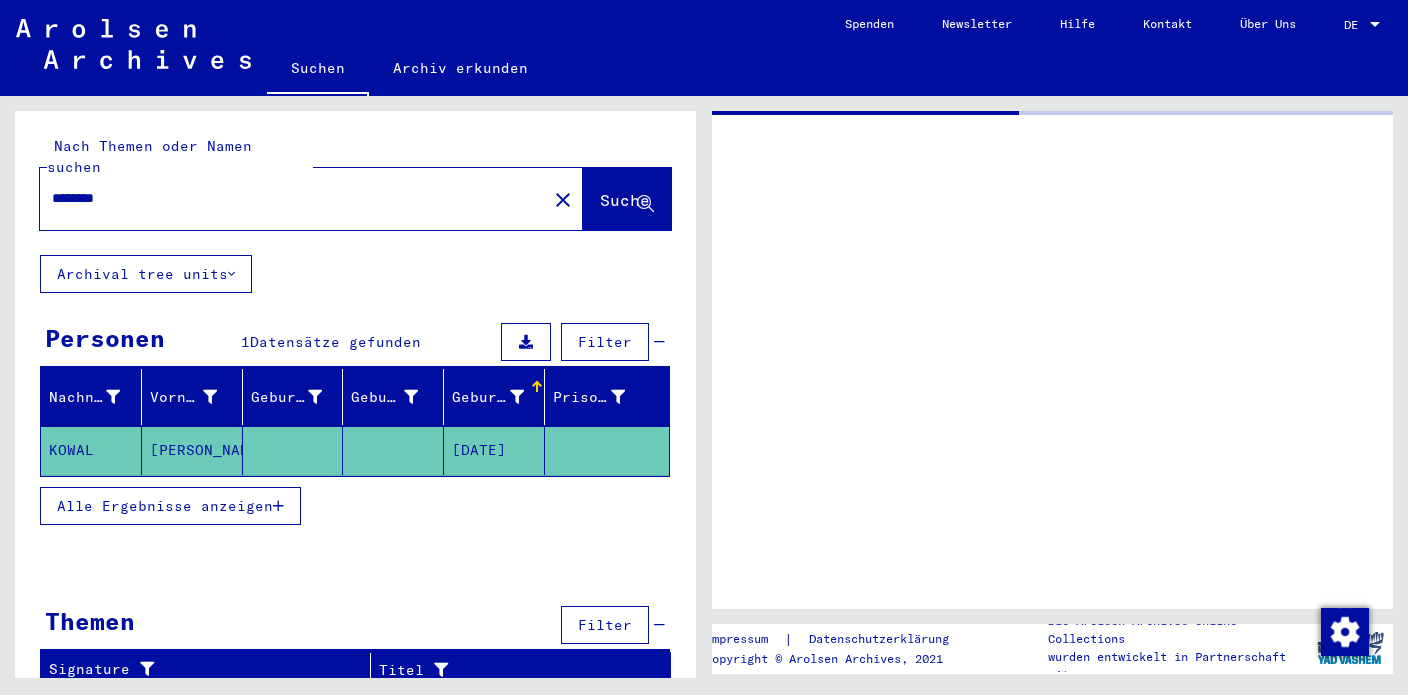 type on "**********" 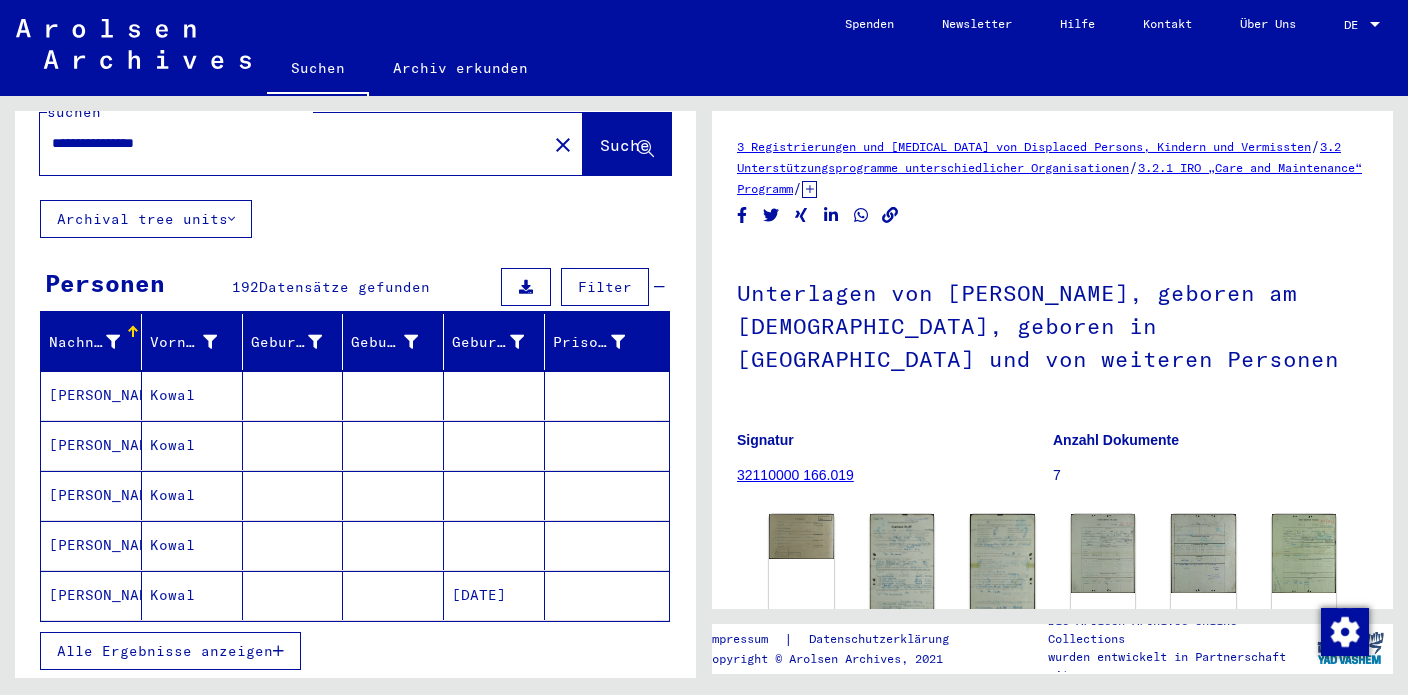 scroll, scrollTop: 65, scrollLeft: 0, axis: vertical 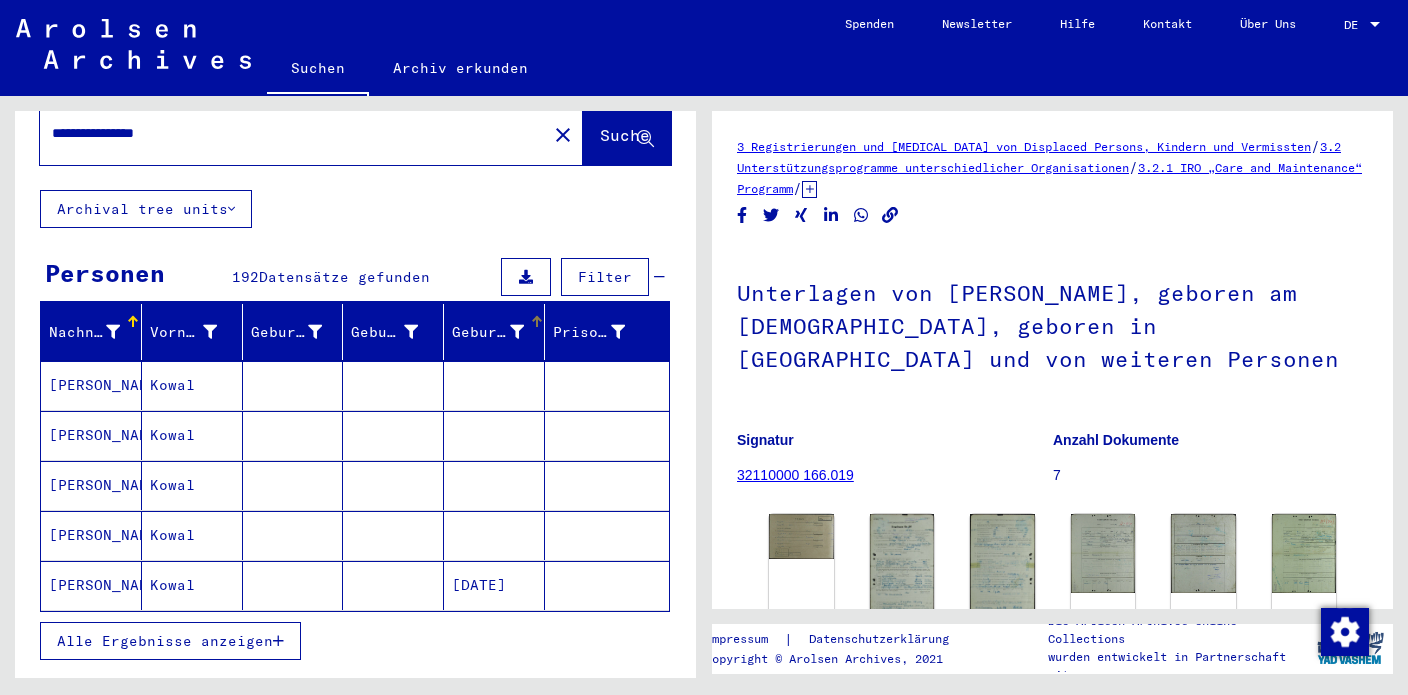 click on "Geburtsdatum" at bounding box center [494, 332] 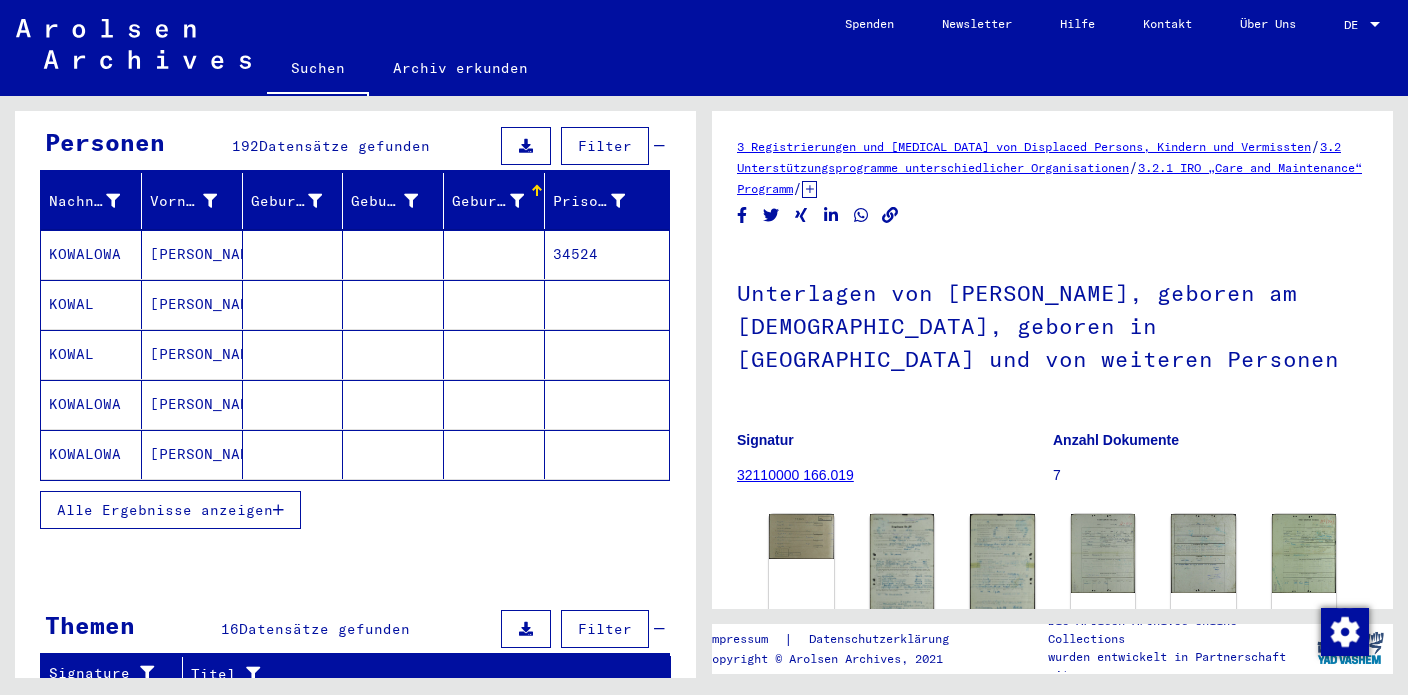scroll, scrollTop: 257, scrollLeft: 0, axis: vertical 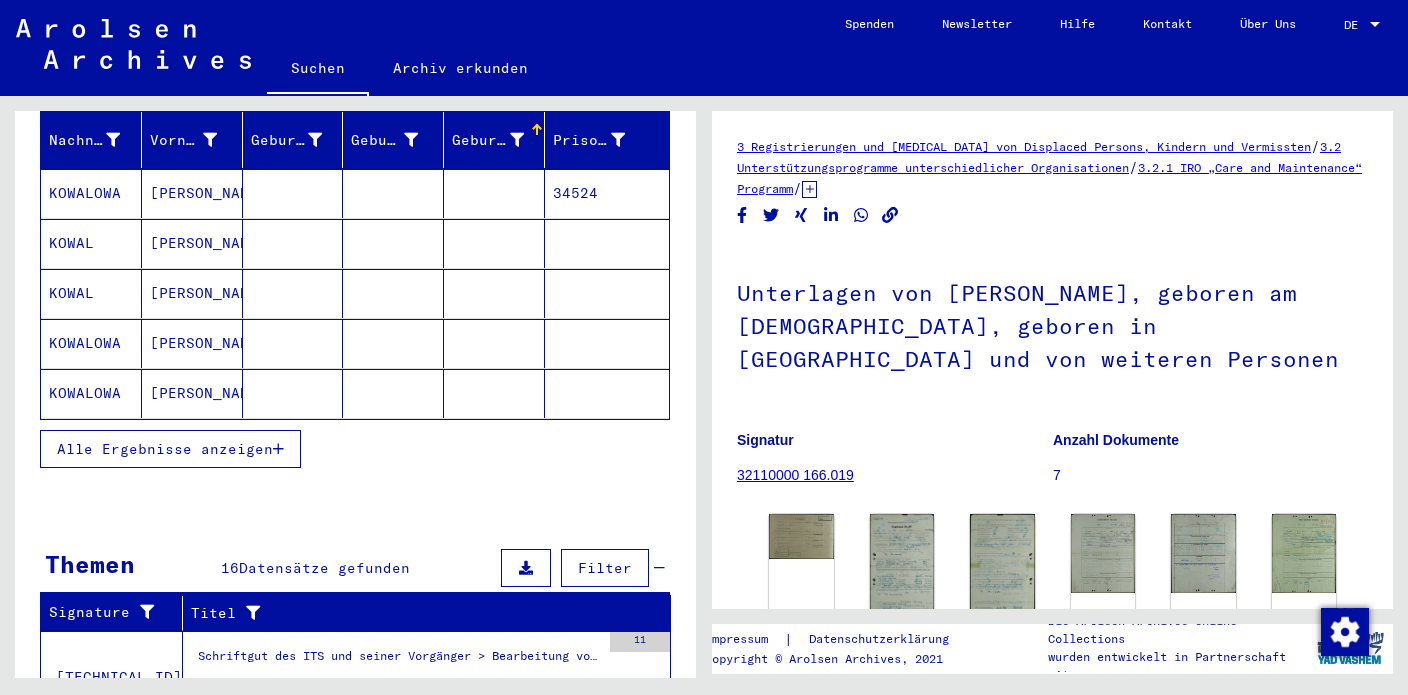 click at bounding box center [278, 449] 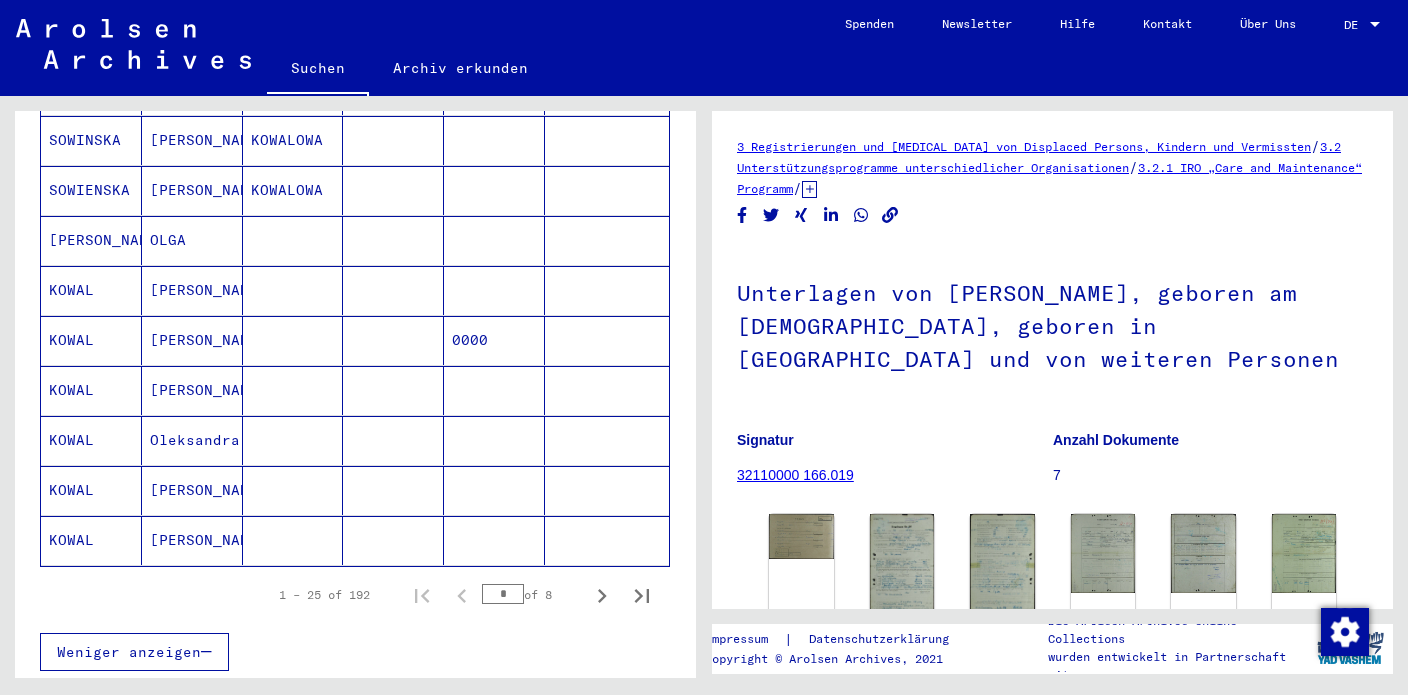 scroll, scrollTop: 1209, scrollLeft: 0, axis: vertical 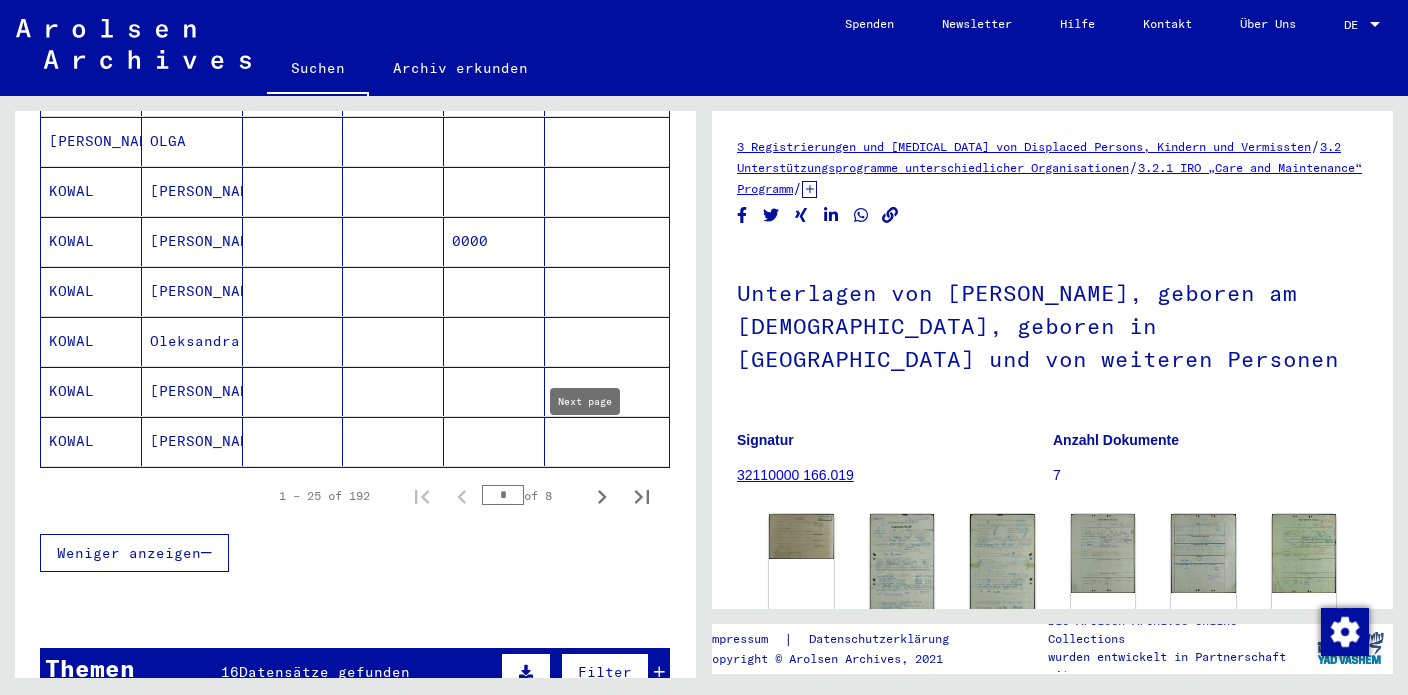 click 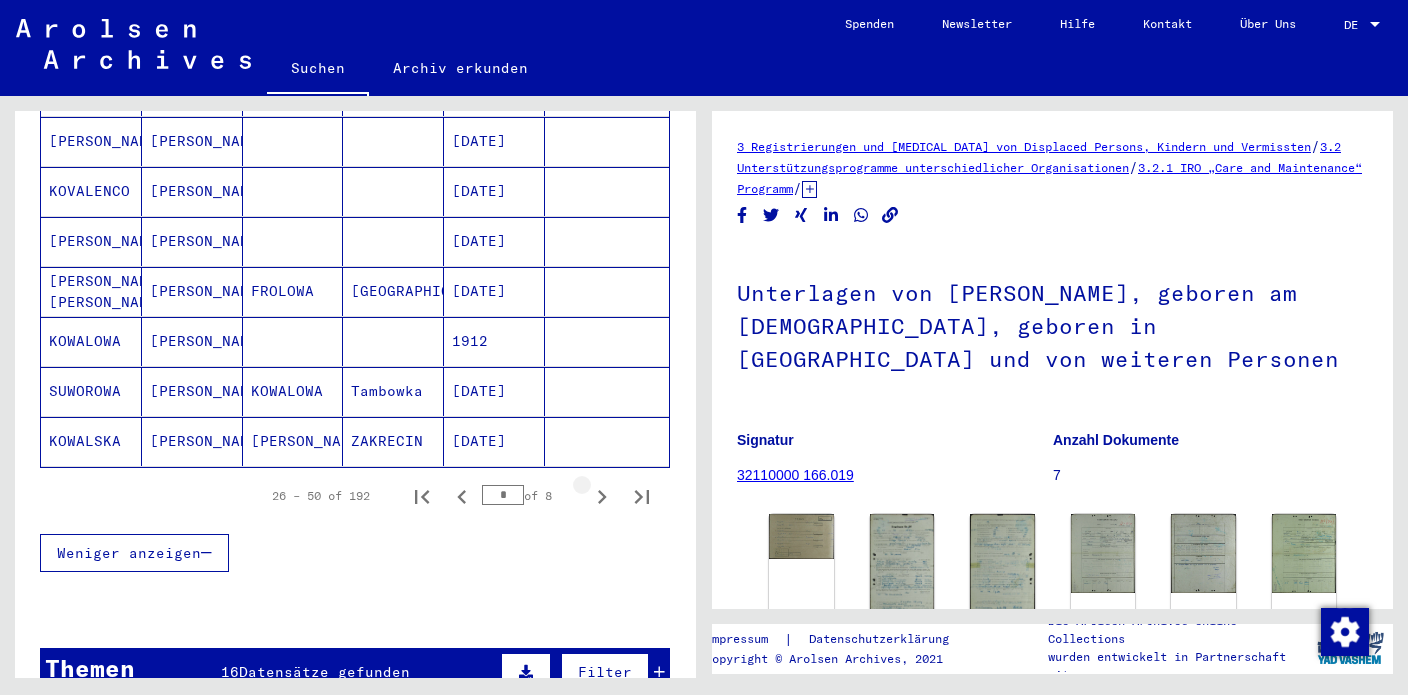 click 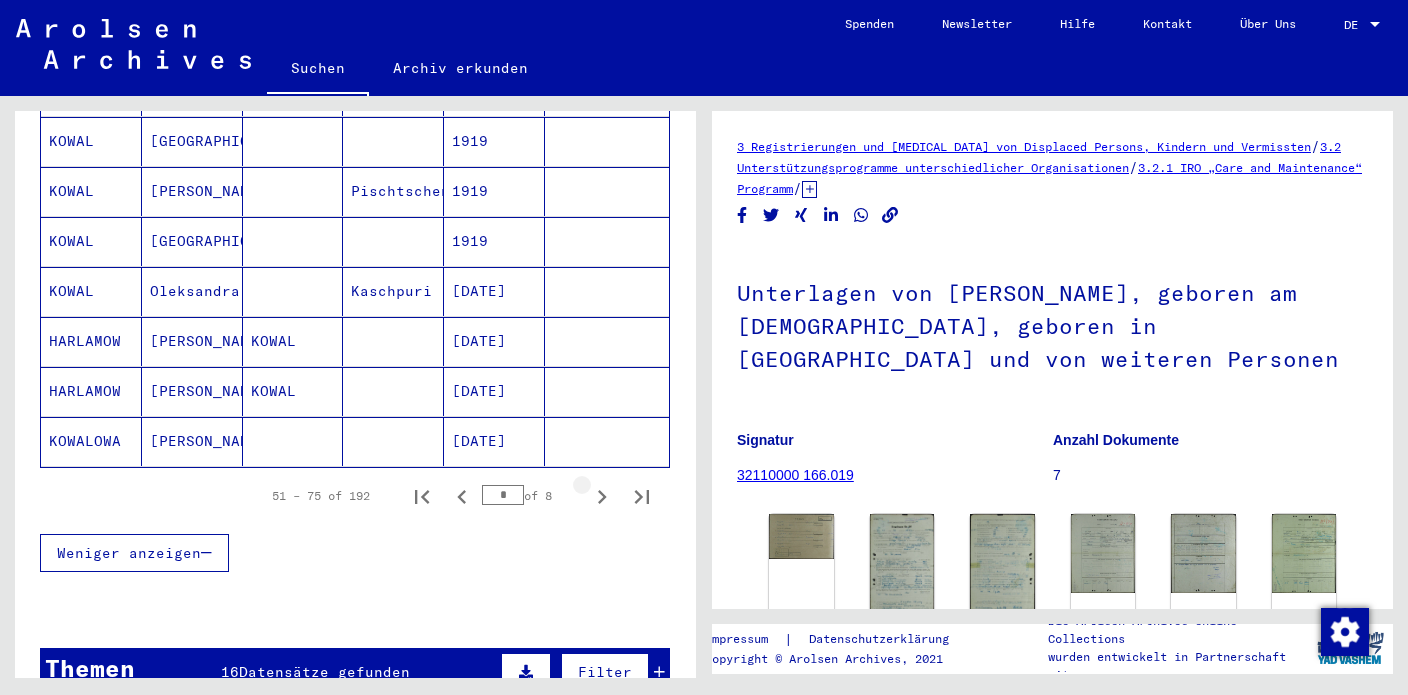 click 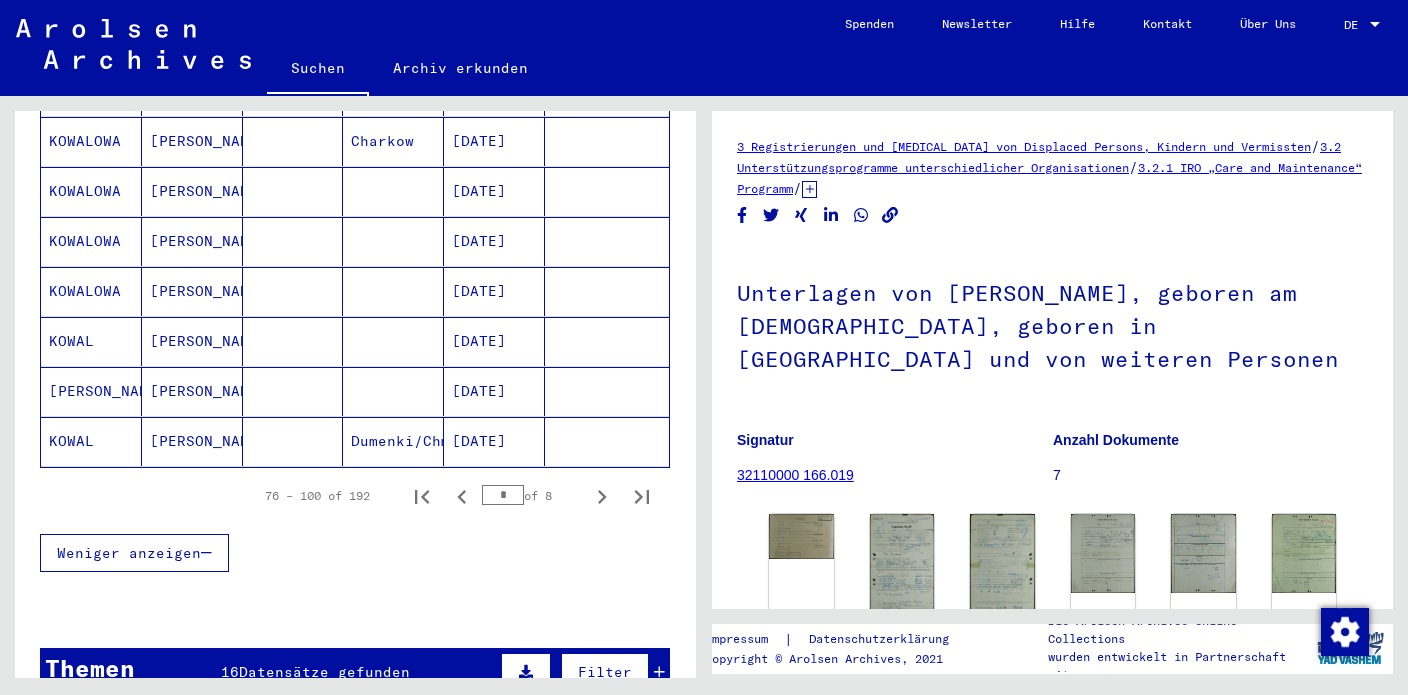 click 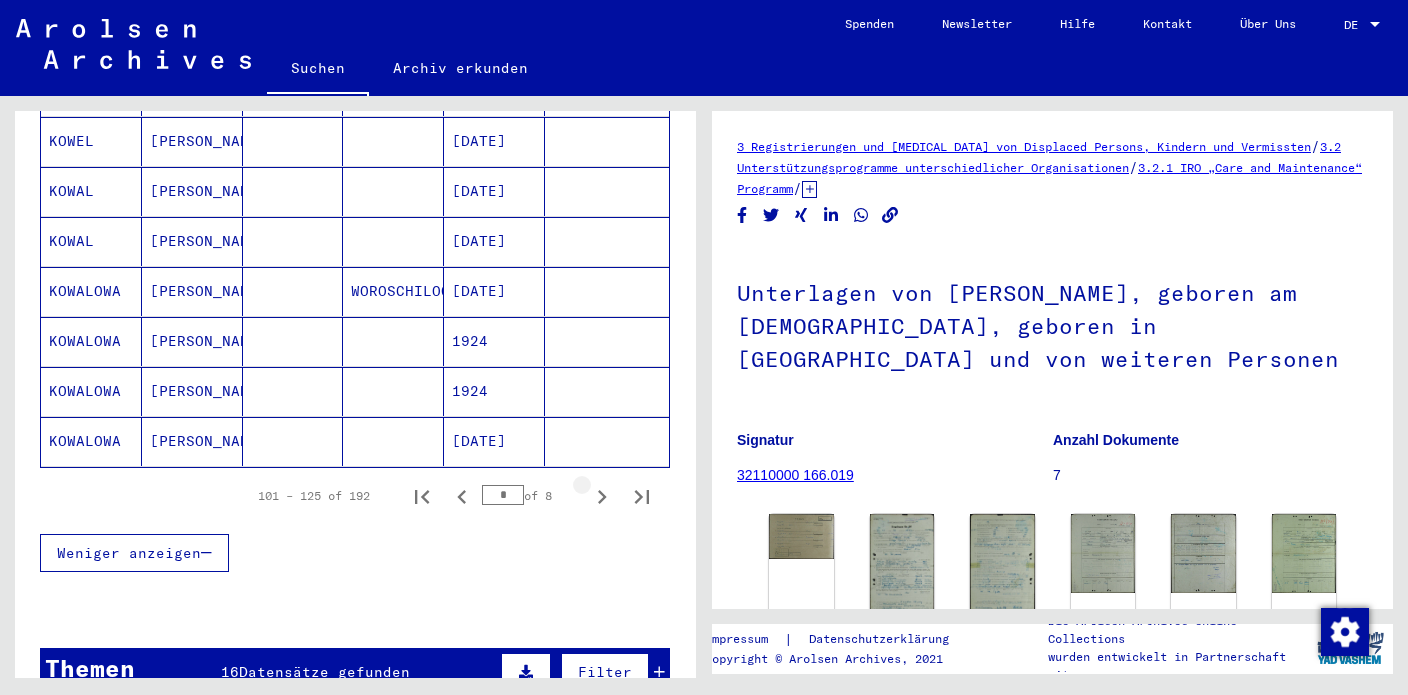 click 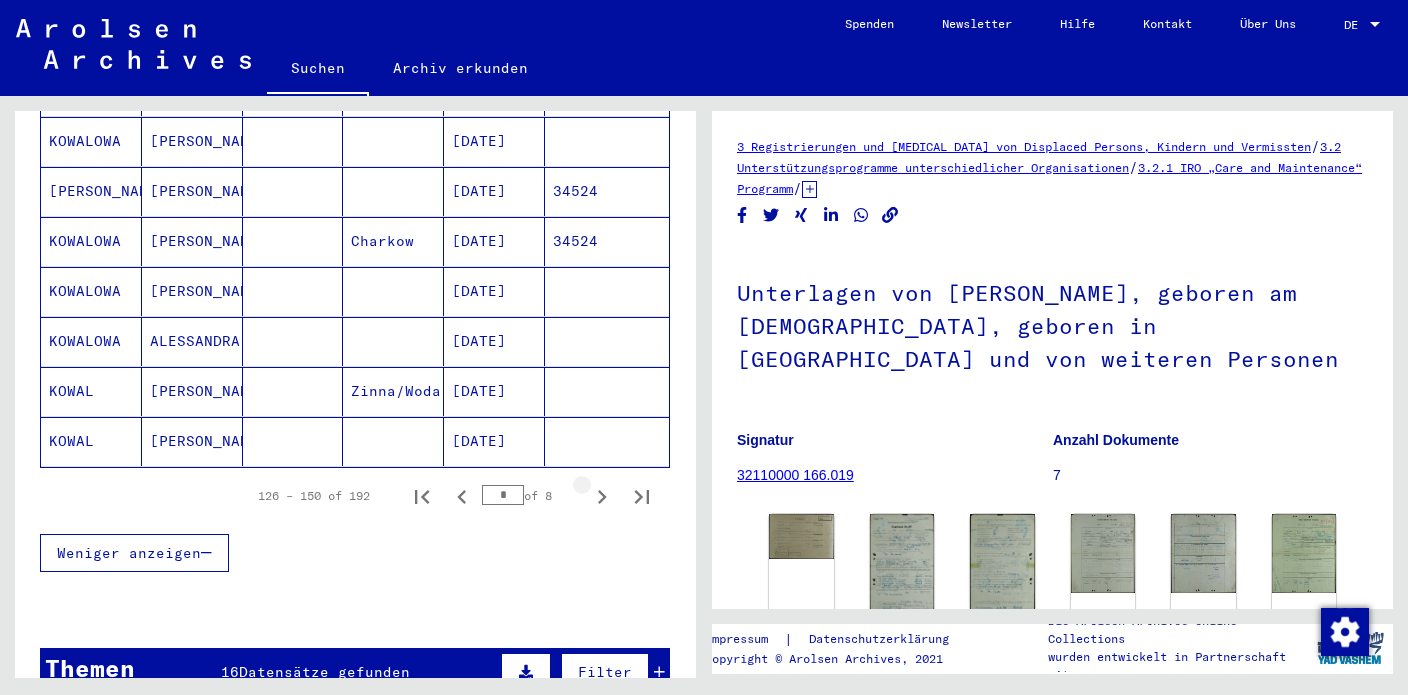 click 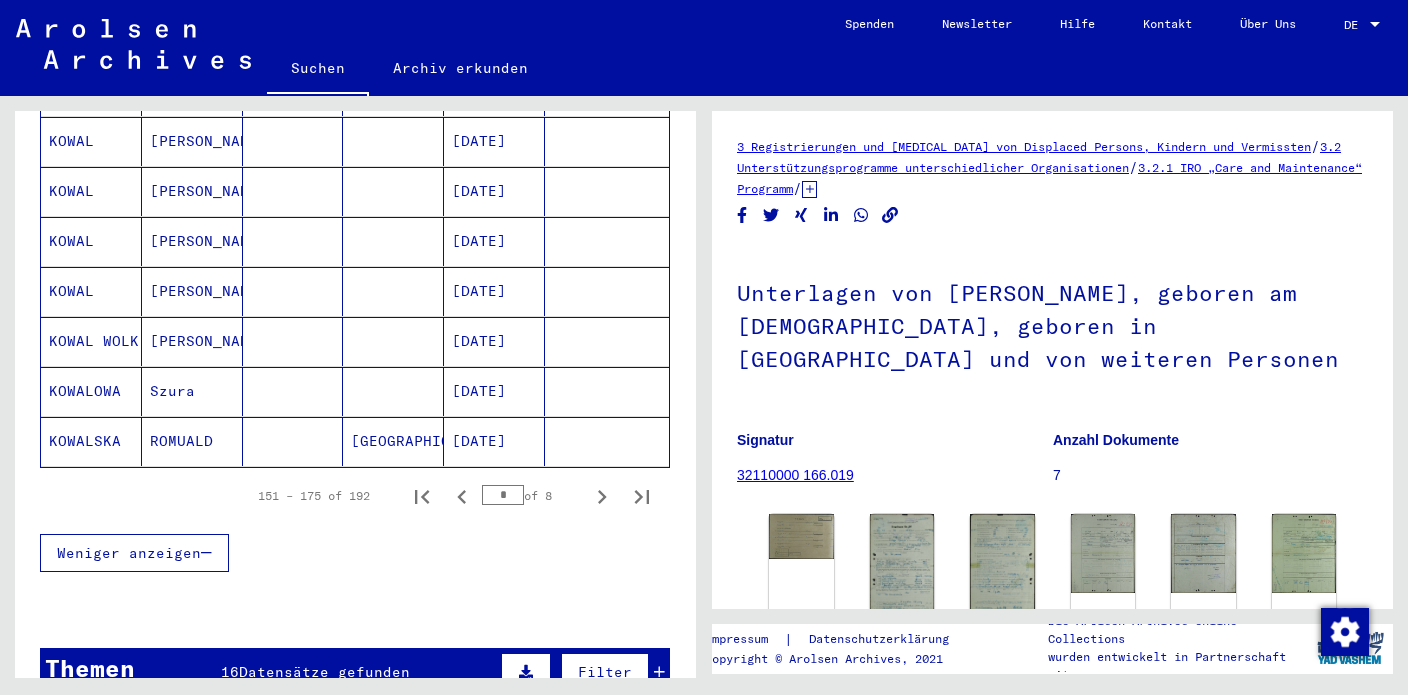 click 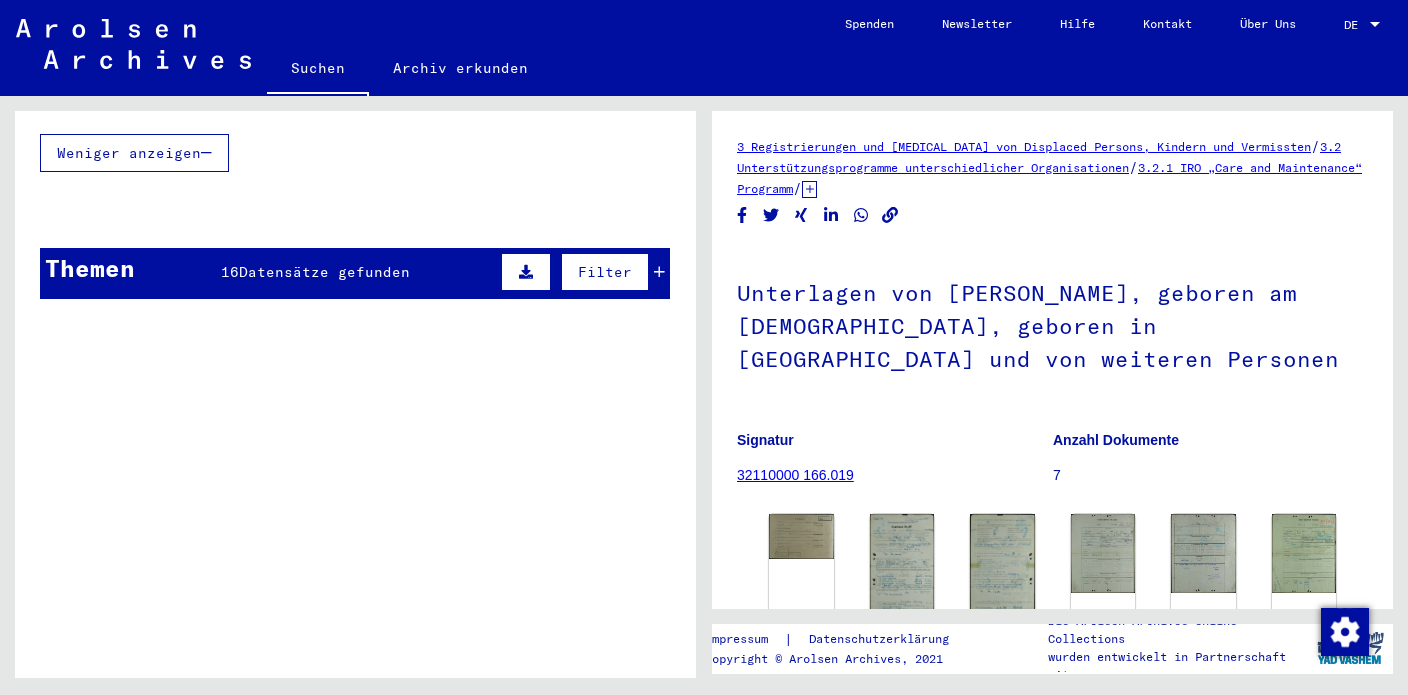 type on "*" 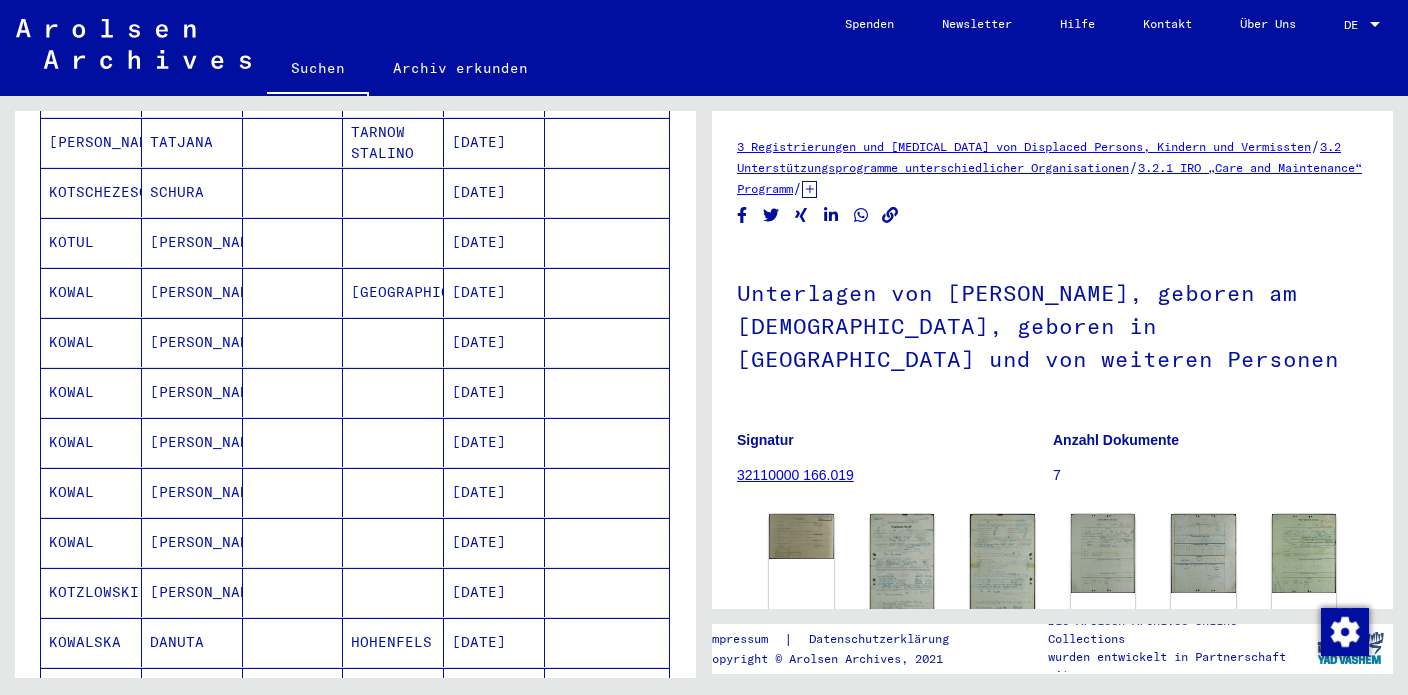 scroll, scrollTop: 406, scrollLeft: 0, axis: vertical 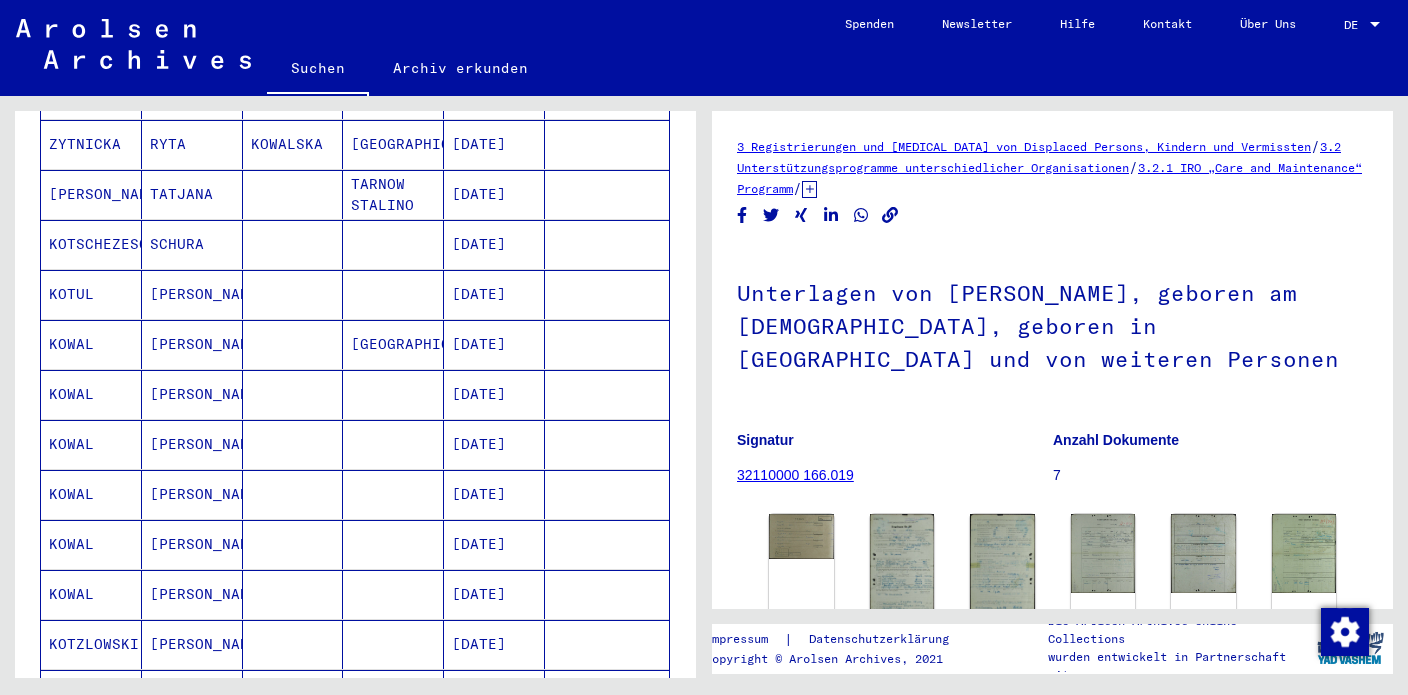 click on "KOWAL" at bounding box center (91, 394) 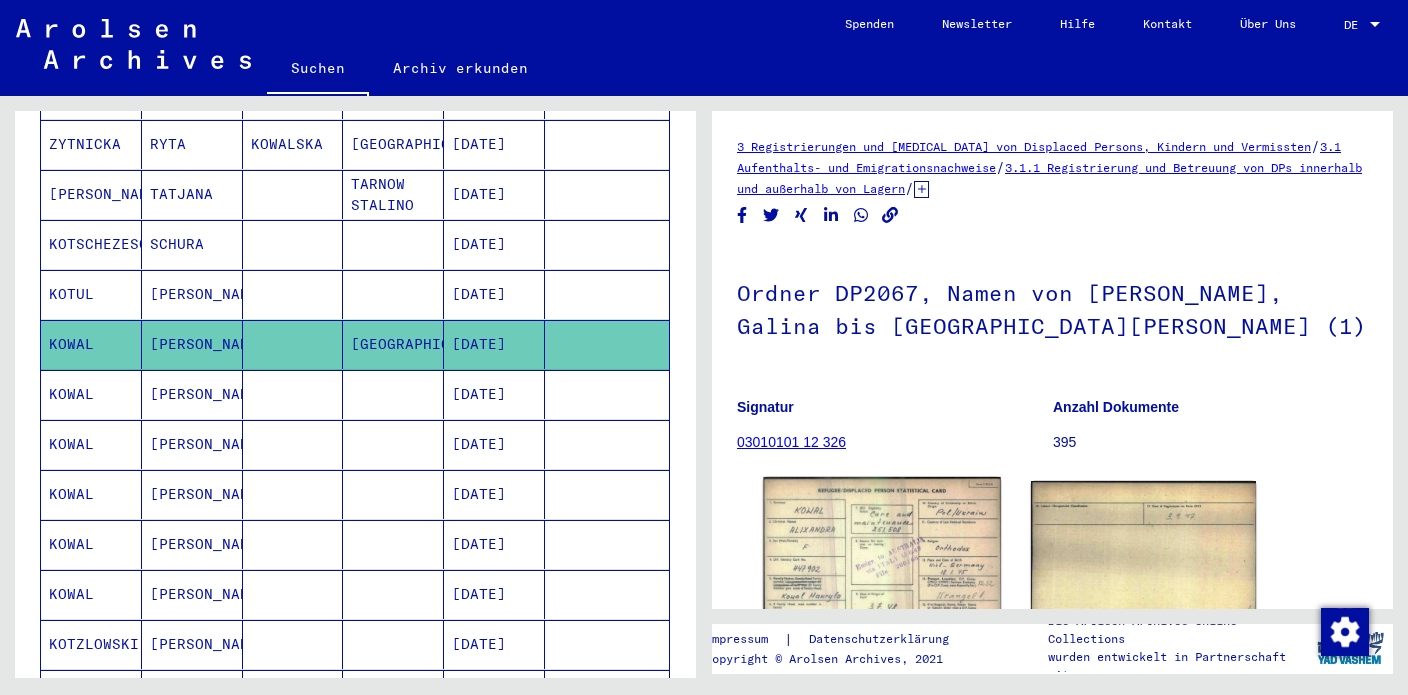 click 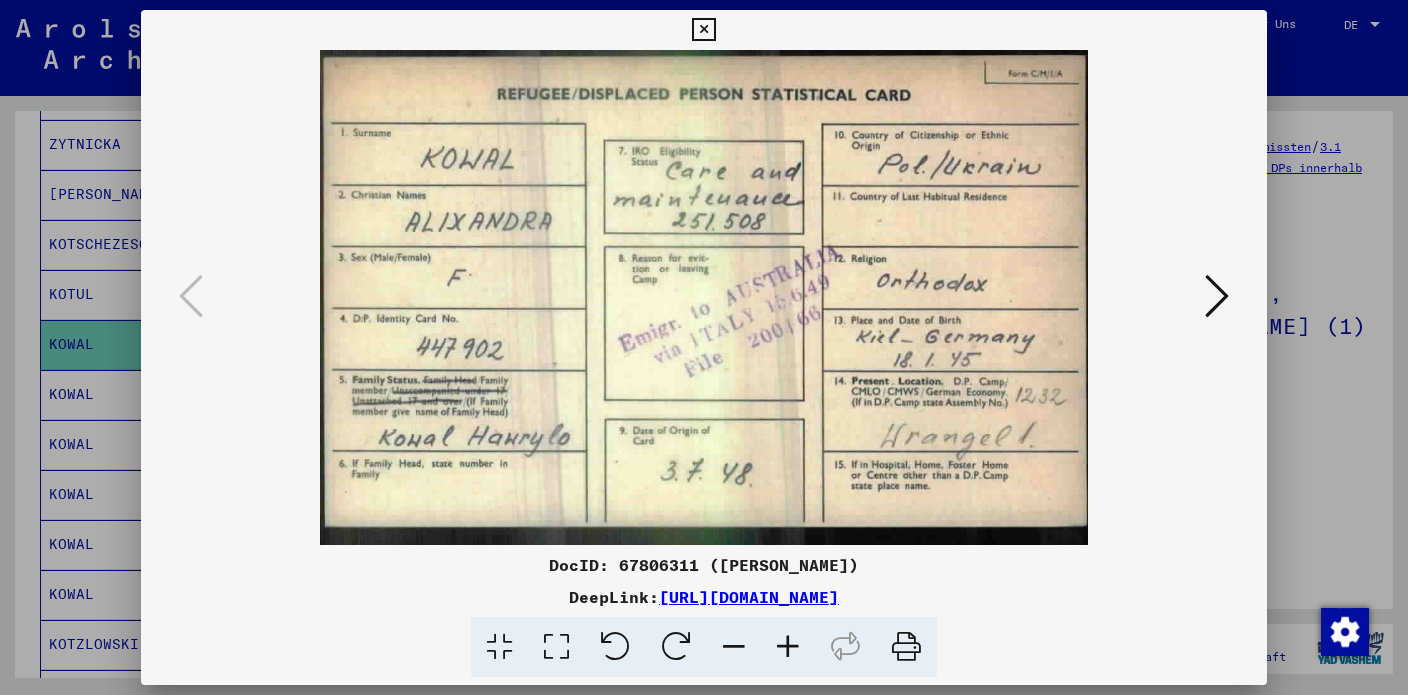 click on "DocID: 67806311 ([PERSON_NAME])" at bounding box center (704, 565) 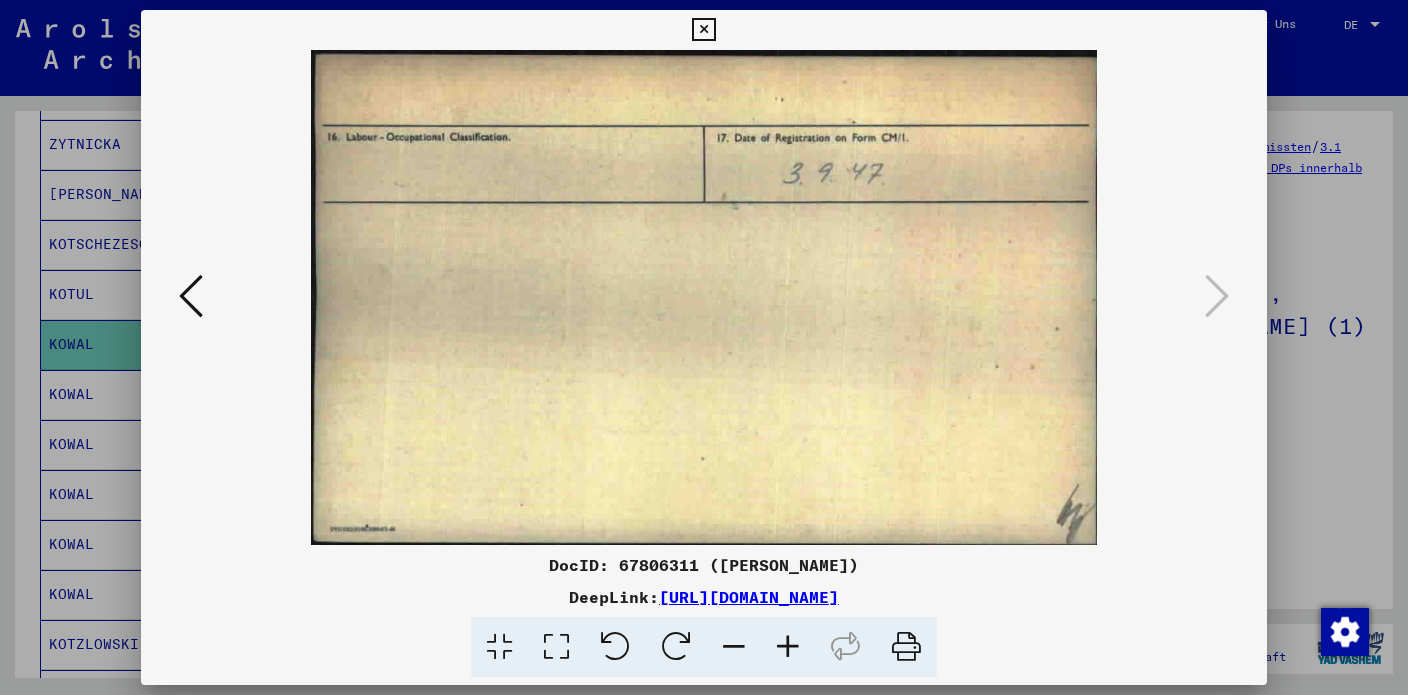 click at bounding box center [191, 296] 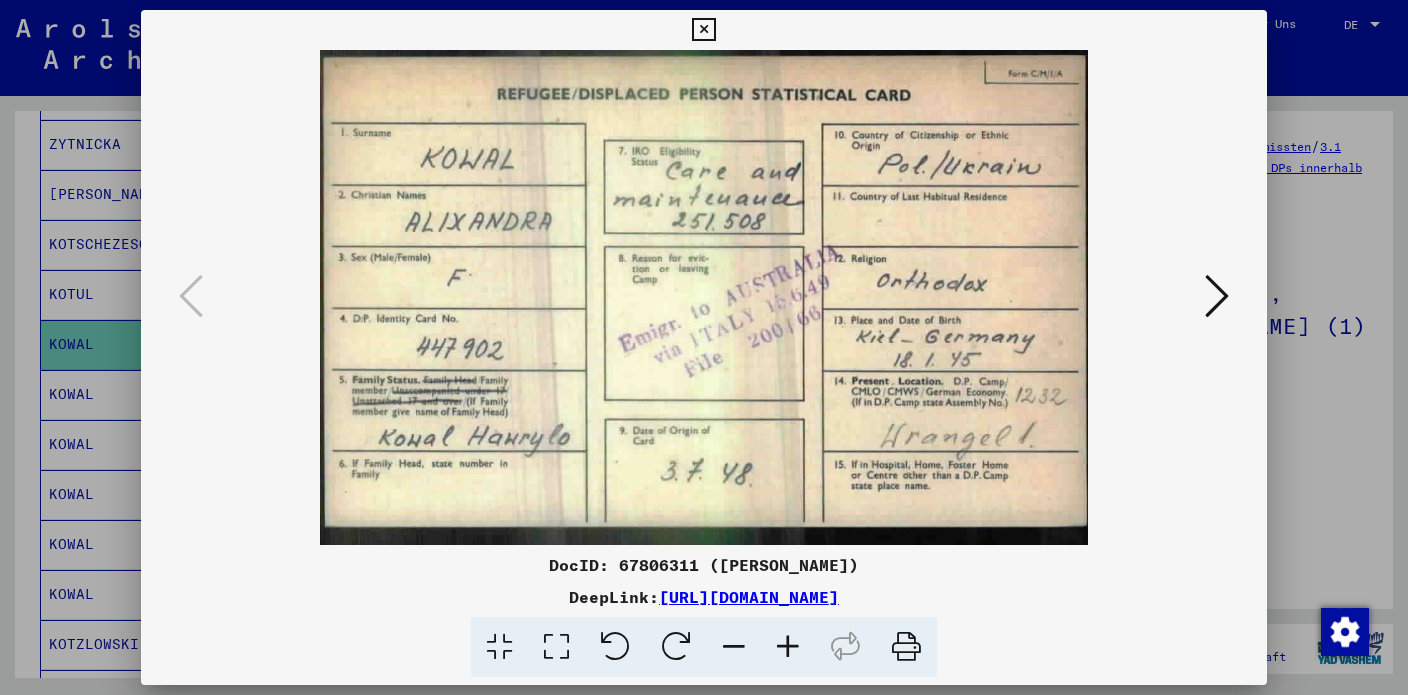 click at bounding box center [703, 30] 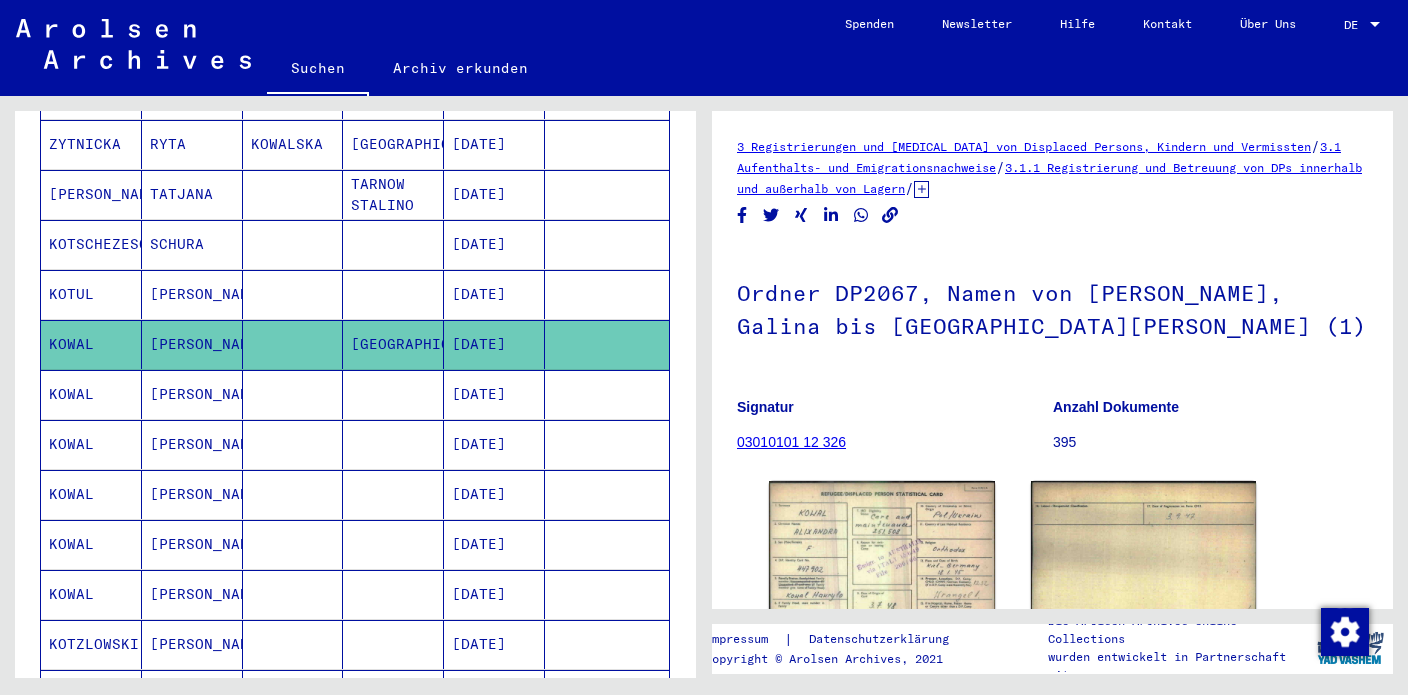 click on "[PERSON_NAME]" at bounding box center (192, 444) 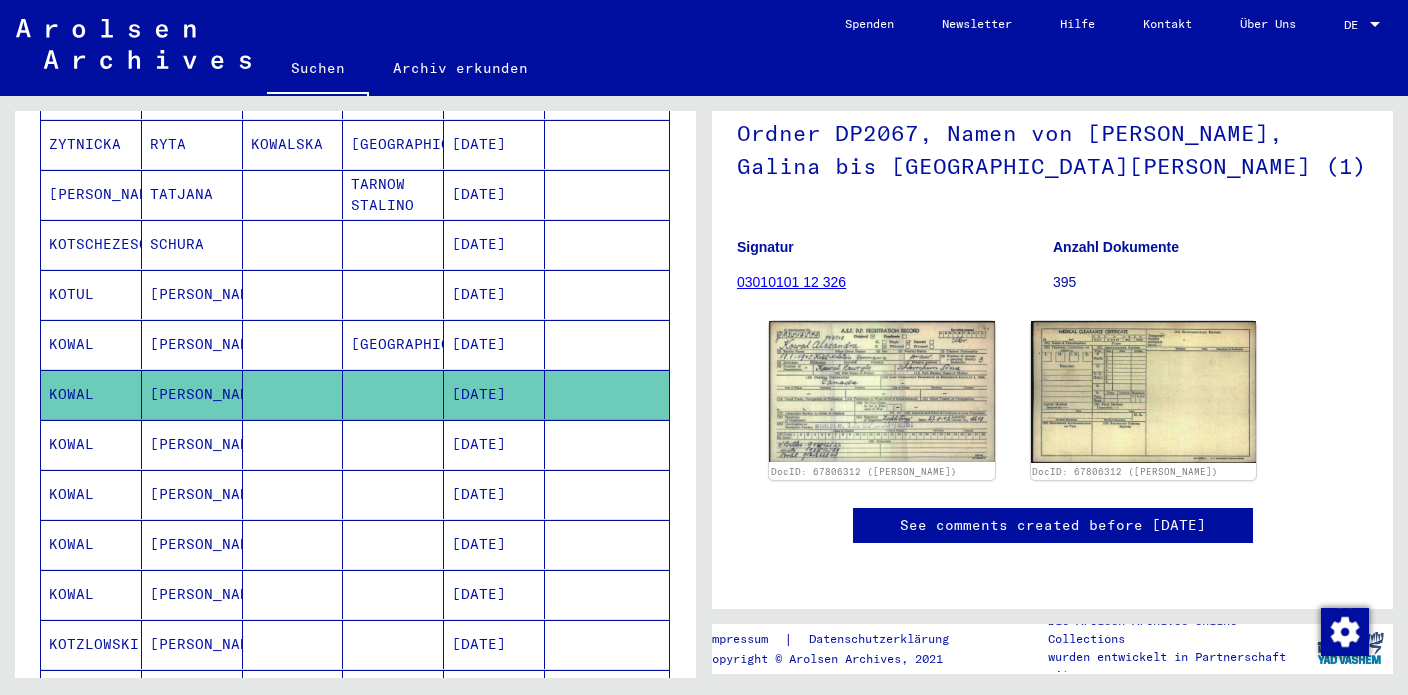 scroll, scrollTop: 326, scrollLeft: 0, axis: vertical 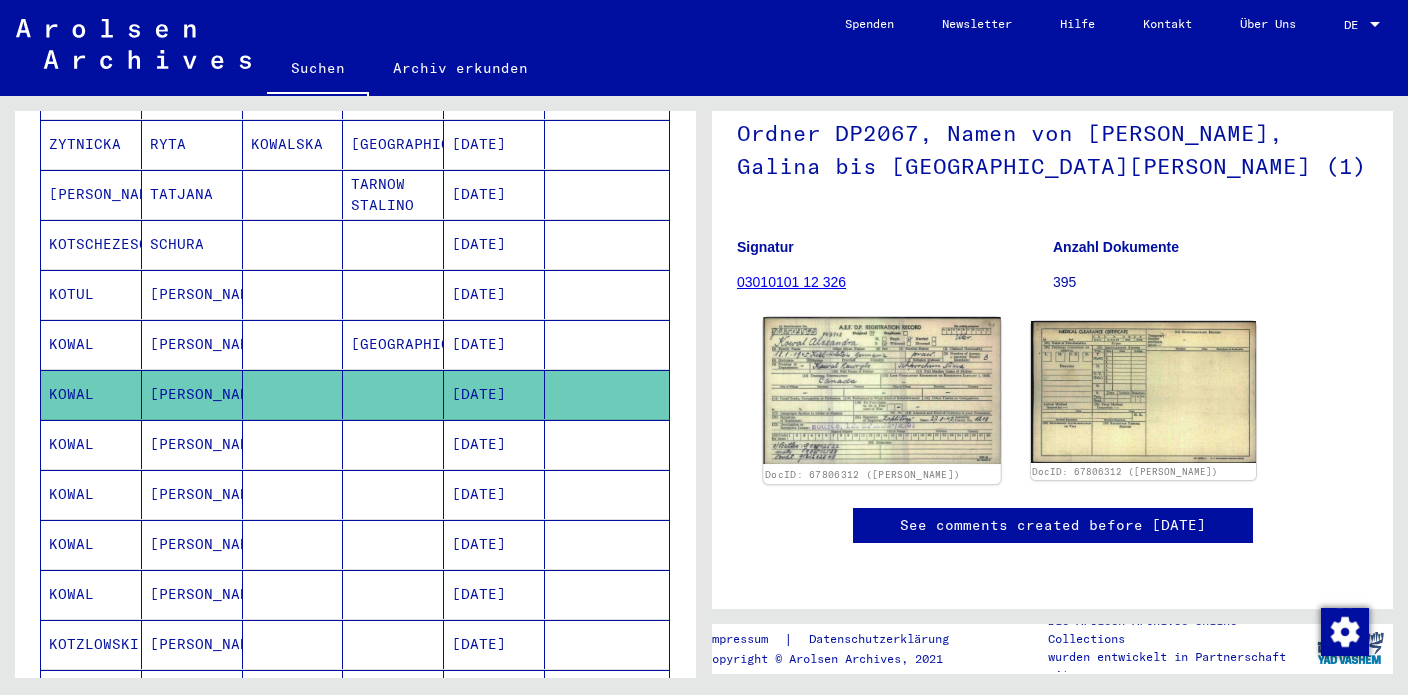 click 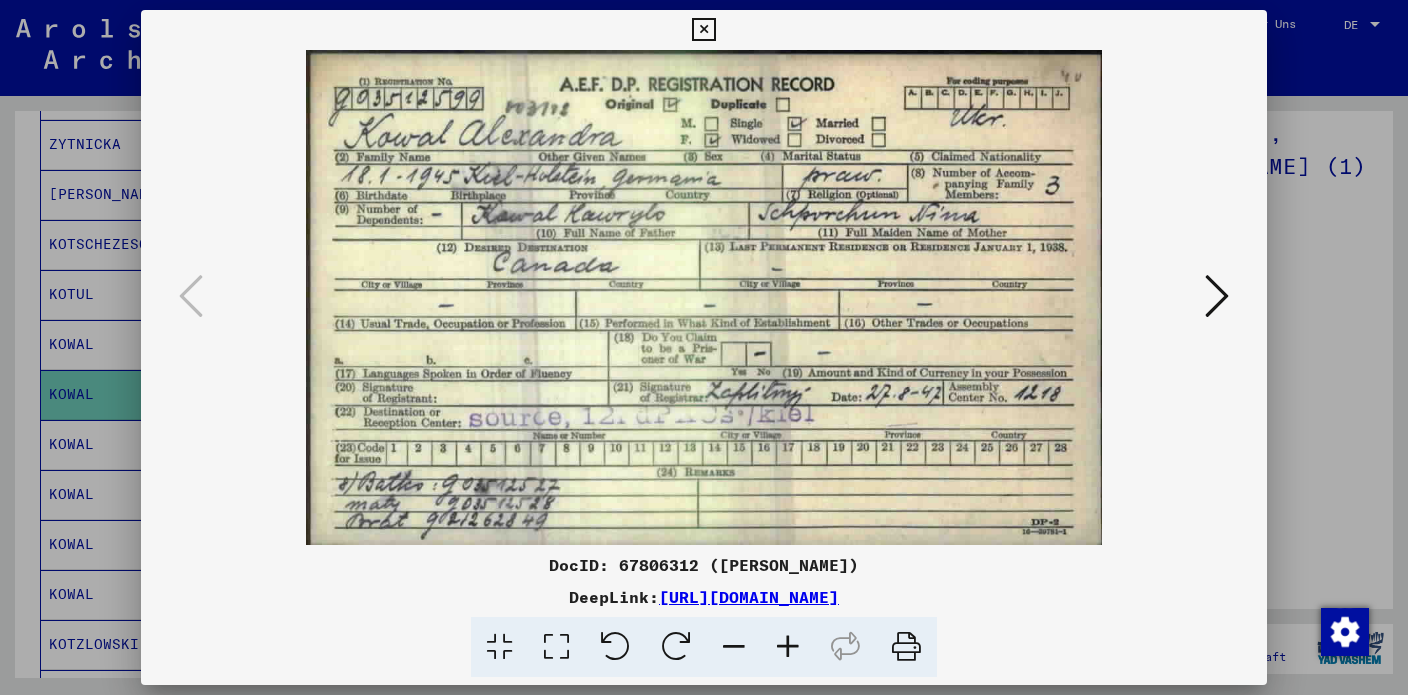 click on "DocID: 67806312 ([PERSON_NAME])" at bounding box center [704, 565] 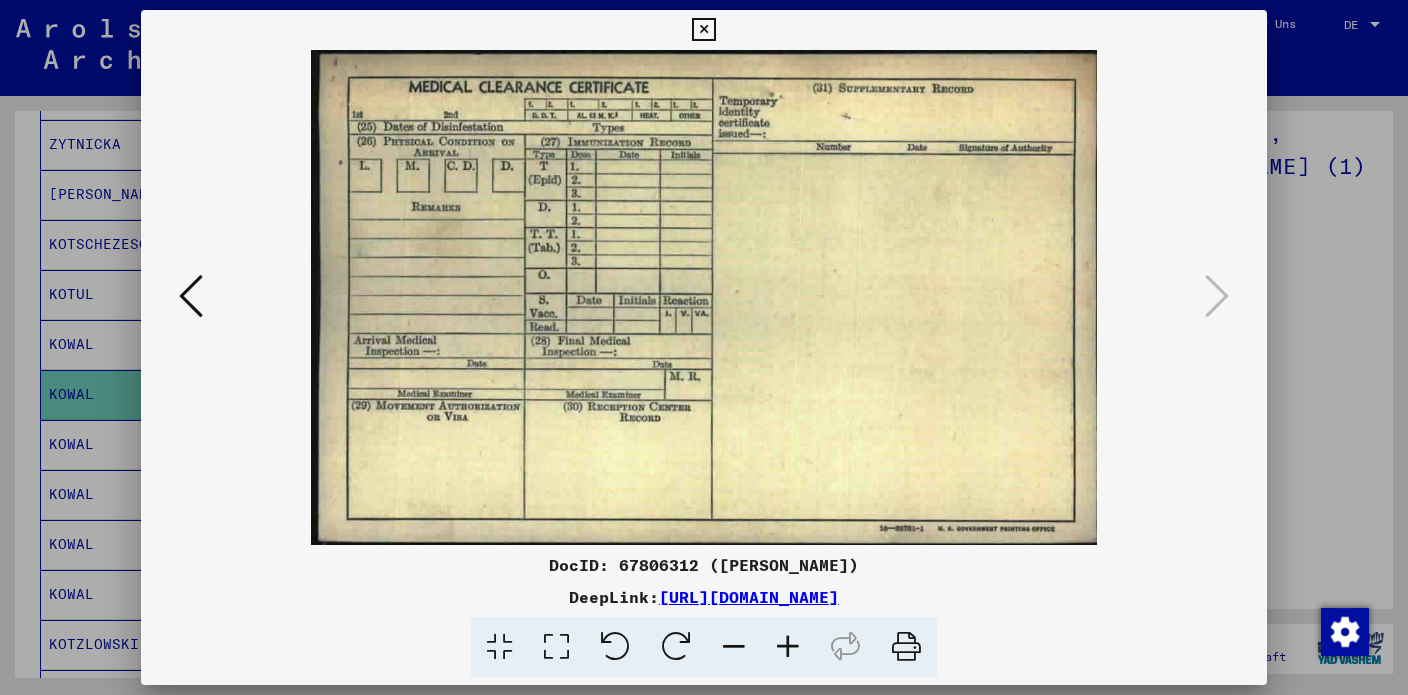 click at bounding box center (703, 30) 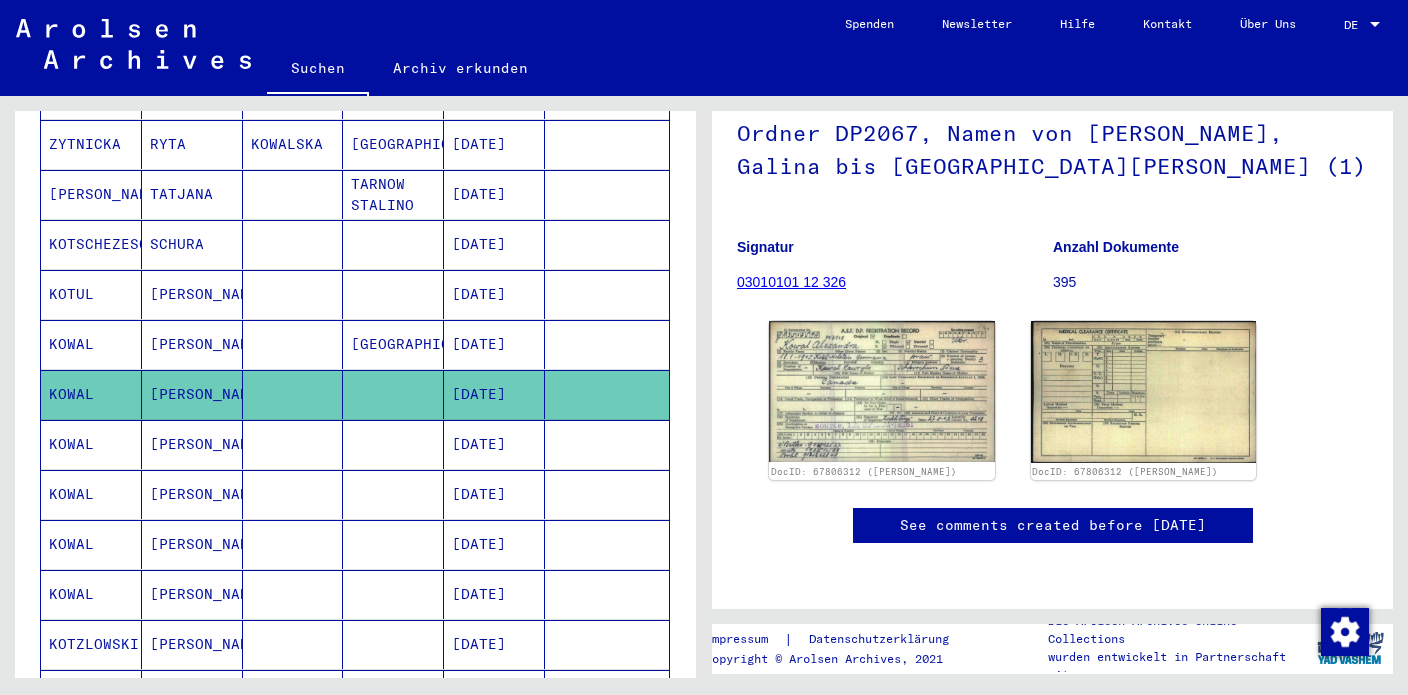 click on "[PERSON_NAME]" at bounding box center [192, 494] 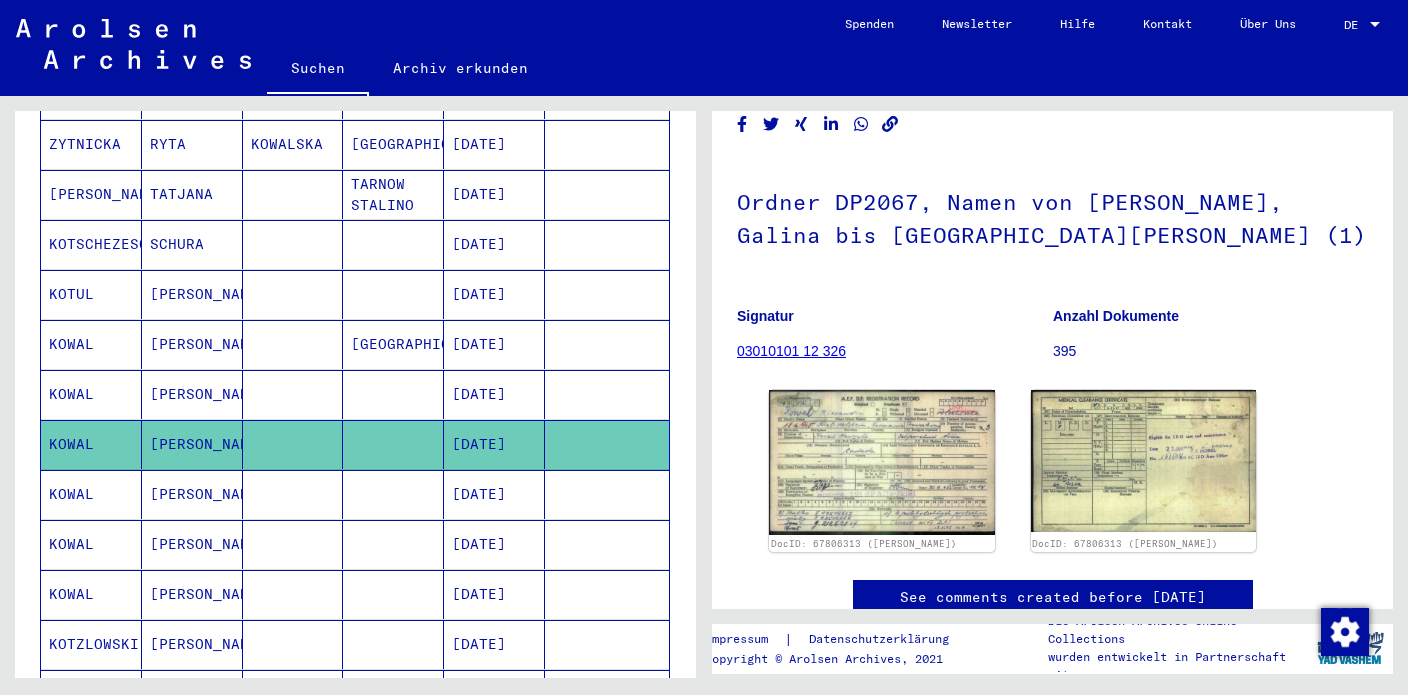scroll, scrollTop: 94, scrollLeft: 0, axis: vertical 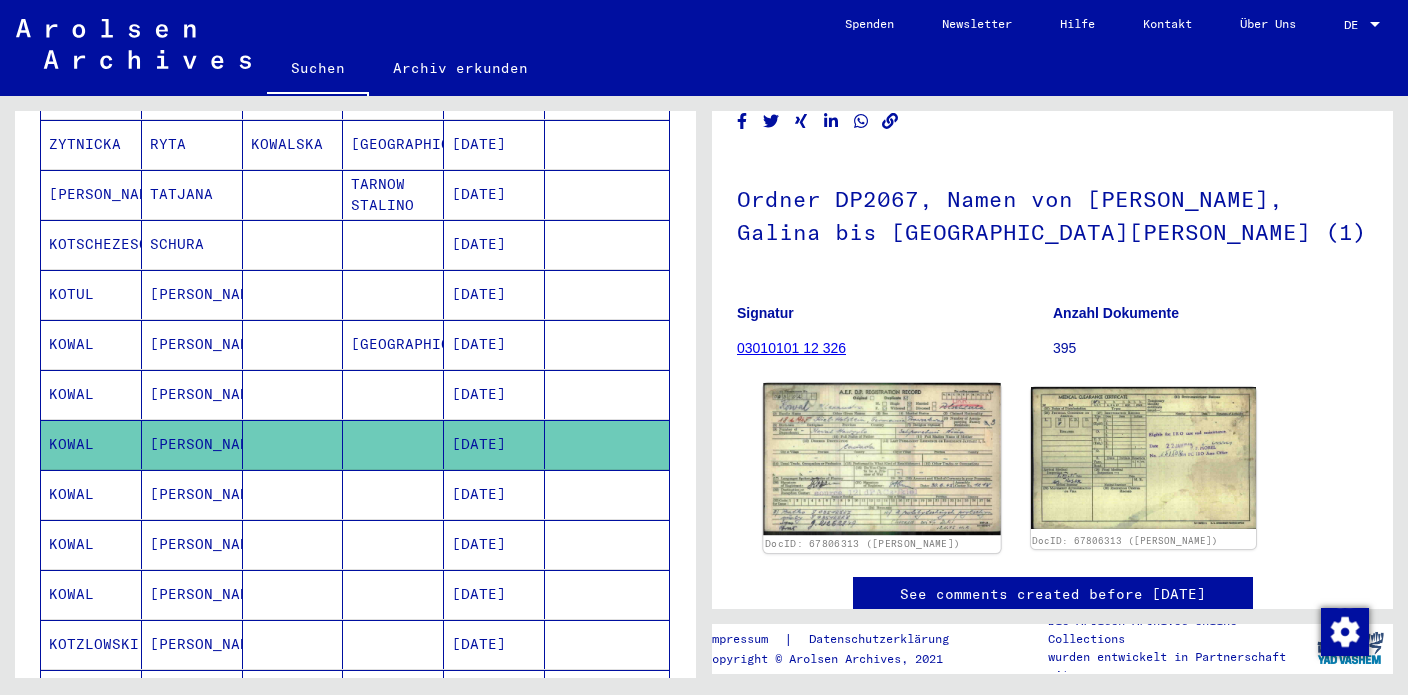 click 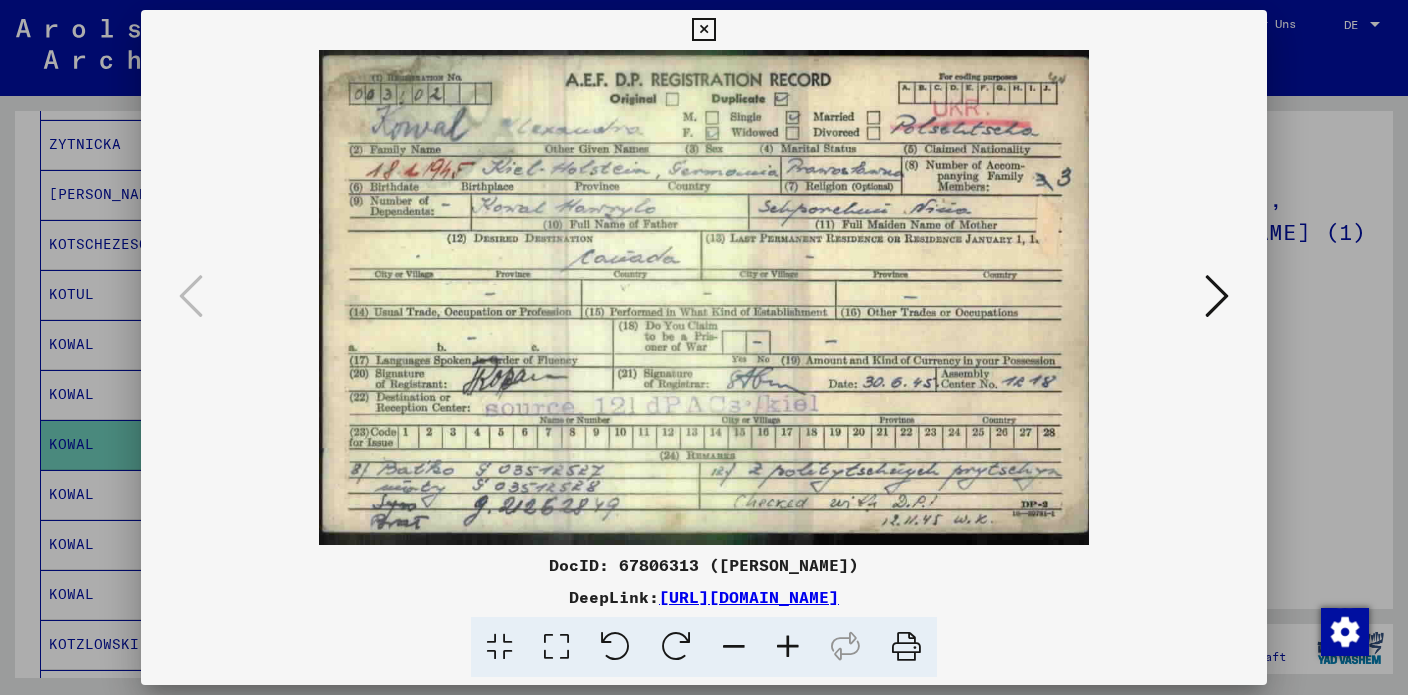 click on "DocID: 67806313 ([PERSON_NAME])" at bounding box center [704, 565] 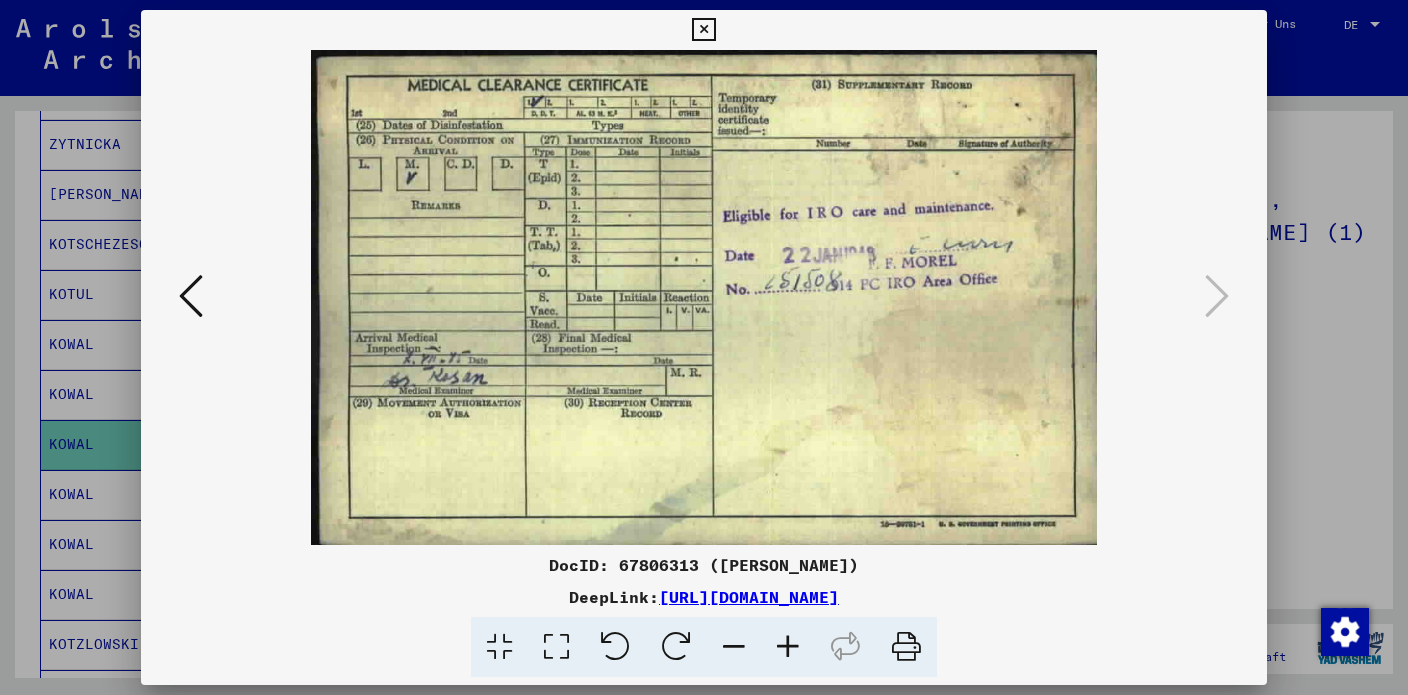 click at bounding box center (906, 647) 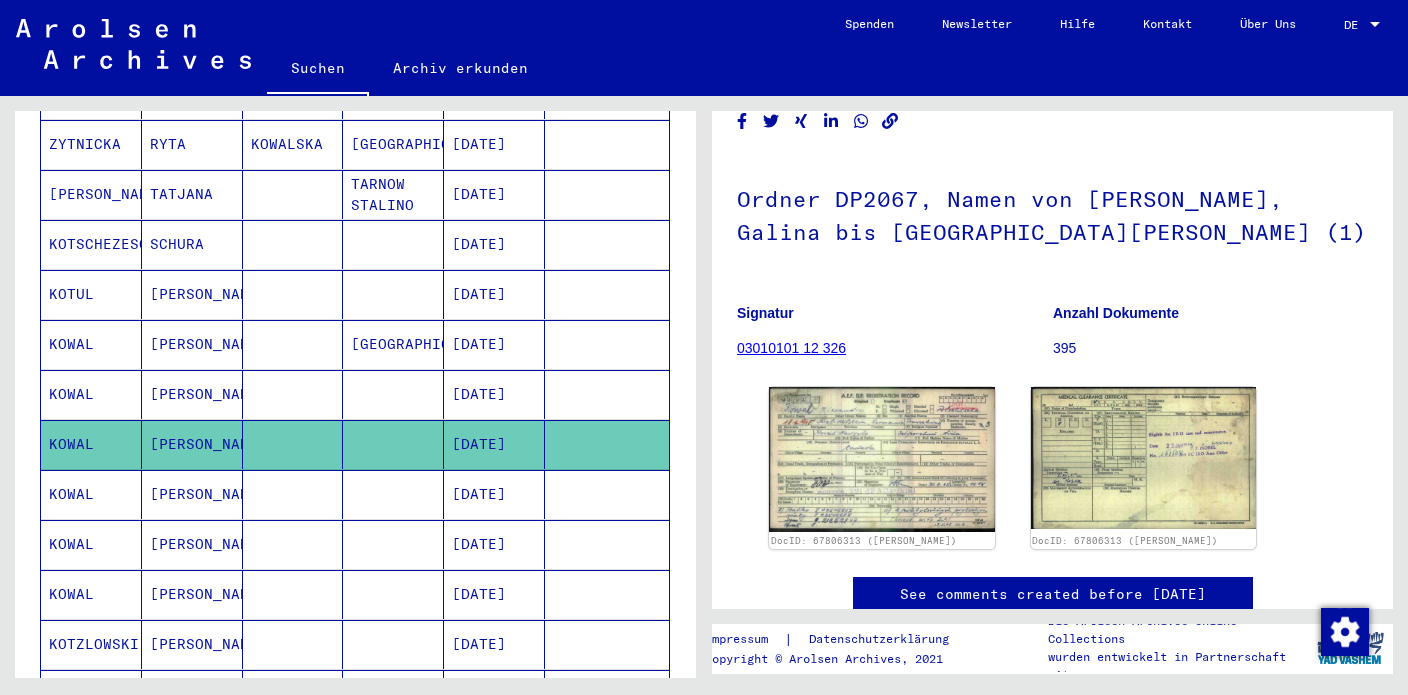 click on "[PERSON_NAME]" at bounding box center [192, 544] 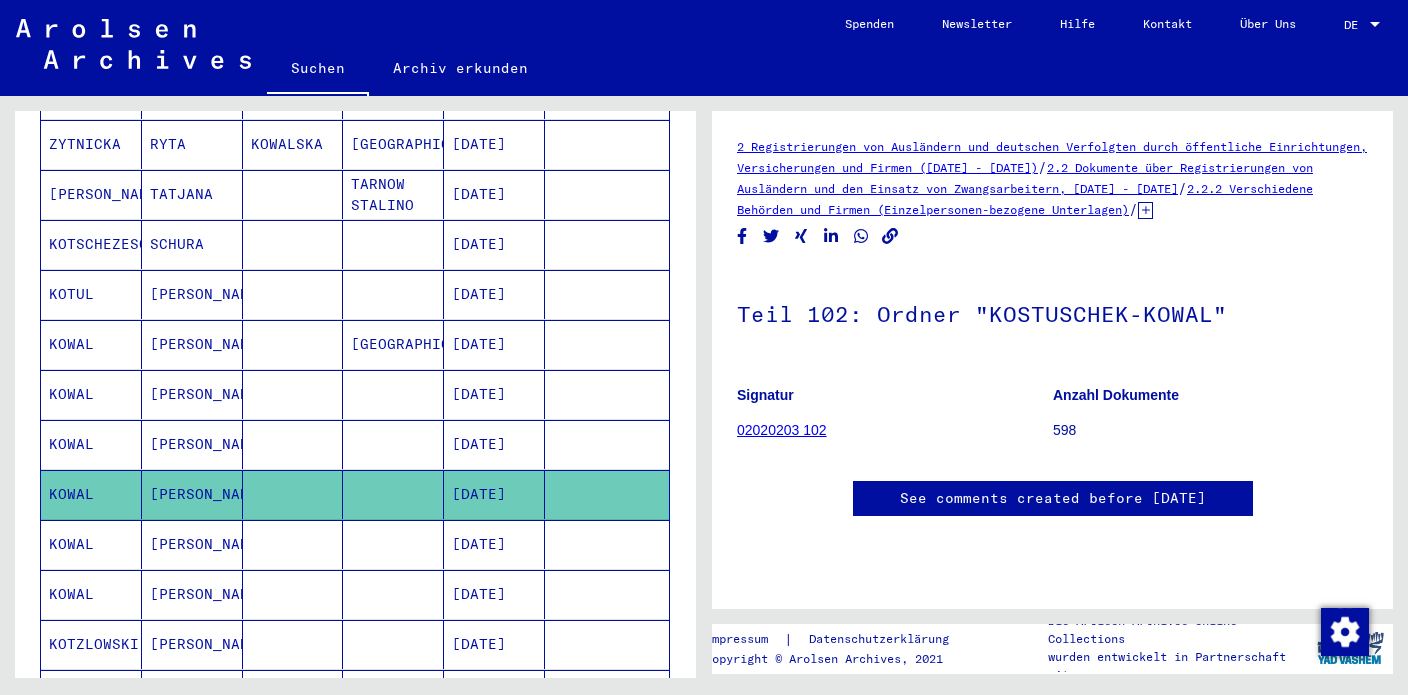 scroll, scrollTop: 11, scrollLeft: 0, axis: vertical 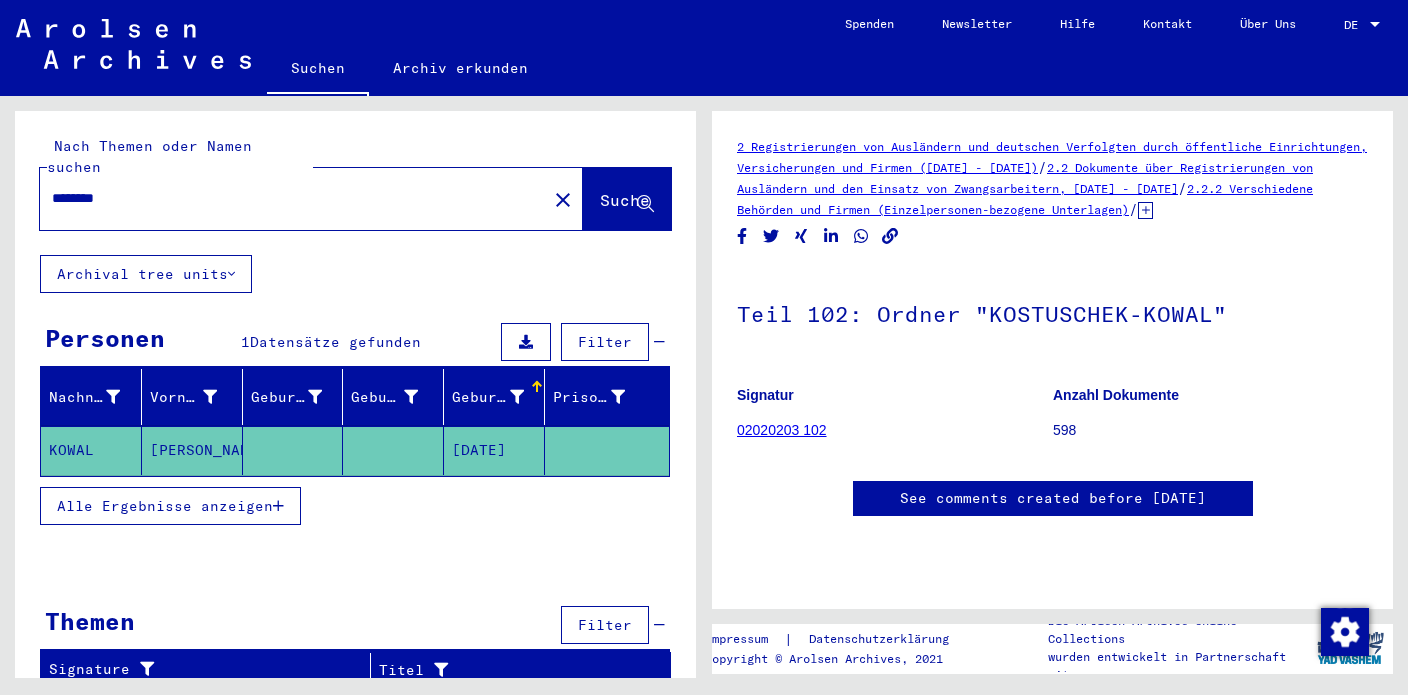 type on "**********" 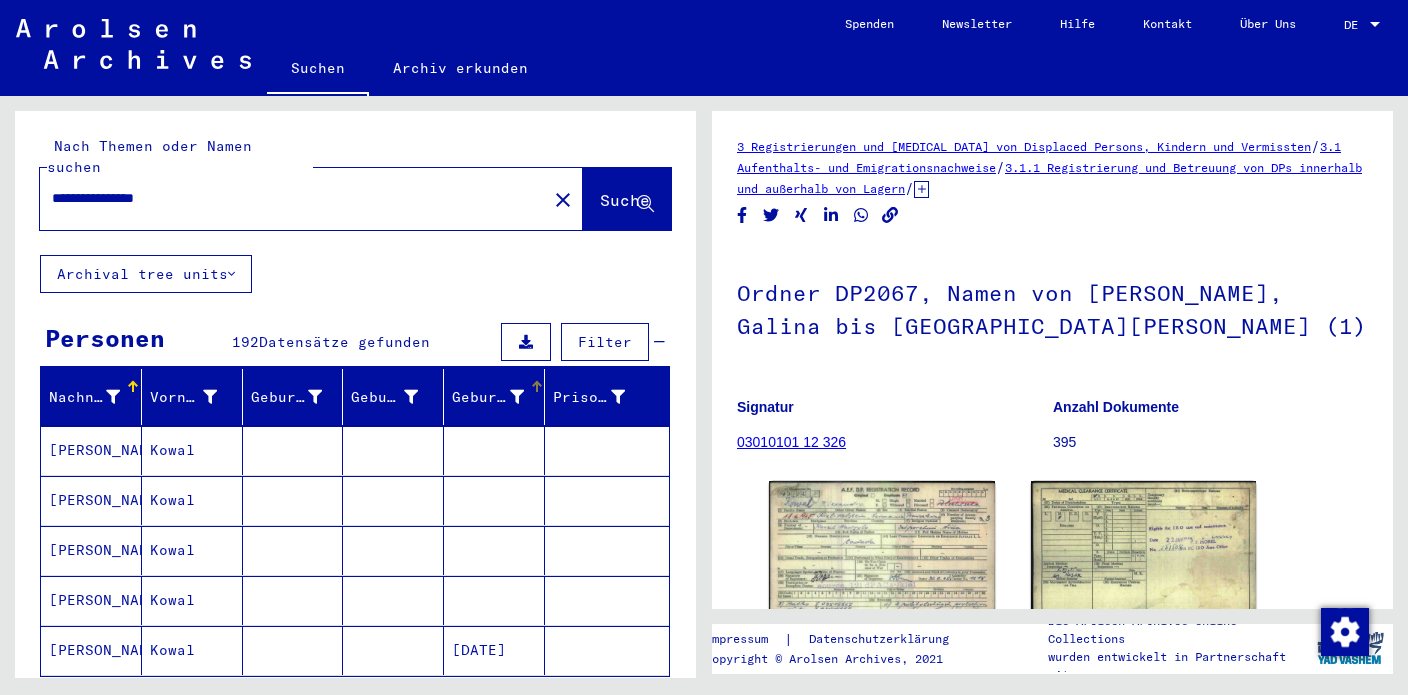 click on "Geburtsdatum" at bounding box center [500, 397] 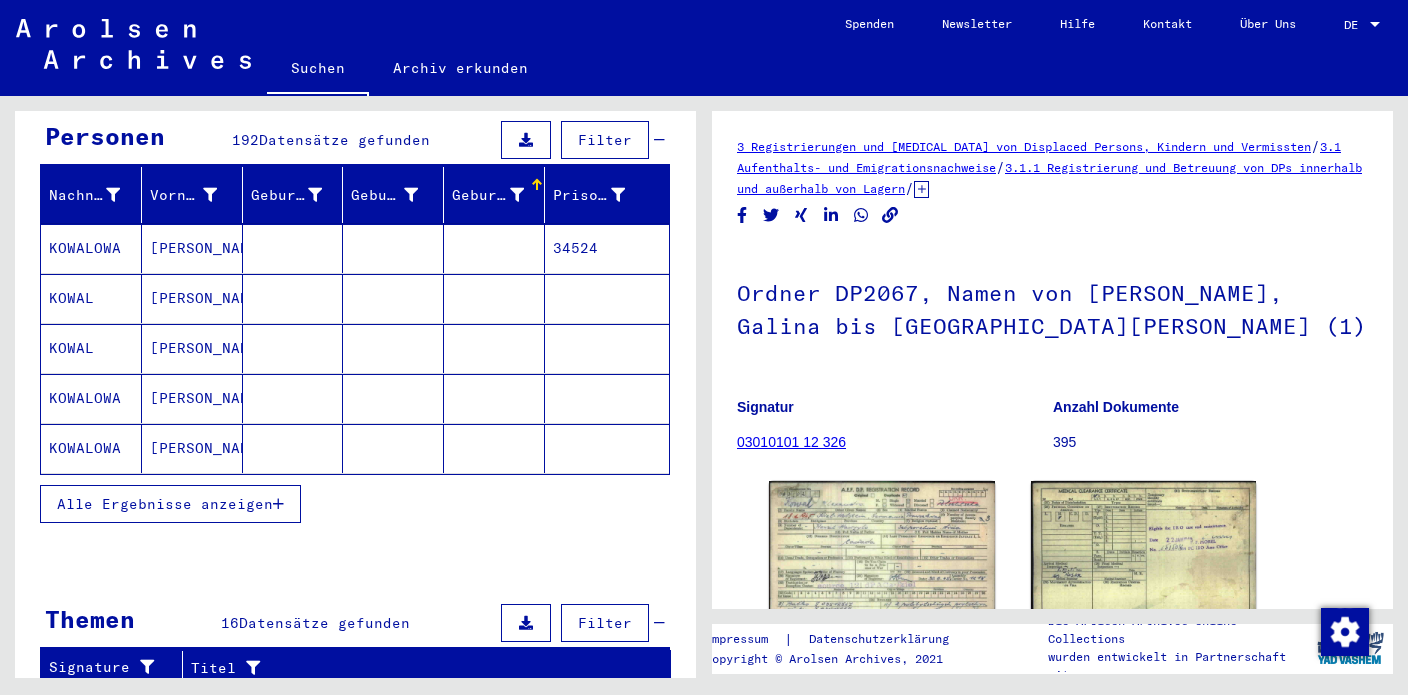 scroll, scrollTop: 171, scrollLeft: 0, axis: vertical 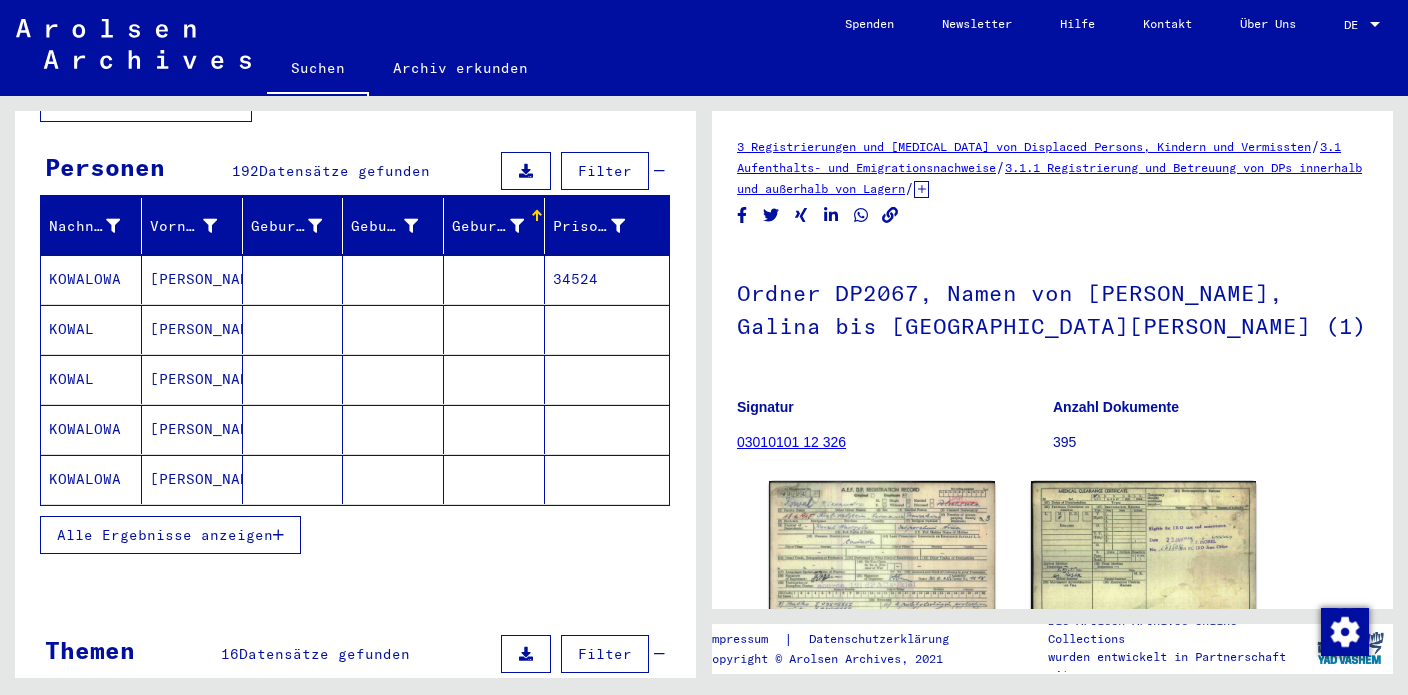 click at bounding box center [278, 535] 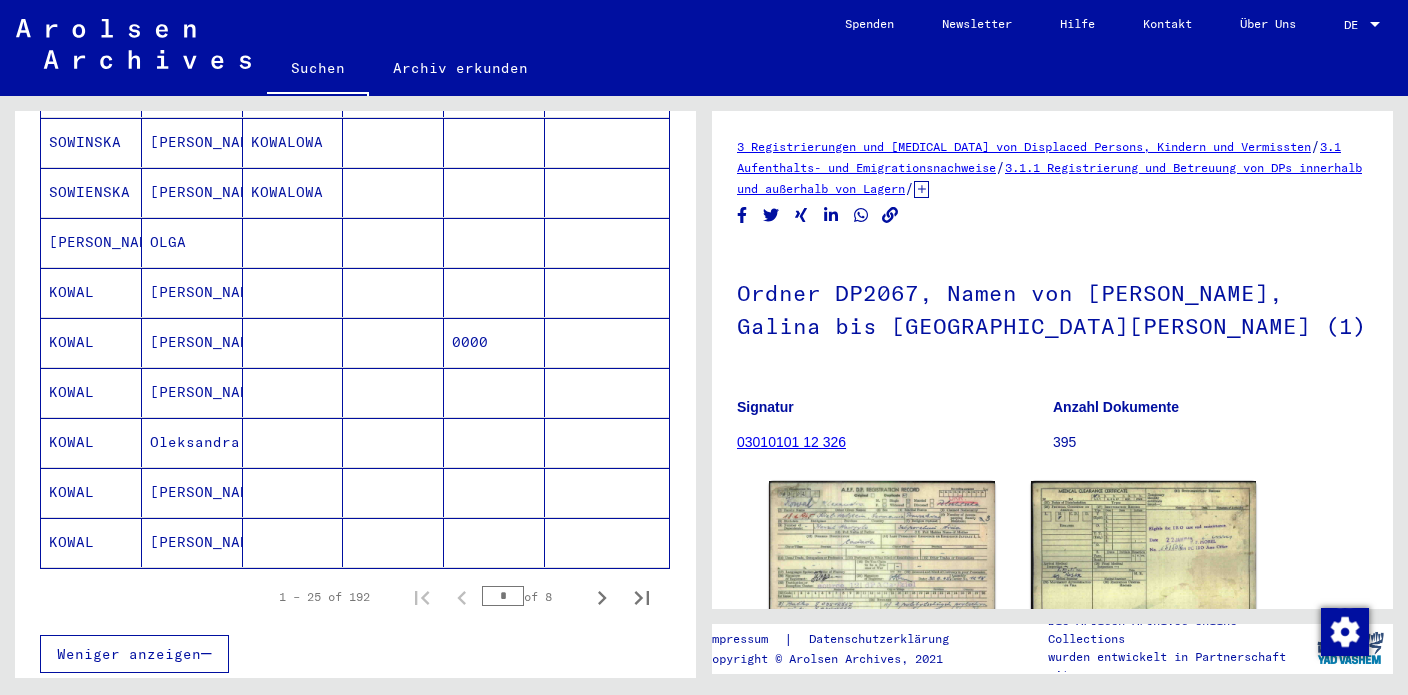 scroll, scrollTop: 1213, scrollLeft: 0, axis: vertical 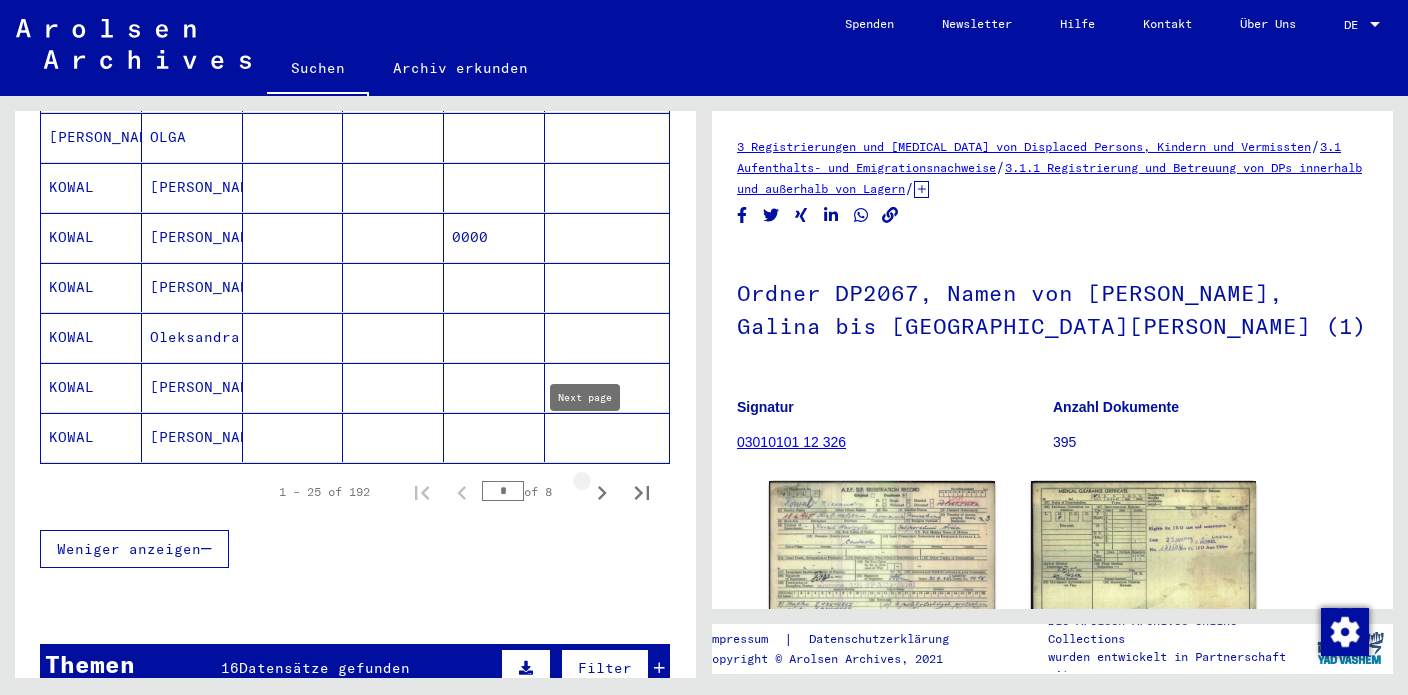 click 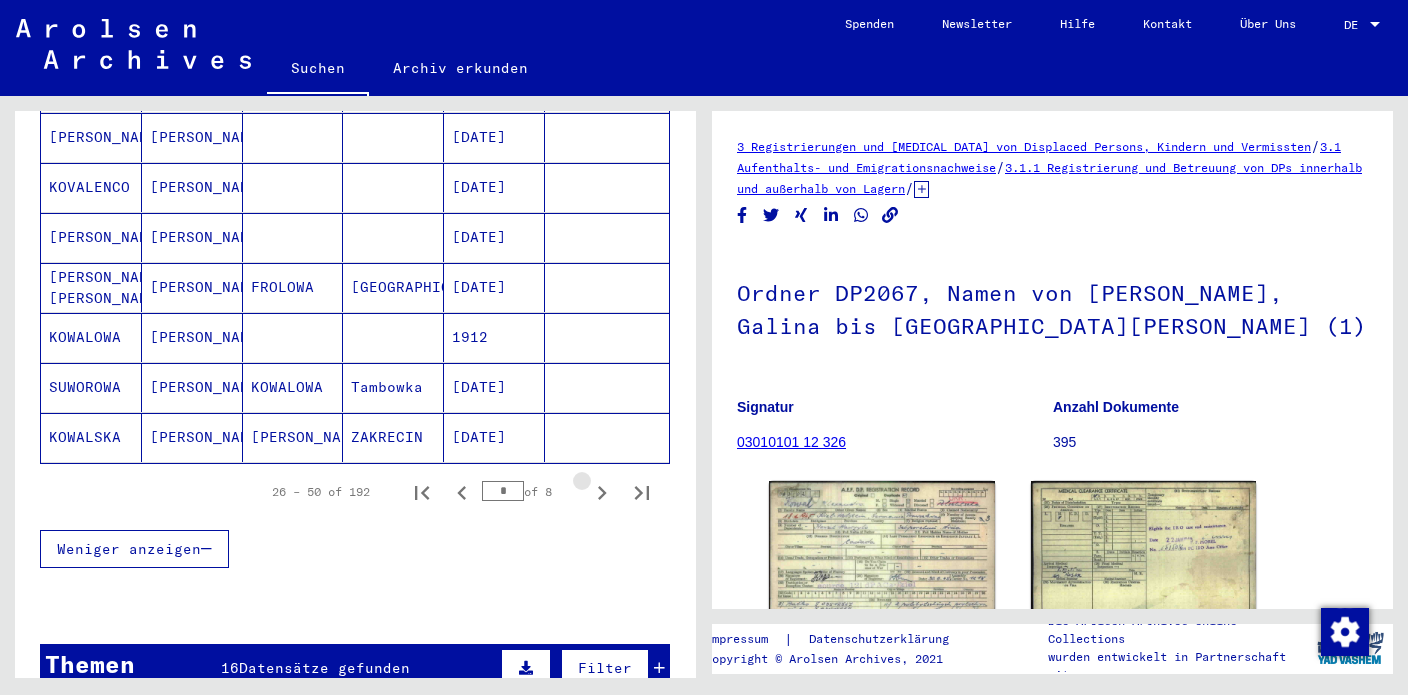click 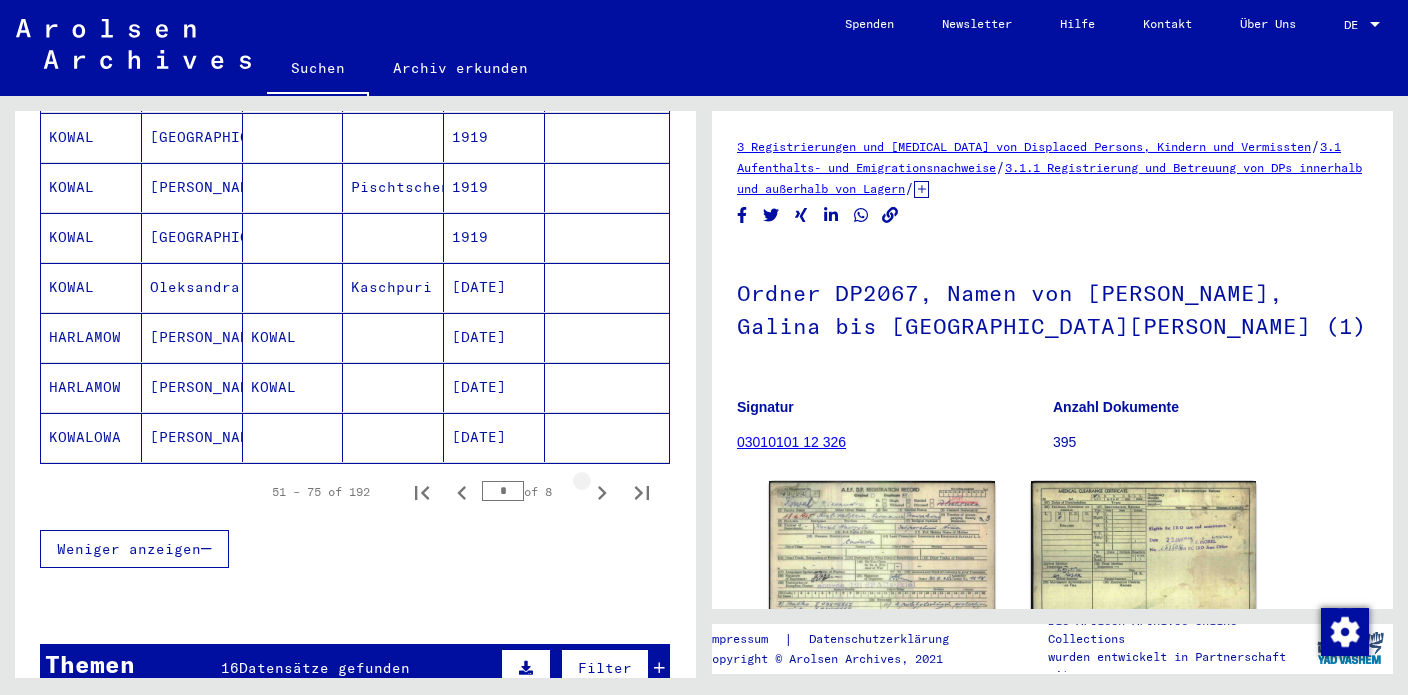 click 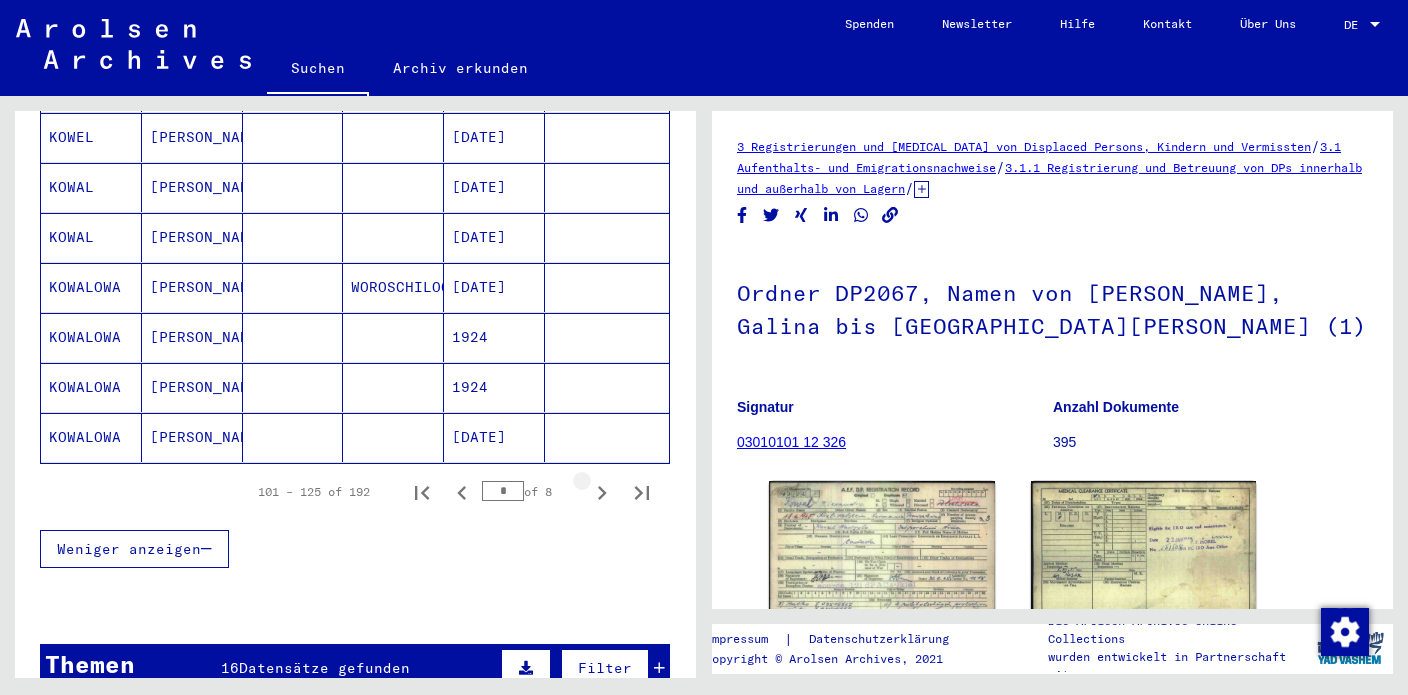 click 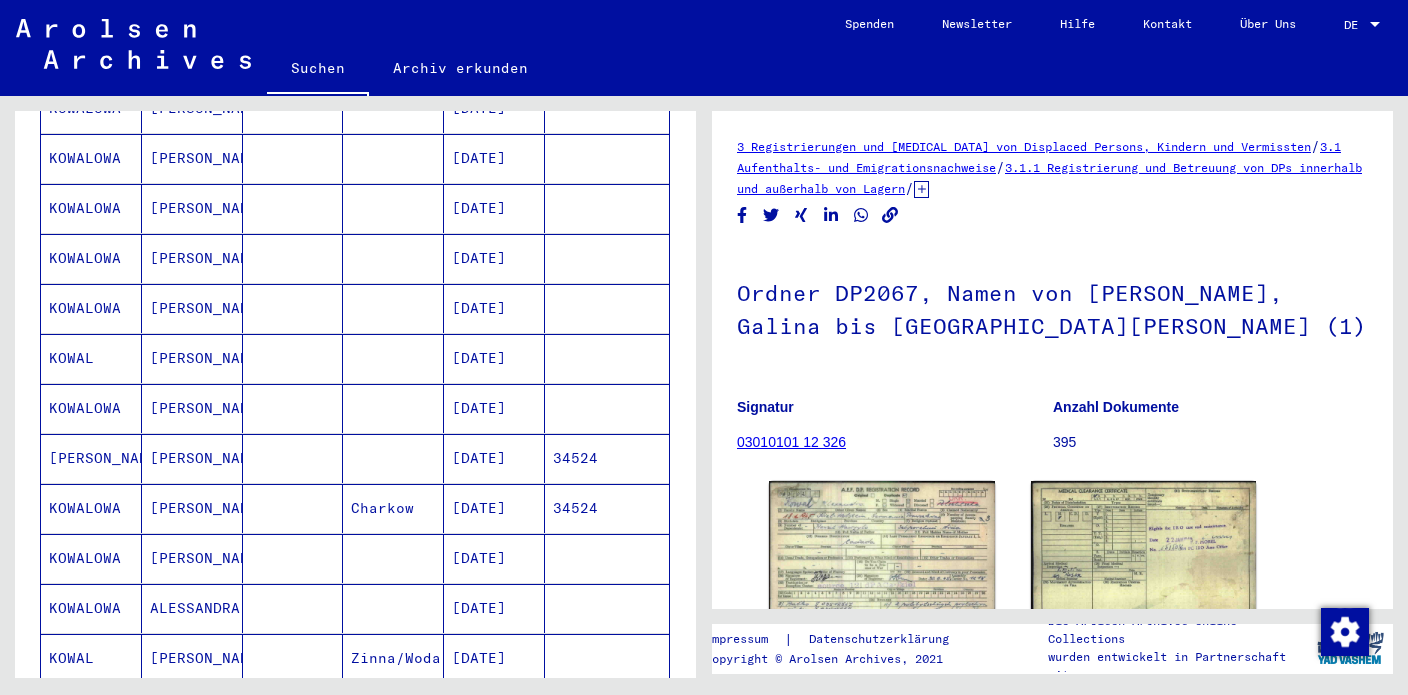 scroll, scrollTop: 1411, scrollLeft: 0, axis: vertical 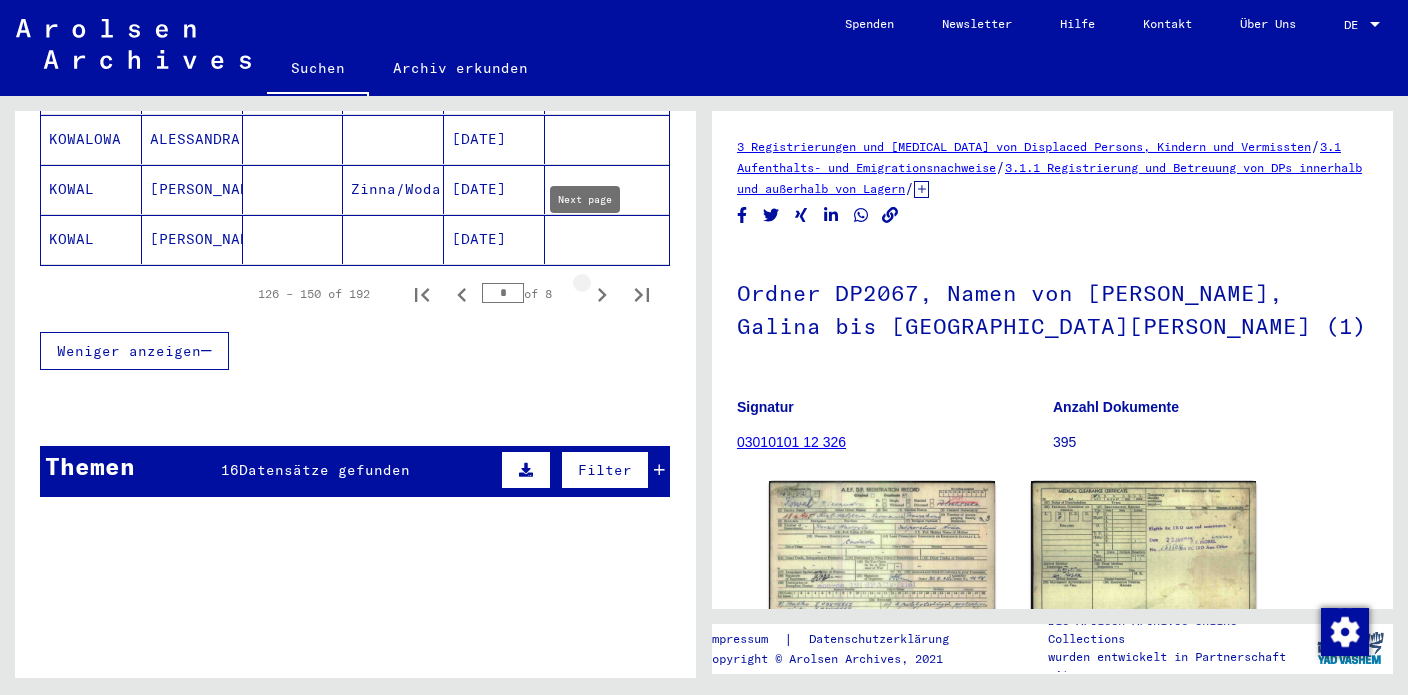click 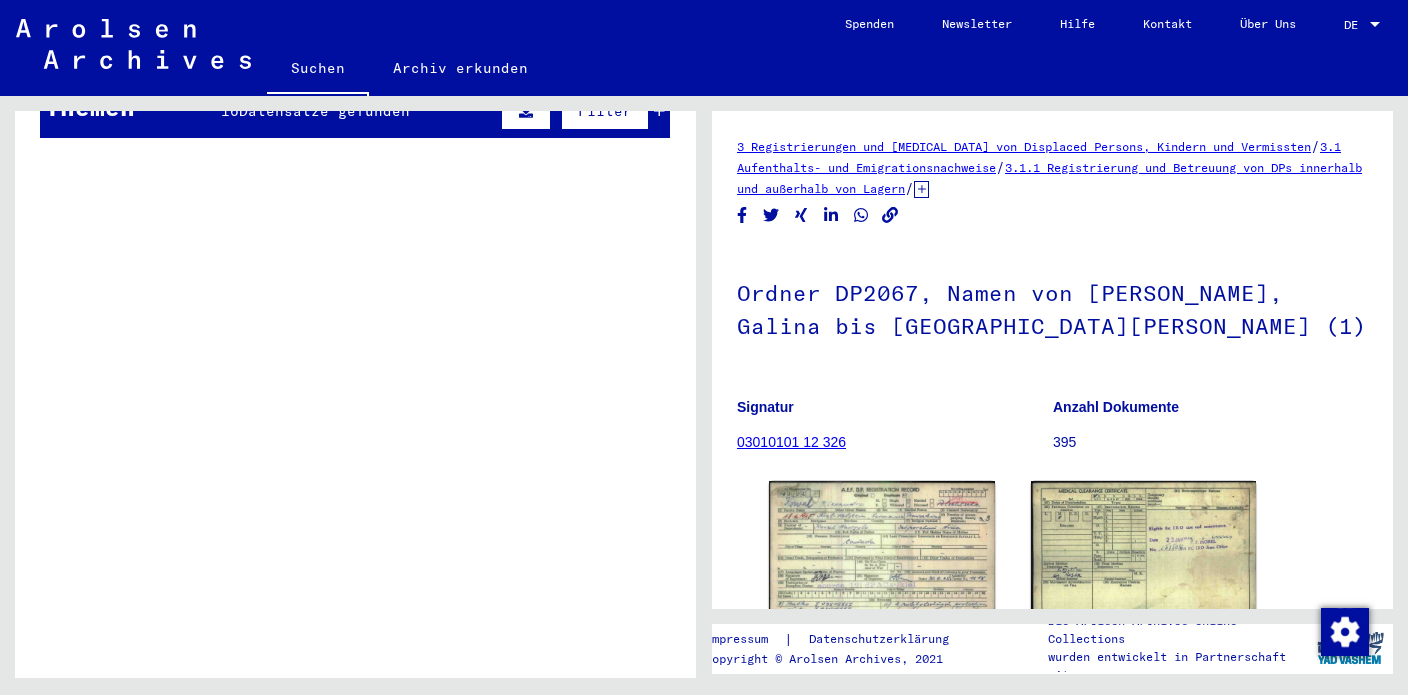 type on "*" 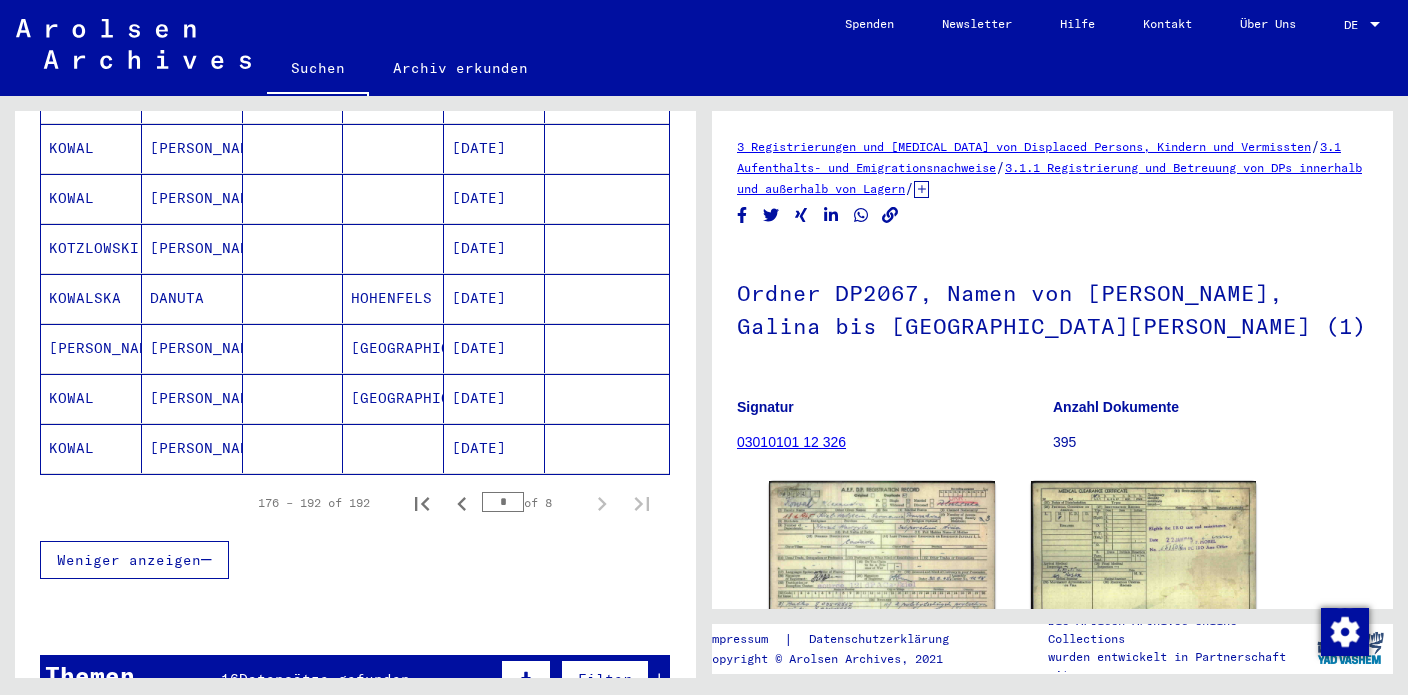 scroll, scrollTop: 538, scrollLeft: 0, axis: vertical 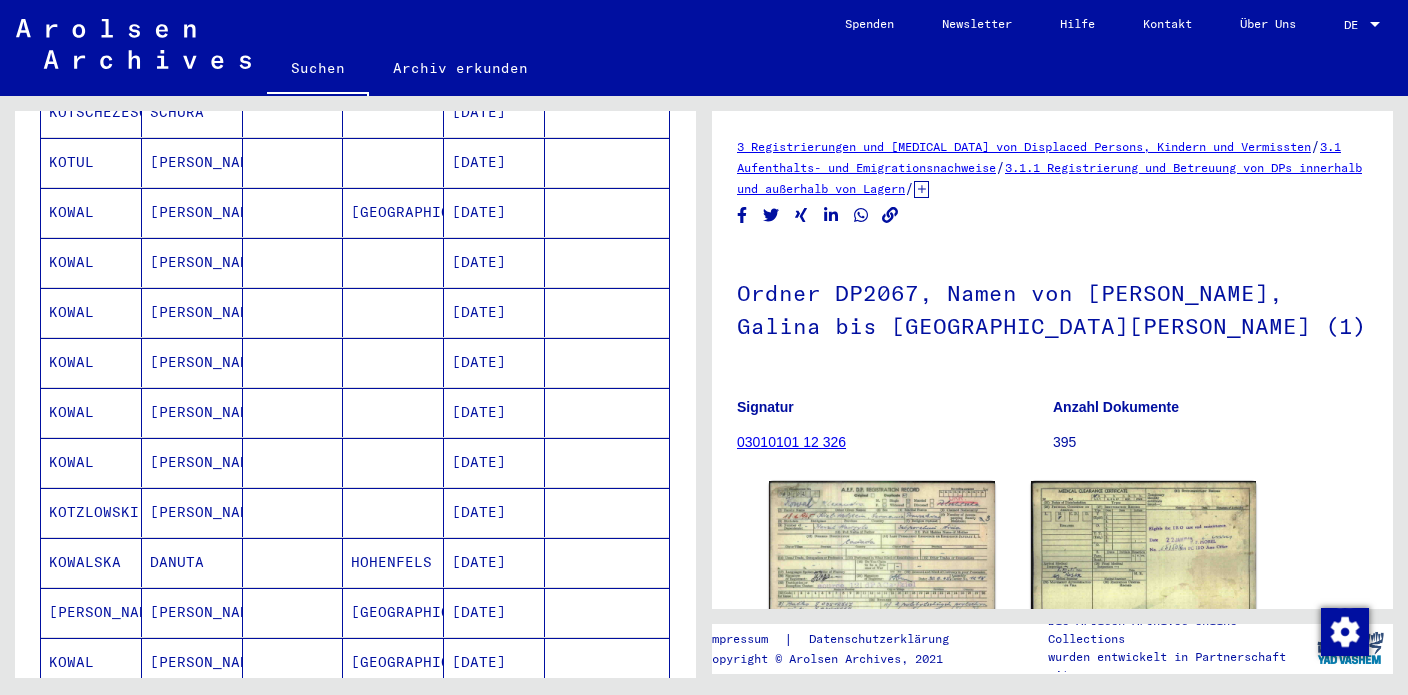 click on "[PERSON_NAME]" at bounding box center (192, 462) 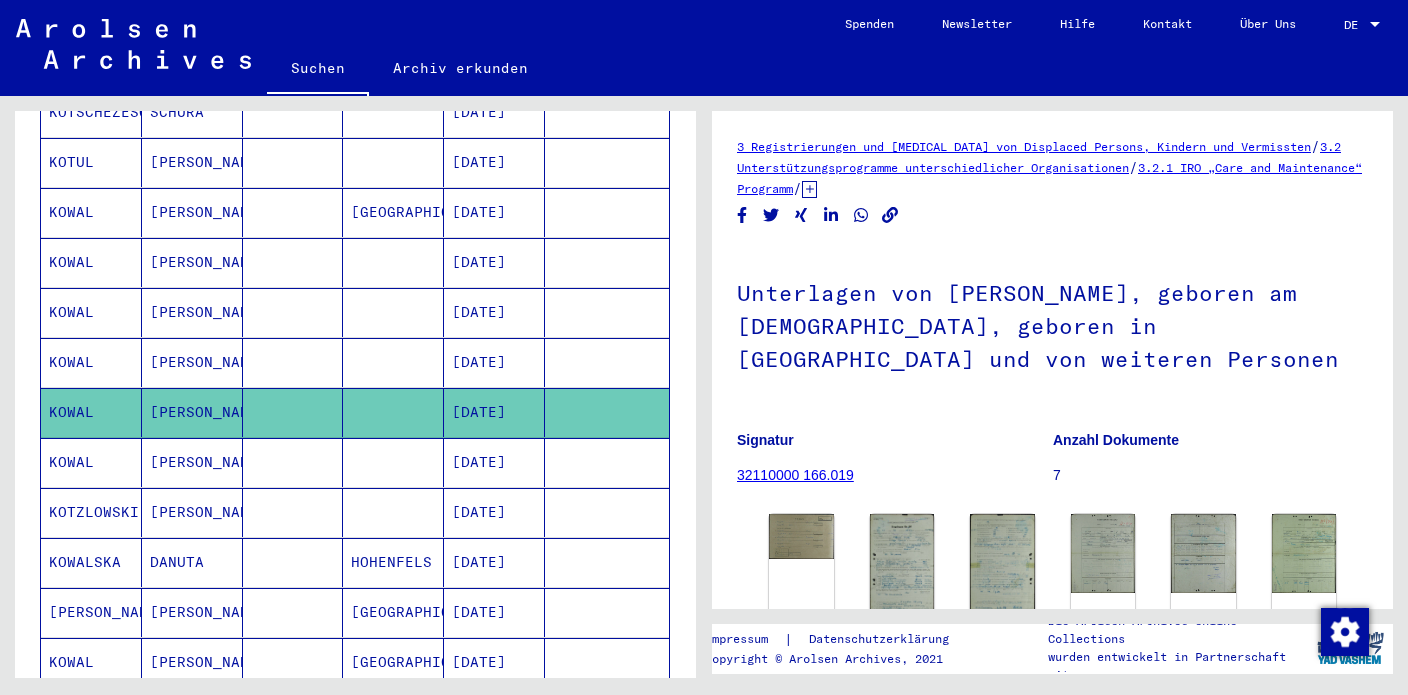 click on "[PERSON_NAME]" at bounding box center [192, 412] 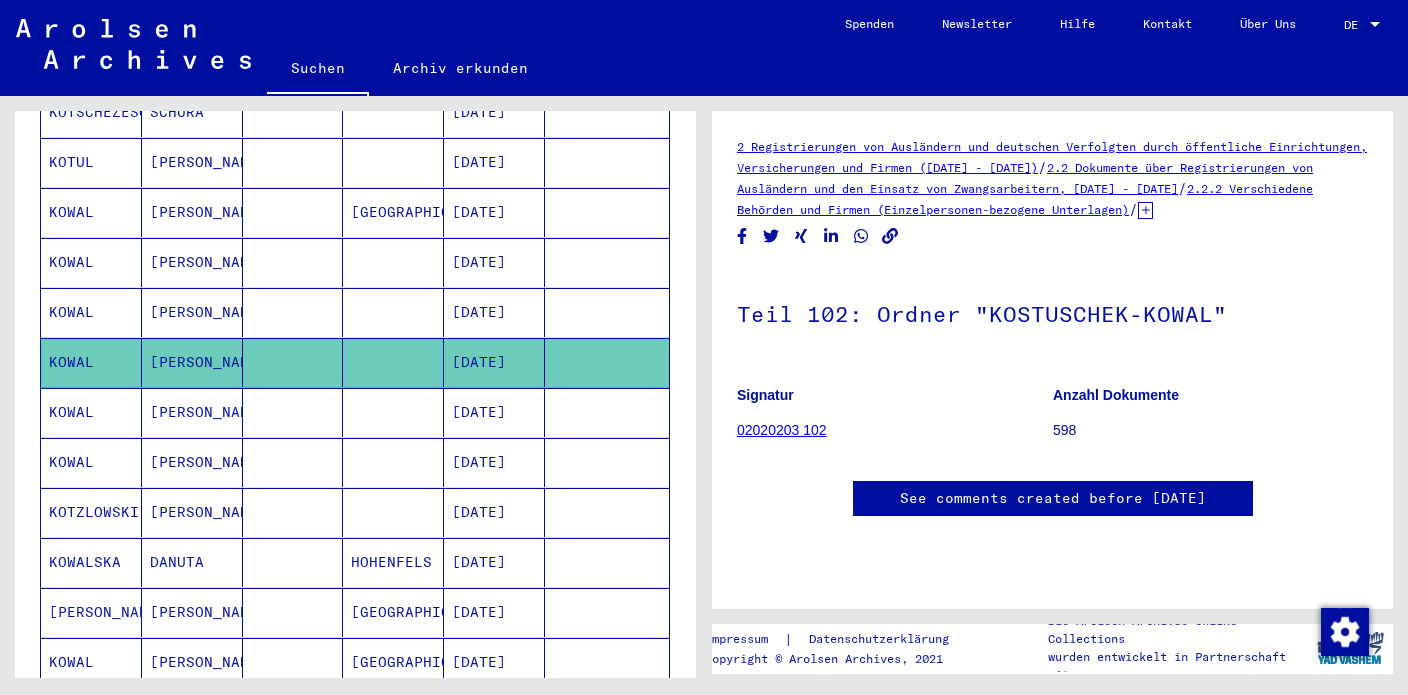 click on "[PERSON_NAME]" at bounding box center (192, 512) 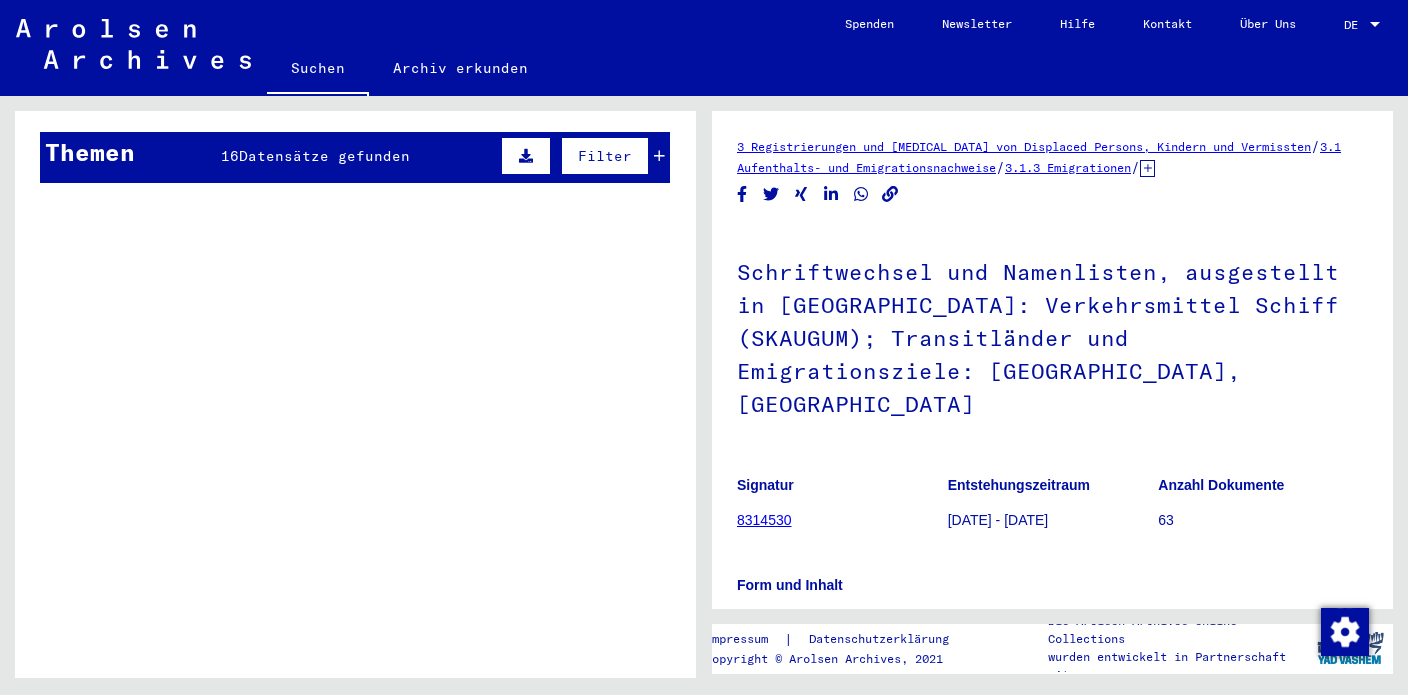 scroll, scrollTop: 1005, scrollLeft: 0, axis: vertical 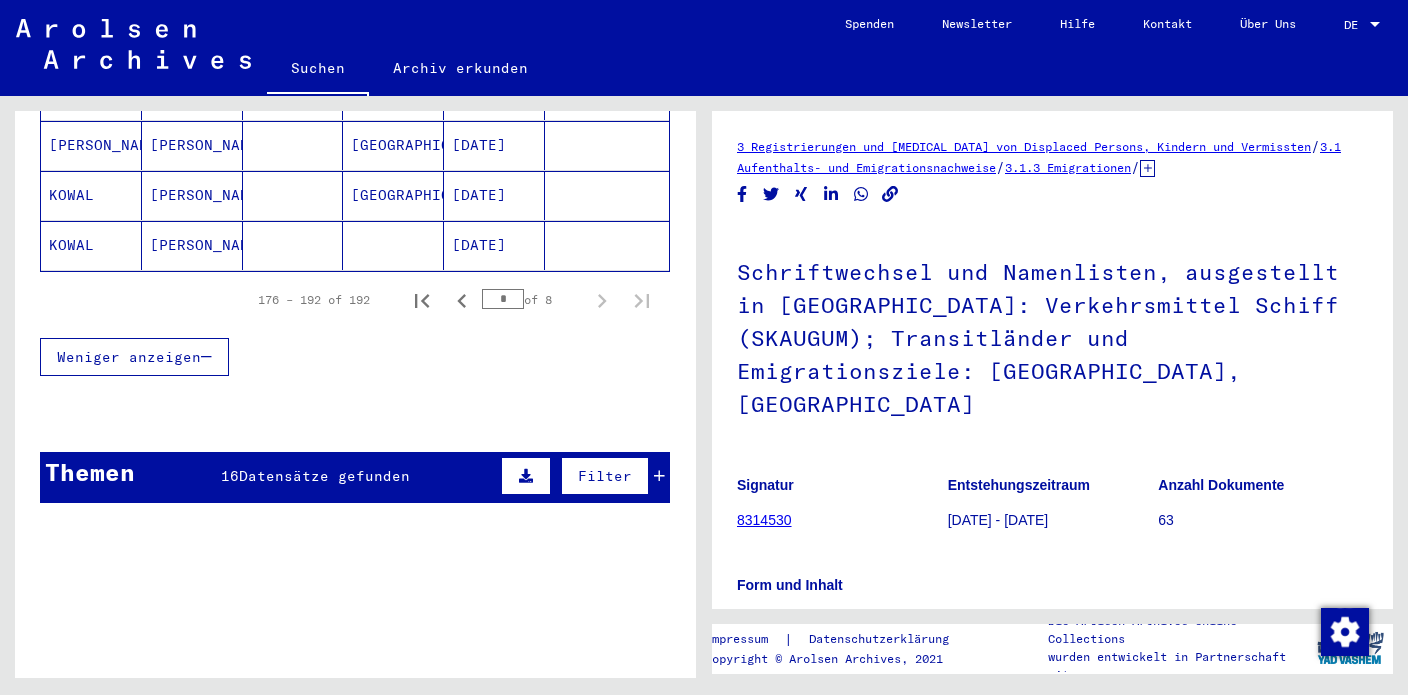 click at bounding box center [659, 476] 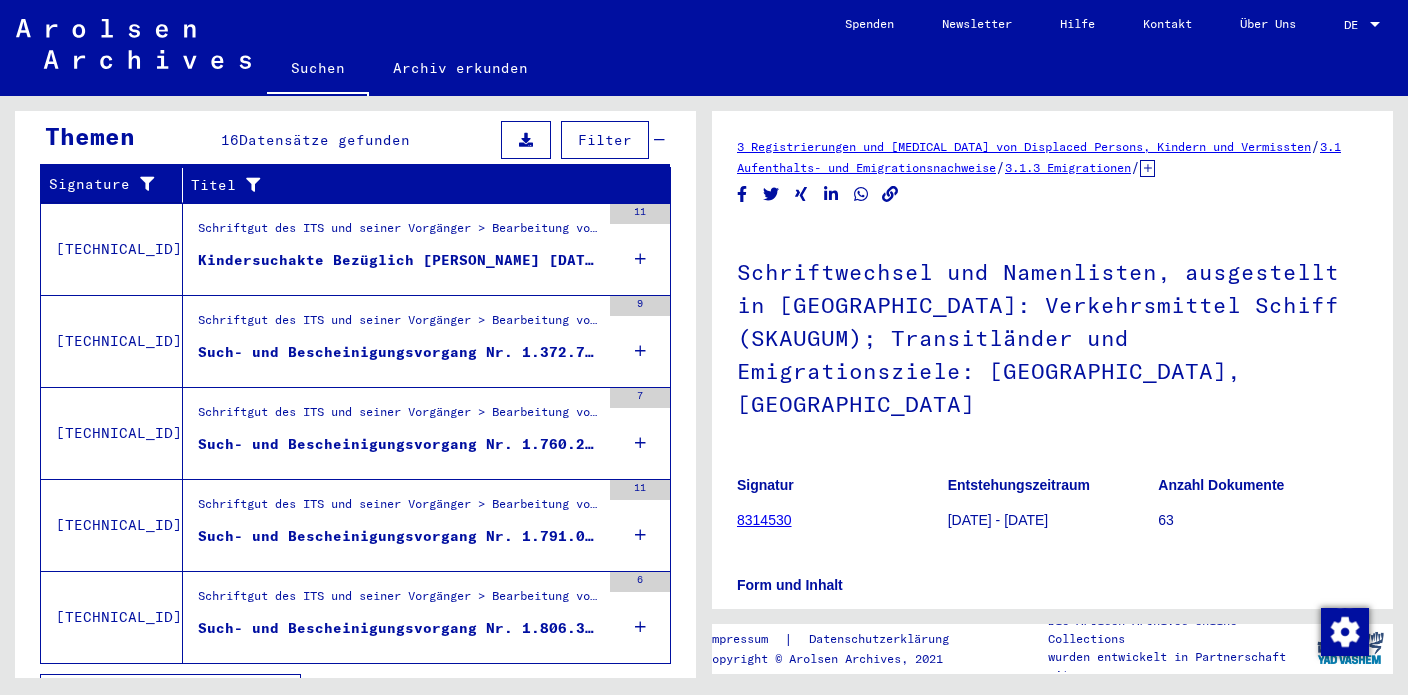 scroll, scrollTop: 1305, scrollLeft: 0, axis: vertical 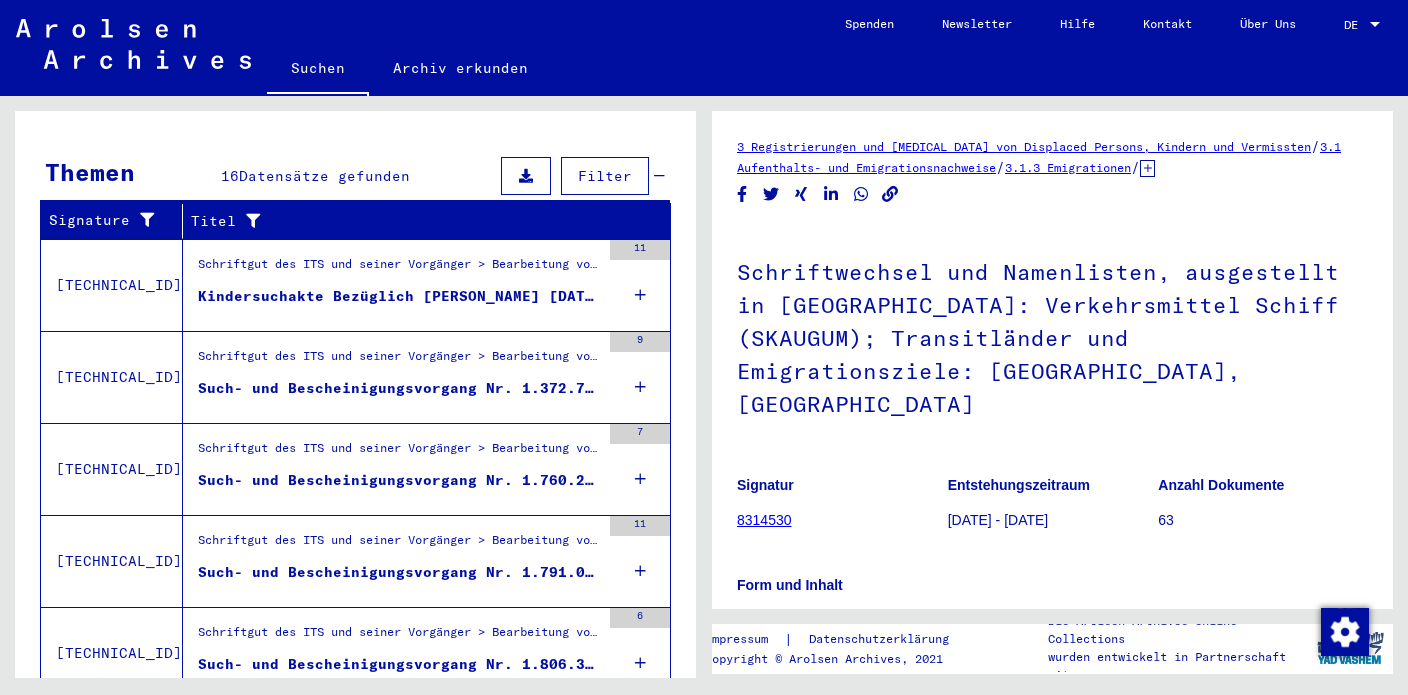 click on "Kindersuchakte Bezüglich [PERSON_NAME] [DATE]" at bounding box center (399, 296) 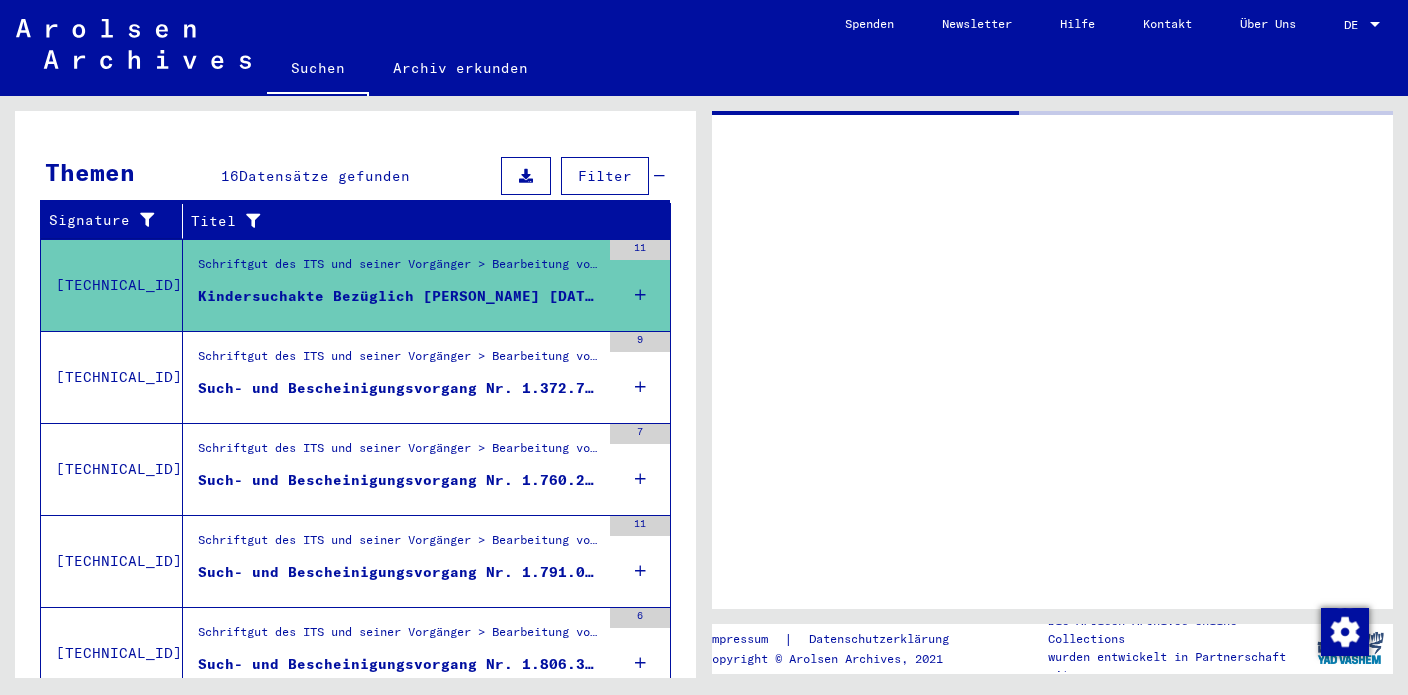 scroll, scrollTop: 300, scrollLeft: 0, axis: vertical 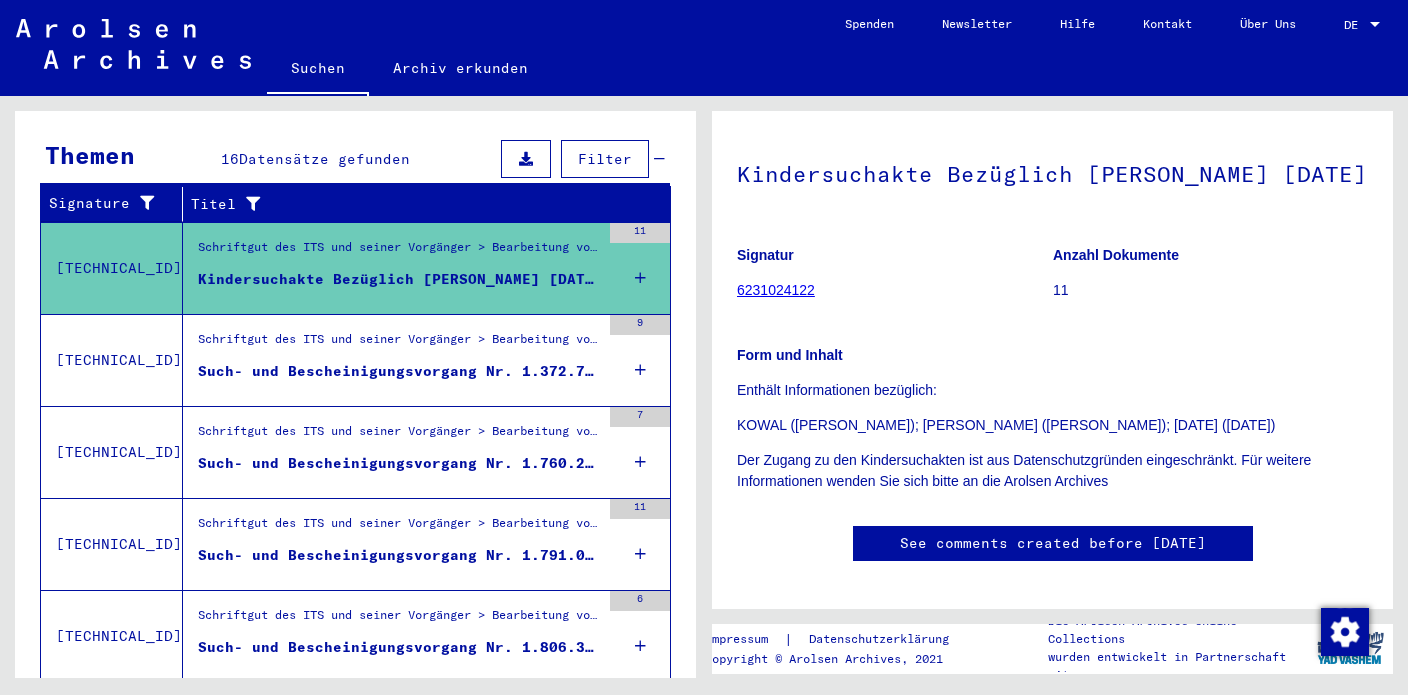 click on "Such- und Bescheinigungsvorgang Nr. 1.372.798 für [PERSON_NAME] geboren [DEMOGRAPHIC_DATA]" at bounding box center [399, 371] 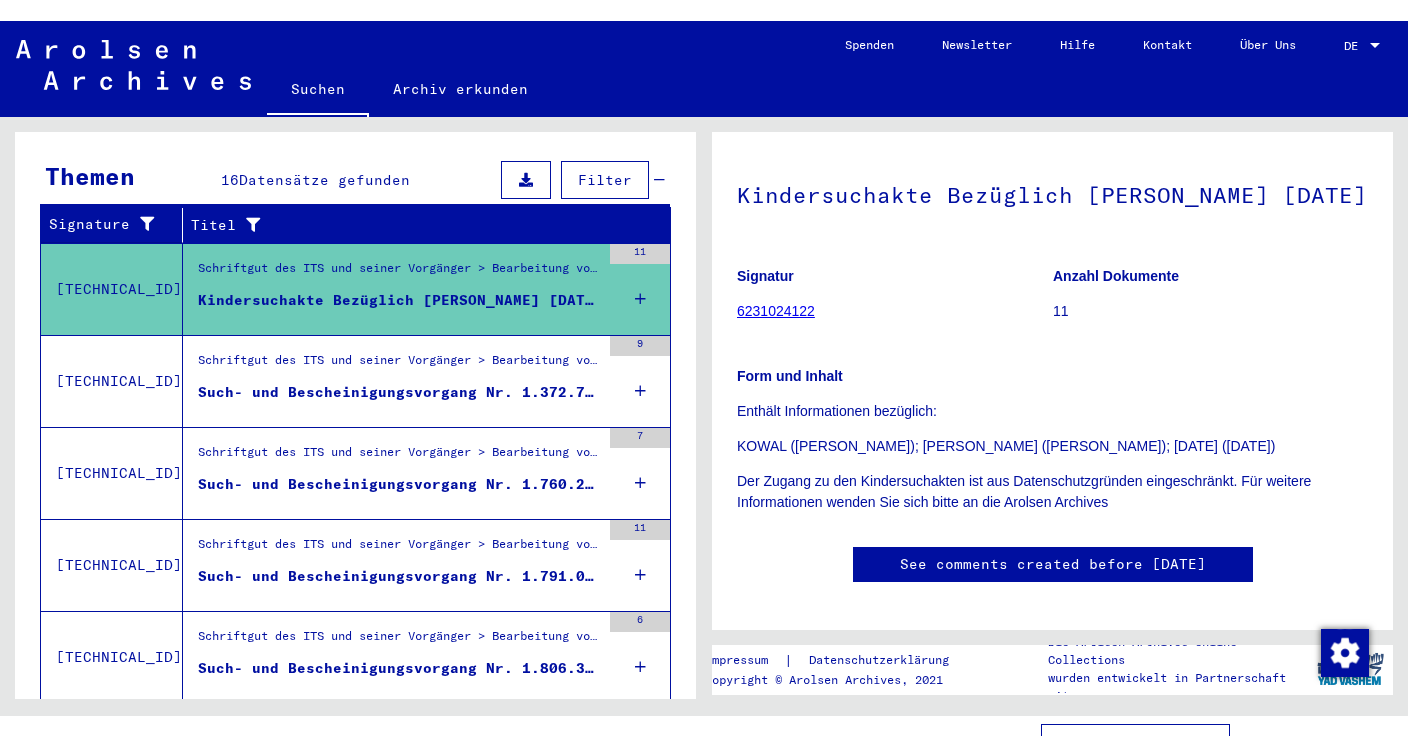 scroll, scrollTop: 0, scrollLeft: 0, axis: both 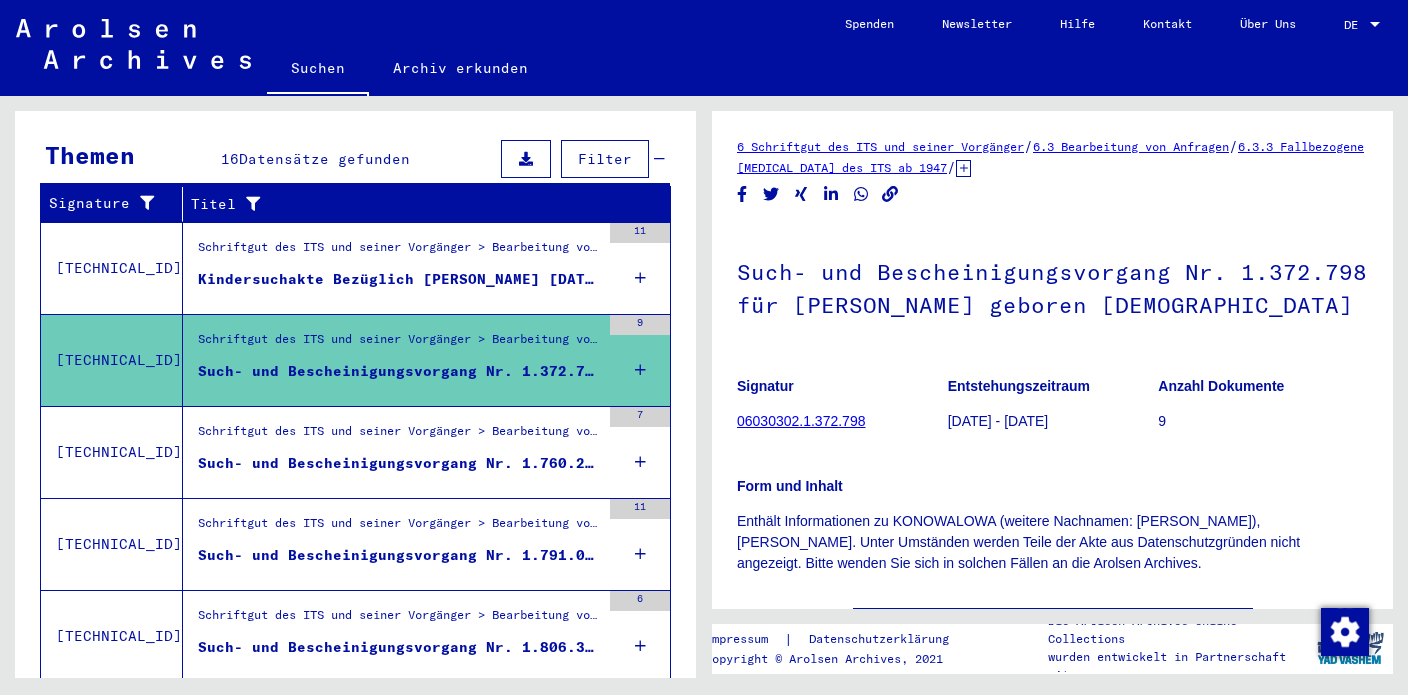 click on "Kindersuchakte Bezüglich [PERSON_NAME] [DATE]" at bounding box center [399, 279] 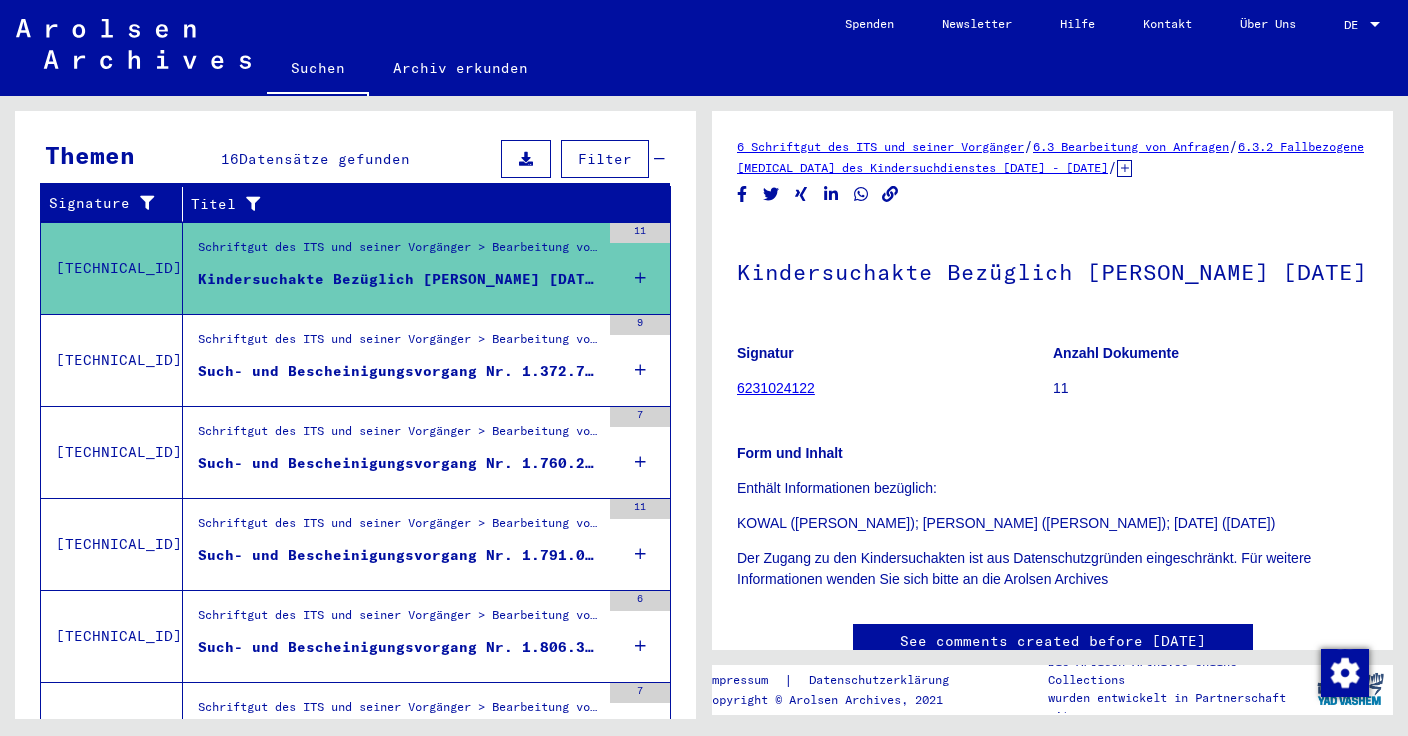 scroll, scrollTop: 0, scrollLeft: 0, axis: both 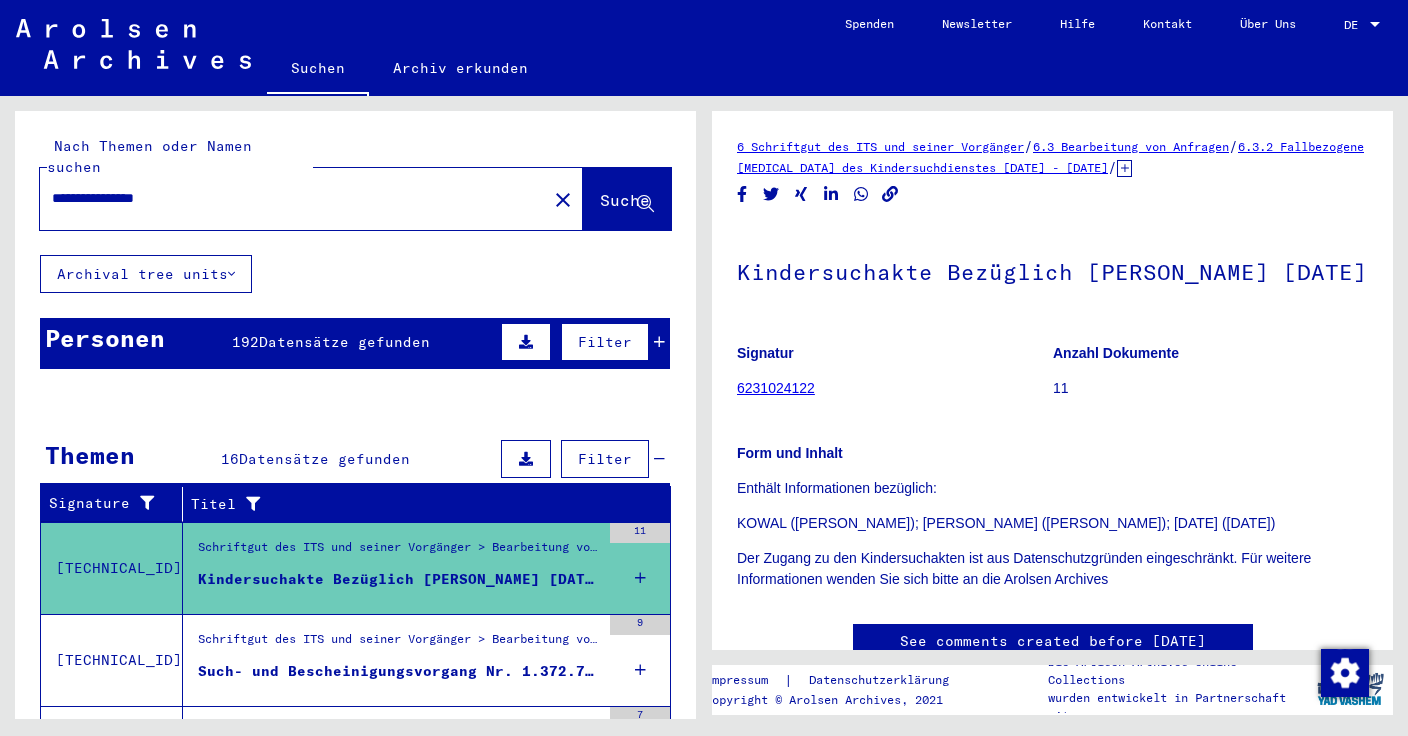 drag, startPoint x: 114, startPoint y: 175, endPoint x: 196, endPoint y: 175, distance: 82 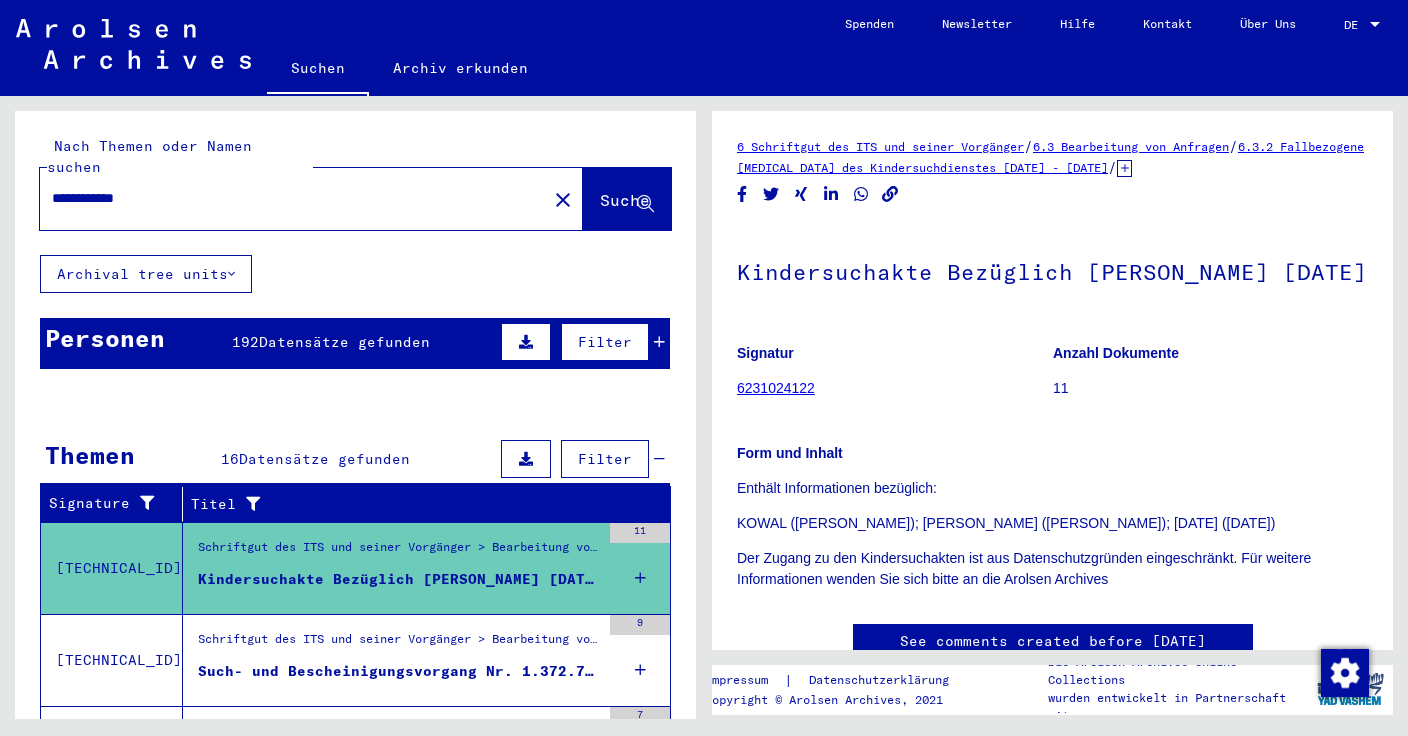 type on "**********" 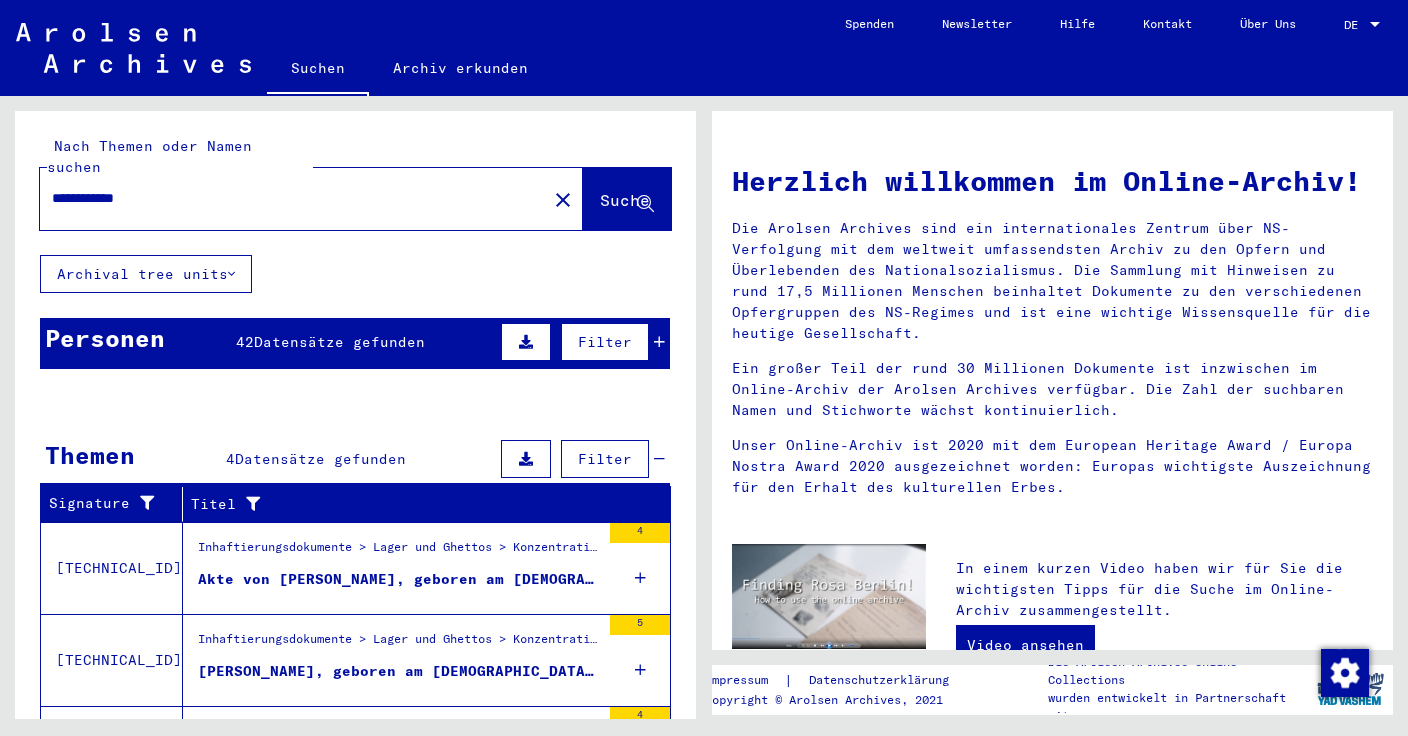 click at bounding box center [659, 342] 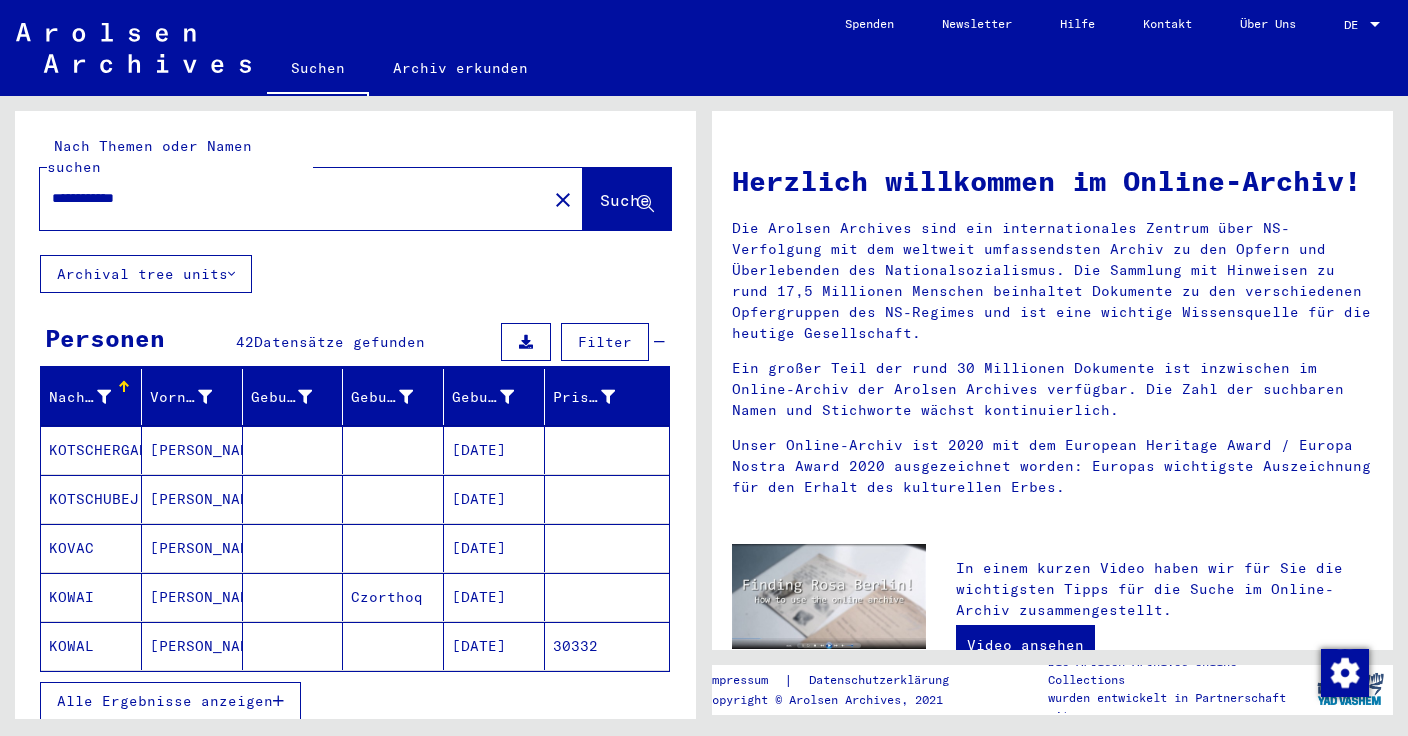 scroll, scrollTop: 21, scrollLeft: 0, axis: vertical 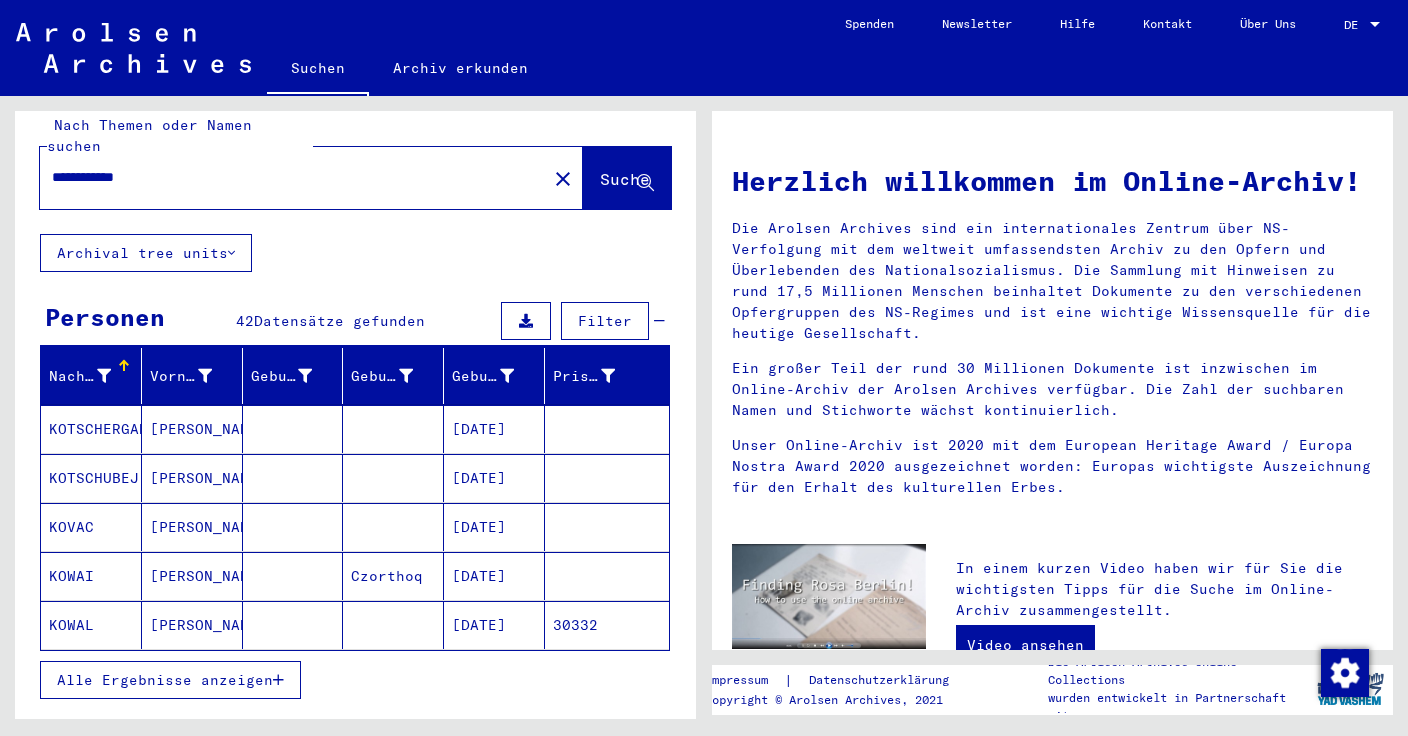 click at bounding box center [278, 680] 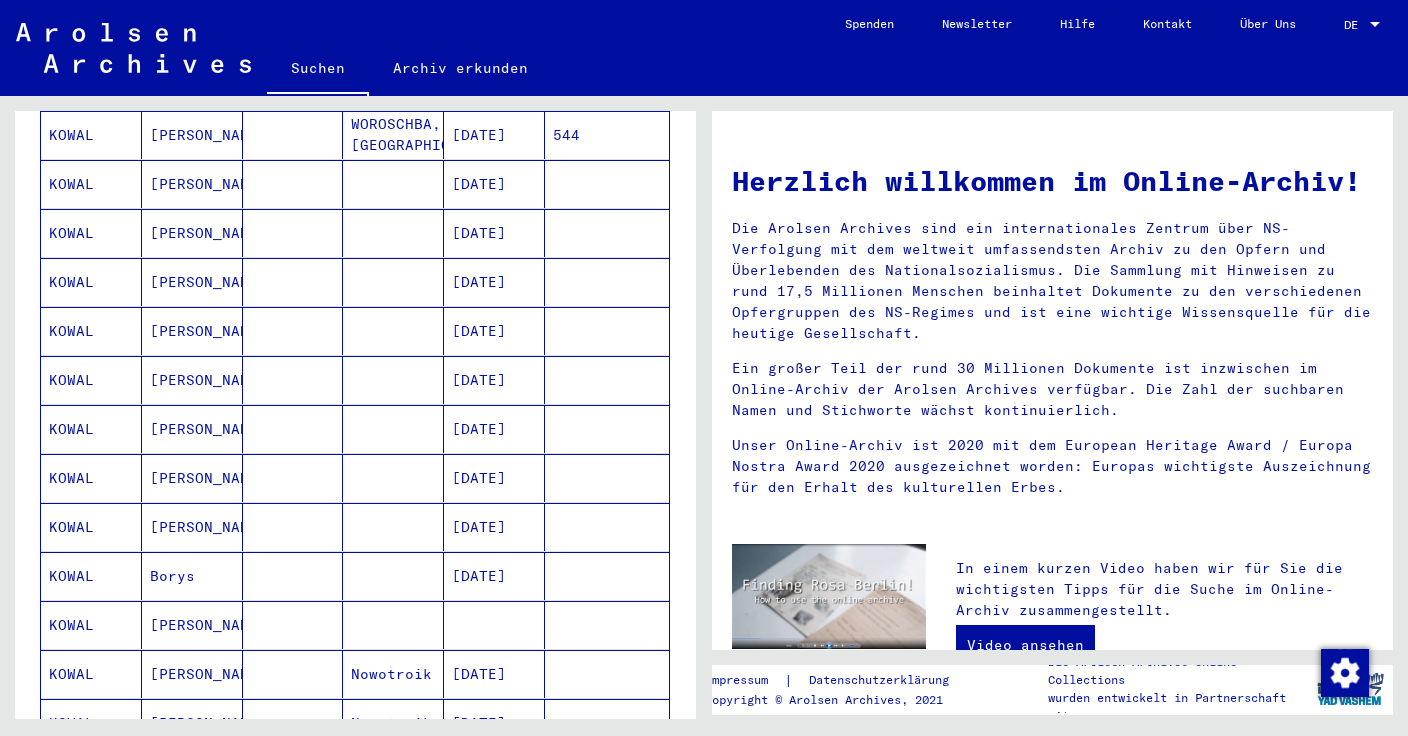 scroll, scrollTop: 637, scrollLeft: 0, axis: vertical 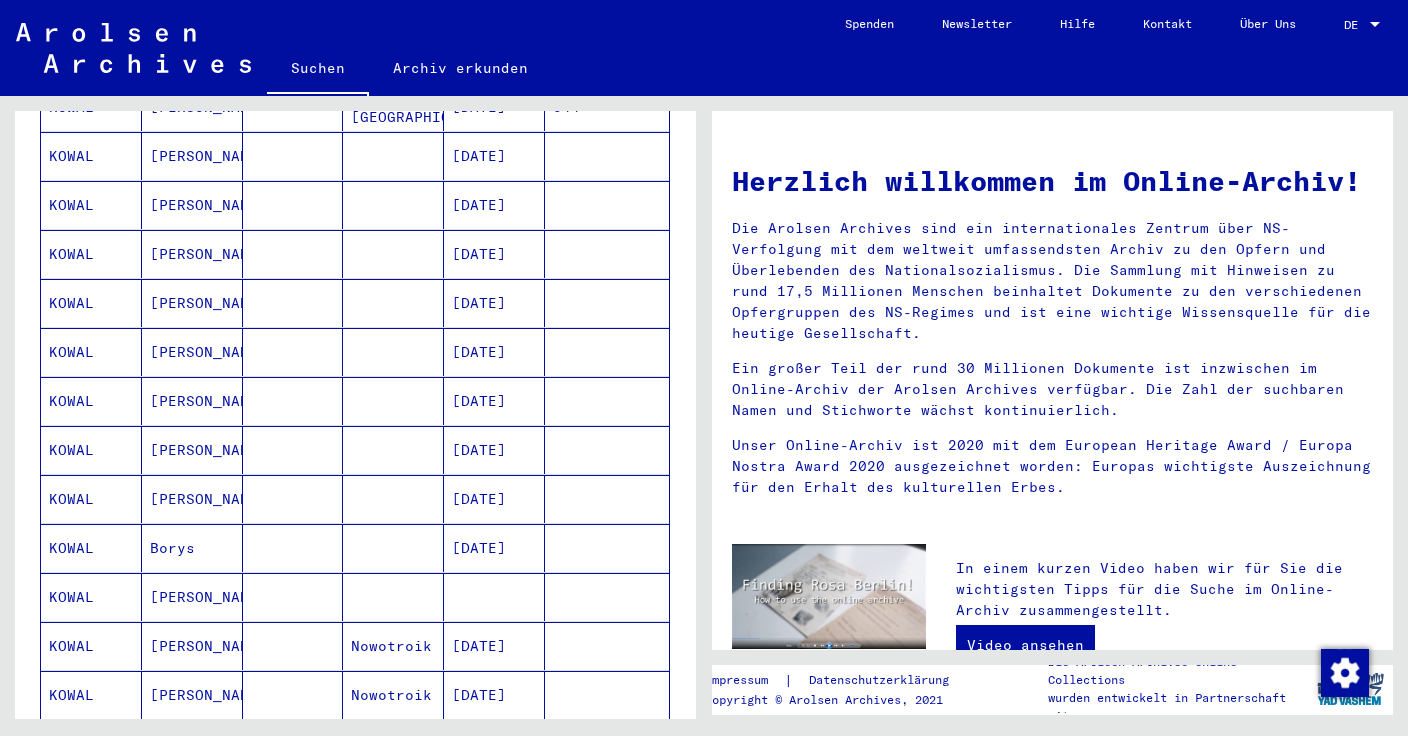 click at bounding box center (293, 548) 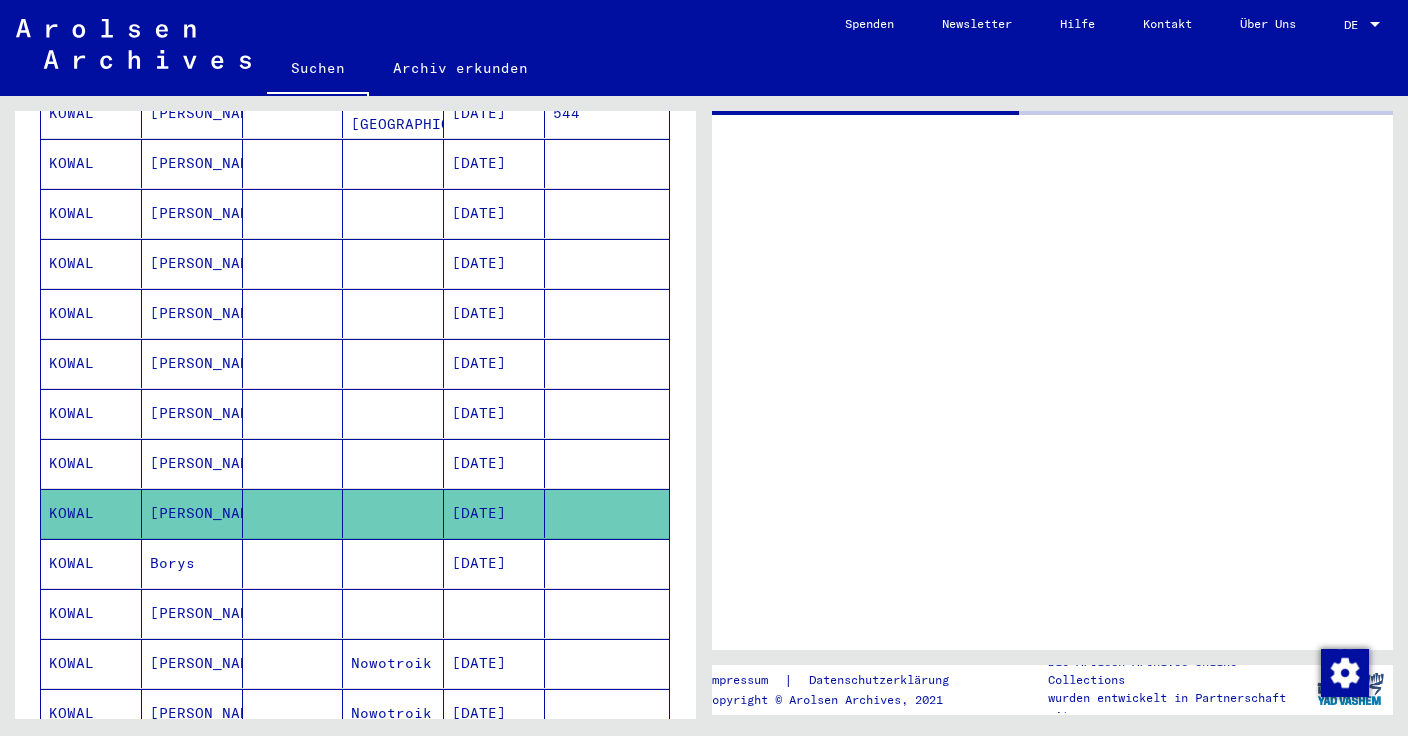 scroll, scrollTop: 641, scrollLeft: 0, axis: vertical 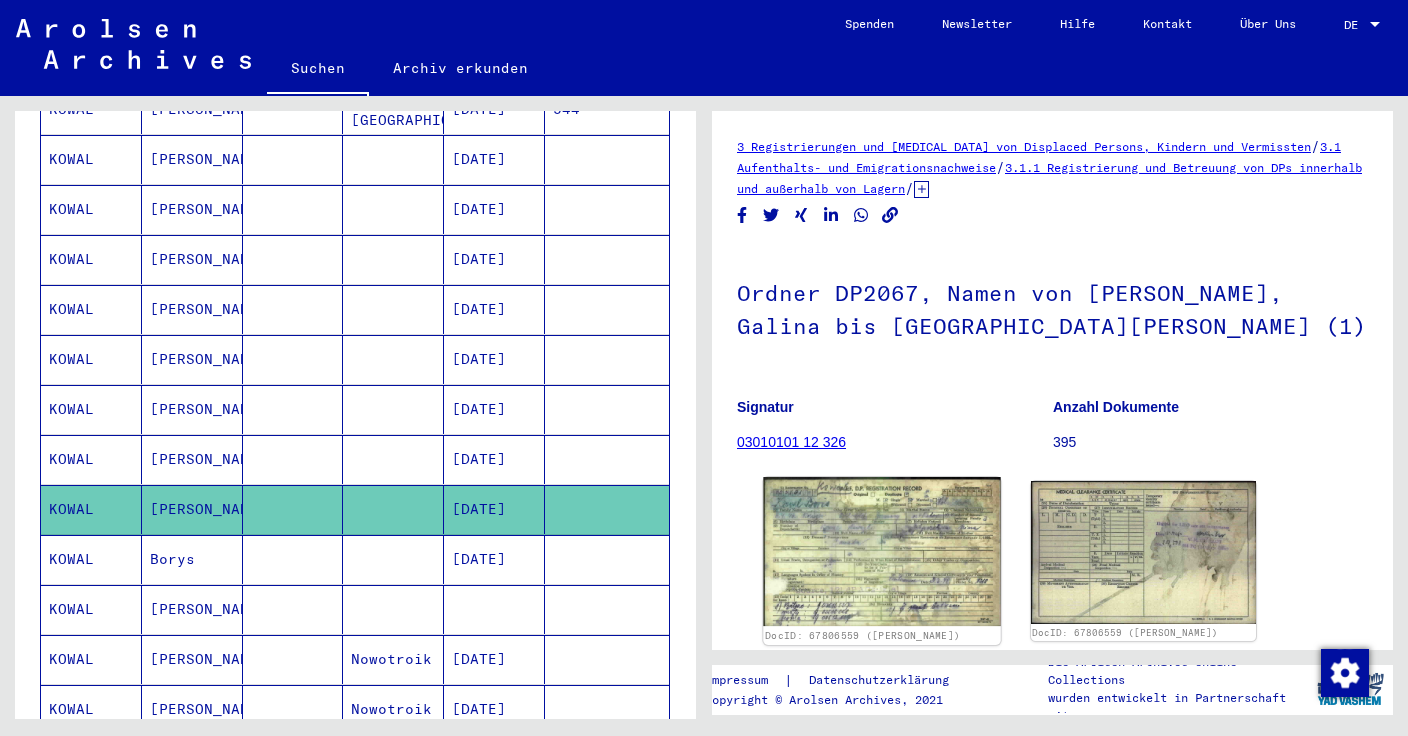 click 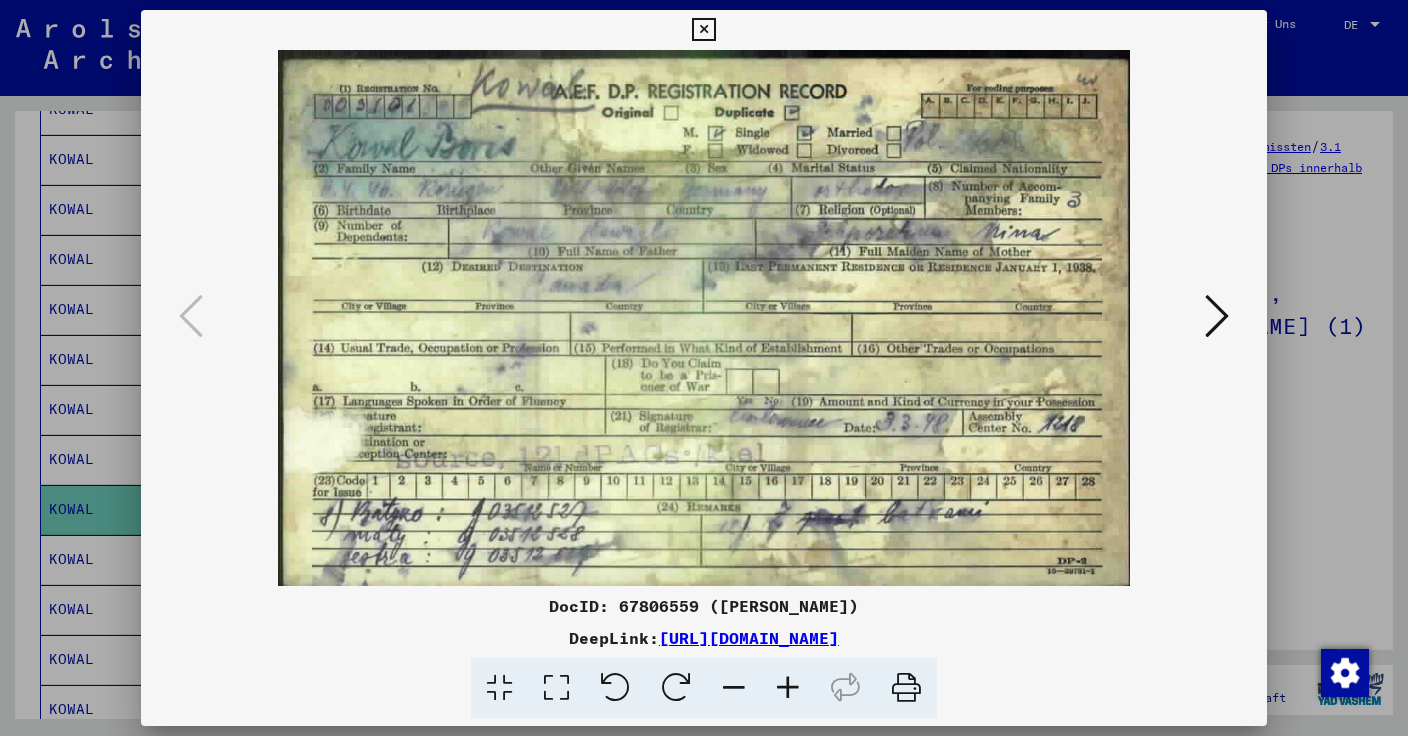 click on "DocID: 67806559 ([PERSON_NAME])" at bounding box center [704, 606] 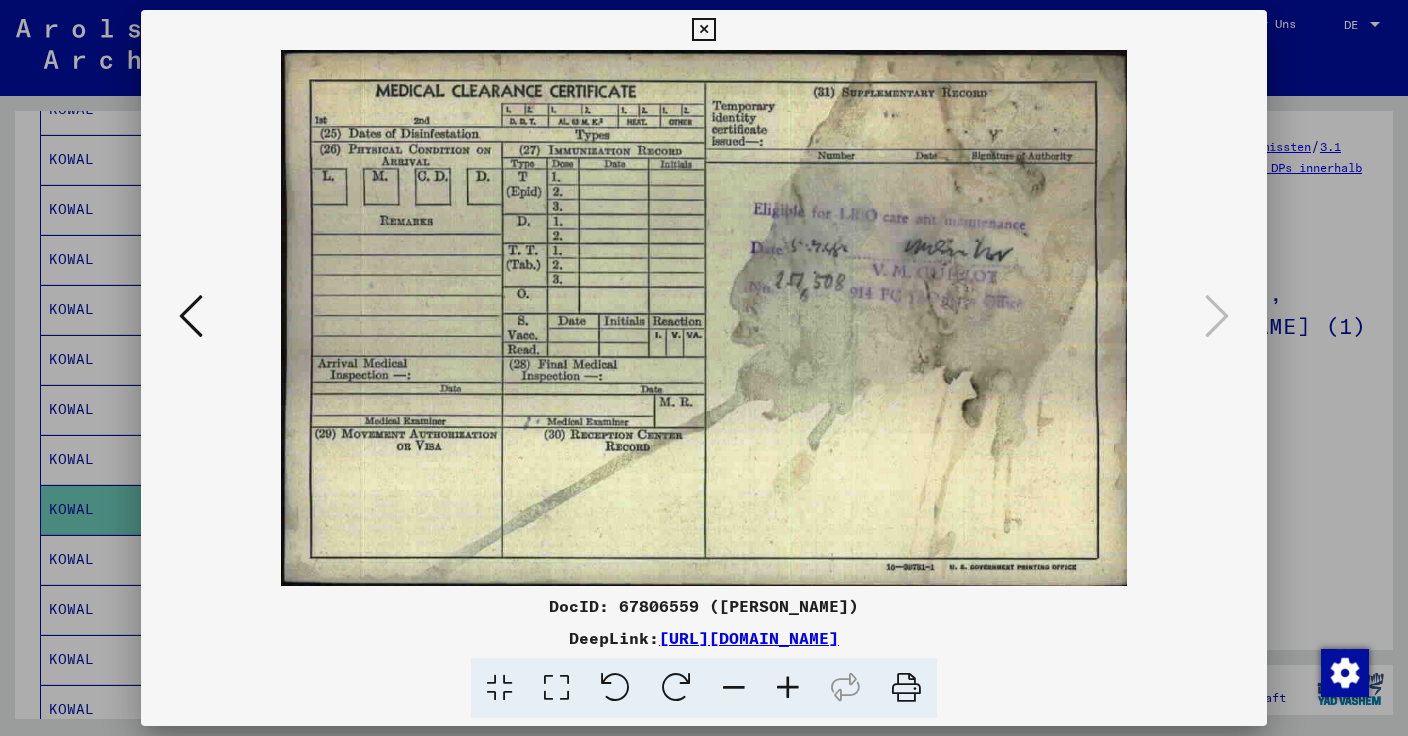 click at bounding box center [703, 30] 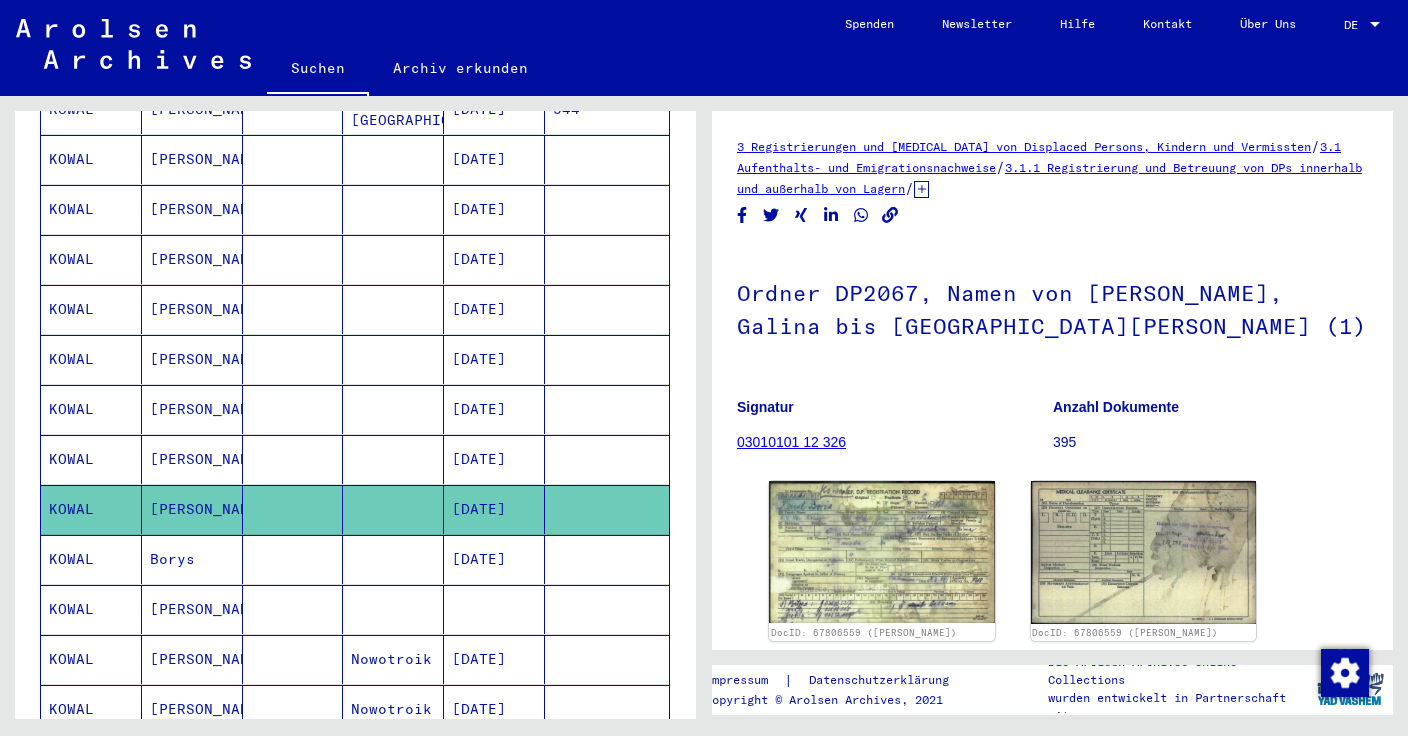 click on "Borys" at bounding box center (192, 609) 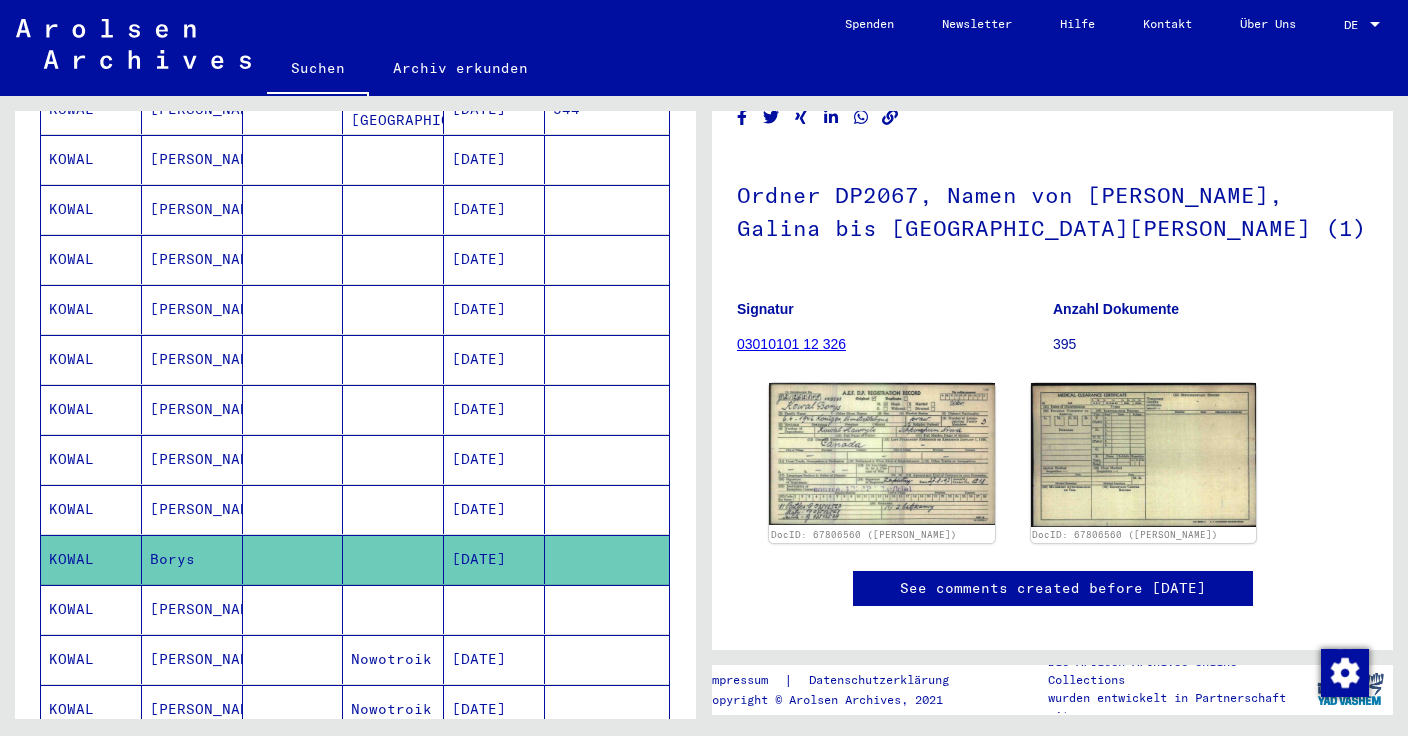 scroll, scrollTop: 135, scrollLeft: 0, axis: vertical 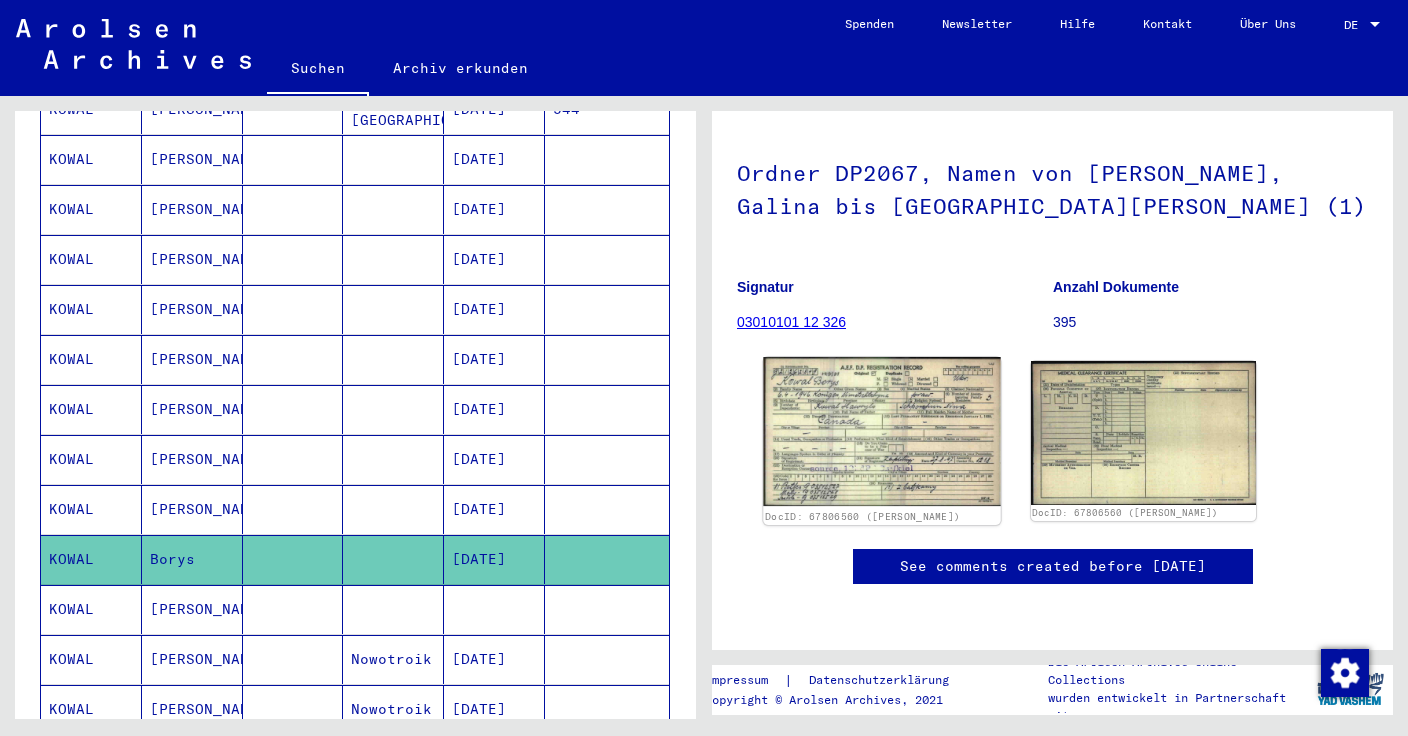 click 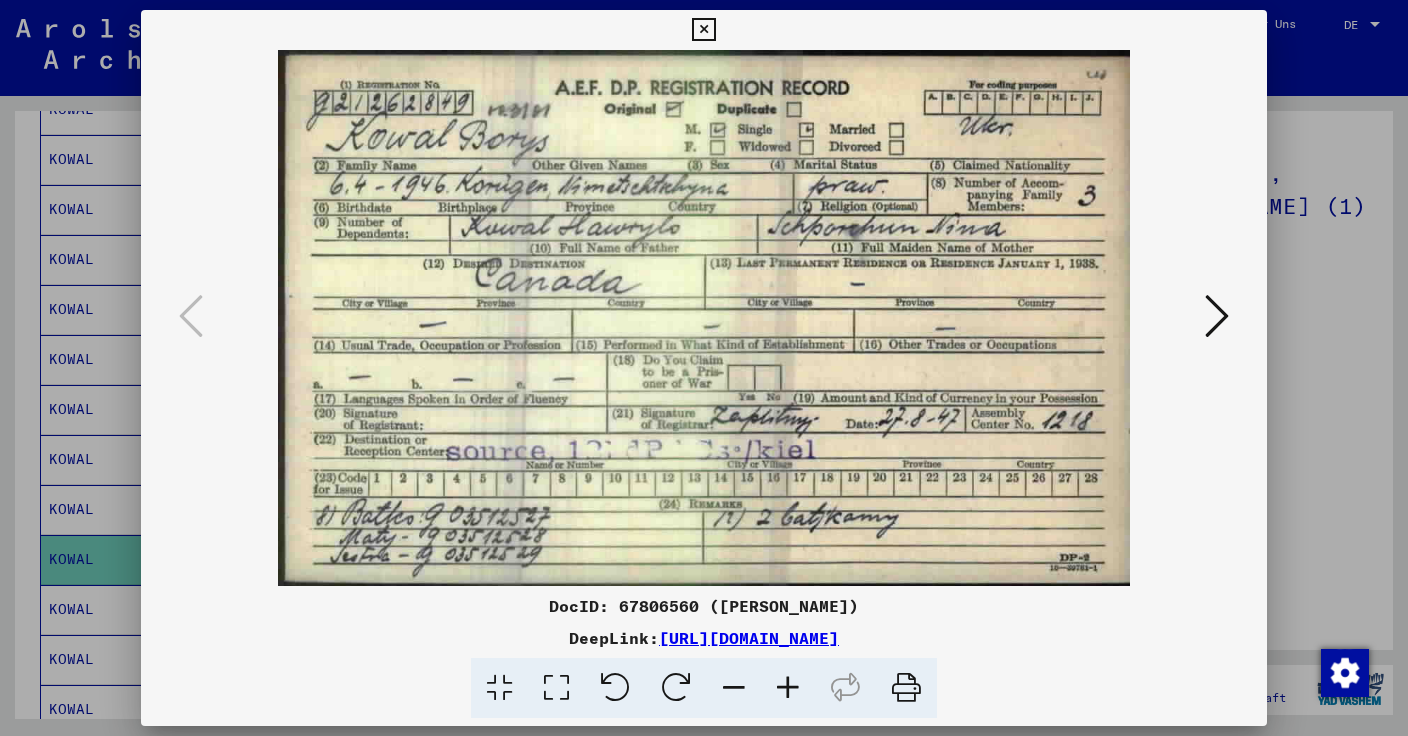 click on "DocID: 67806560 ([PERSON_NAME])" at bounding box center (704, 606) 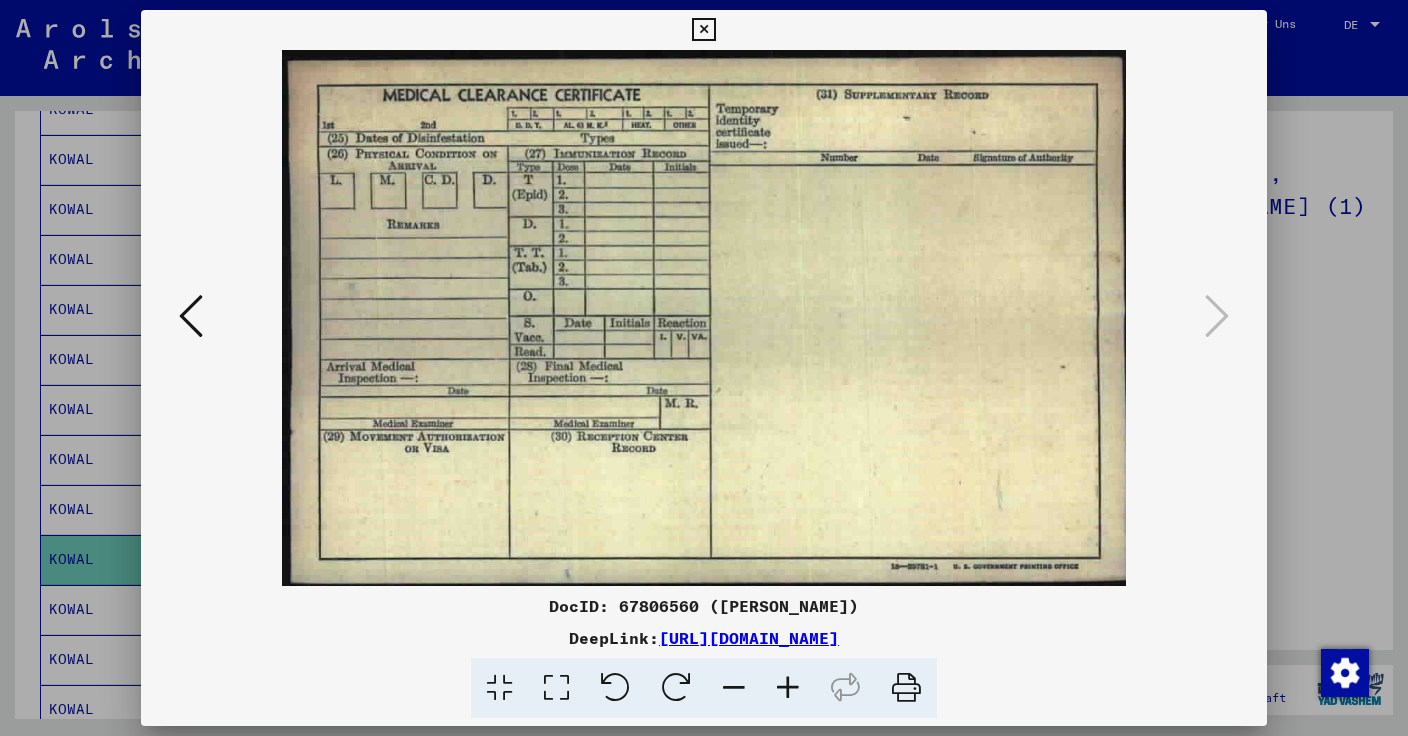 click at bounding box center [703, 30] 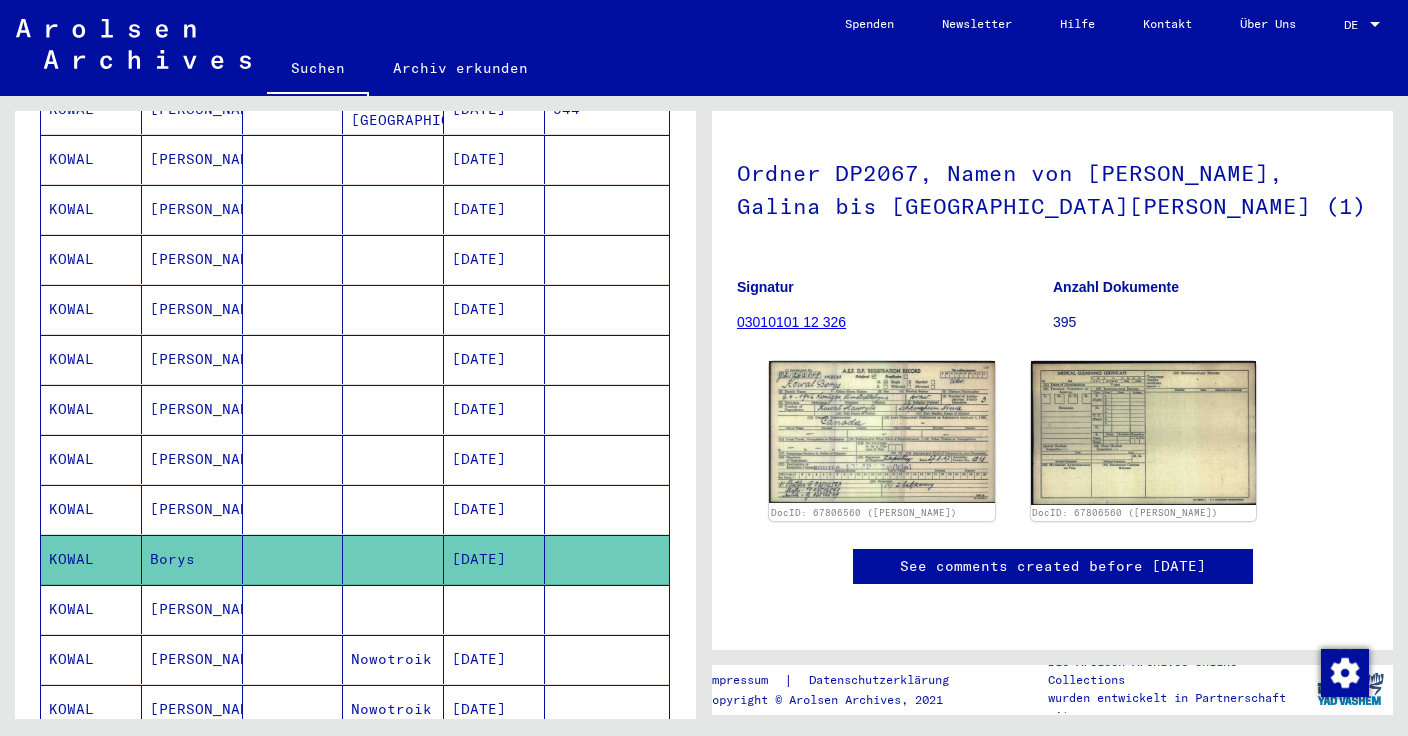 scroll, scrollTop: 706, scrollLeft: 0, axis: vertical 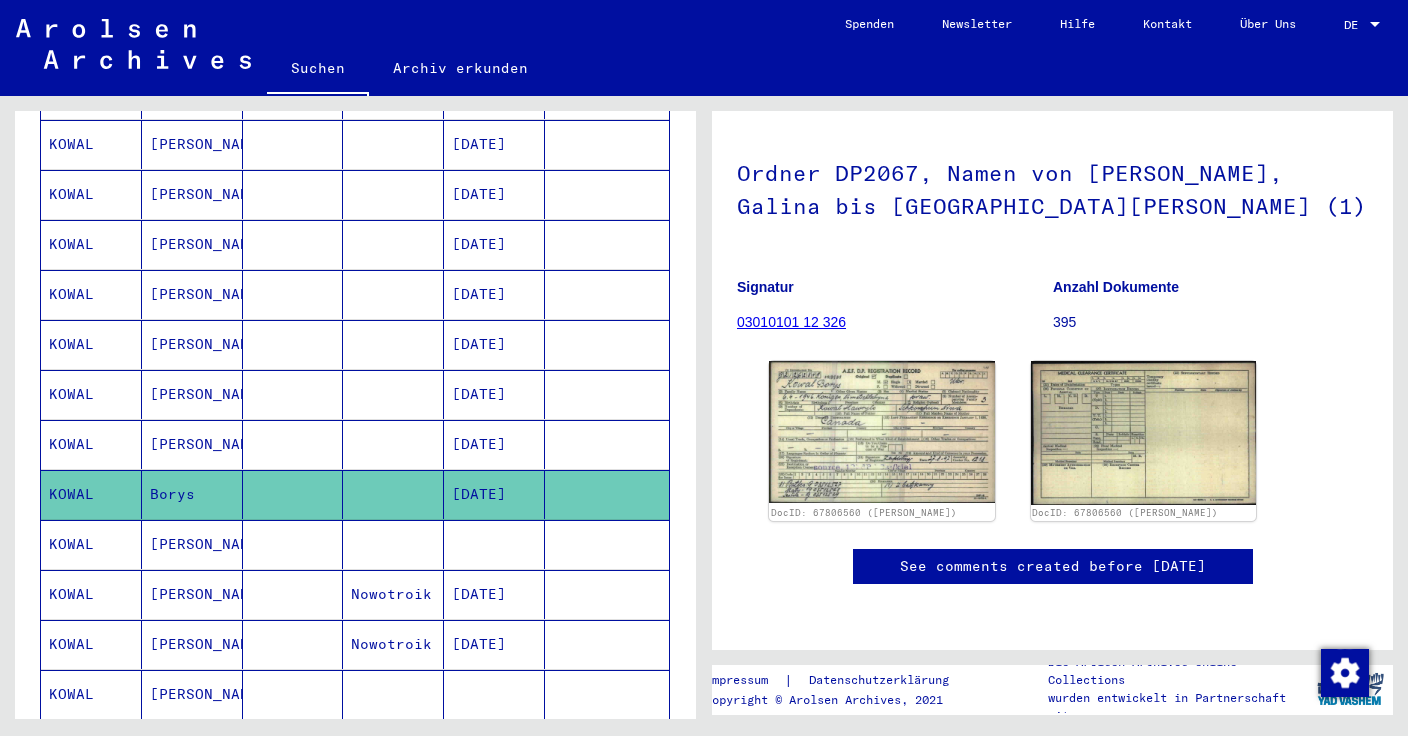 click on "KOWAL" at bounding box center (91, 594) 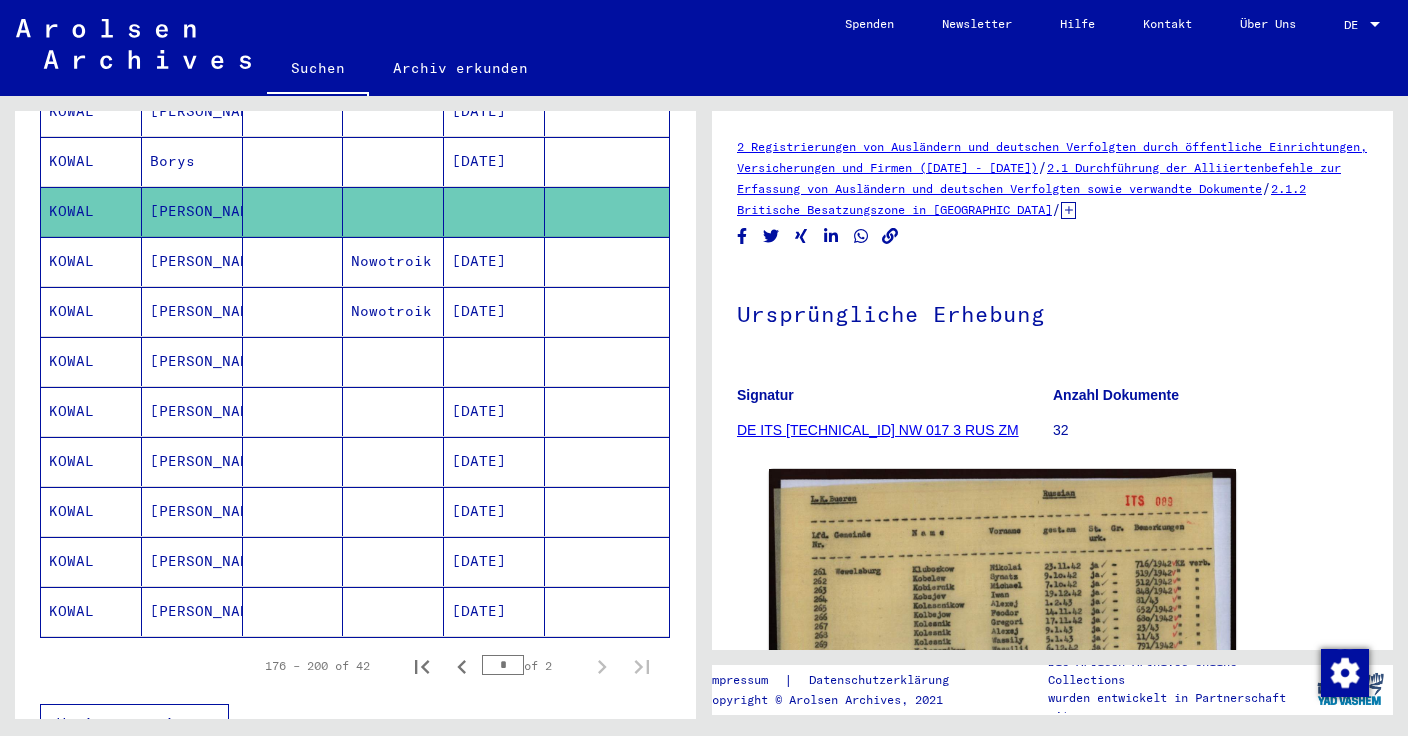 scroll, scrollTop: 1051, scrollLeft: 0, axis: vertical 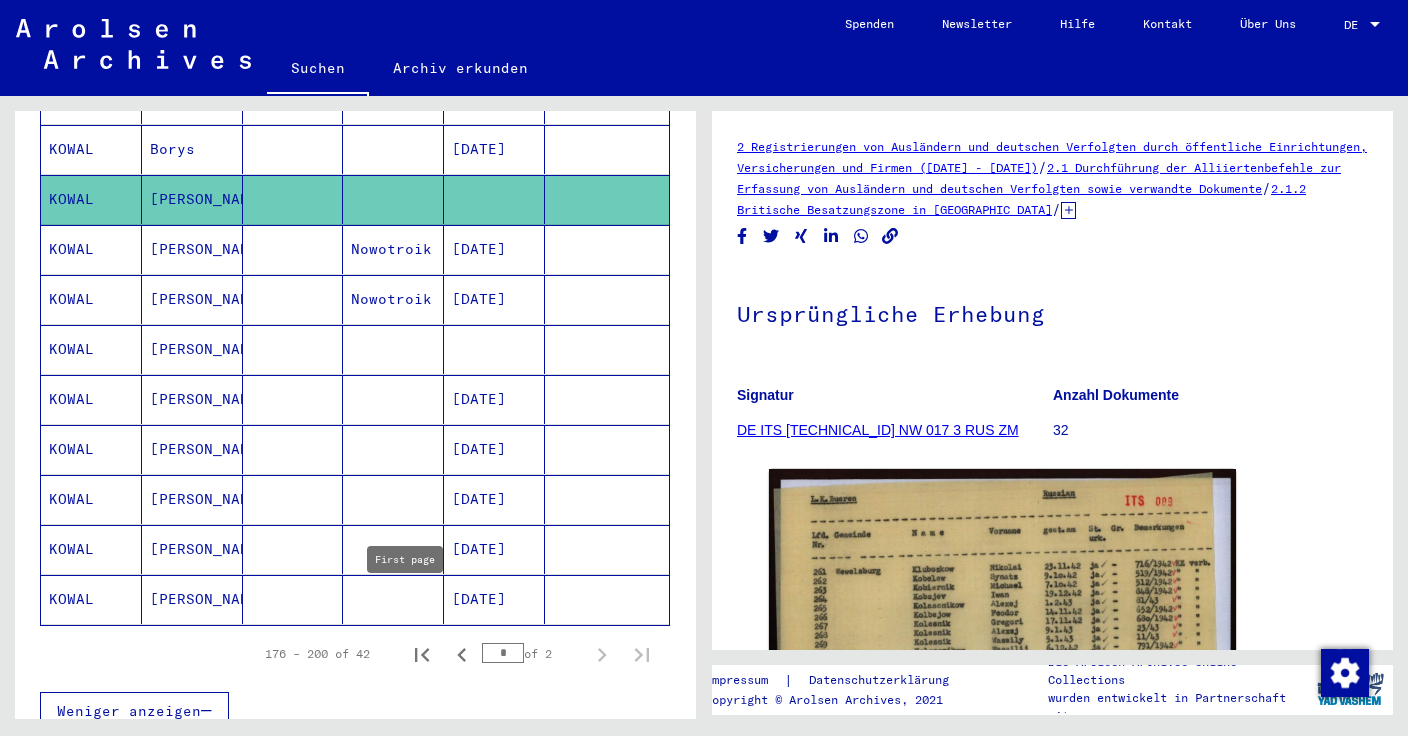 click 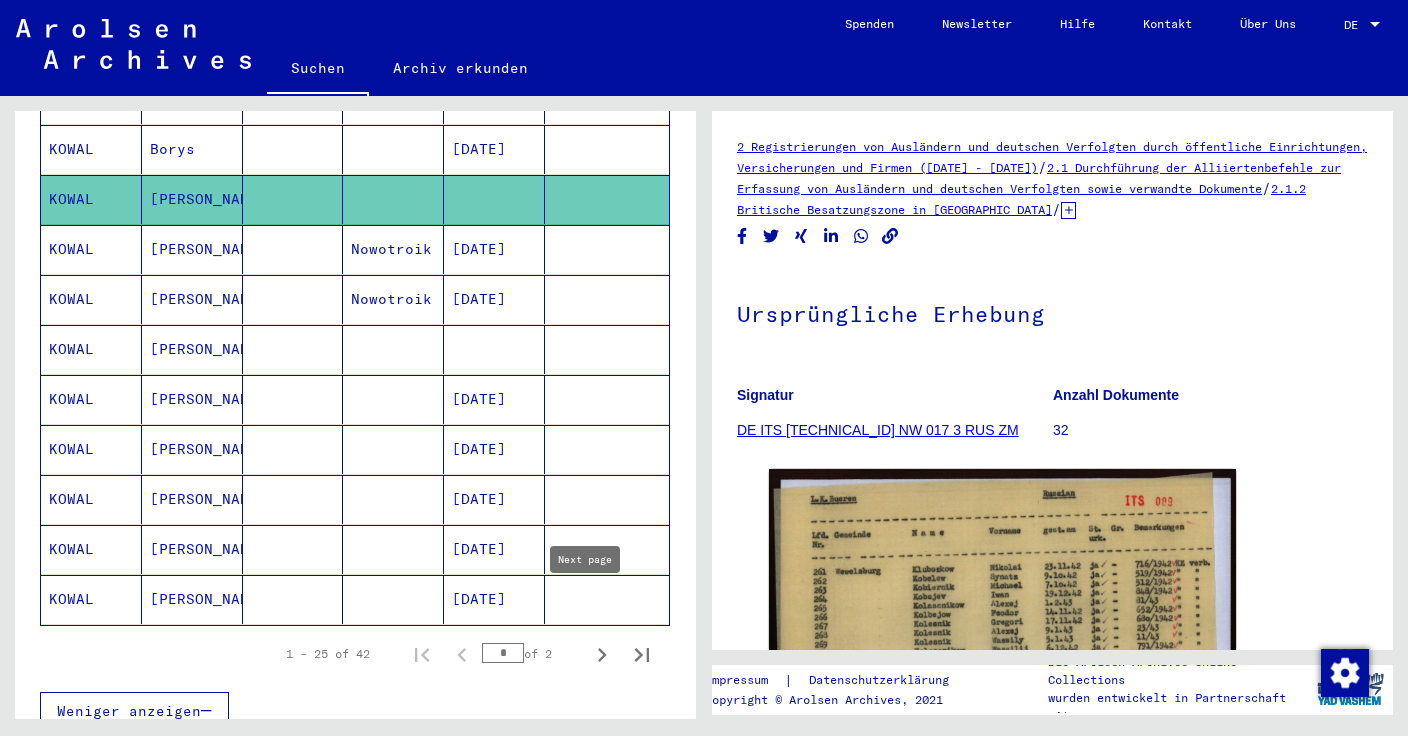 click 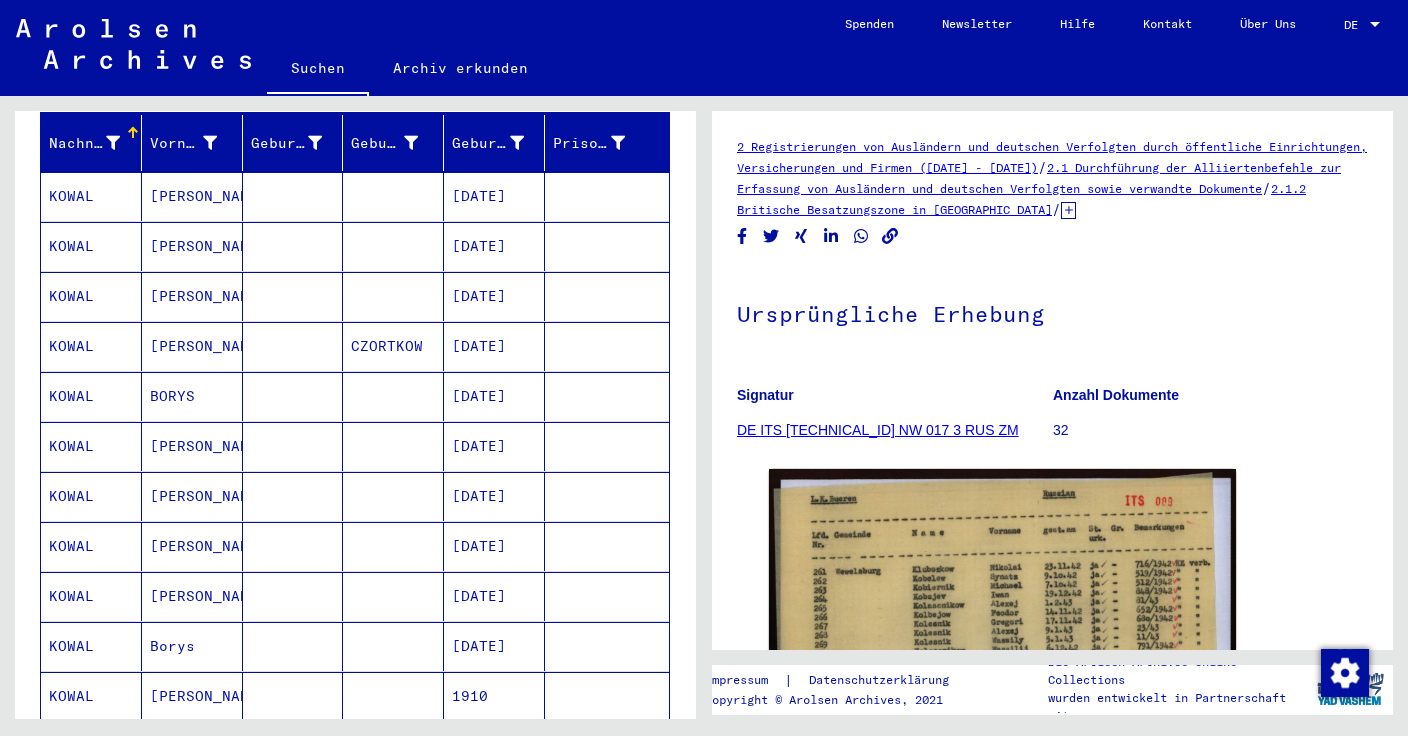 scroll, scrollTop: 255, scrollLeft: 0, axis: vertical 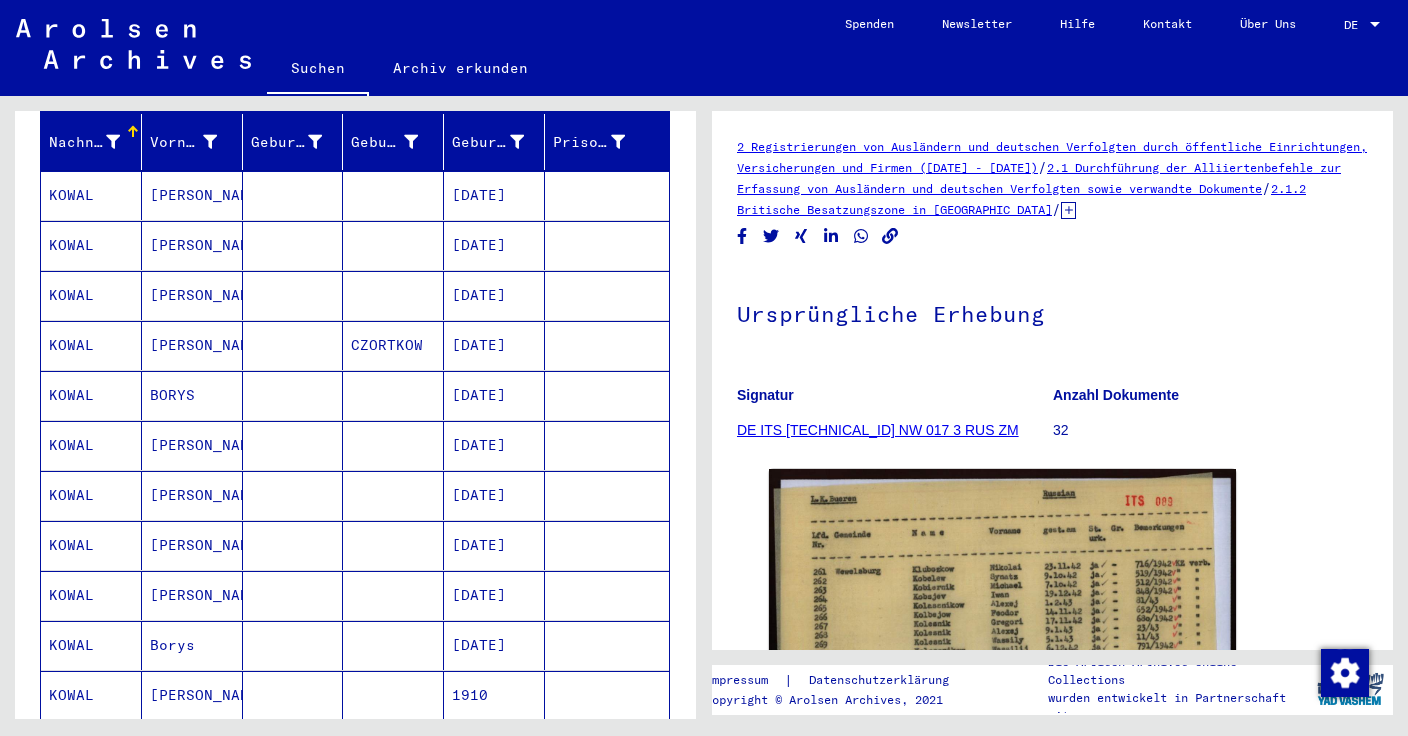click on "[DATE]" at bounding box center [494, 445] 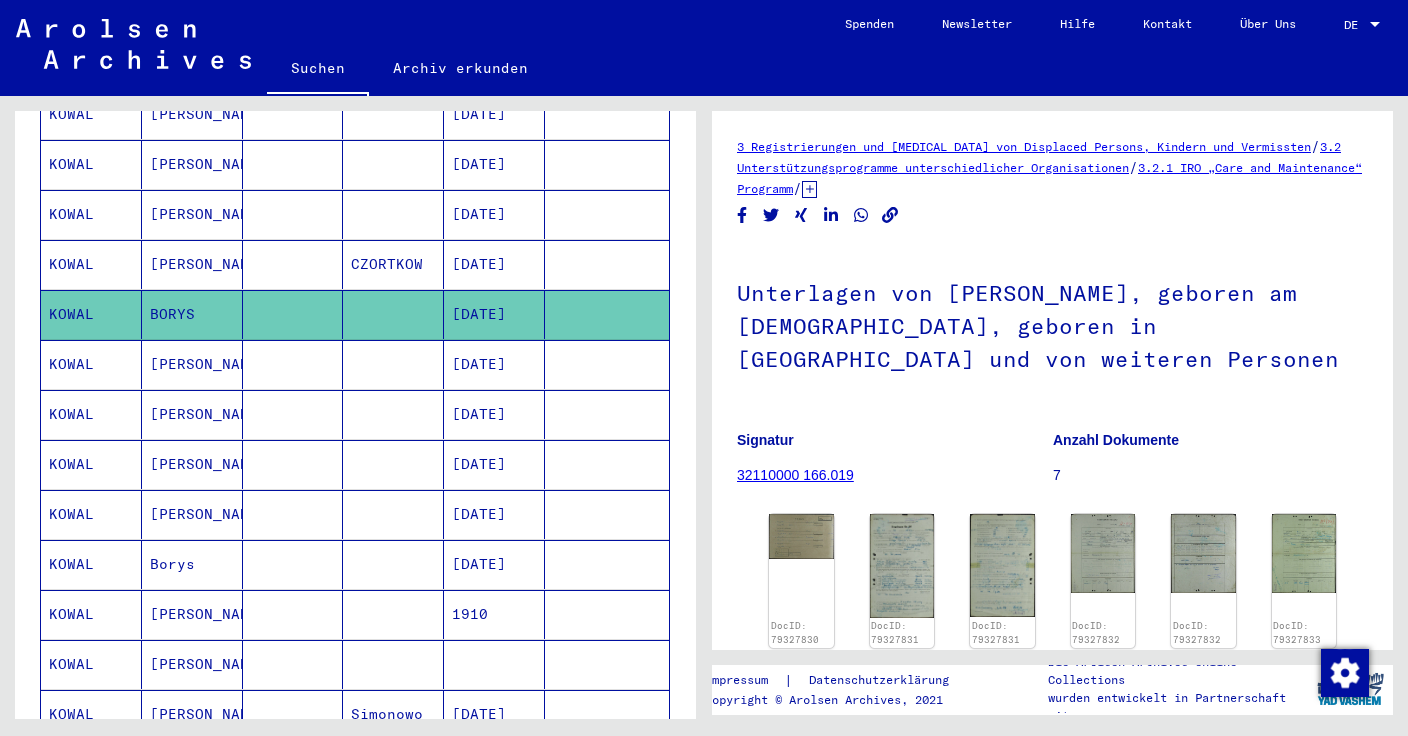scroll, scrollTop: 340, scrollLeft: 0, axis: vertical 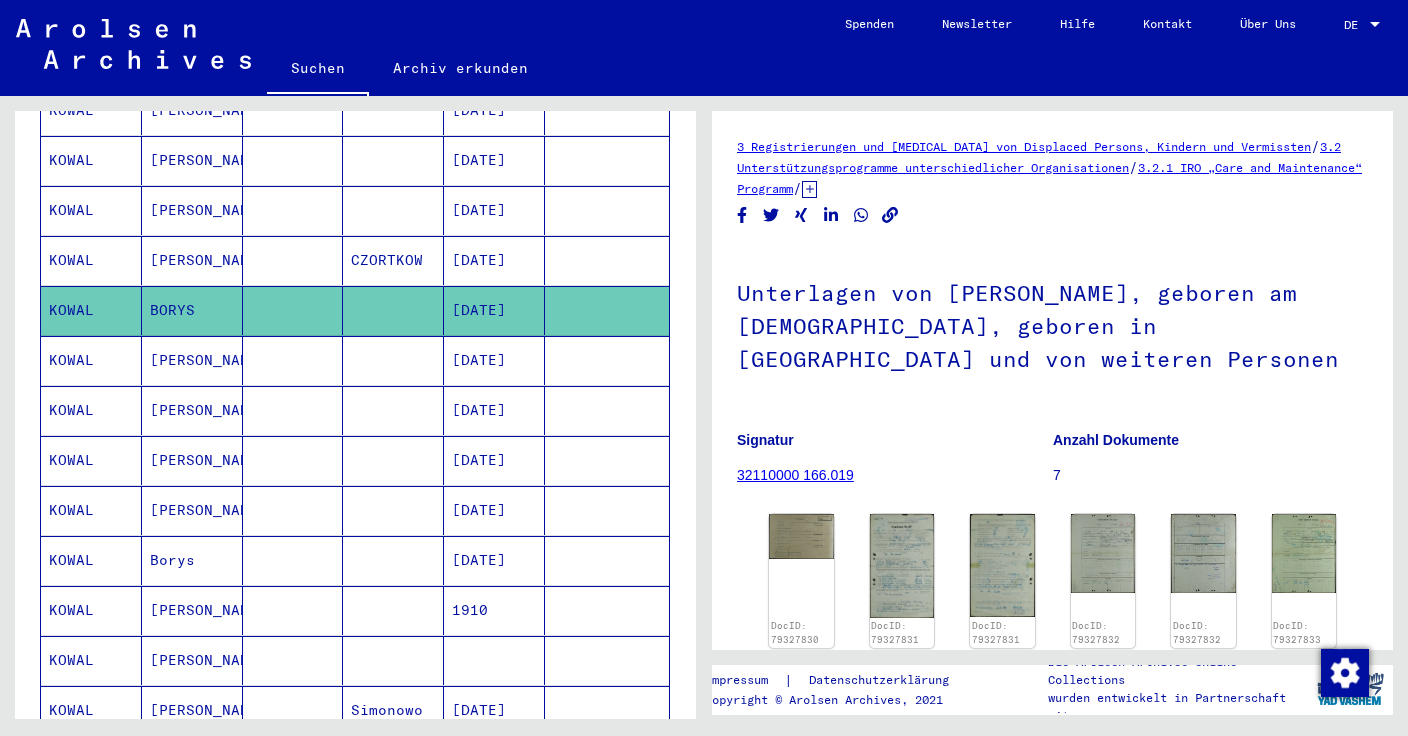 click on "[DATE]" at bounding box center (494, 510) 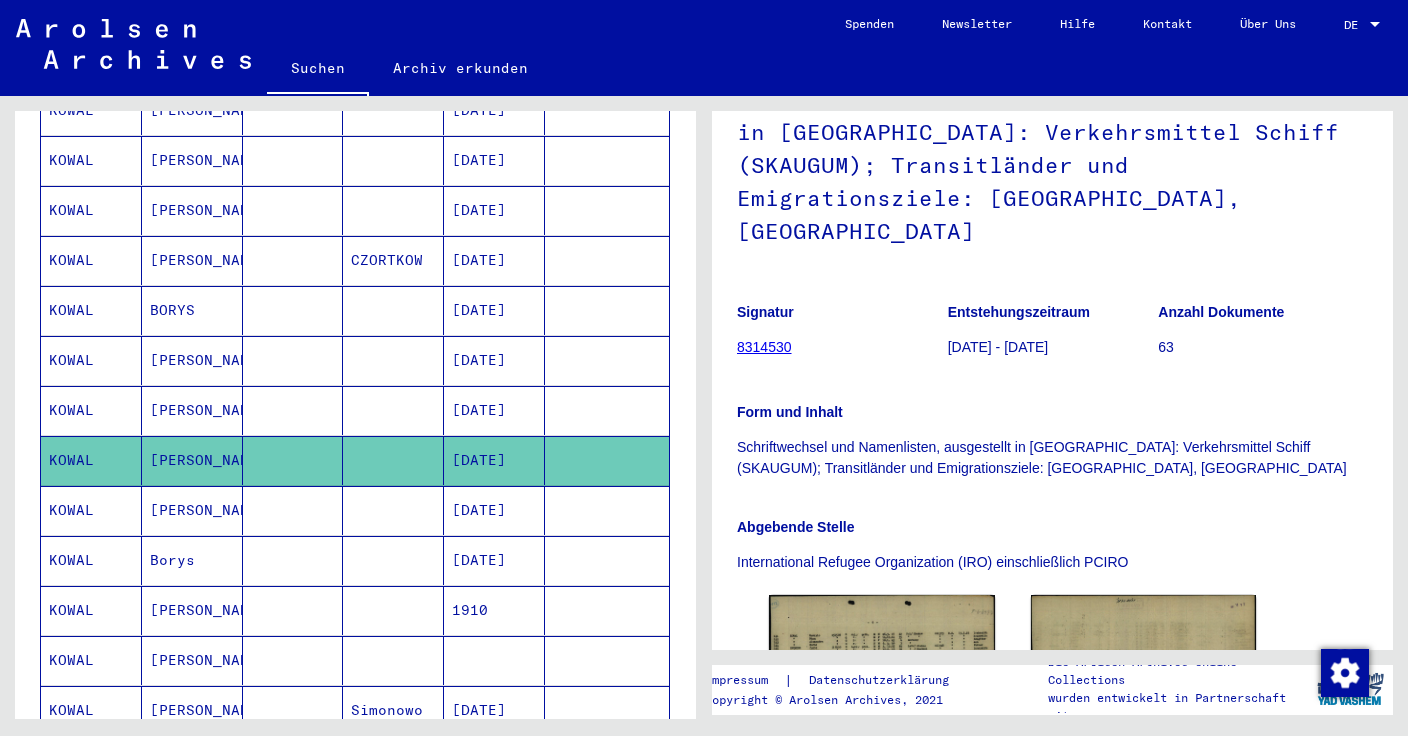 scroll, scrollTop: 224, scrollLeft: 0, axis: vertical 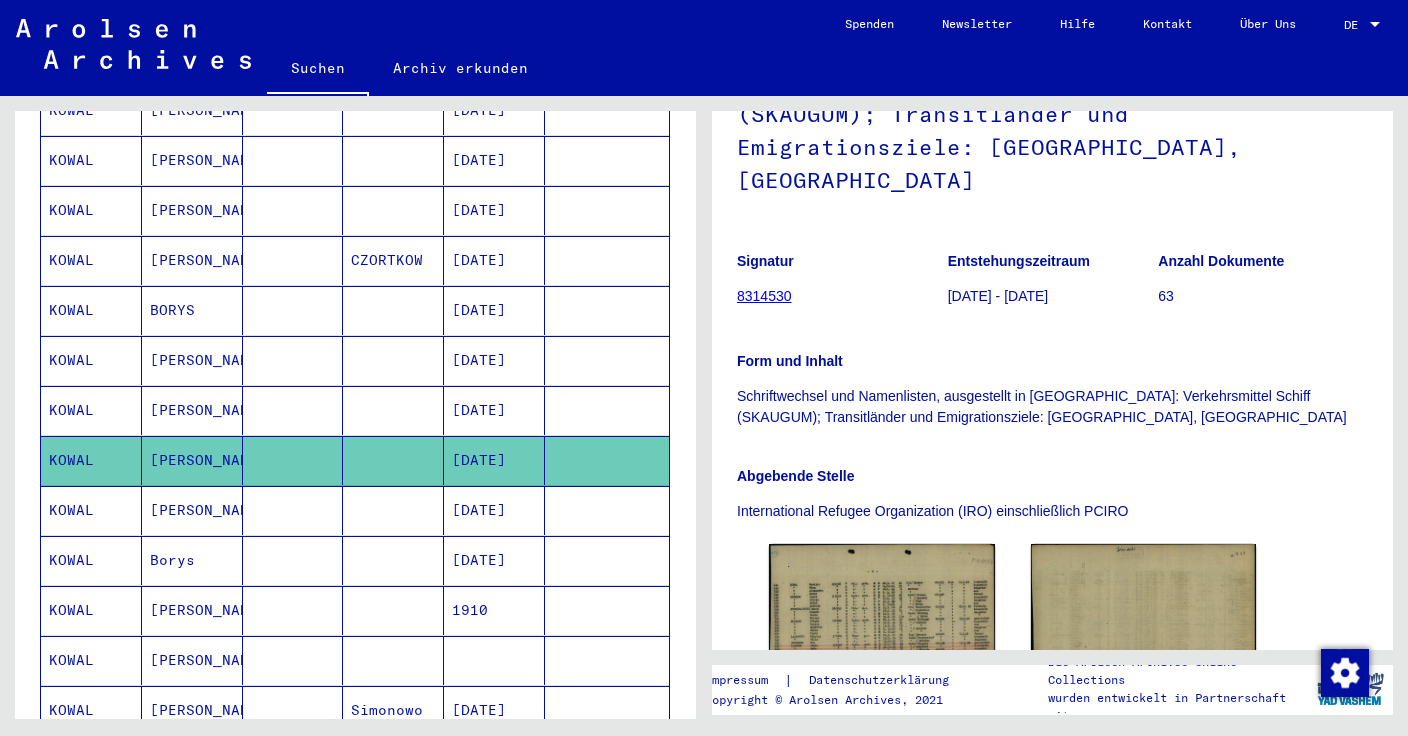 click on "[DATE]" at bounding box center [494, 560] 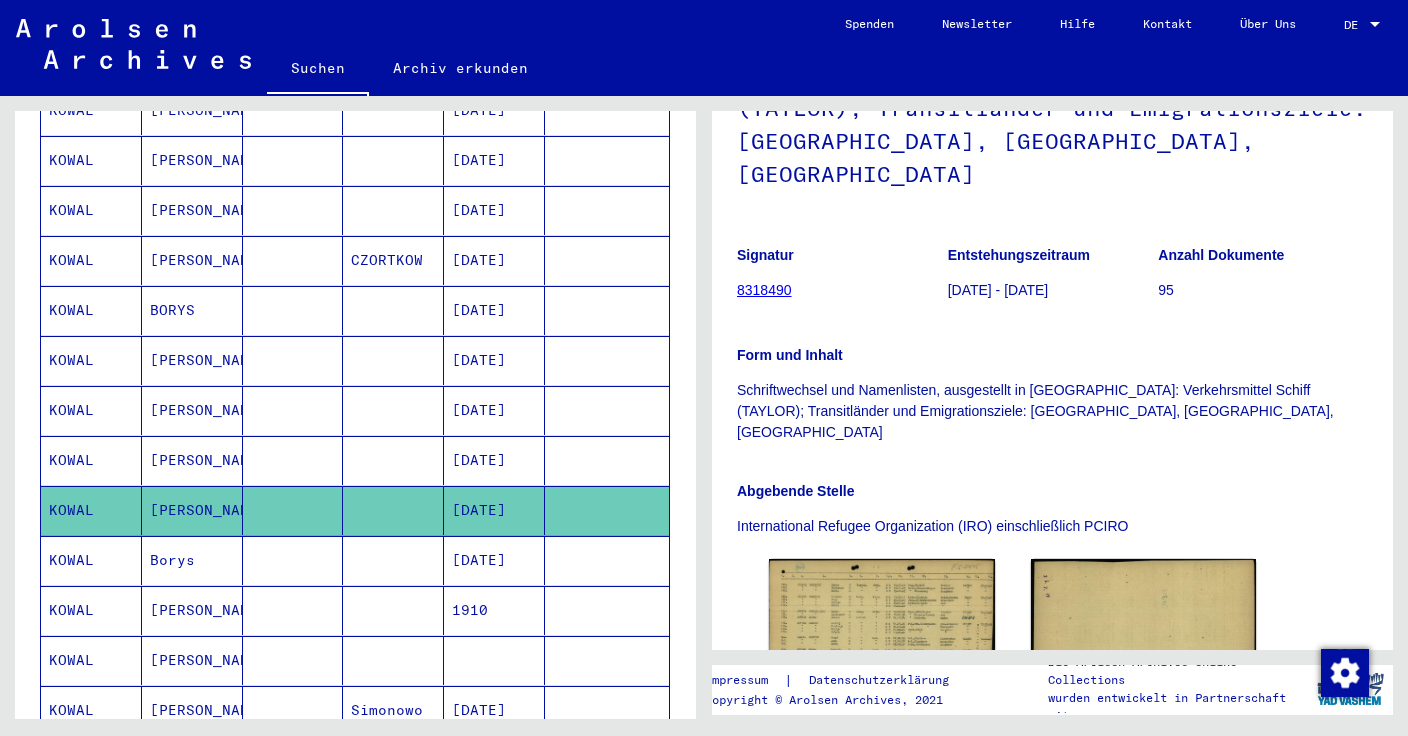 scroll, scrollTop: 359, scrollLeft: 0, axis: vertical 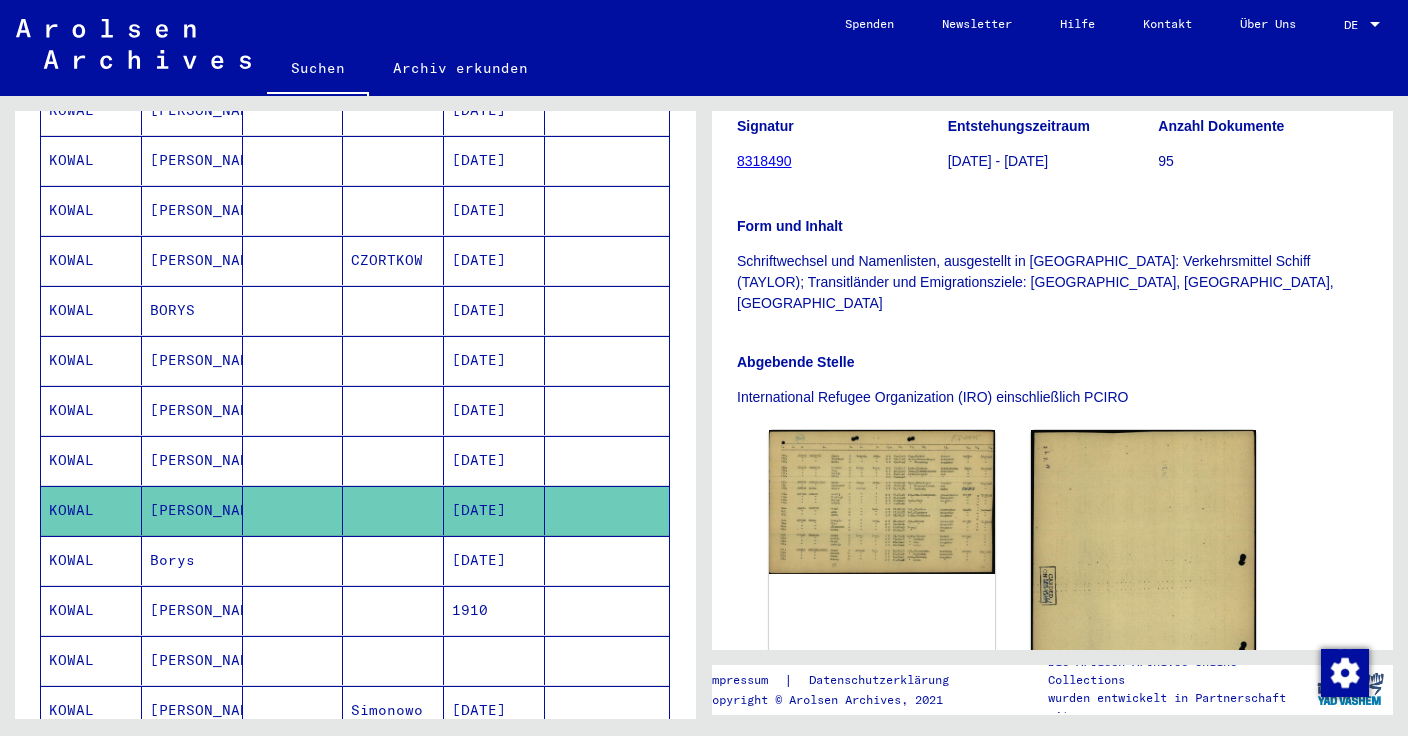 click on "[DATE]" at bounding box center (494, 610) 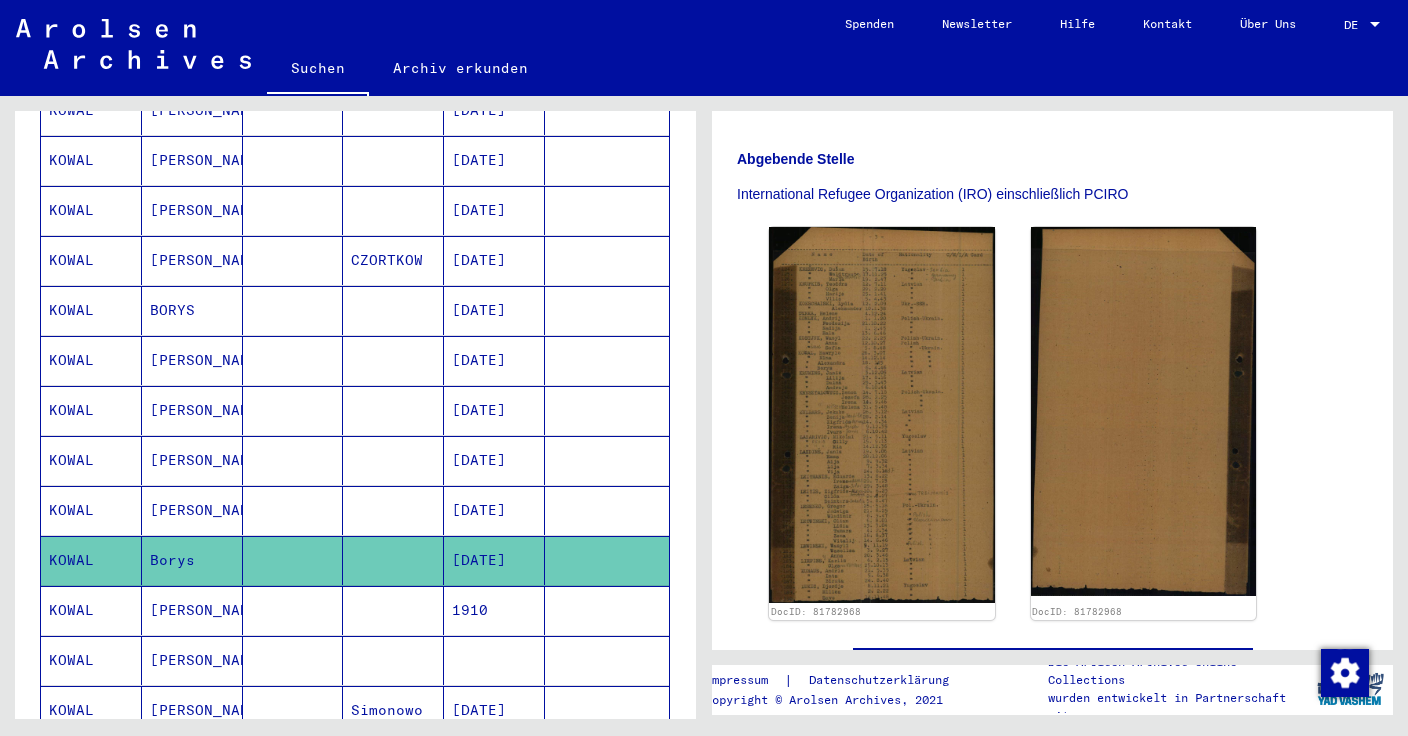 scroll, scrollTop: 496, scrollLeft: 0, axis: vertical 